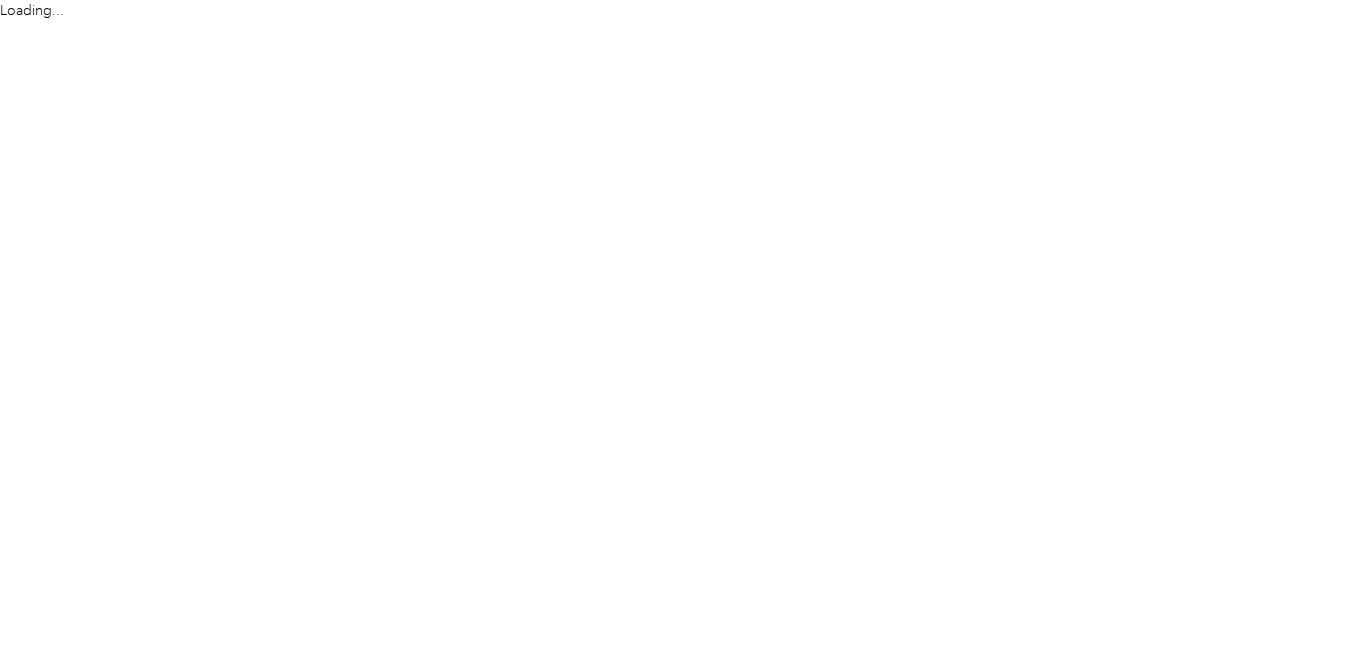 scroll, scrollTop: 0, scrollLeft: 0, axis: both 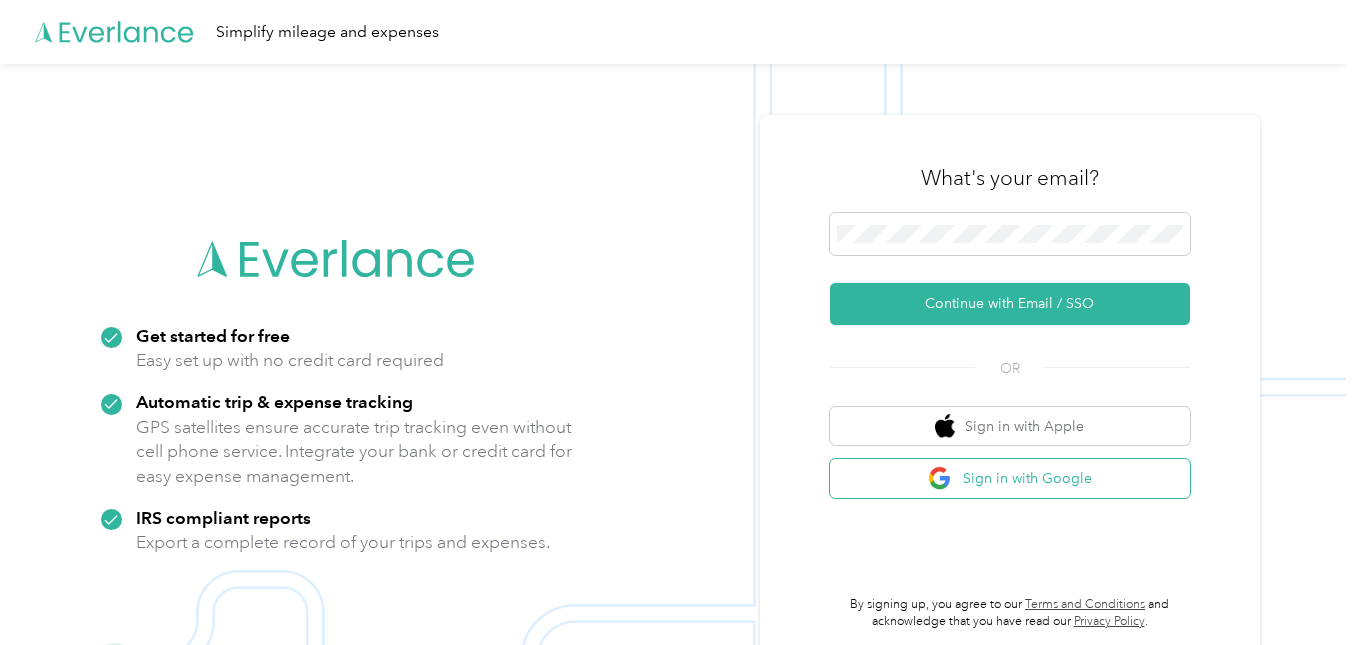click on "Sign in with Google" at bounding box center (1010, 478) 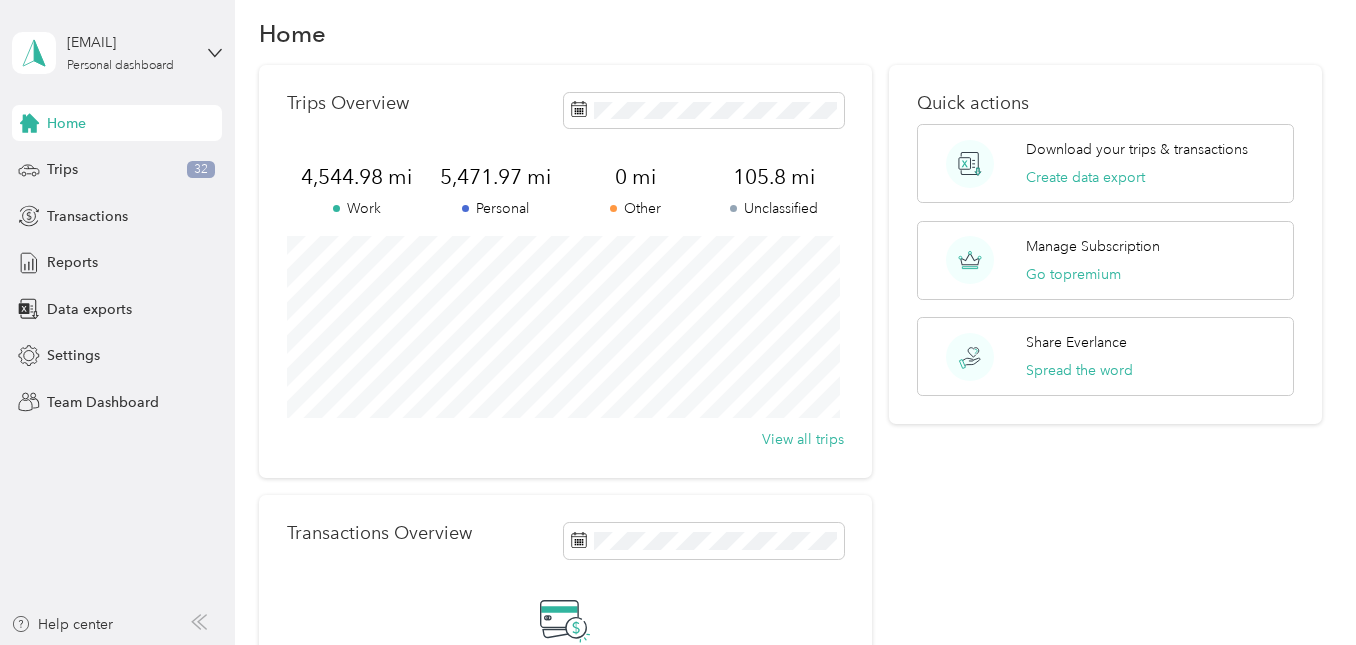 scroll, scrollTop: 0, scrollLeft: 0, axis: both 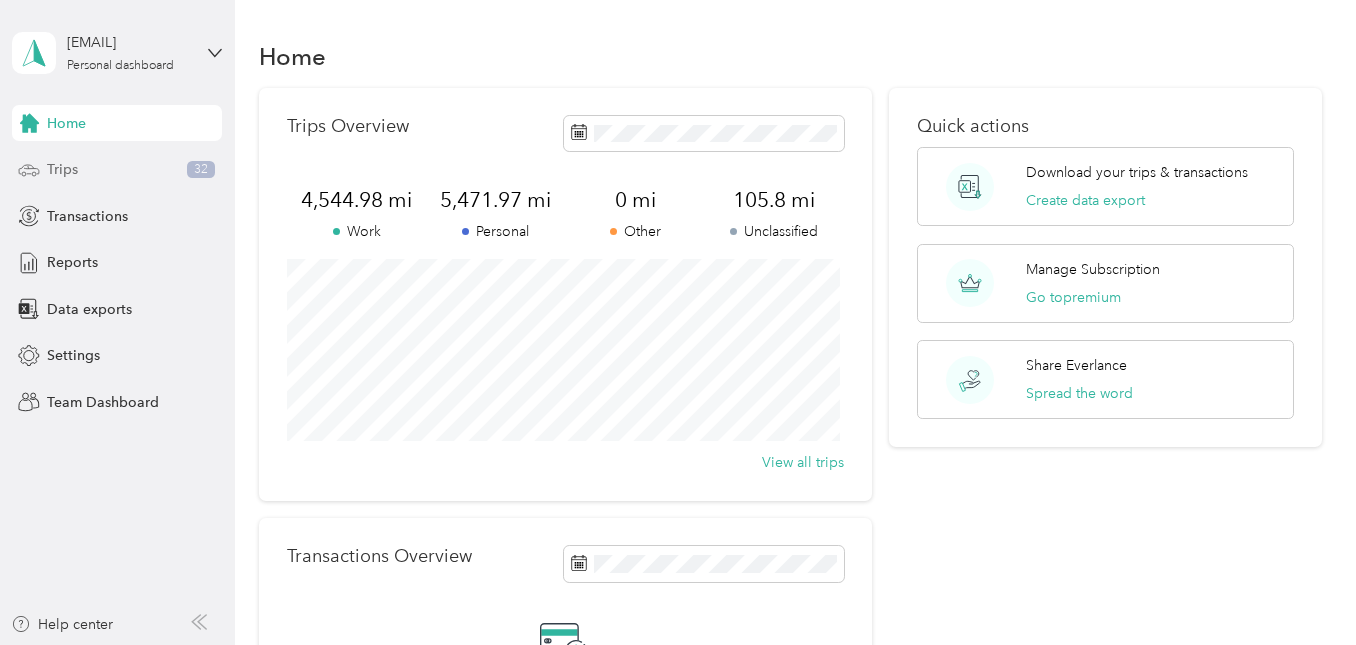 click on "Trips" at bounding box center (62, 169) 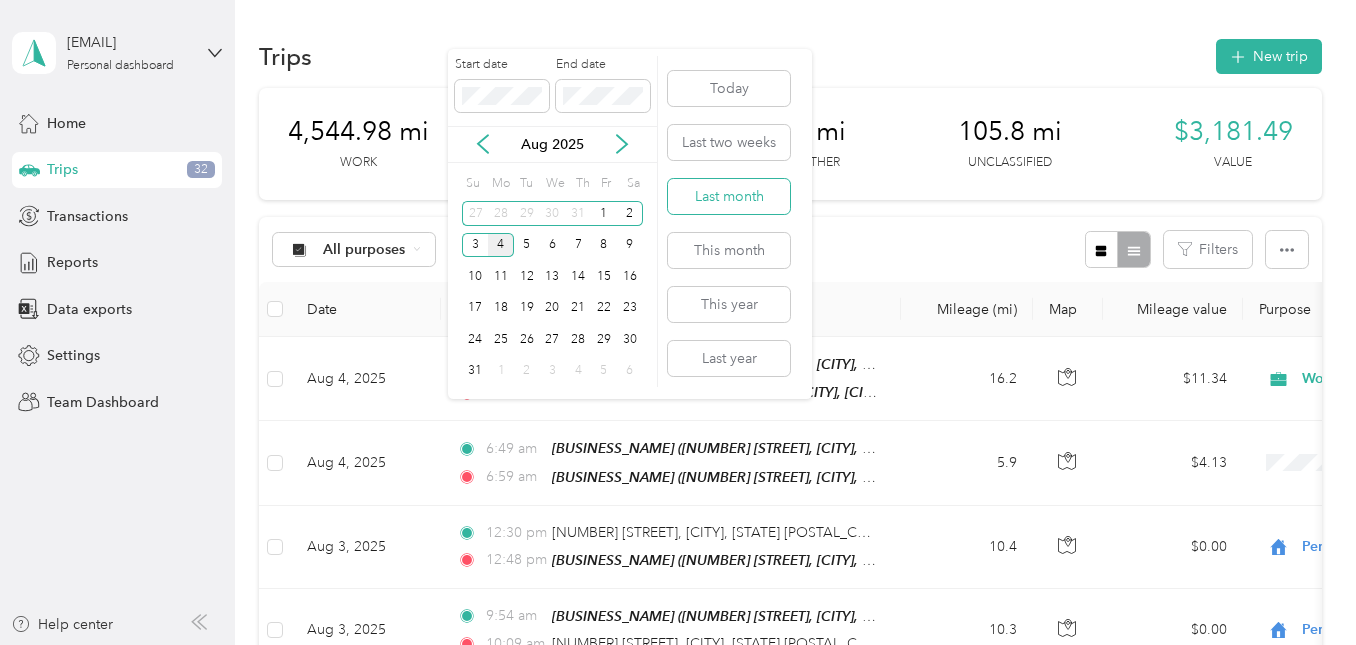 click on "Last month" at bounding box center [729, 196] 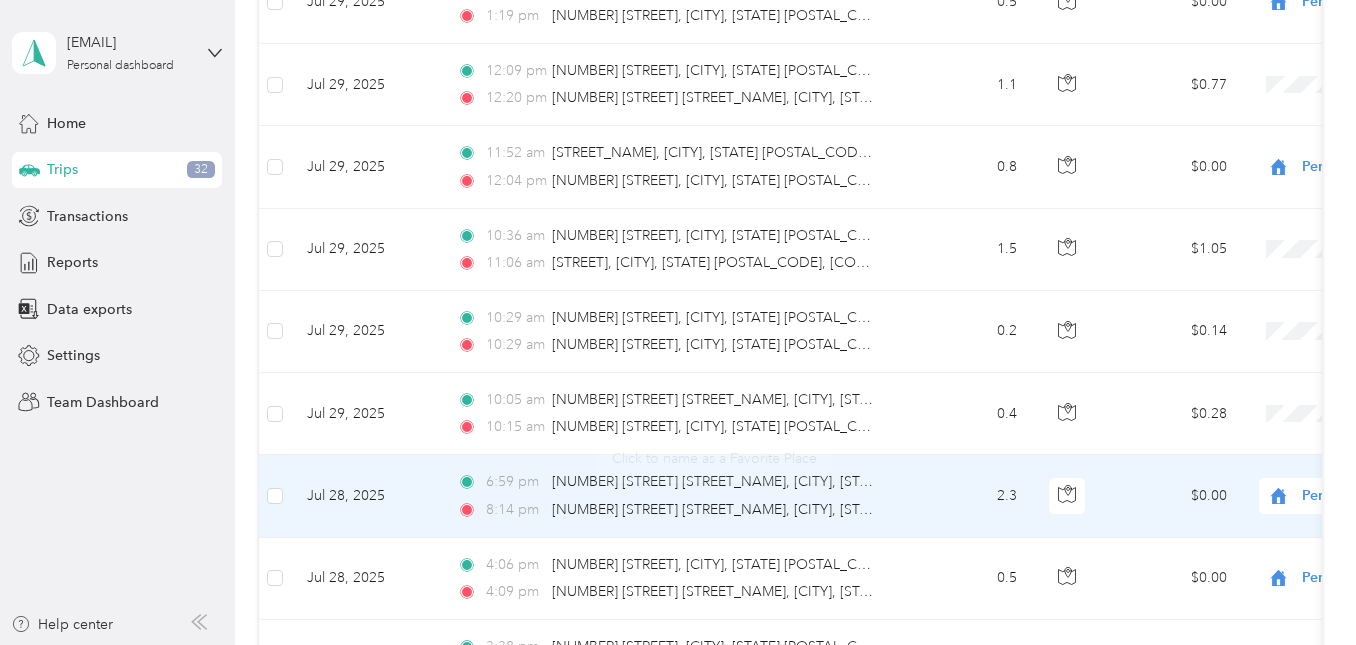 scroll, scrollTop: 2010, scrollLeft: 0, axis: vertical 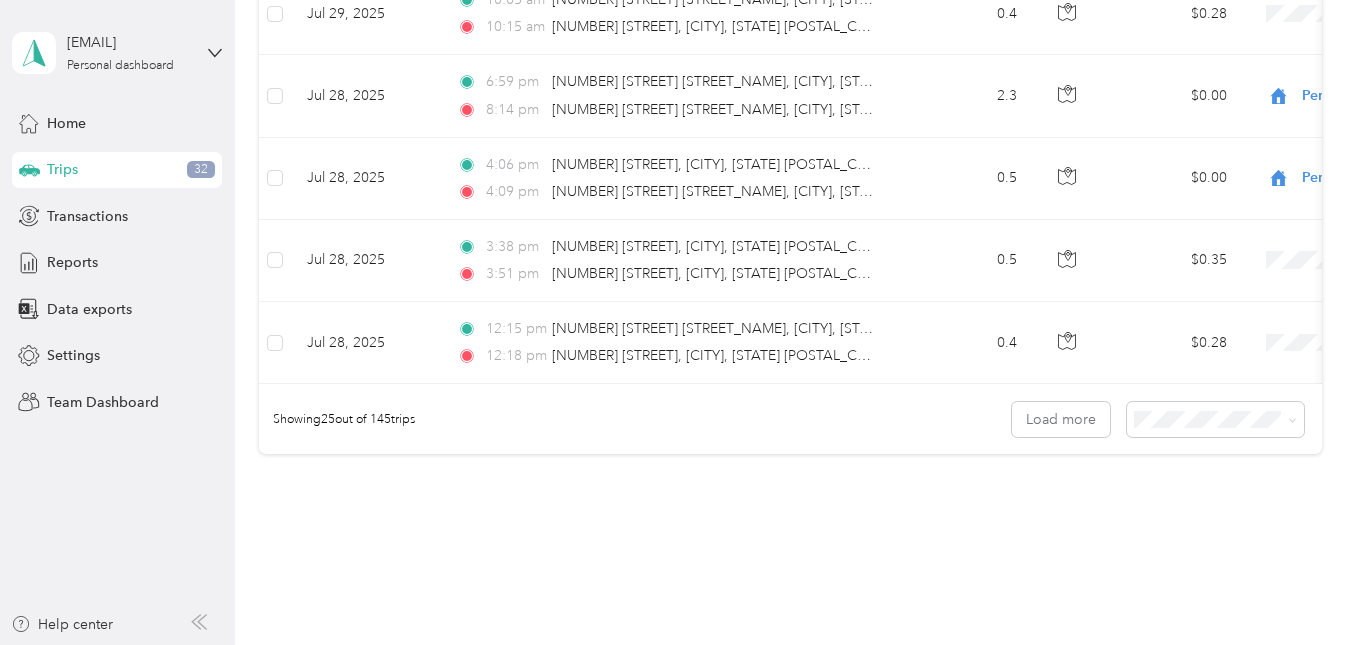 click on "100 per load" at bounding box center (1177, 538) 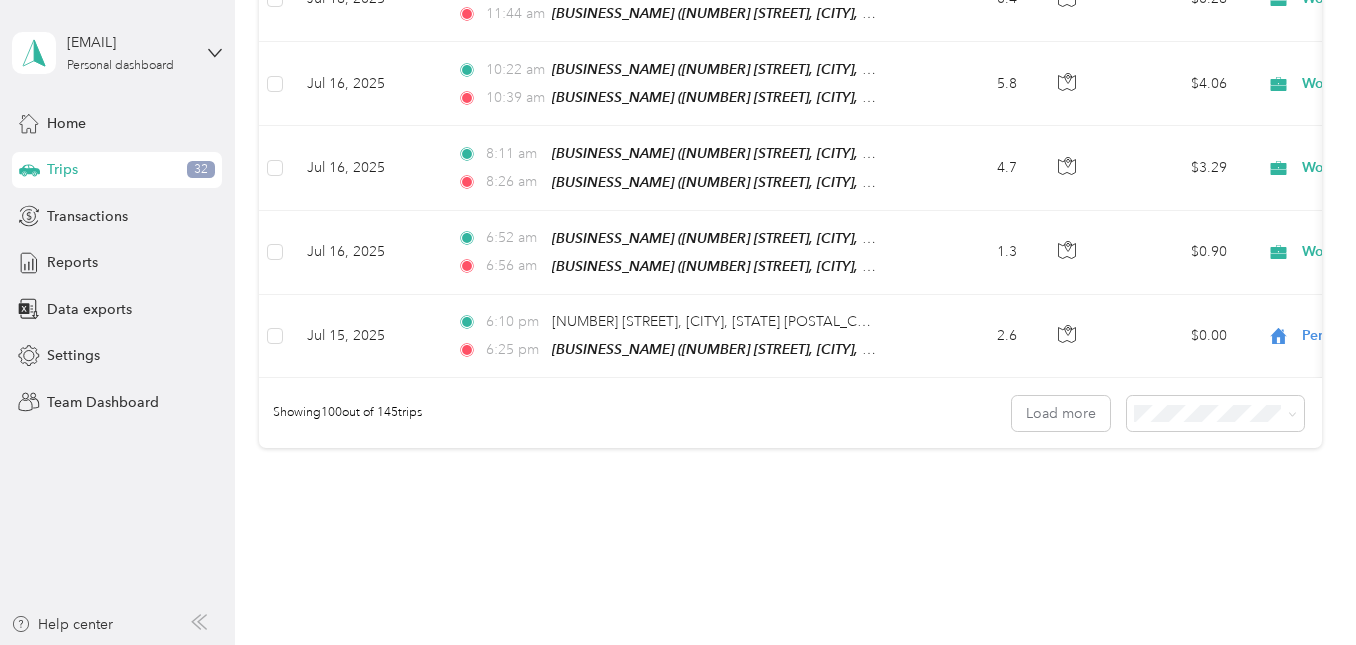 scroll, scrollTop: 8279, scrollLeft: 0, axis: vertical 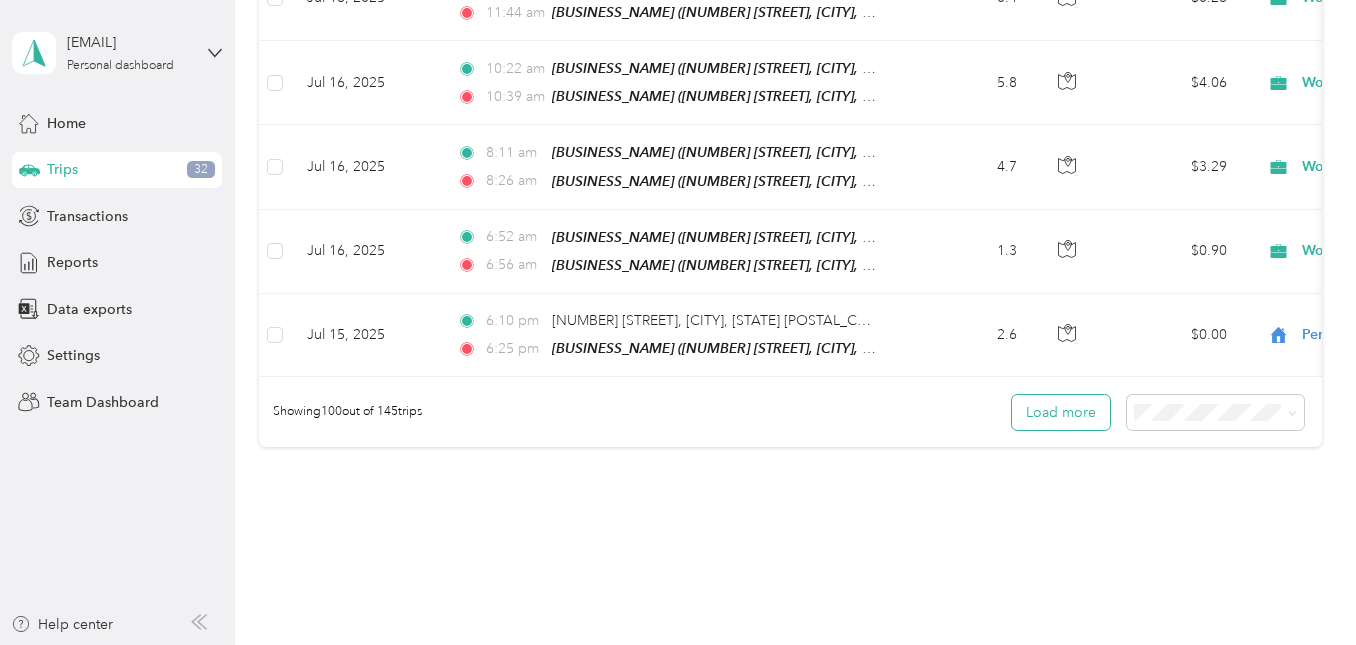 click on "Load more" at bounding box center (1061, 412) 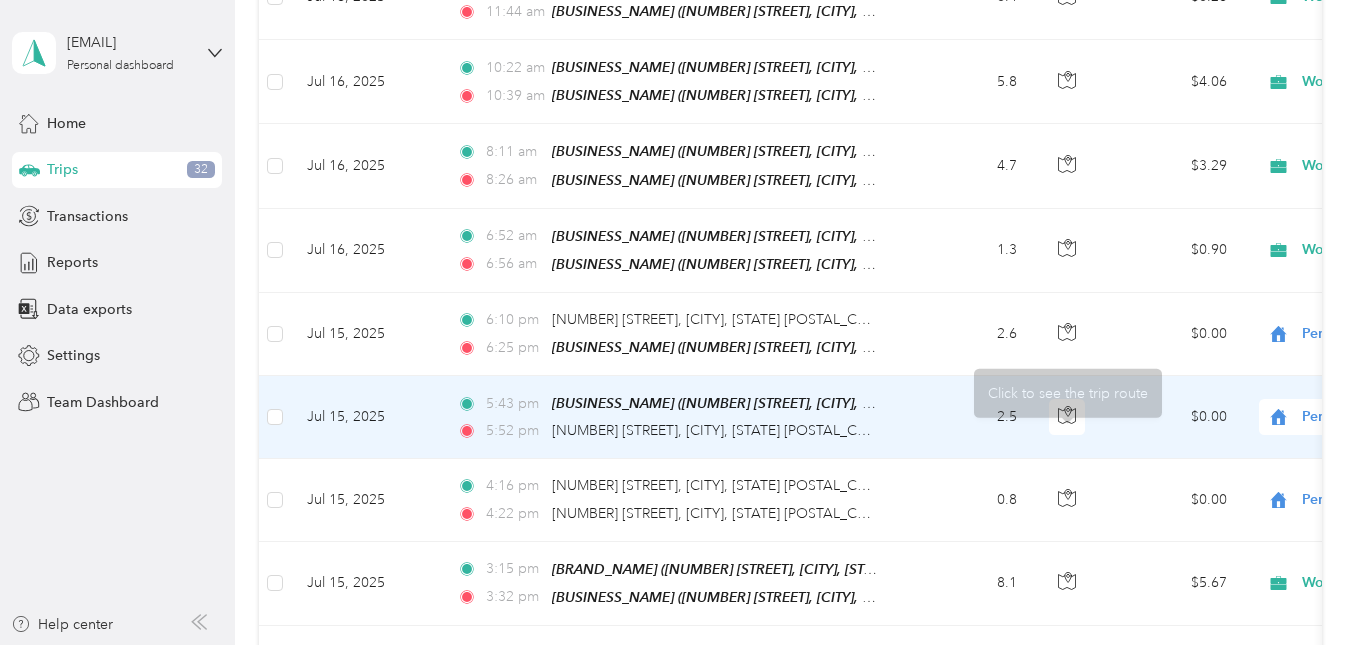 scroll, scrollTop: 7680, scrollLeft: 0, axis: vertical 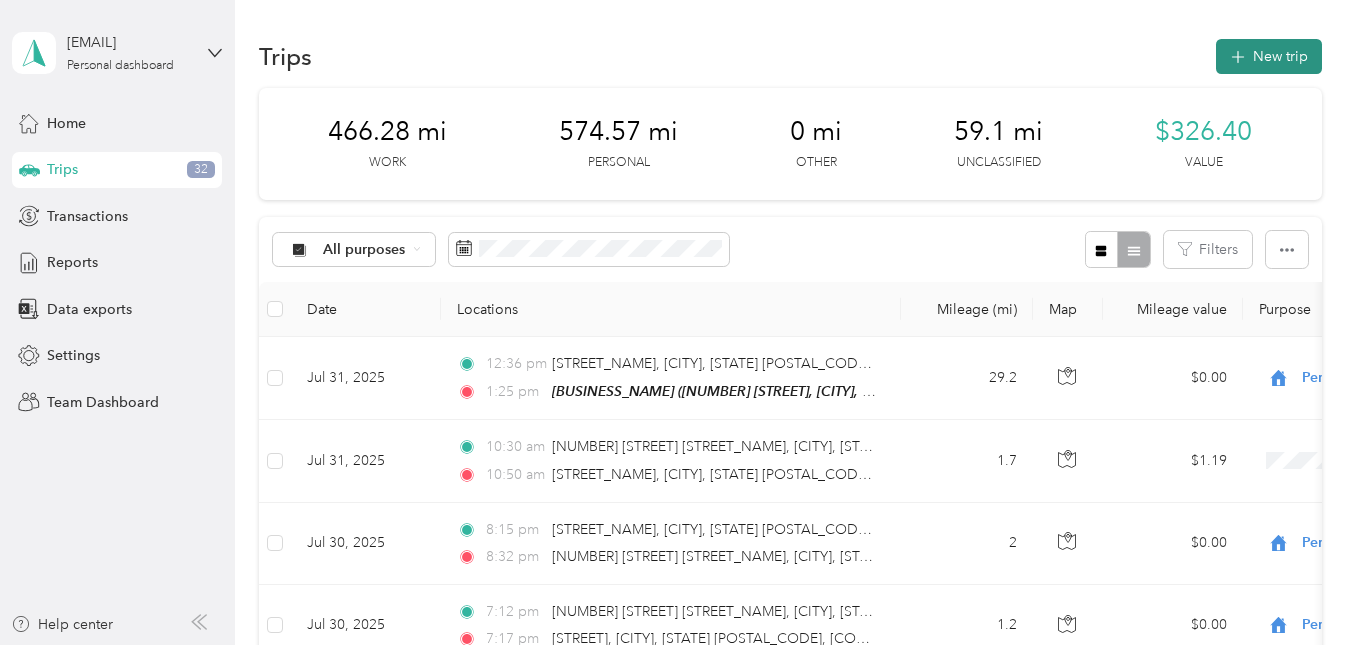 click on "New trip" at bounding box center (1269, 56) 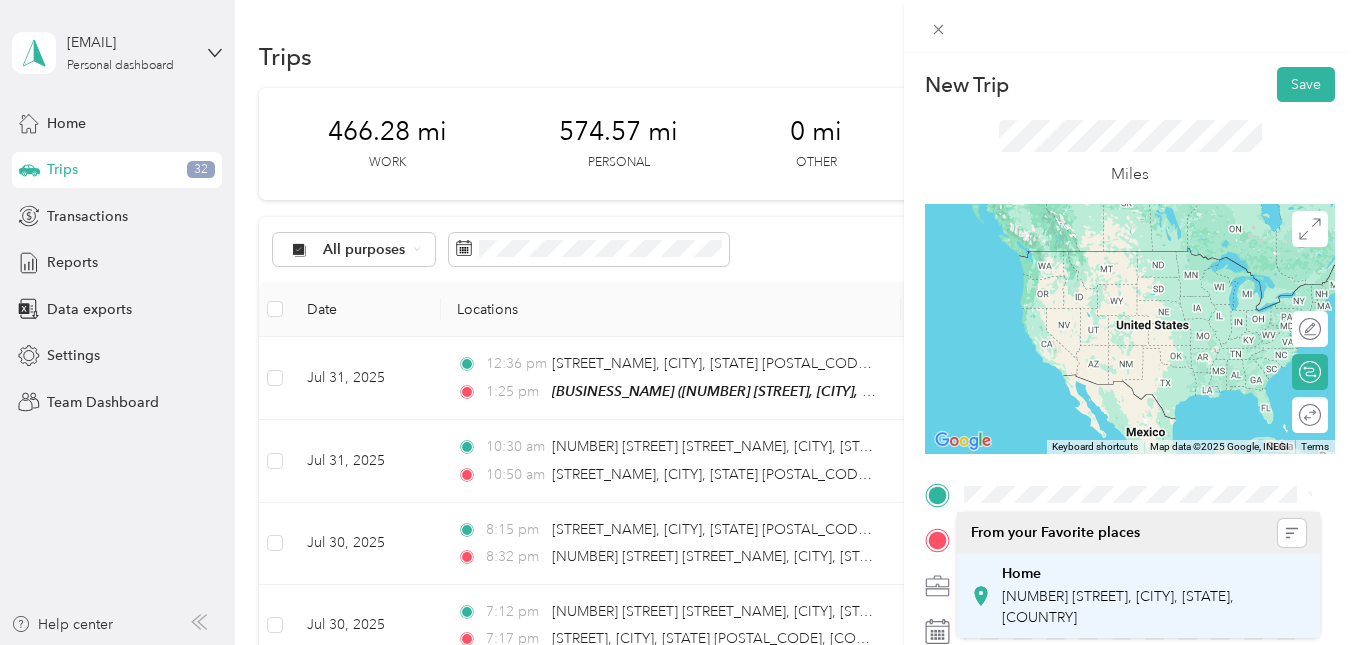 click on "[NUMBER] [STREET], [CITY], [STATE], [COUNTRY]" at bounding box center [1118, 607] 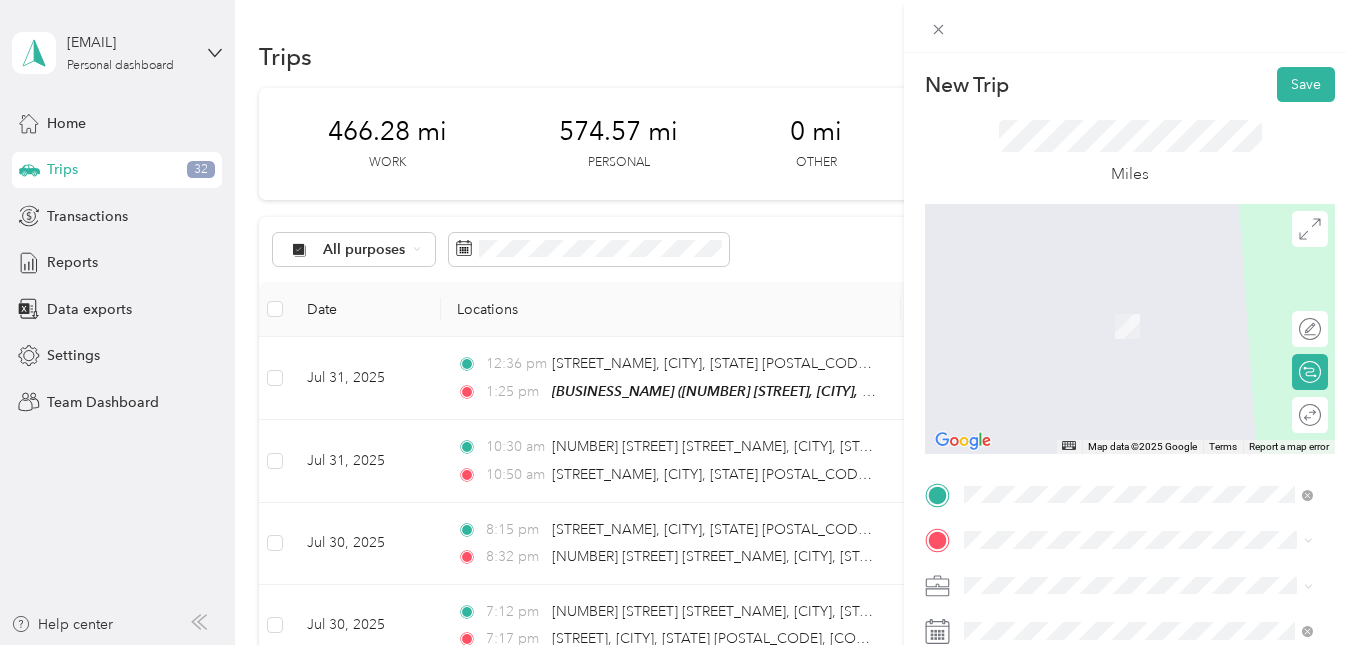 click on "[NUMBER] [STREET], [CITY], [POSTAL_CODE], [CITY], [STATE], [COUNTRY]" at bounding box center (1148, 335) 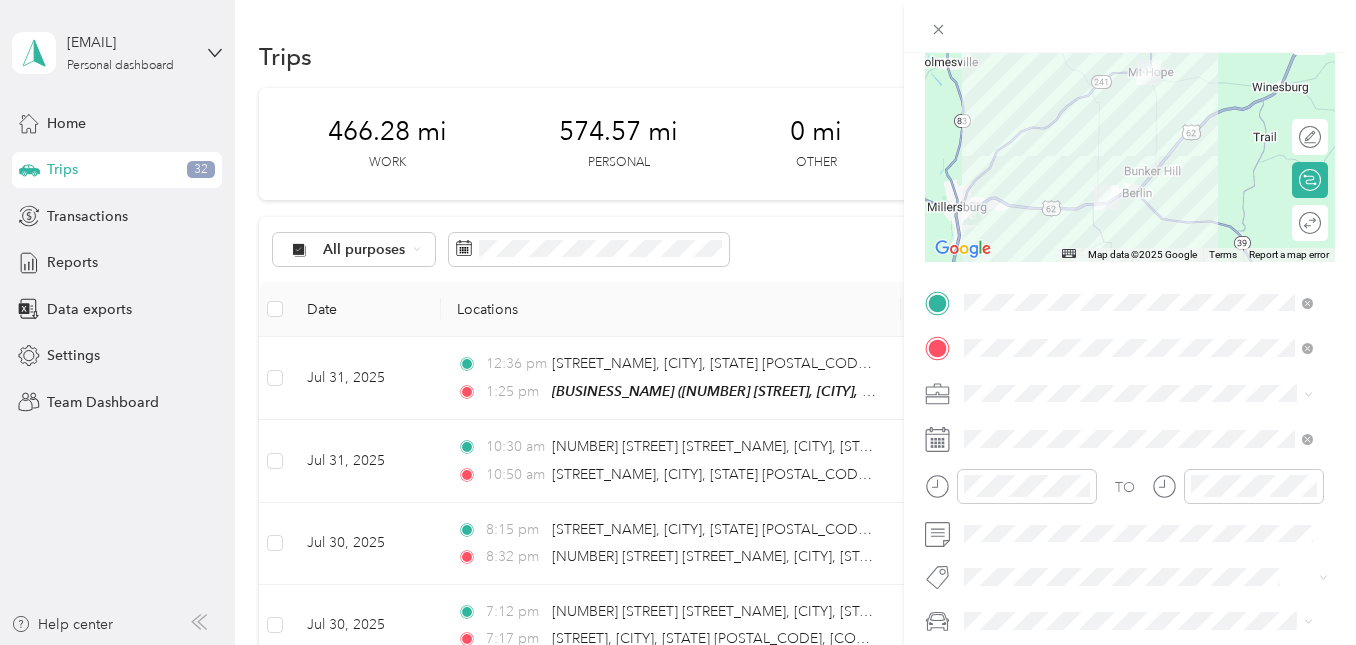 scroll, scrollTop: 200, scrollLeft: 0, axis: vertical 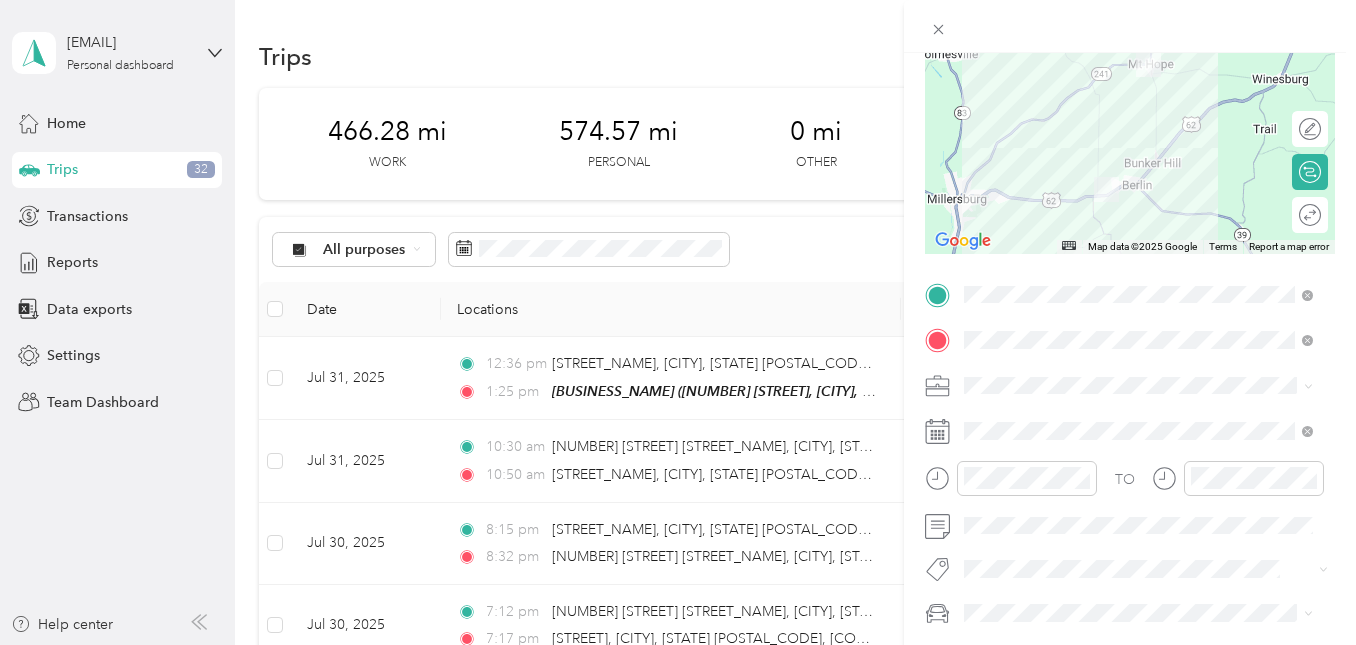 click on "Work" at bounding box center [988, 139] 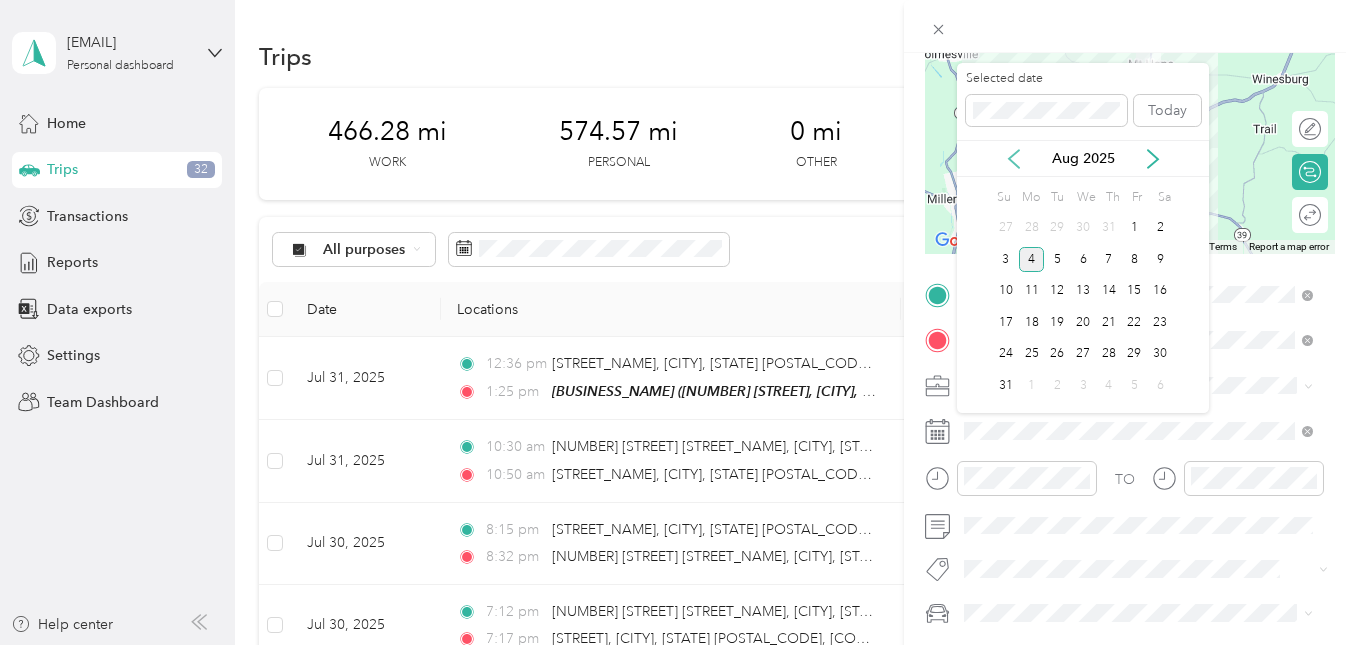 click 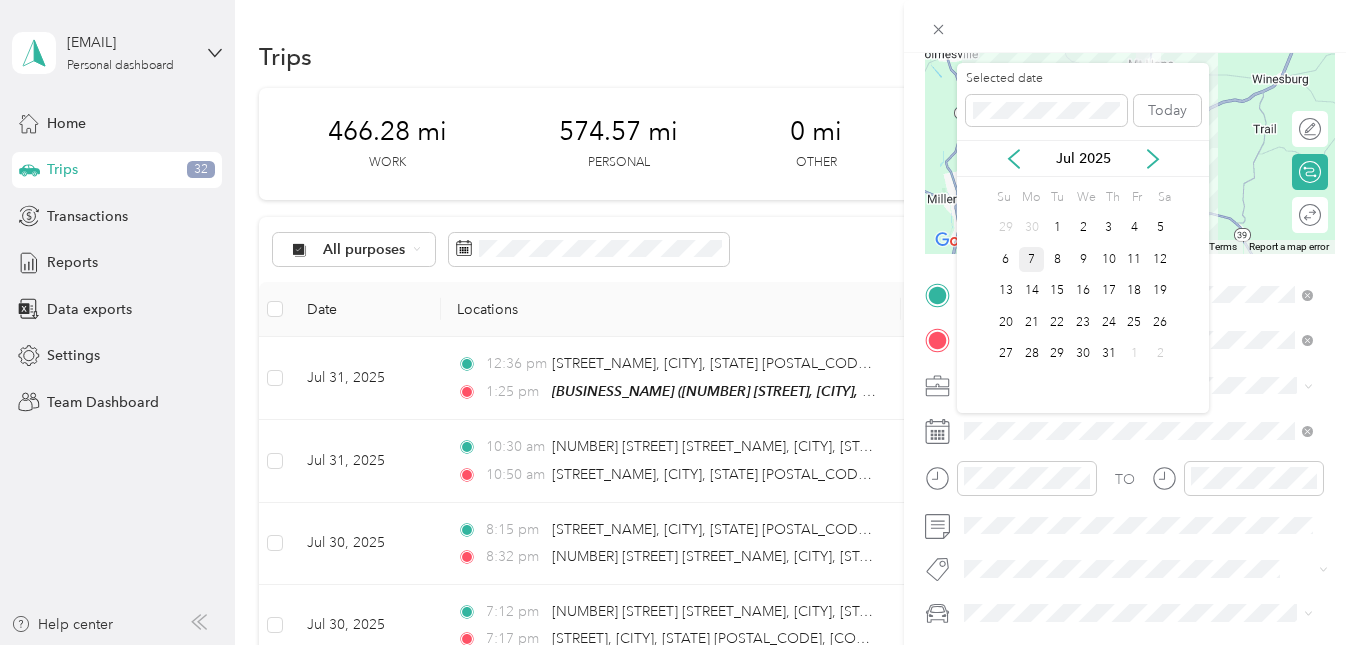 click on "7" at bounding box center [1032, 259] 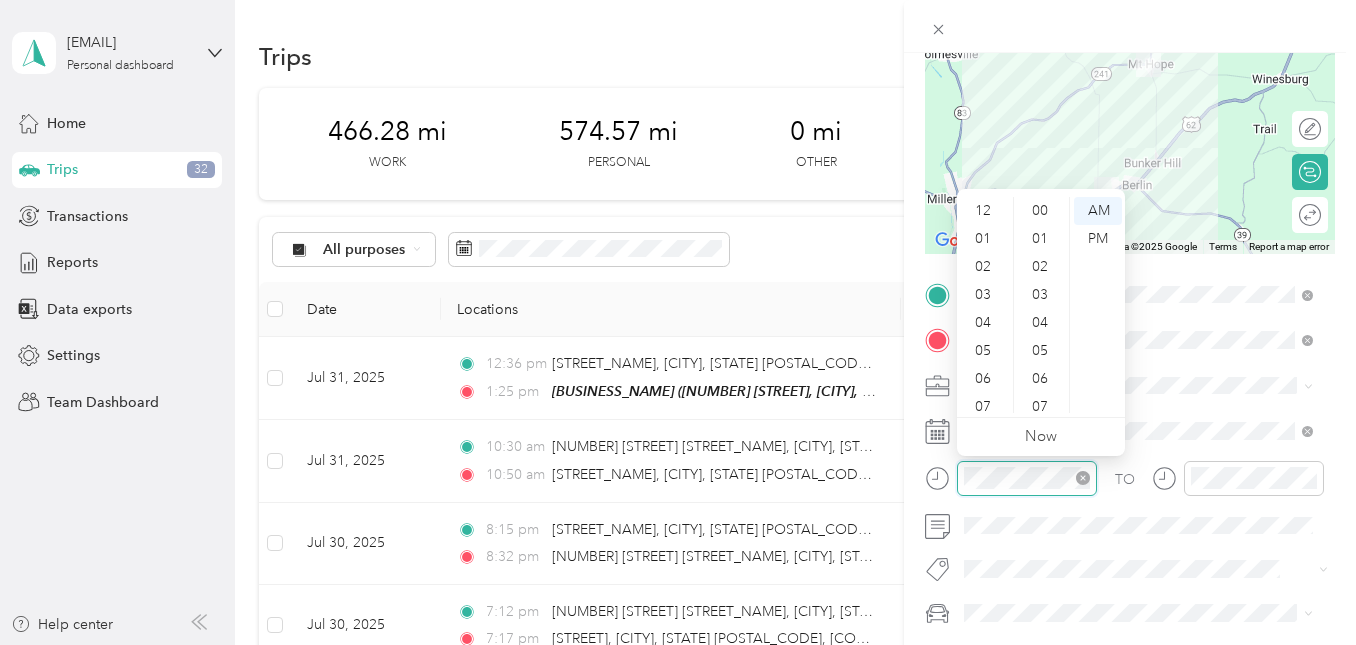 scroll, scrollTop: 1431, scrollLeft: 0, axis: vertical 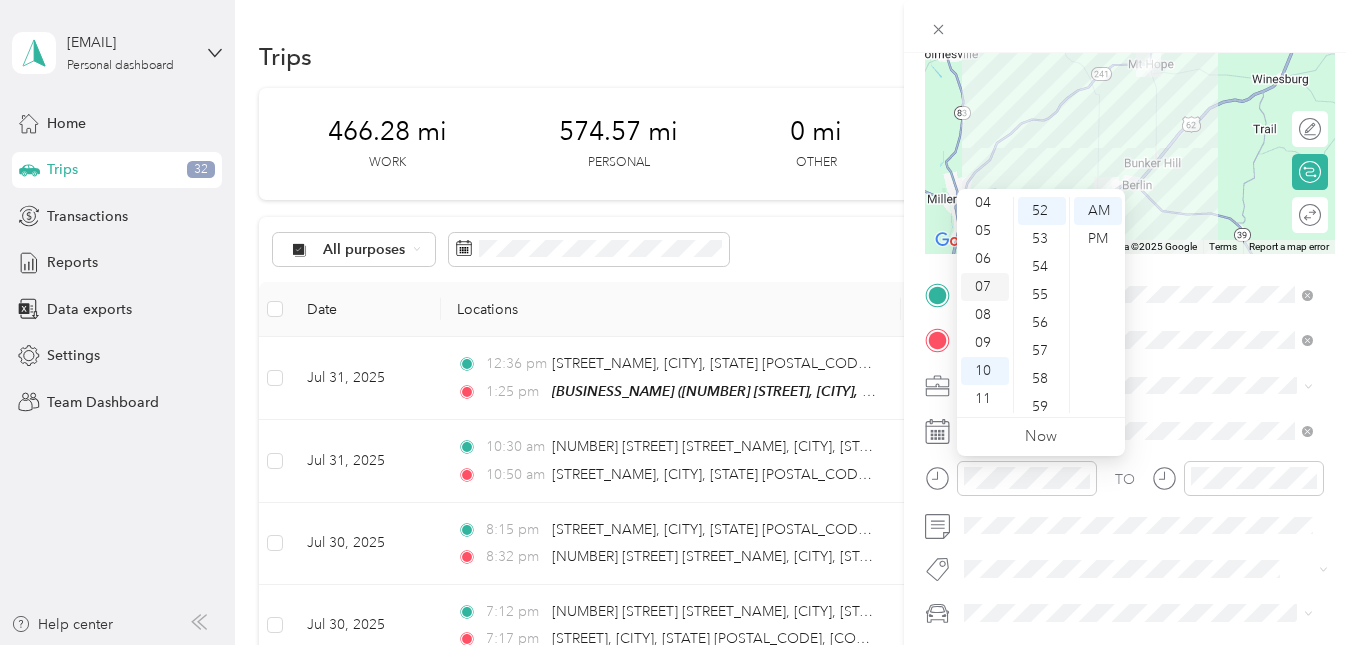 click on "07" at bounding box center [985, 287] 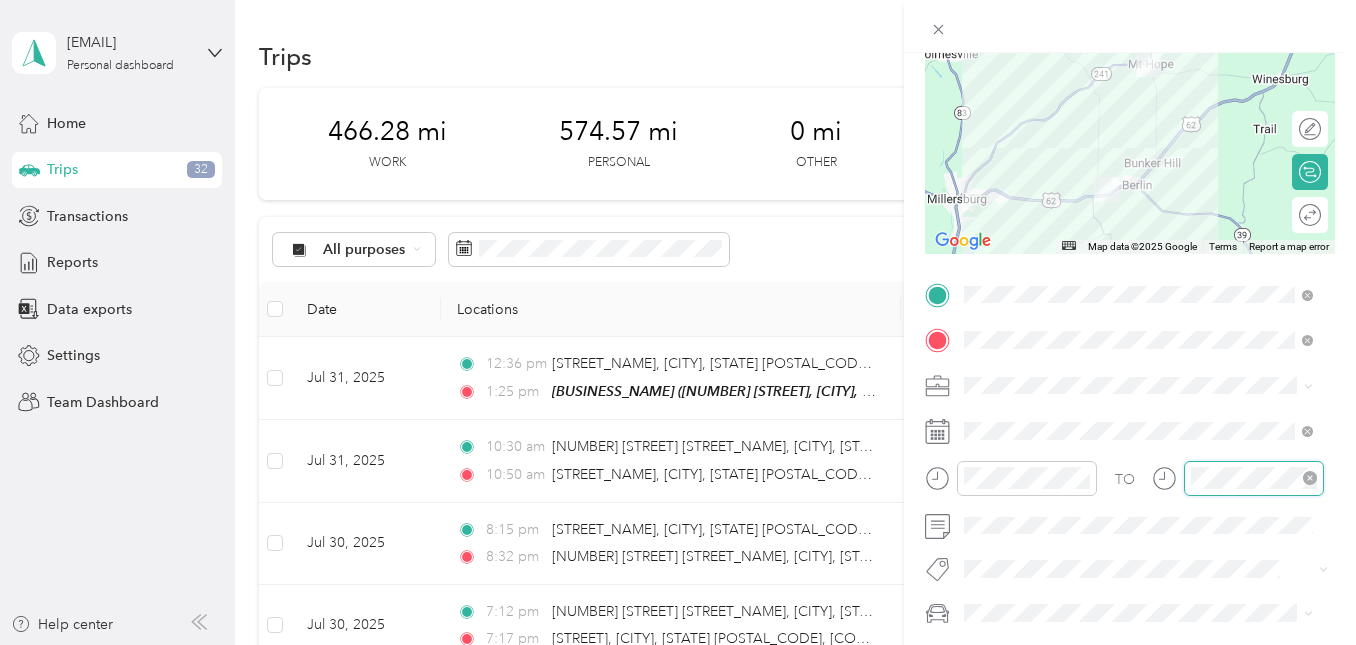 scroll, scrollTop: 120, scrollLeft: 0, axis: vertical 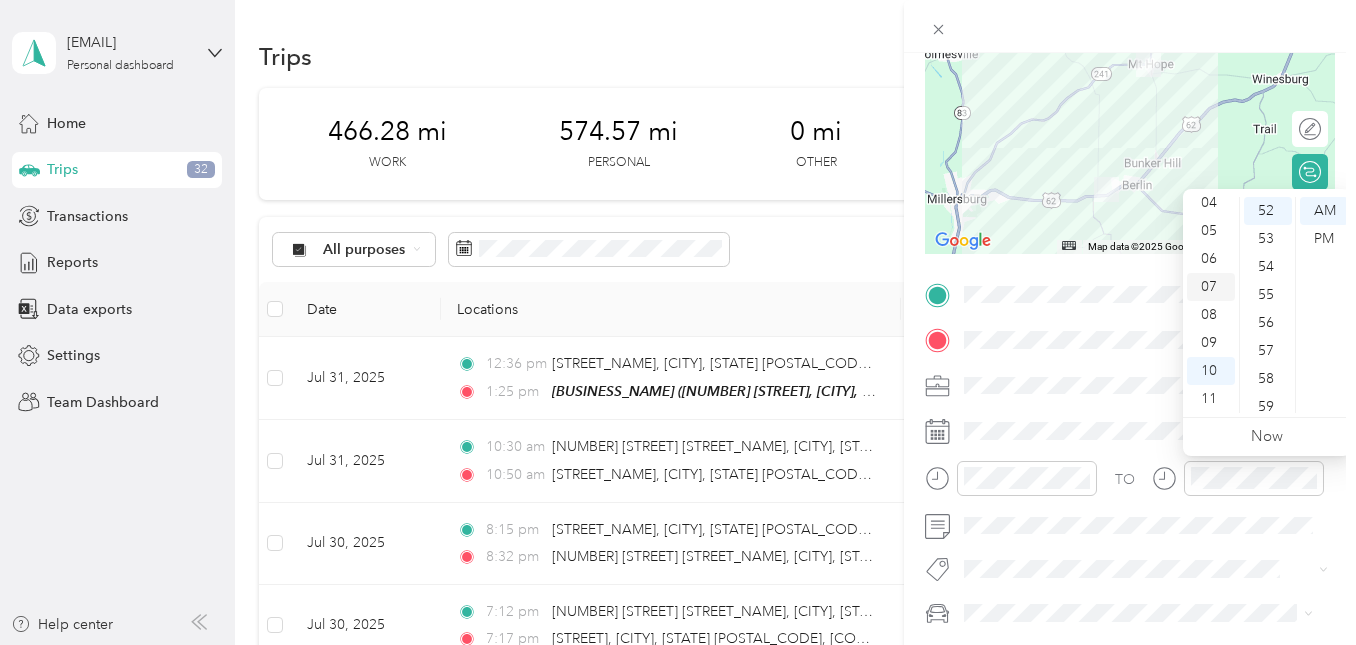 click on "07" at bounding box center [1211, 287] 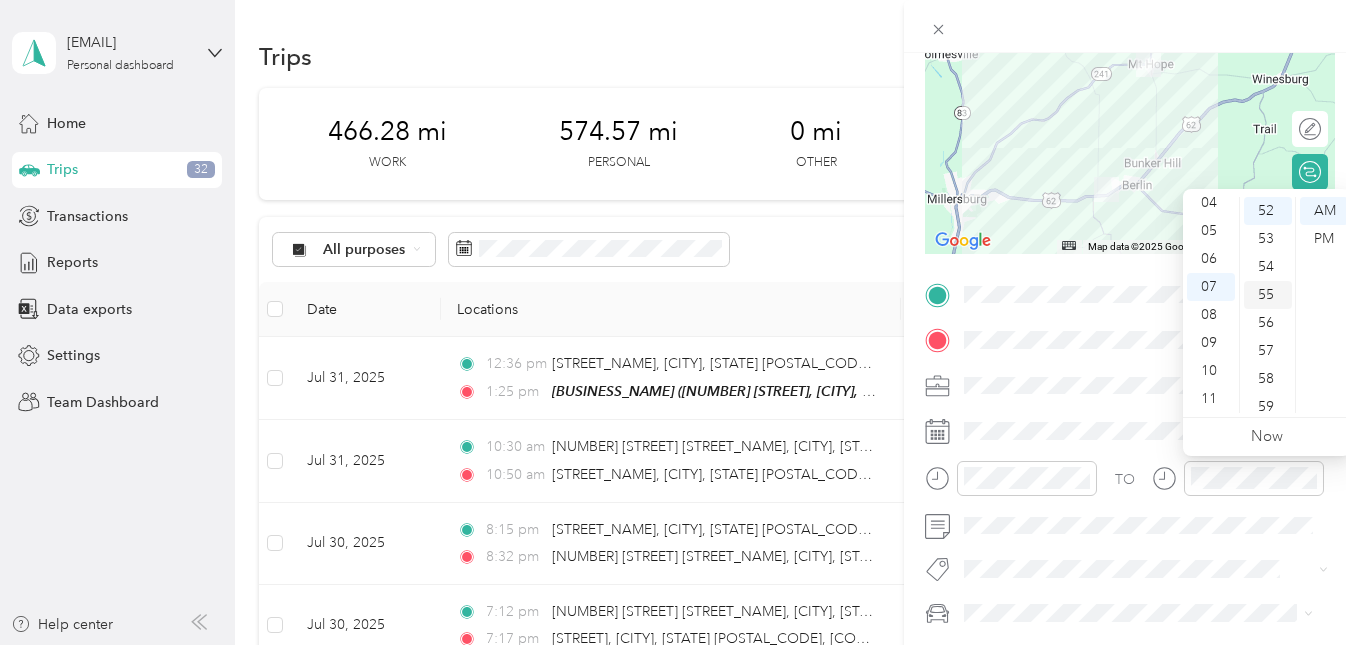 click on "54" at bounding box center [1268, 267] 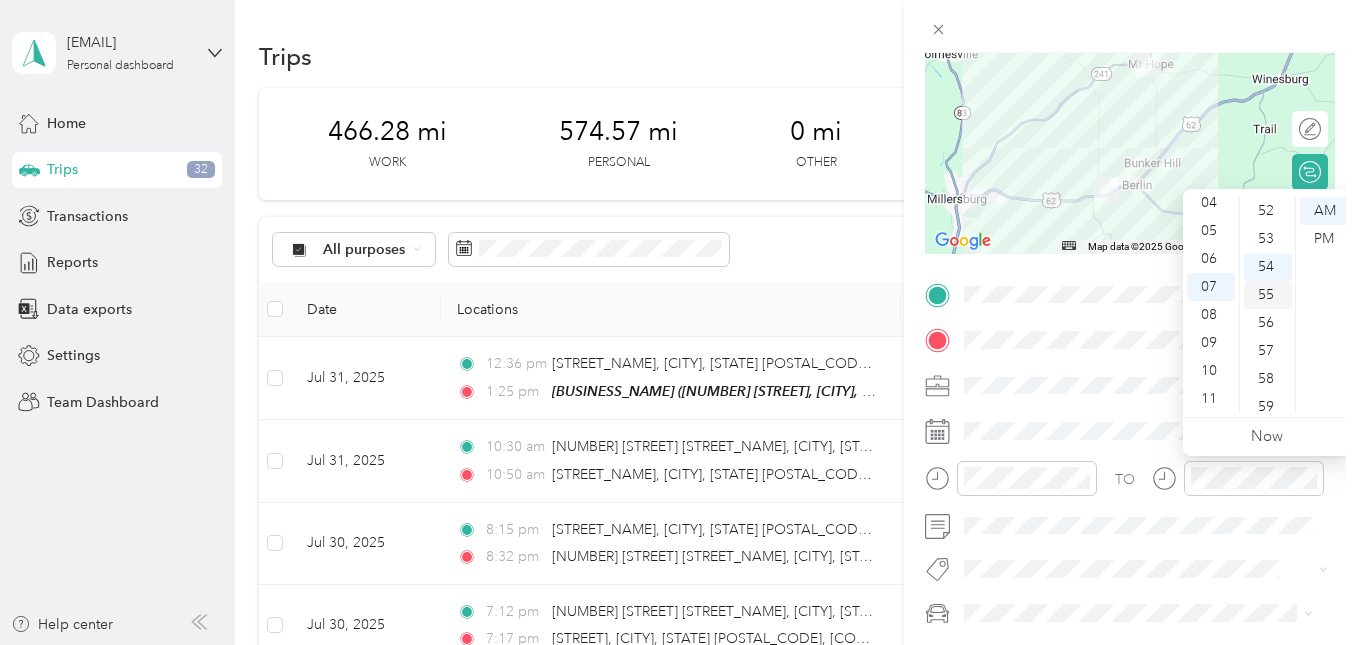 scroll, scrollTop: 1464, scrollLeft: 0, axis: vertical 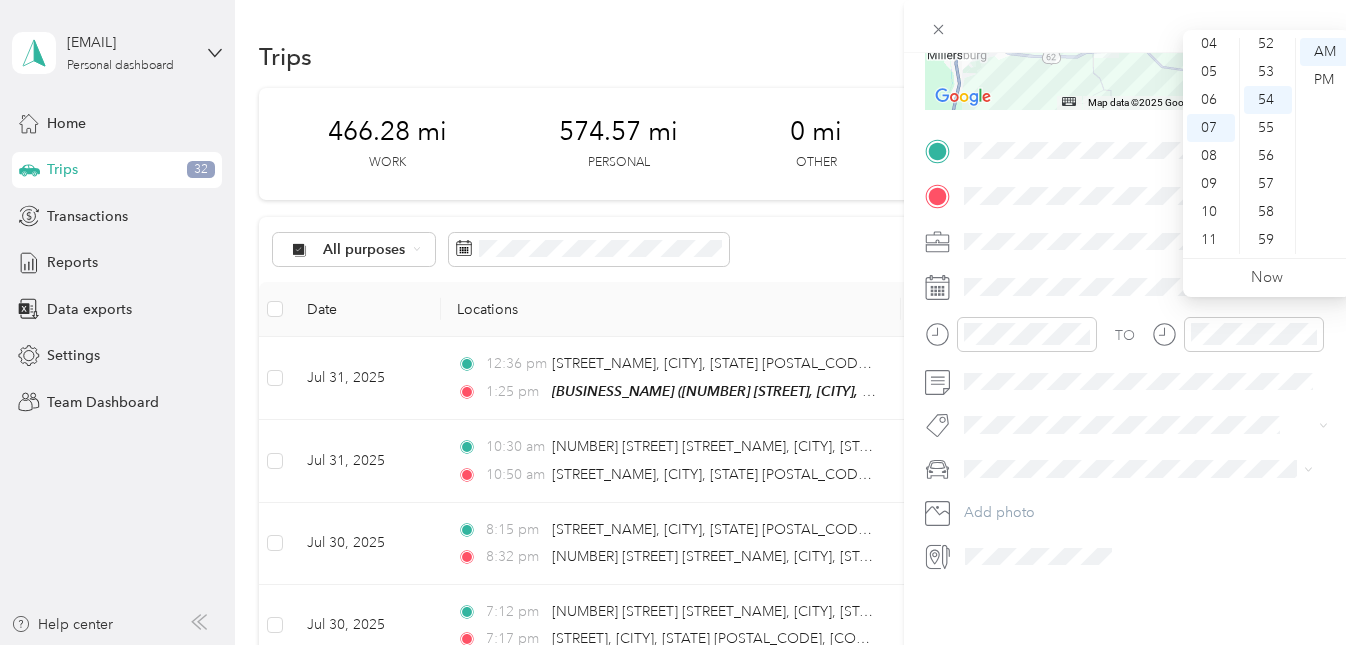 click on "New Trip Save This trip cannot be edited because it is either under review, approved, or paid. Contact your Team Manager to edit it. Miles ← Move left → Move right ↑ Move up ↓ Move down + Zoom in - Zoom out Home Jump left by 75% End Jump right by 75% Page Up Jump up by 75% Page Down Jump down by 75% Map Data Map data ©2025 Google Map data ©2025 Google 2 km  Click to toggle between metric and imperial units Terms Report a map error Edit route Calculate route Round trip TO Add photo" at bounding box center (1130, 375) 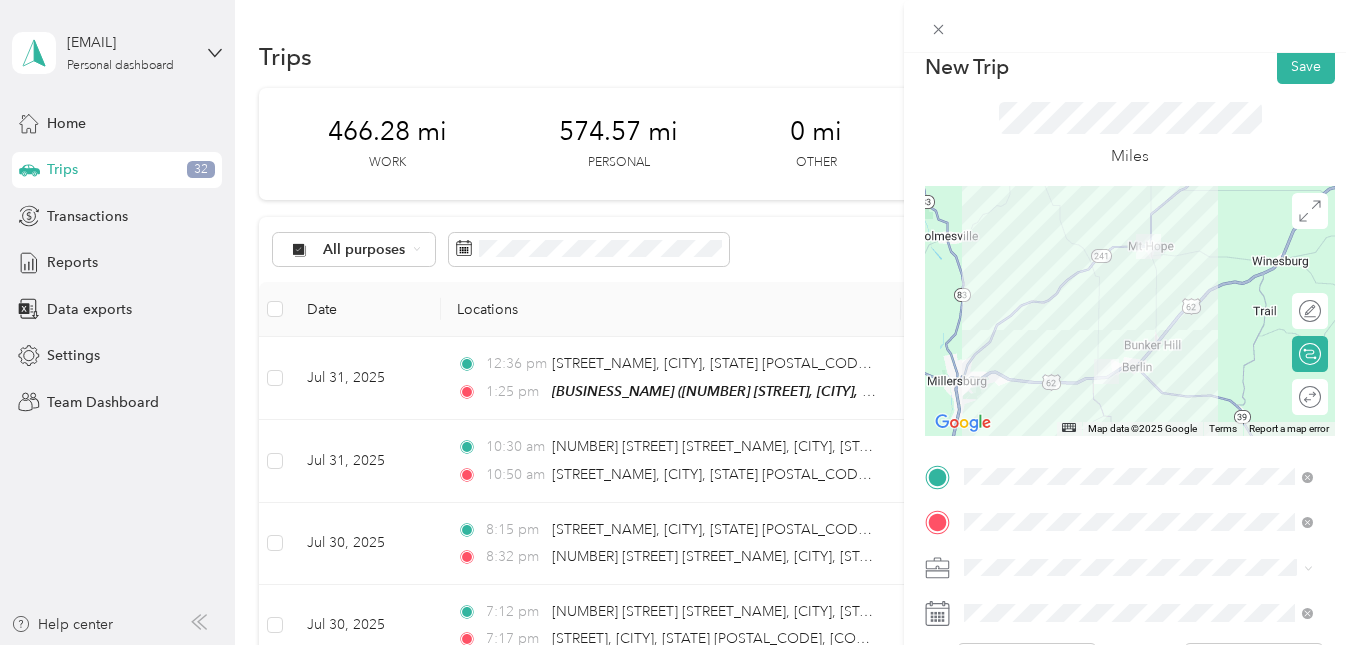 scroll, scrollTop: 0, scrollLeft: 0, axis: both 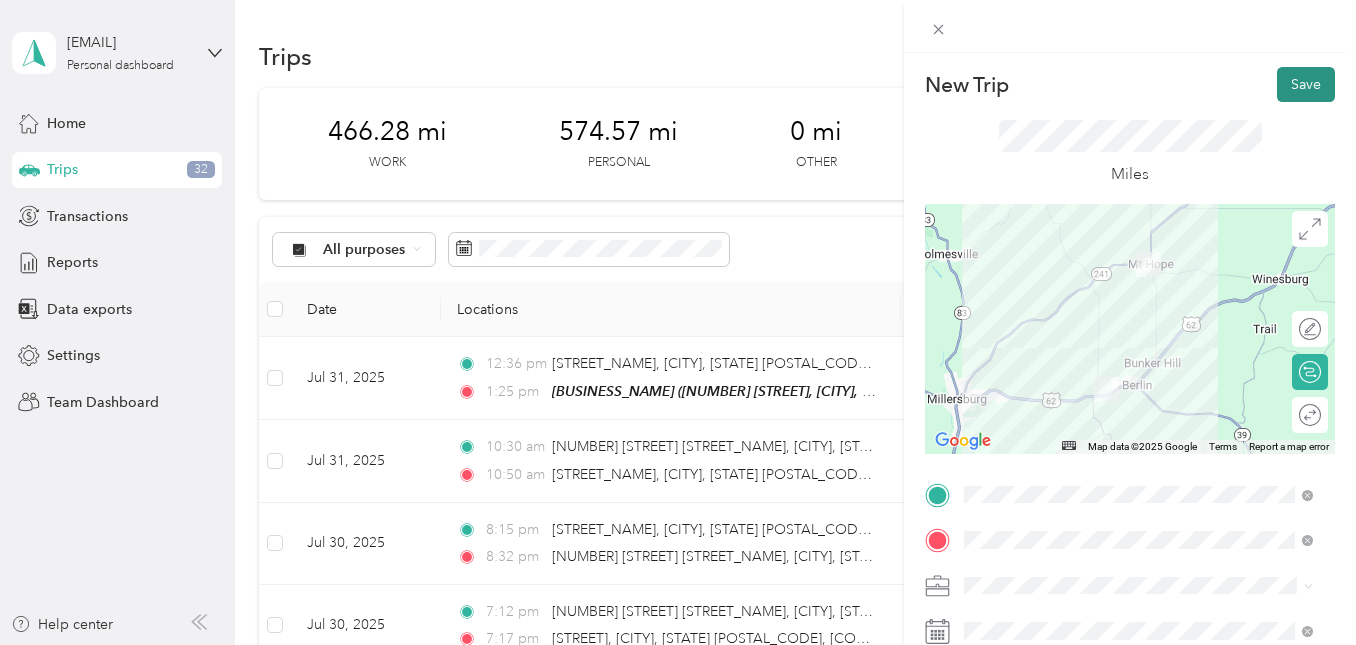 click on "Save" at bounding box center (1306, 84) 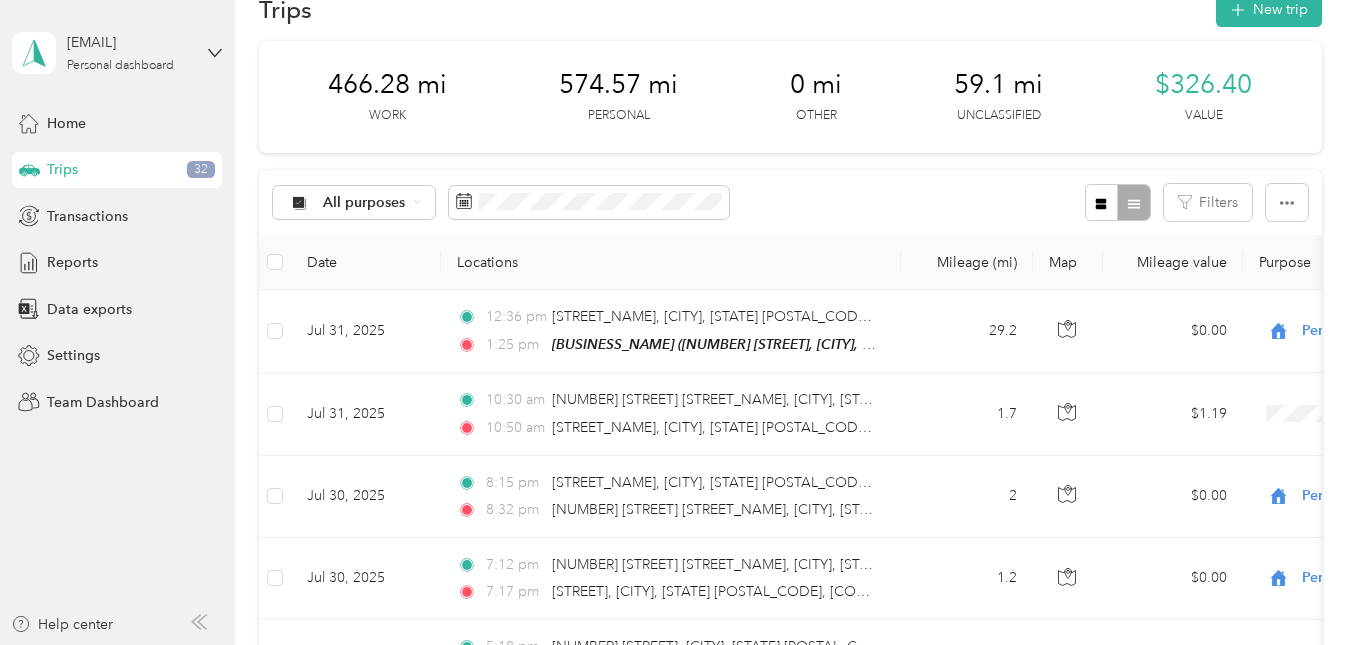 scroll, scrollTop: 0, scrollLeft: 0, axis: both 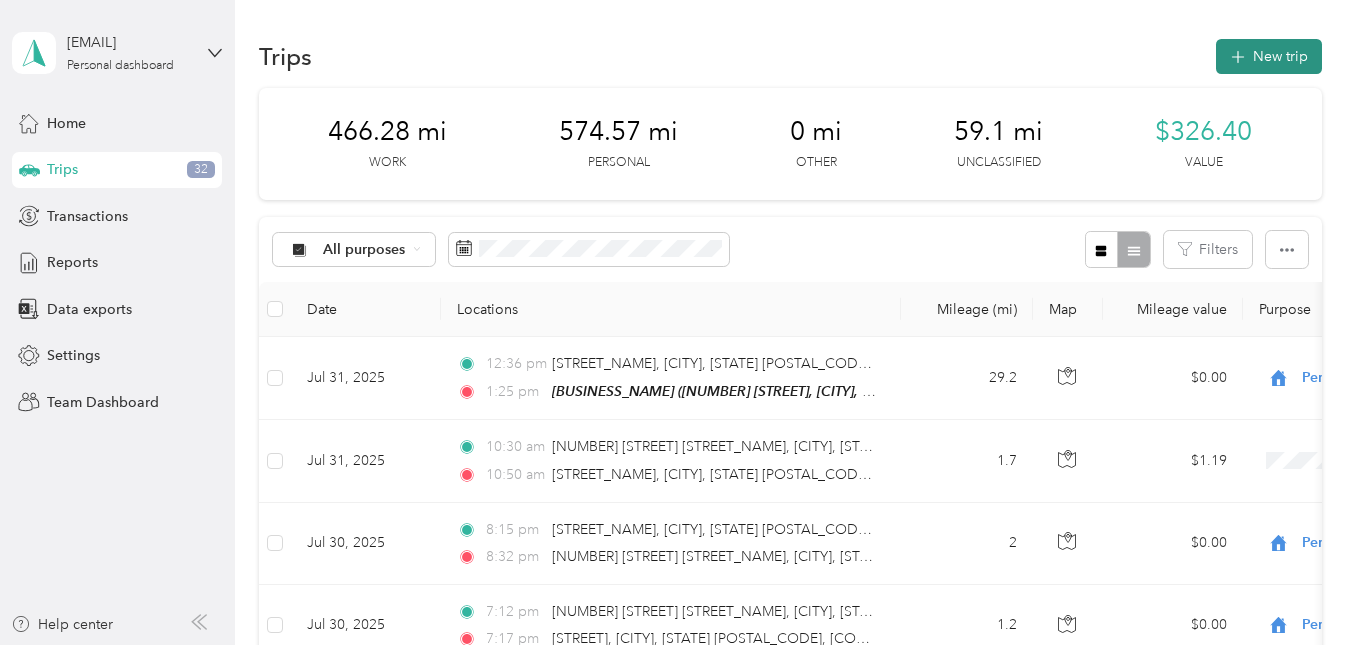 click on "New trip" at bounding box center [1269, 56] 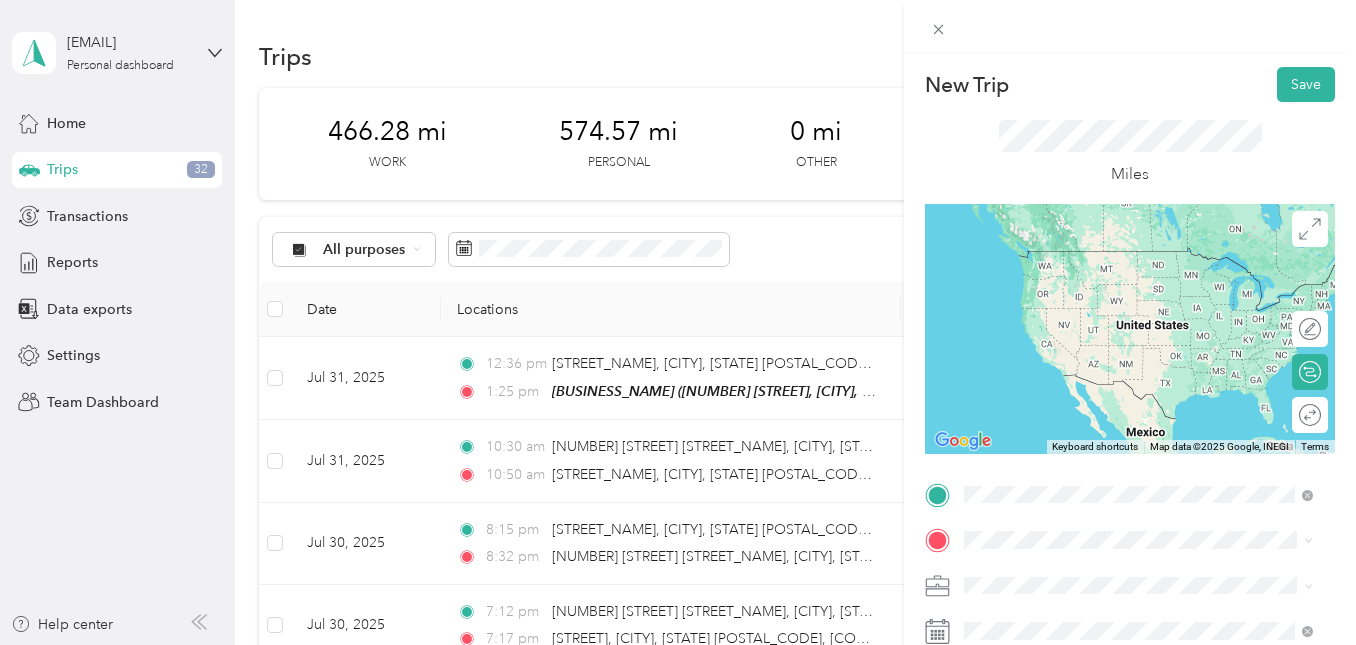 click on "[NUMBER] [STREET], [CITY], [POSTAL_CODE], [CITY], [STATE], [COUNTRY]" at bounding box center [1148, 291] 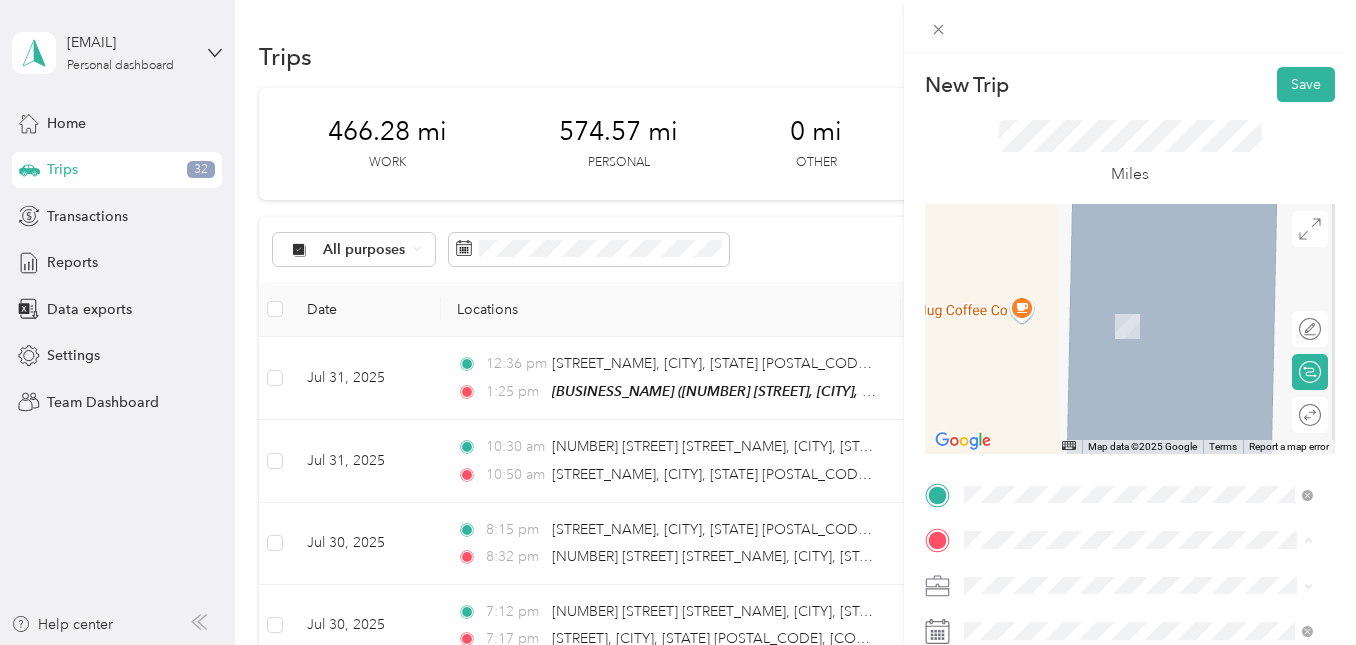 click on "Toward the Goal Ministries, Inc" at bounding box center (1104, 304) 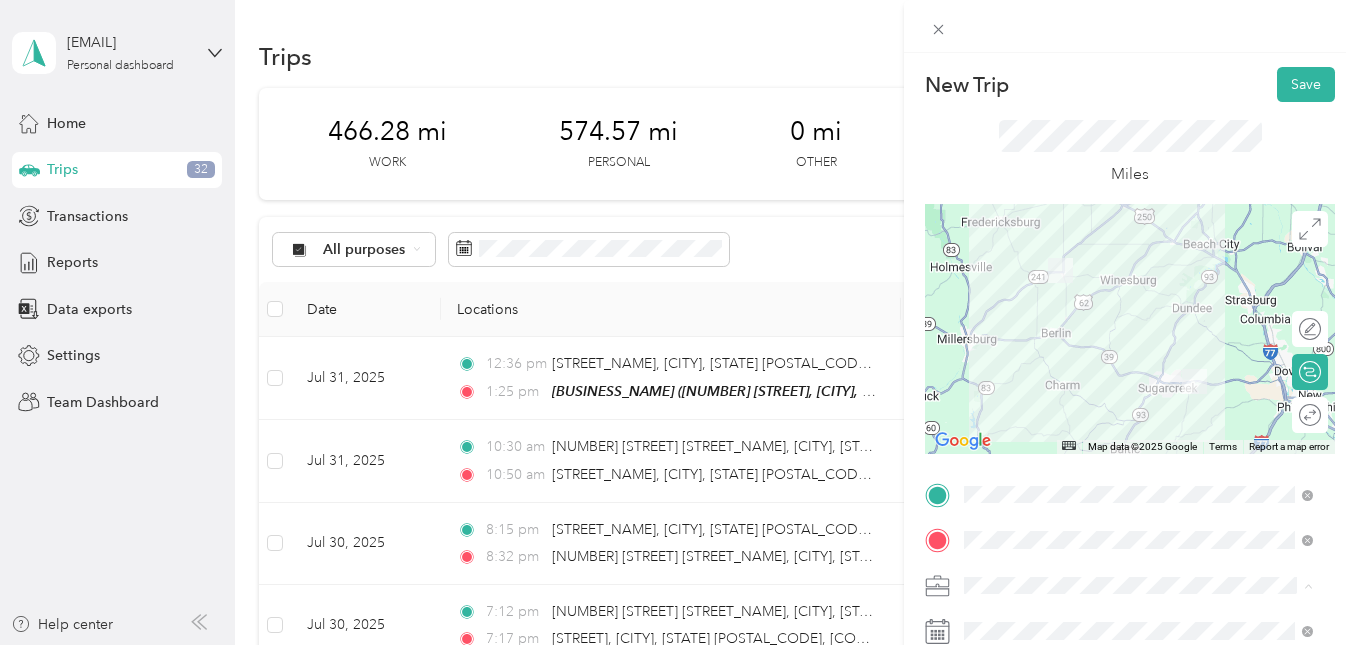 click on "Work" at bounding box center [988, 340] 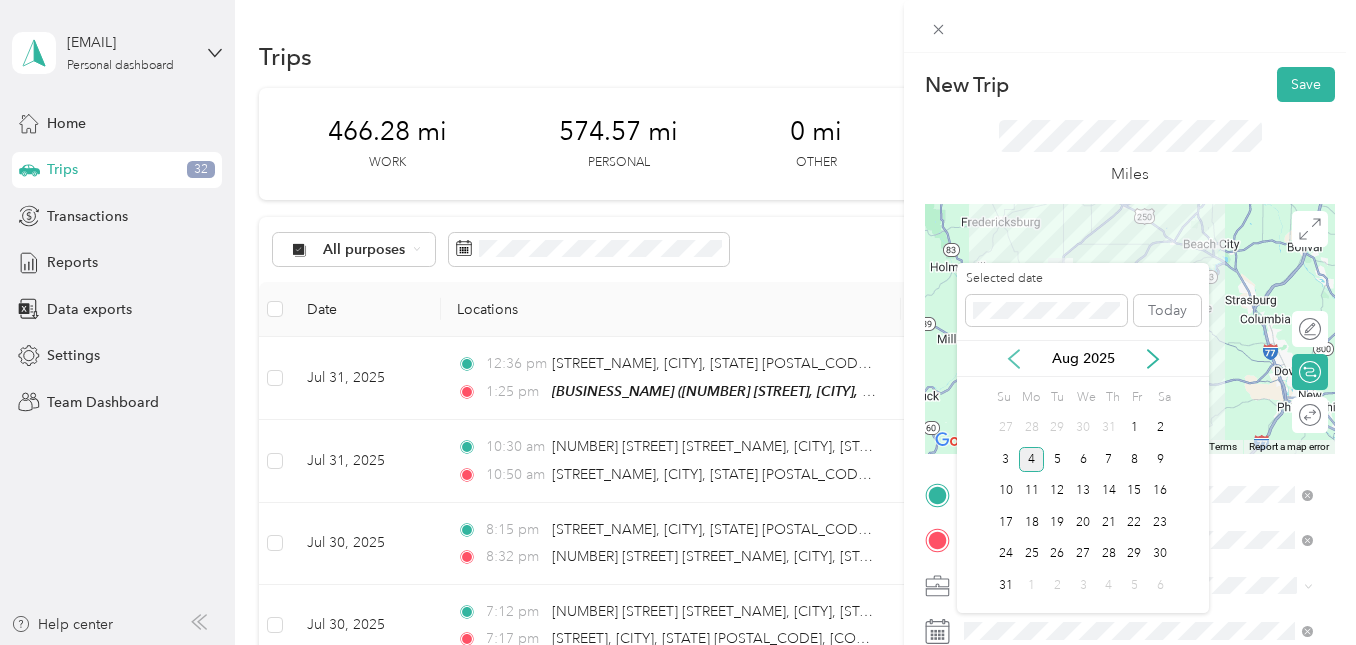click 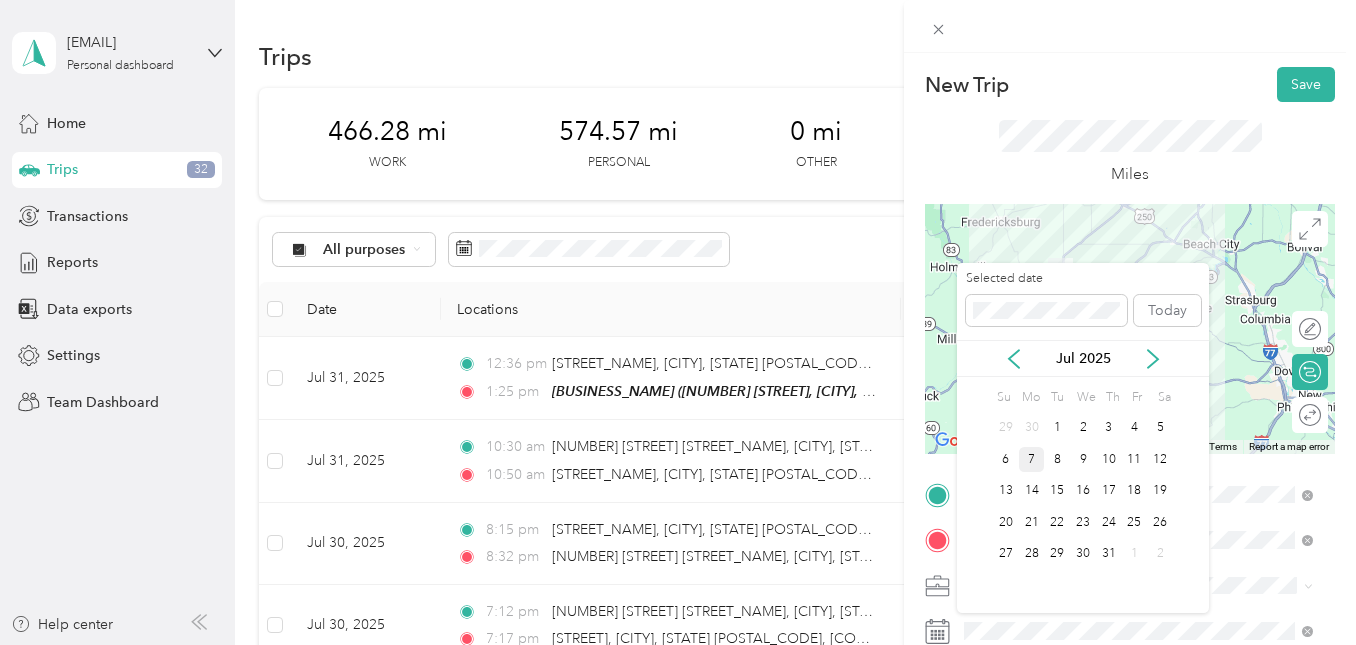 click on "7" at bounding box center [1032, 459] 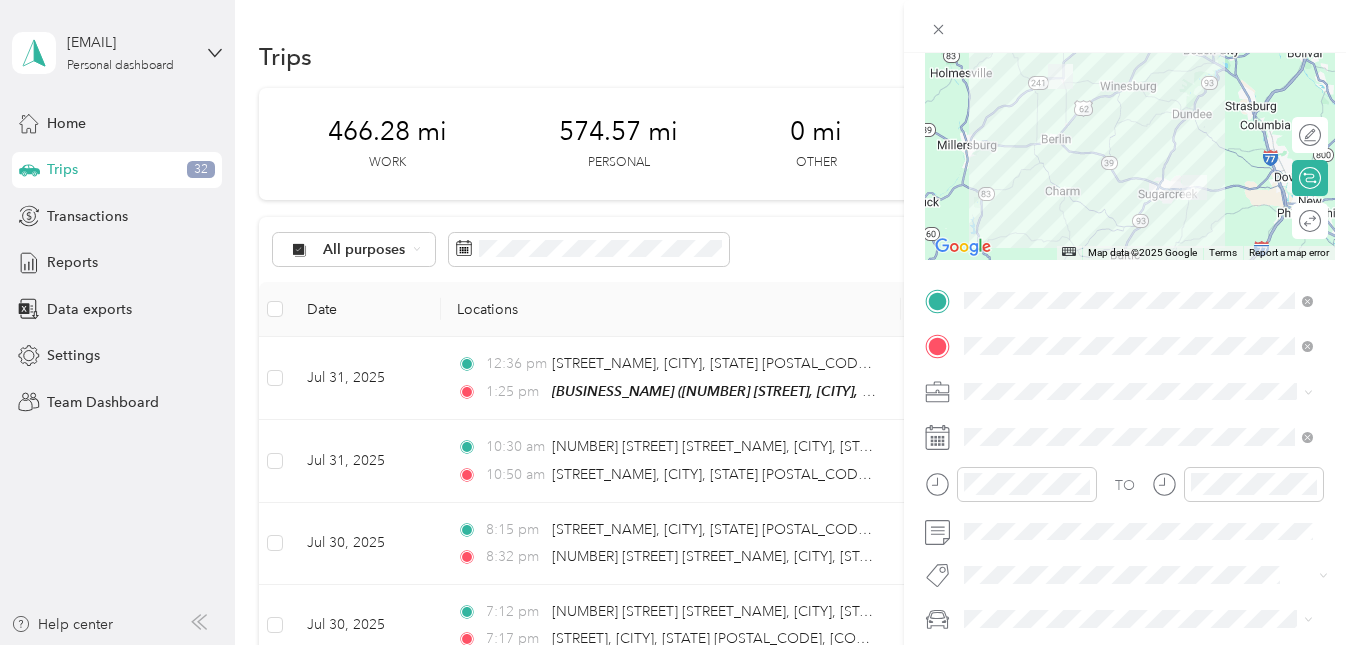 scroll, scrollTop: 200, scrollLeft: 0, axis: vertical 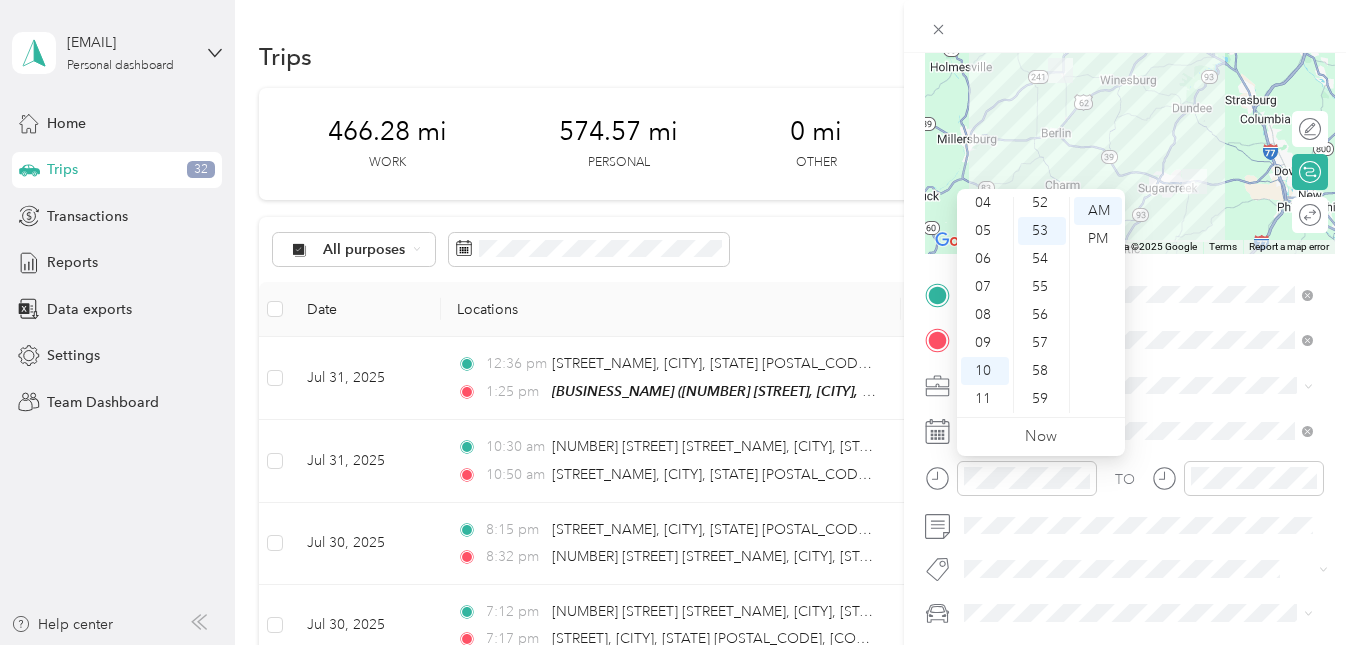 click at bounding box center (1130, 26) 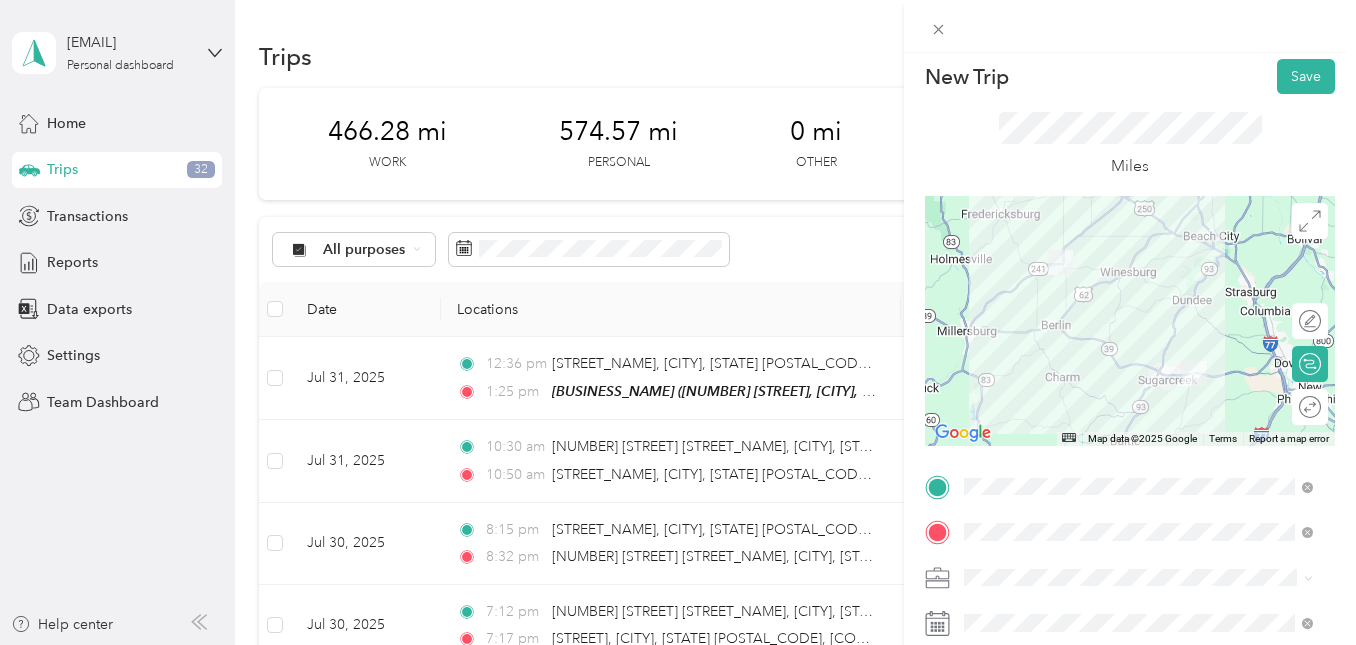 scroll, scrollTop: 0, scrollLeft: 0, axis: both 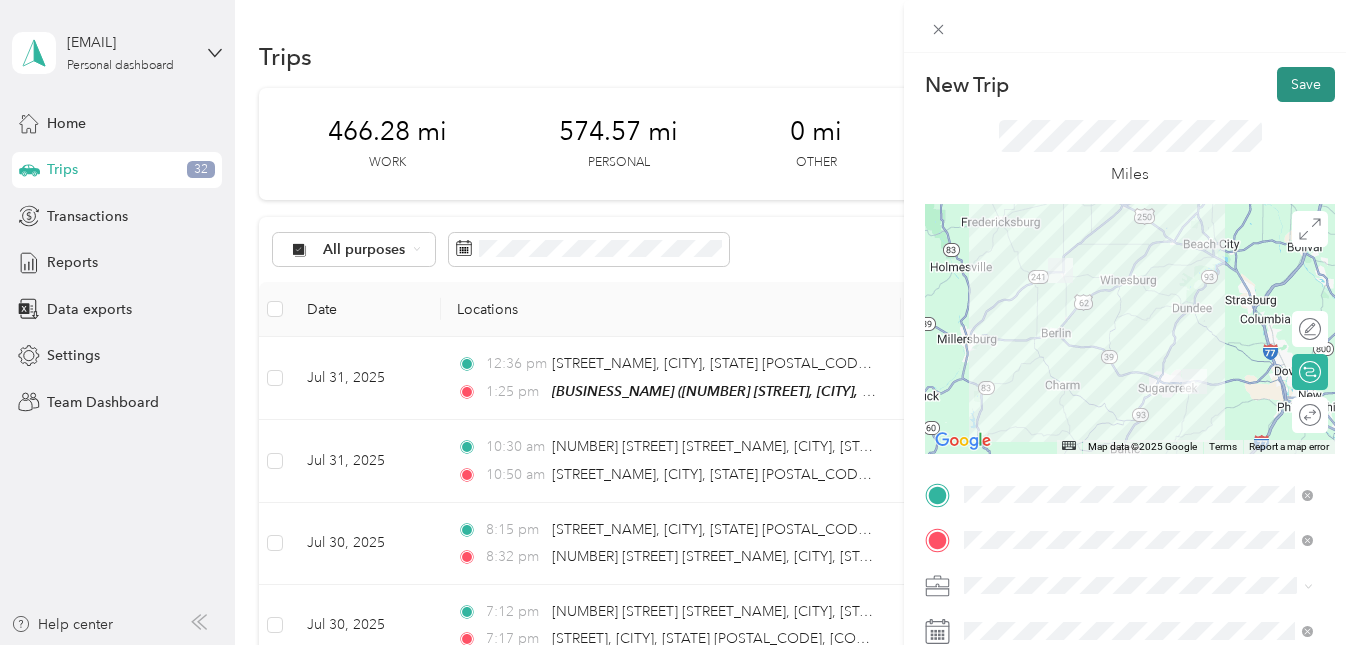 click on "Save" at bounding box center [1306, 84] 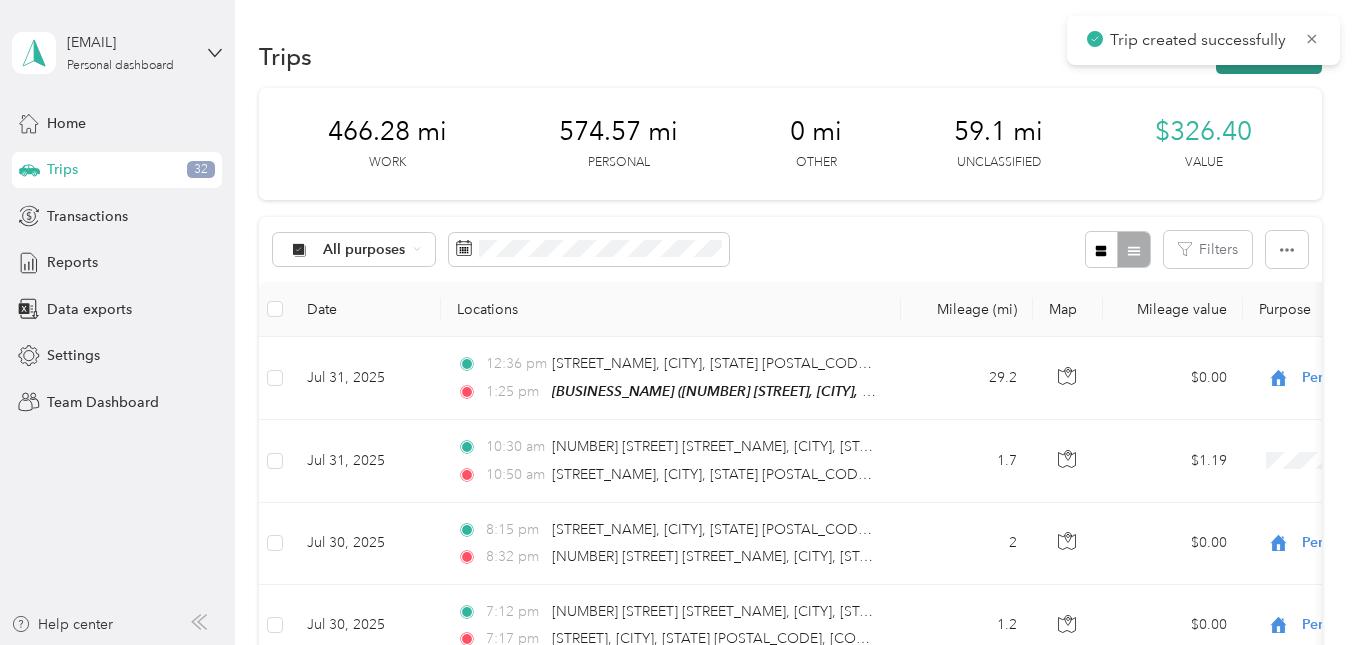 click on "New trip" at bounding box center [1269, 56] 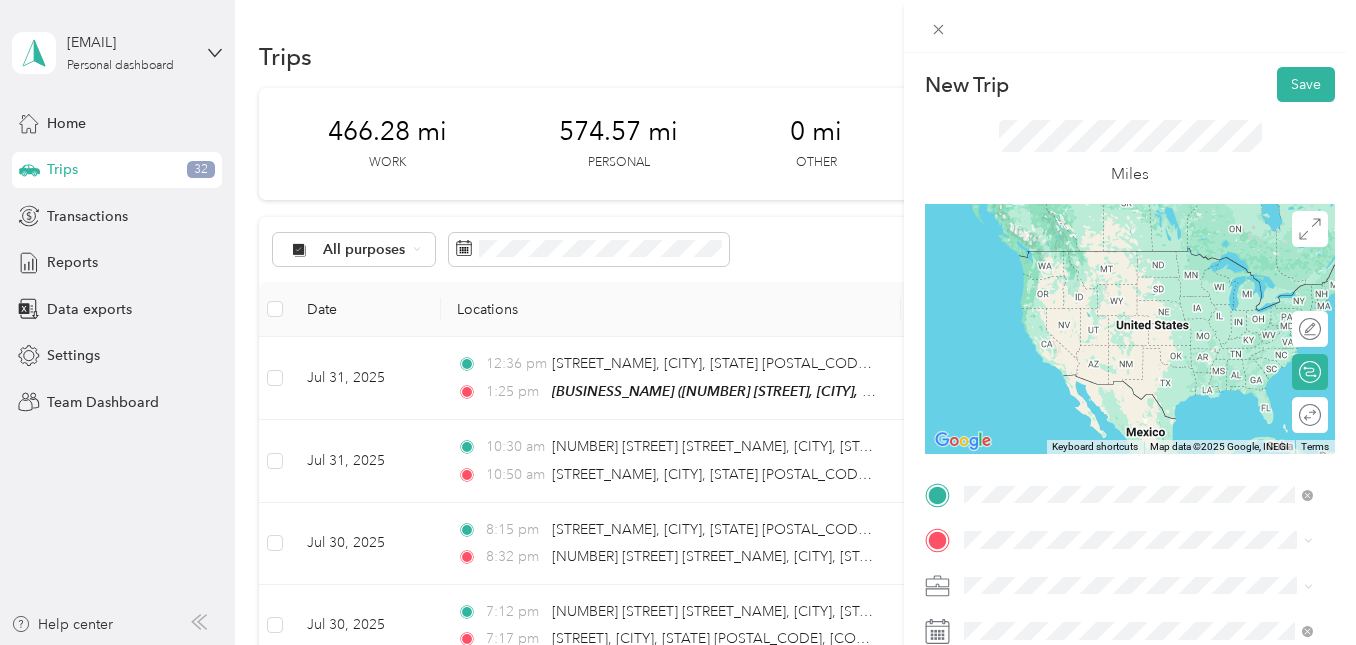 click on "[NUMBER] [STREET], [CITY], [POSTAL_CODE], [CITY], [STATE], [COUNTRY]" at bounding box center [1148, 291] 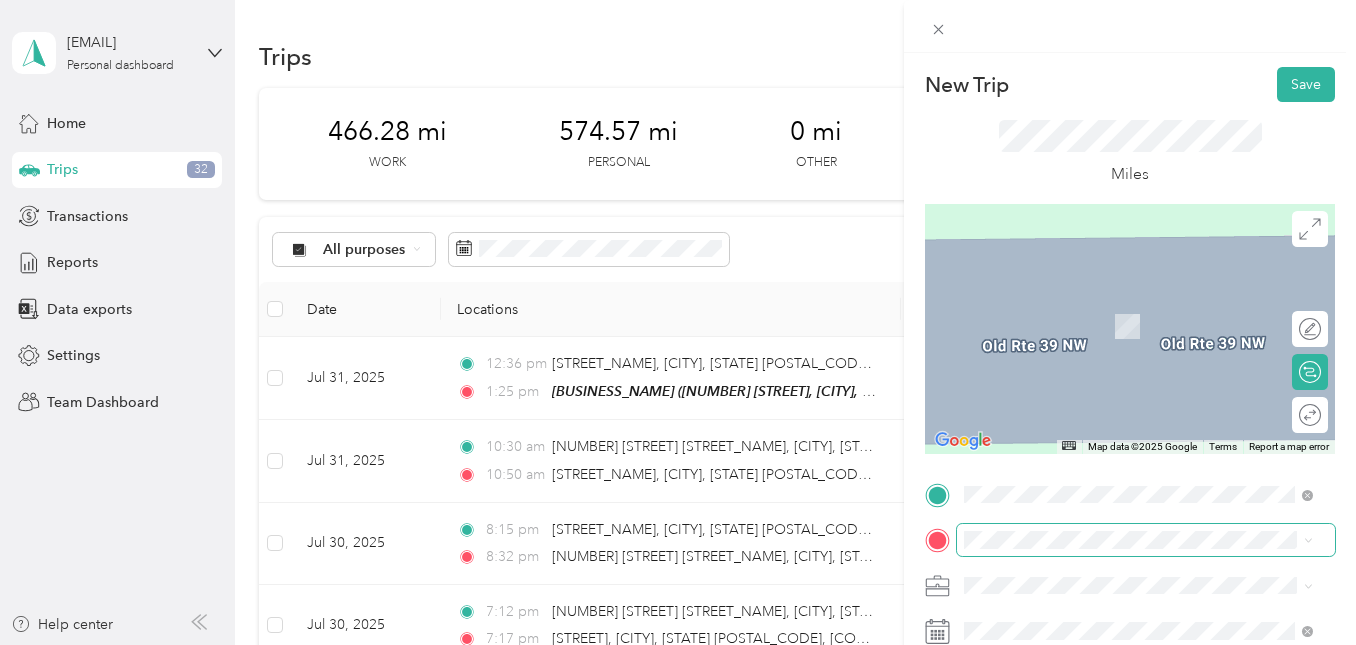 click at bounding box center (1146, 540) 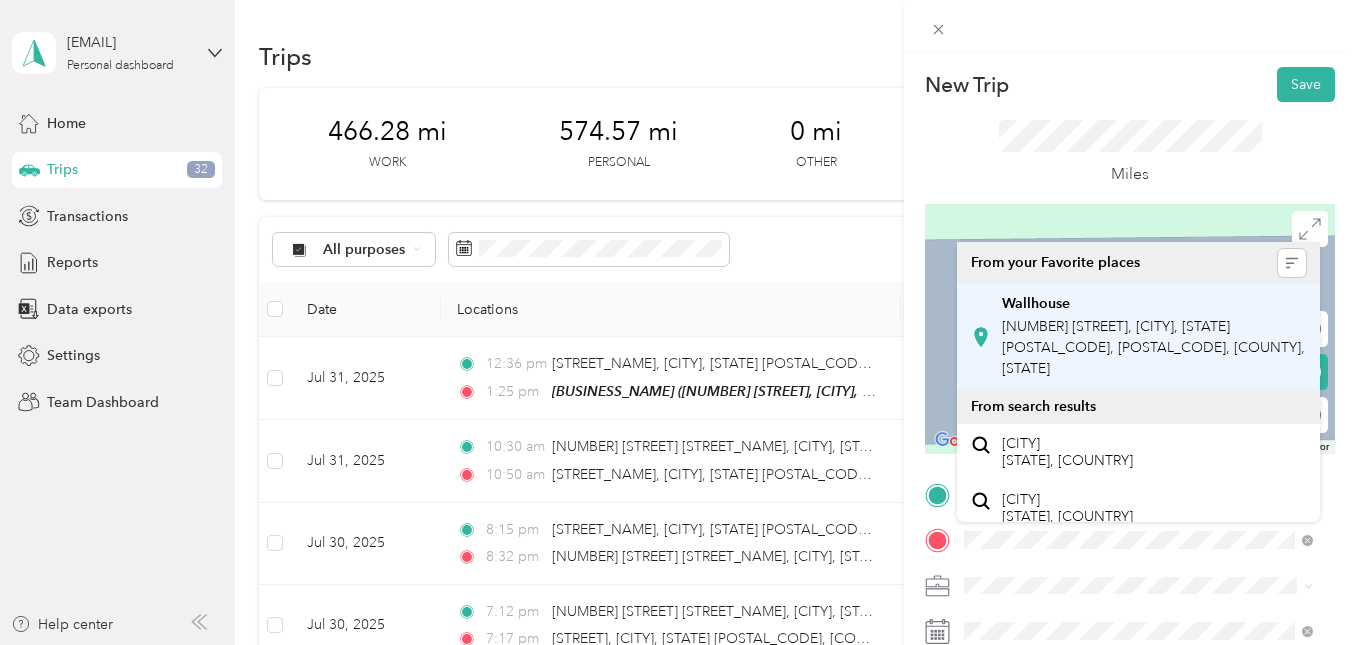 click on "[NUMBER] [STREET], [CITY], [STATE] [POSTAL_CODE], [POSTAL_CODE], [COUNTY], [STATE]" at bounding box center (1153, 347) 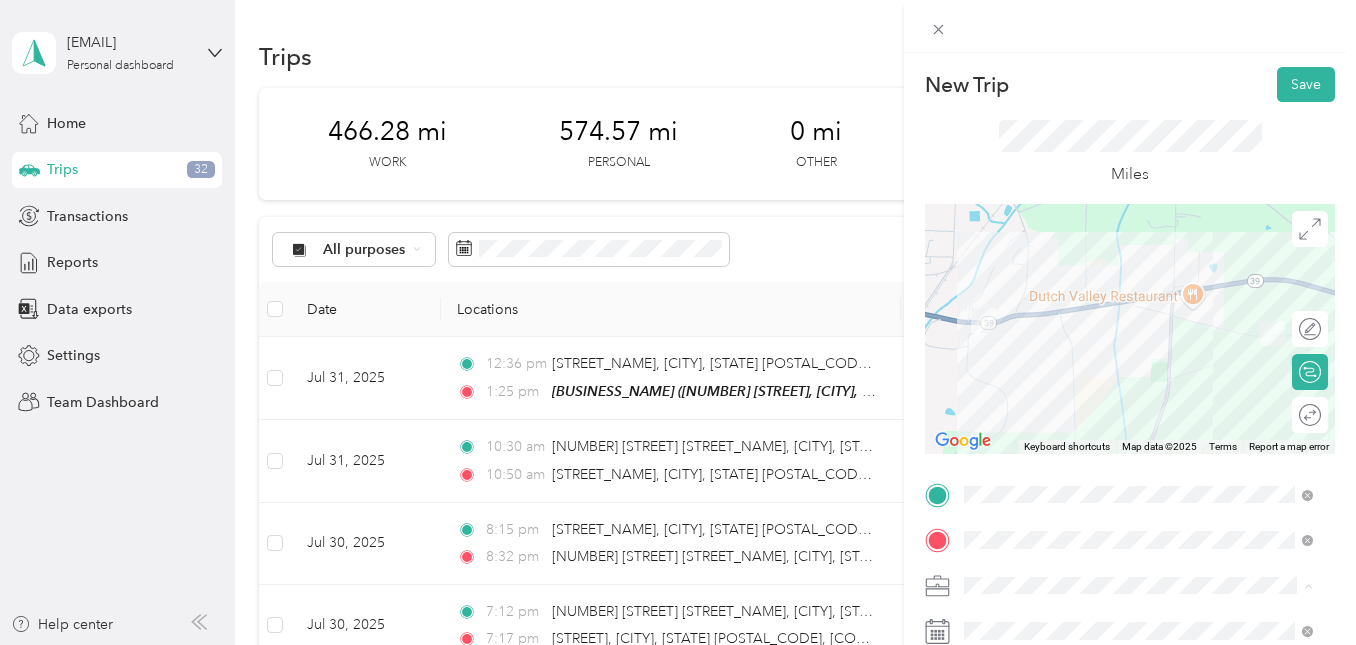 click on "Work" at bounding box center [988, 340] 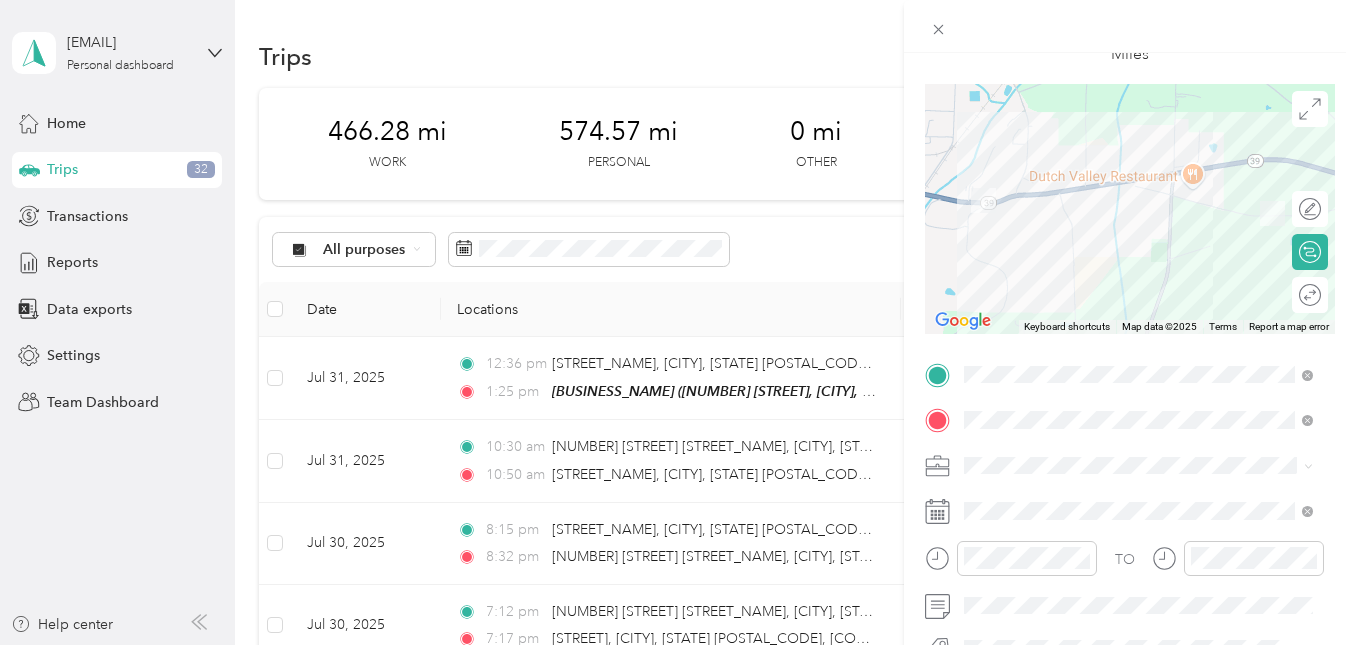 scroll, scrollTop: 200, scrollLeft: 0, axis: vertical 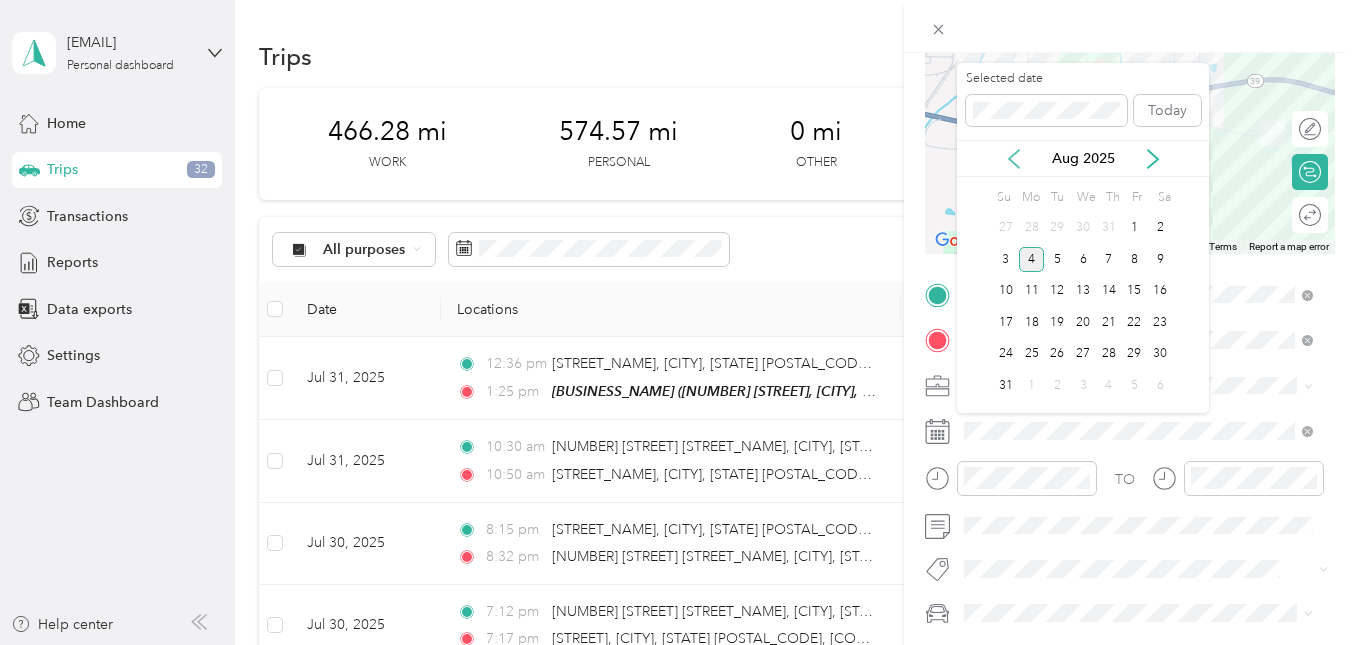 click 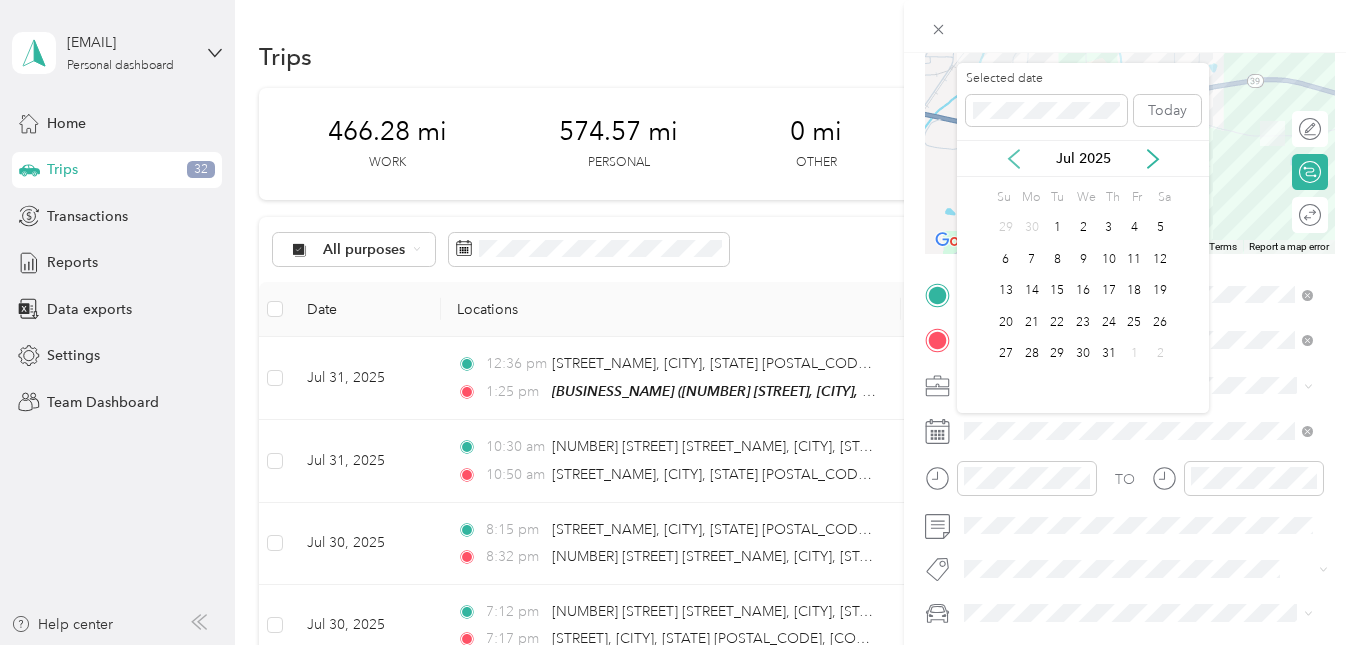 click 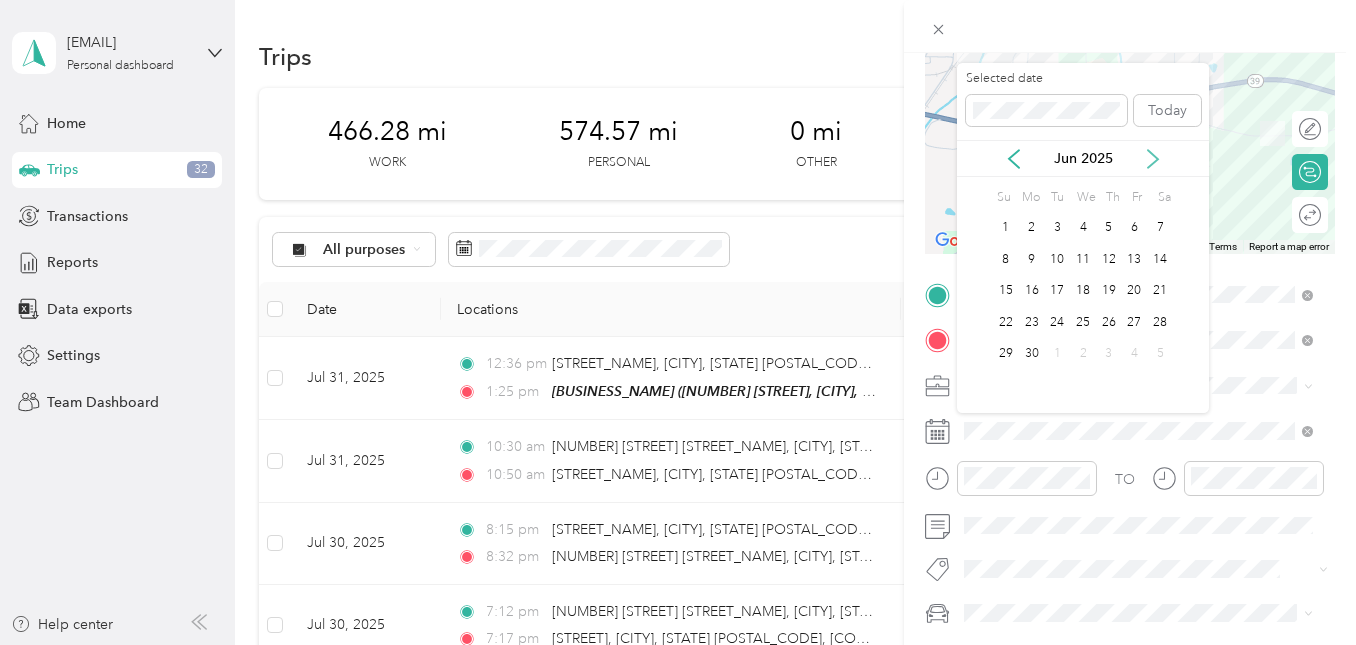 click 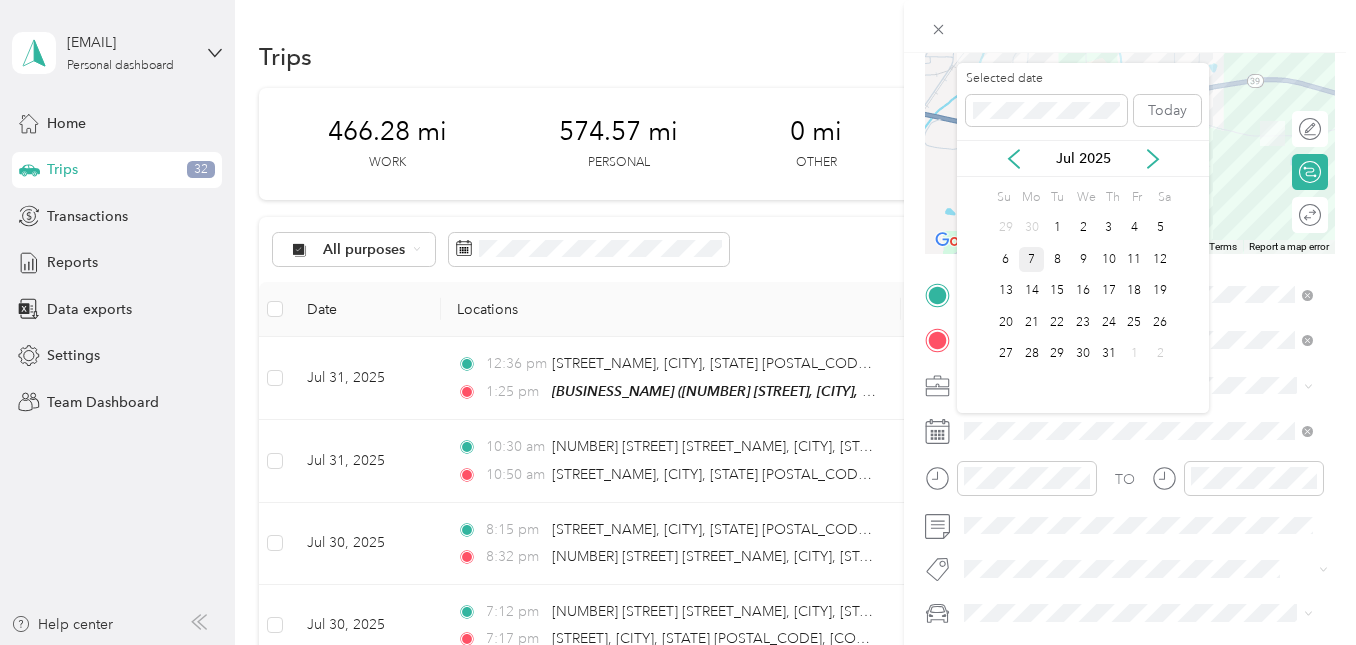 click on "7" at bounding box center (1032, 259) 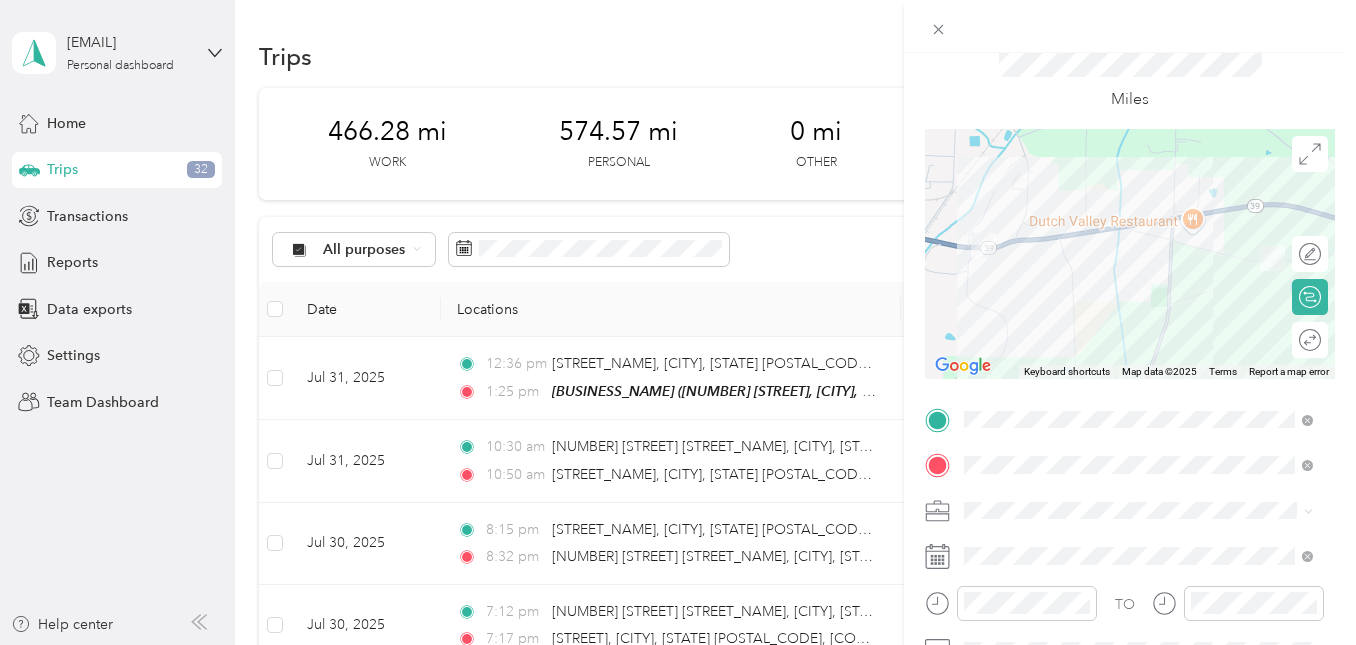 scroll, scrollTop: 0, scrollLeft: 0, axis: both 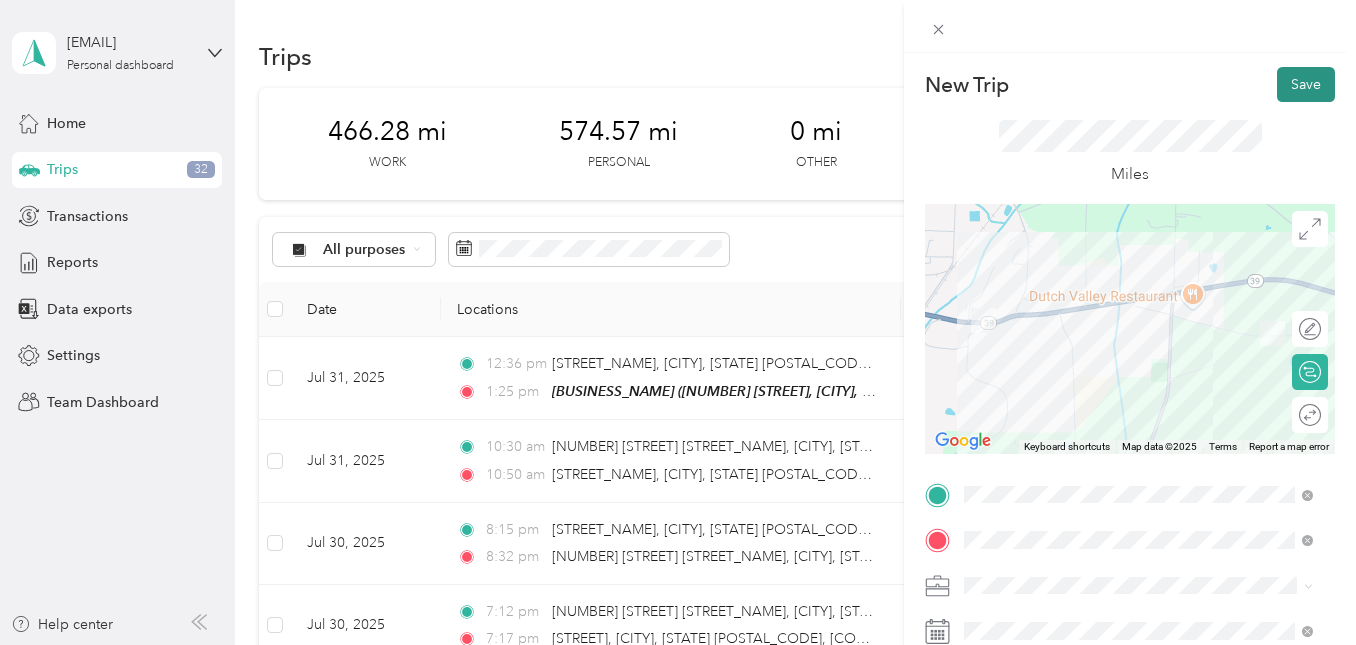 click on "Save" at bounding box center [1306, 84] 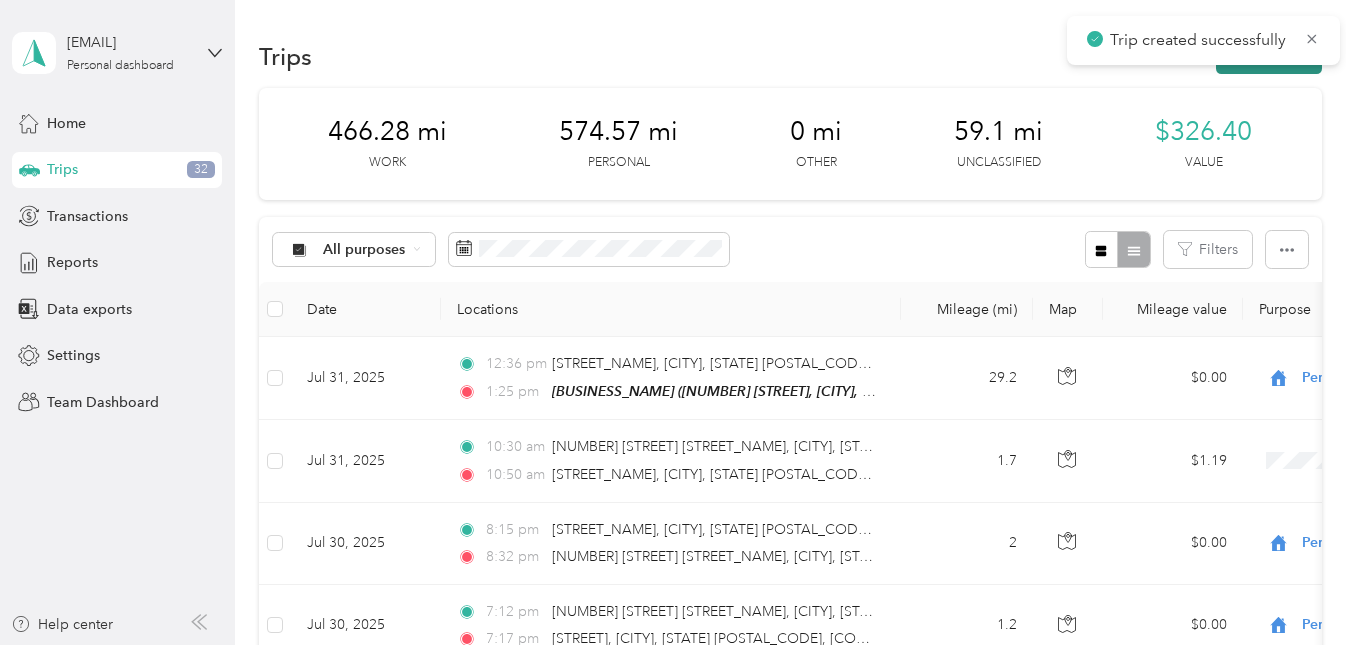 click on "New trip" at bounding box center (1269, 56) 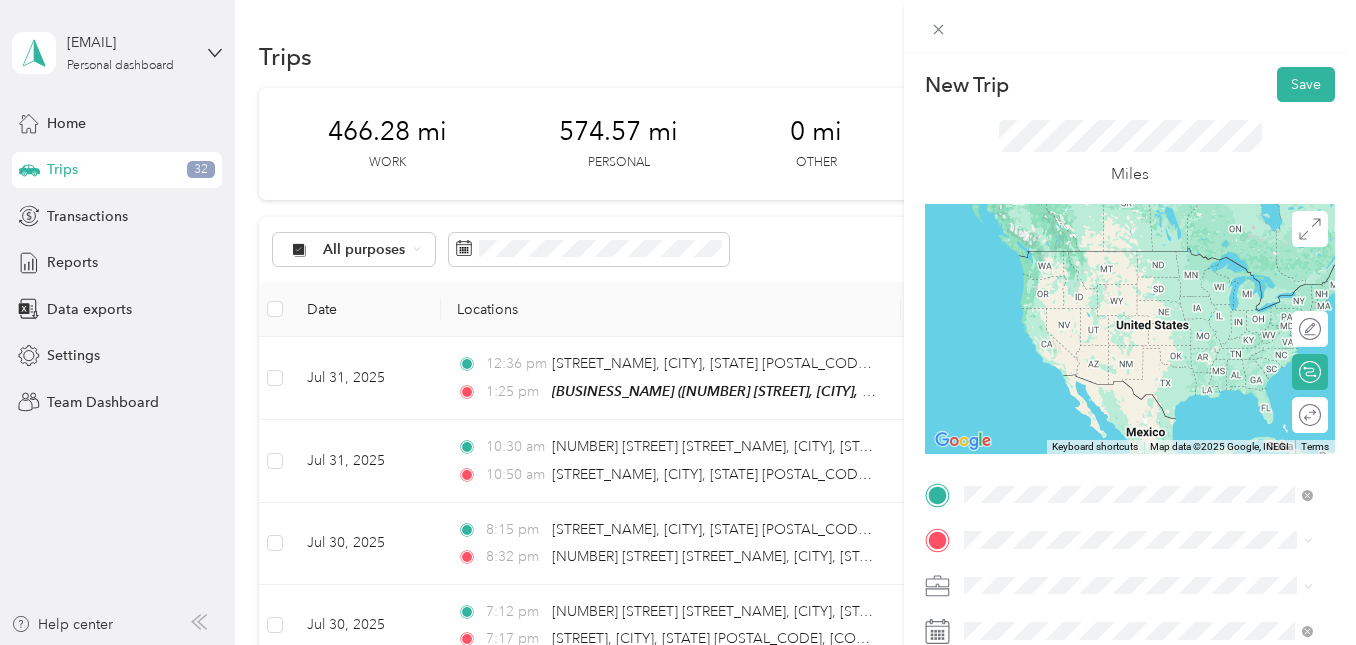 click on "[NUMBER] [STREET], [CITY], [STATE] [POSTAL_CODE], [POSTAL_CODE], [COUNTY], [STATE]" at bounding box center (1153, 301) 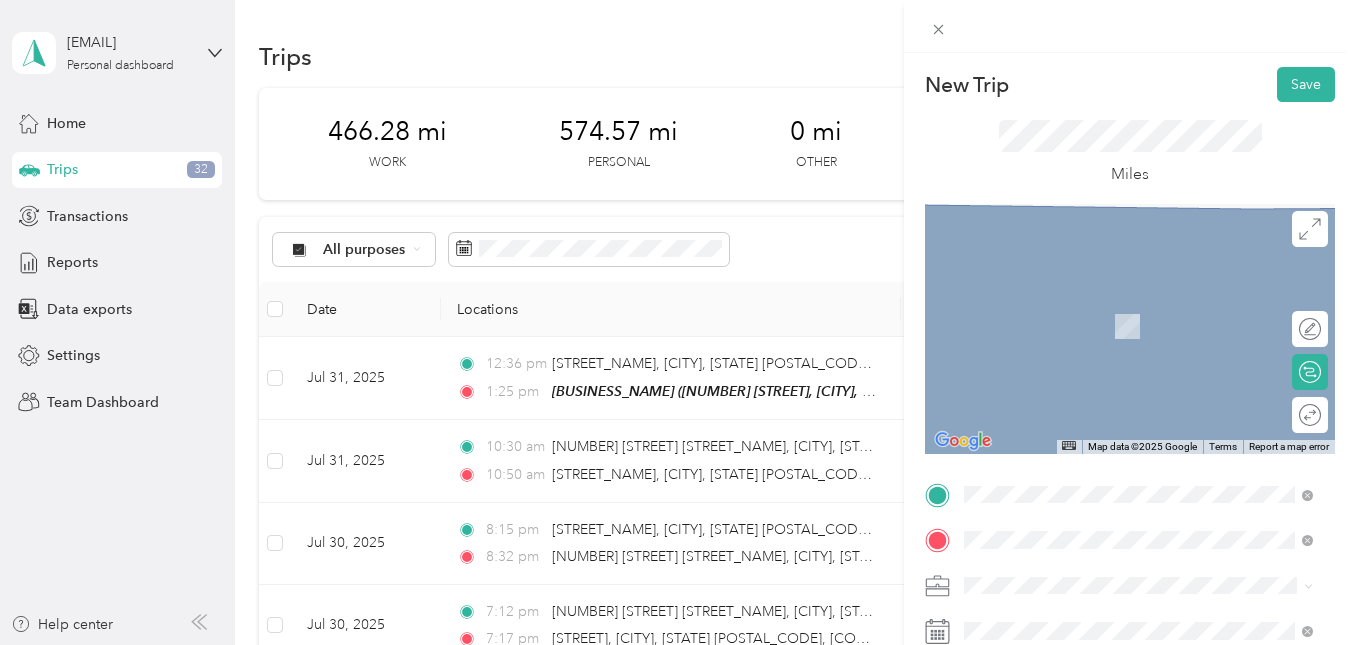 click on "[NUMBER] [STREET], [POSTAL_CODE], [CITY], [STATE], [COUNTRY]" at bounding box center [1148, 337] 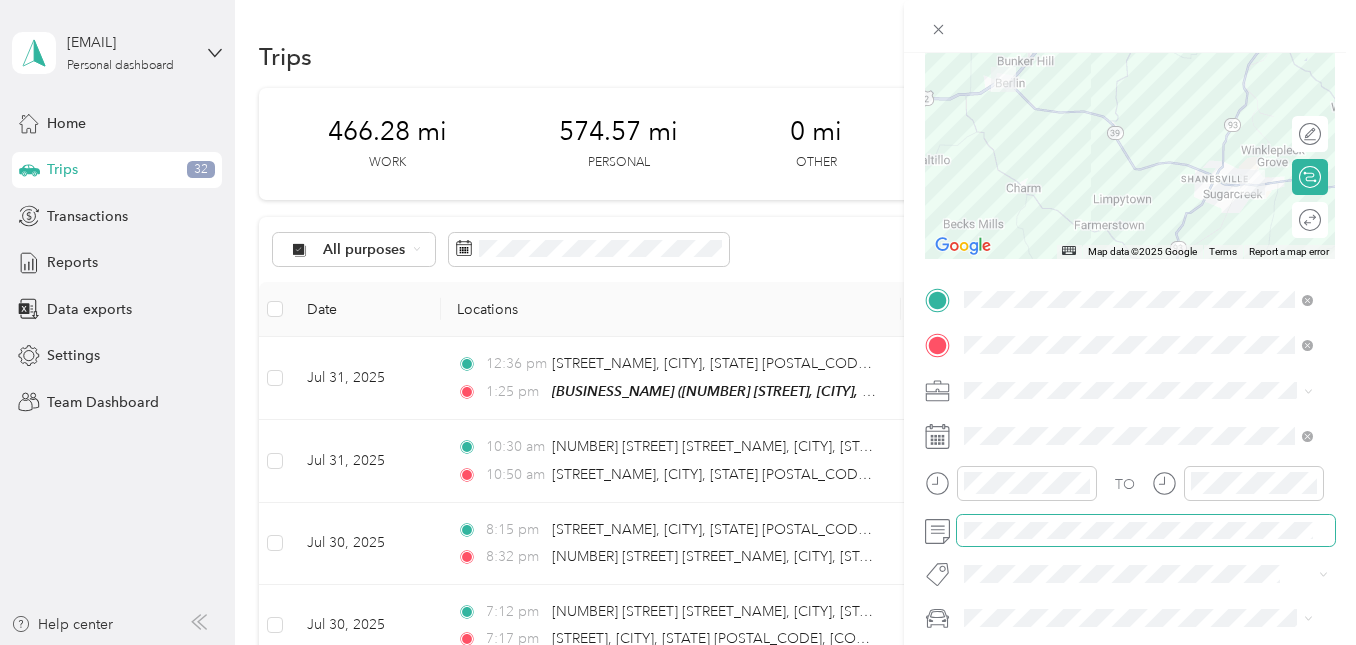scroll, scrollTop: 200, scrollLeft: 0, axis: vertical 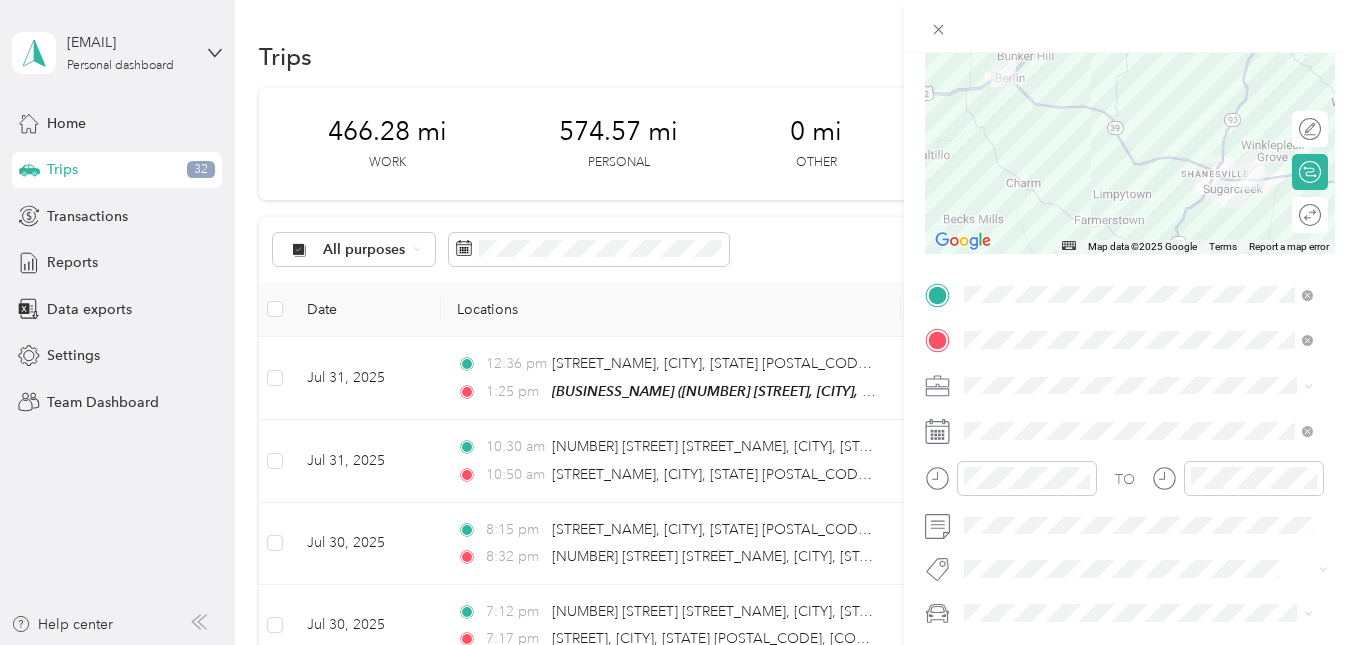 click on "Work" at bounding box center (1138, 136) 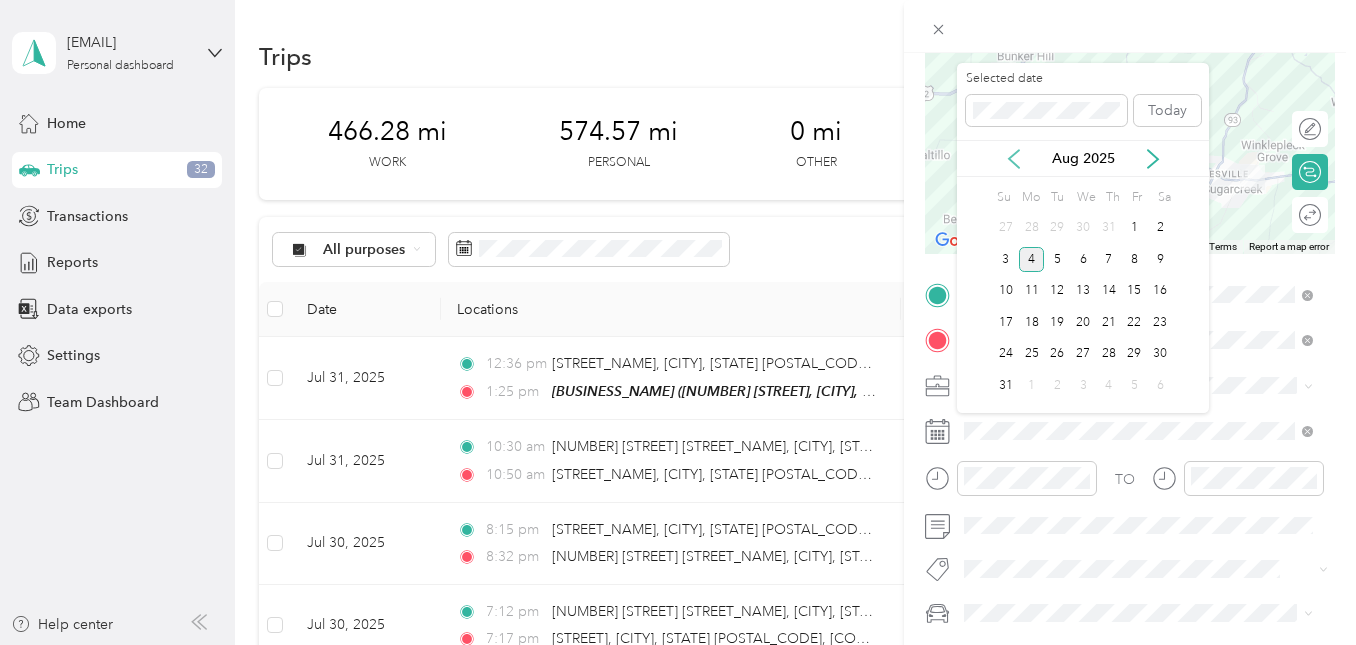 click 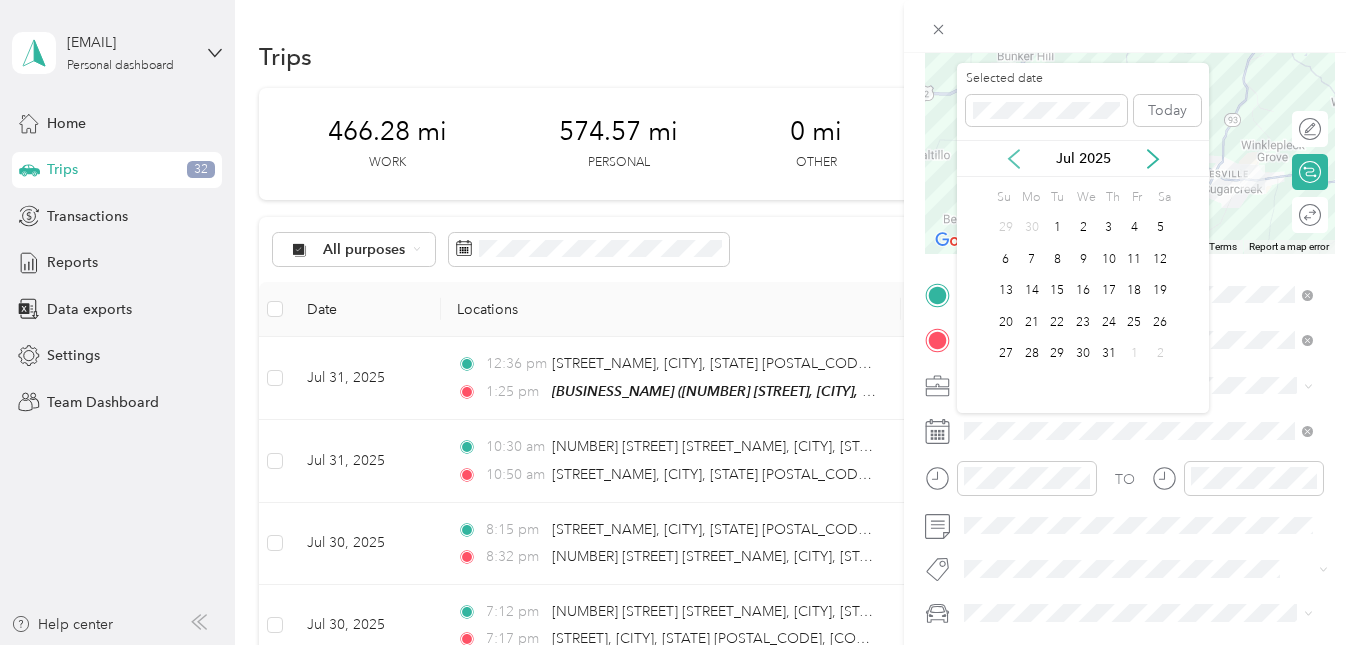 click 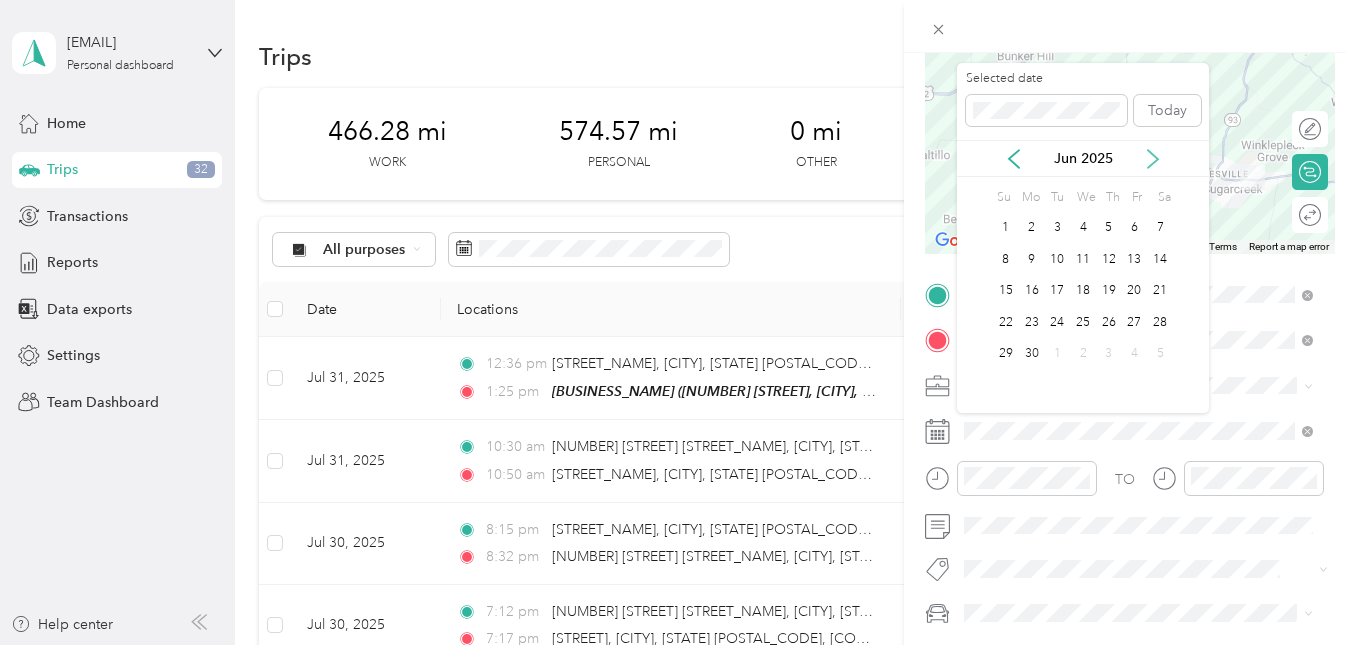click 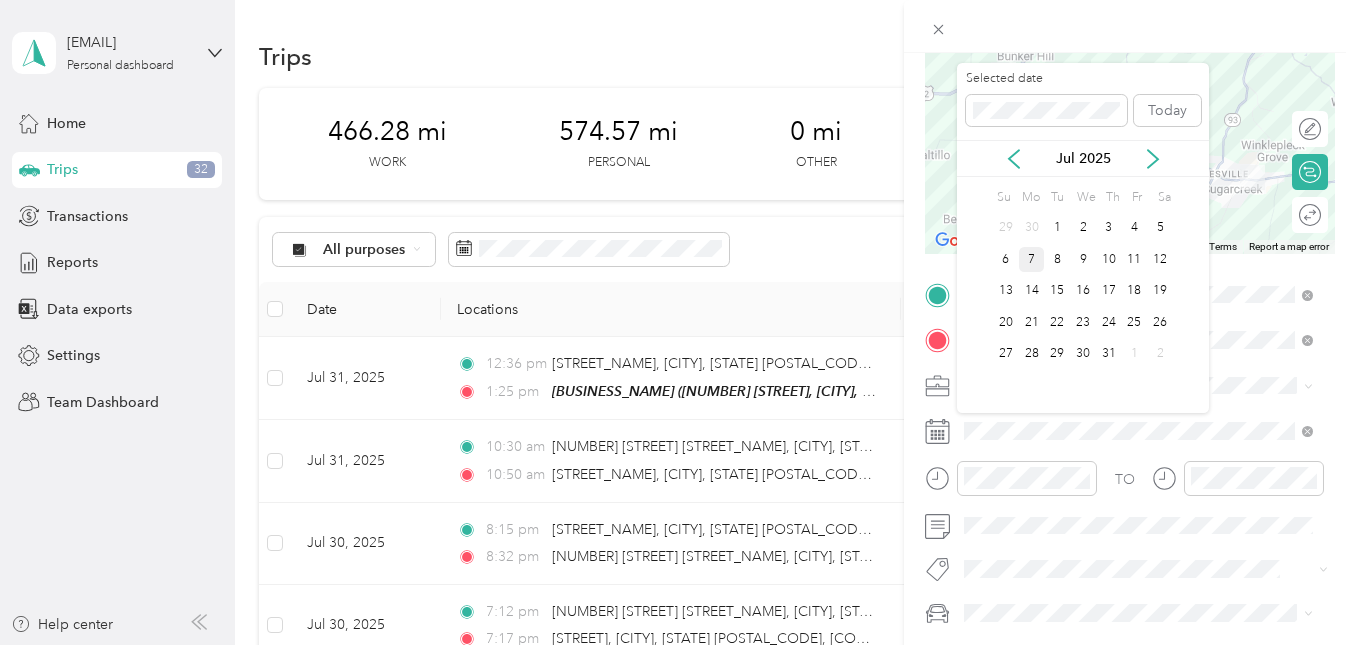 click on "7" at bounding box center (1032, 259) 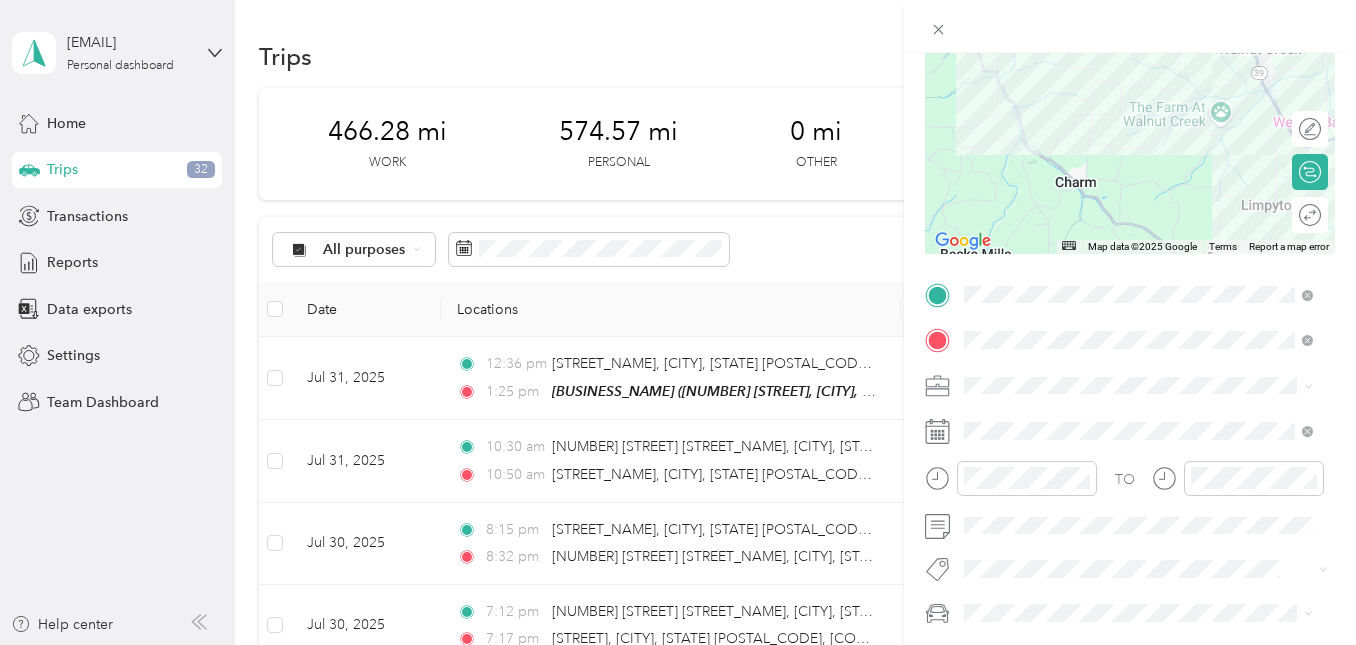 scroll, scrollTop: 0, scrollLeft: 0, axis: both 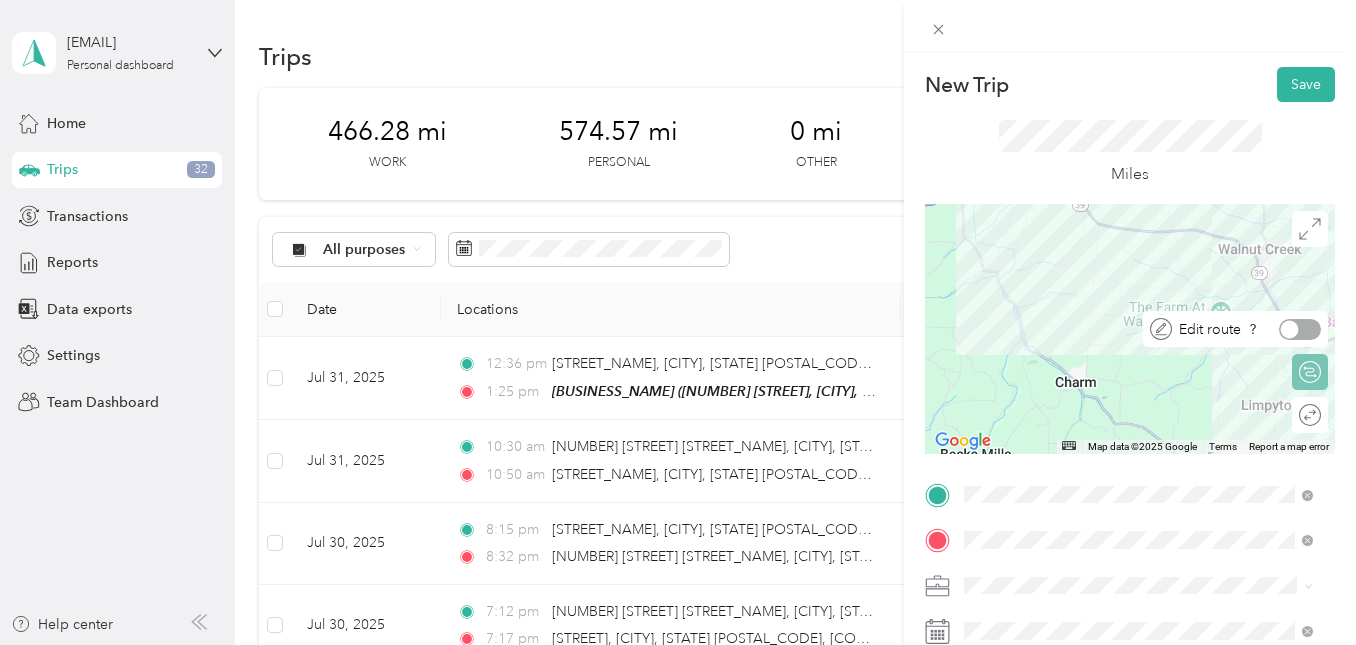 click at bounding box center (1300, 329) 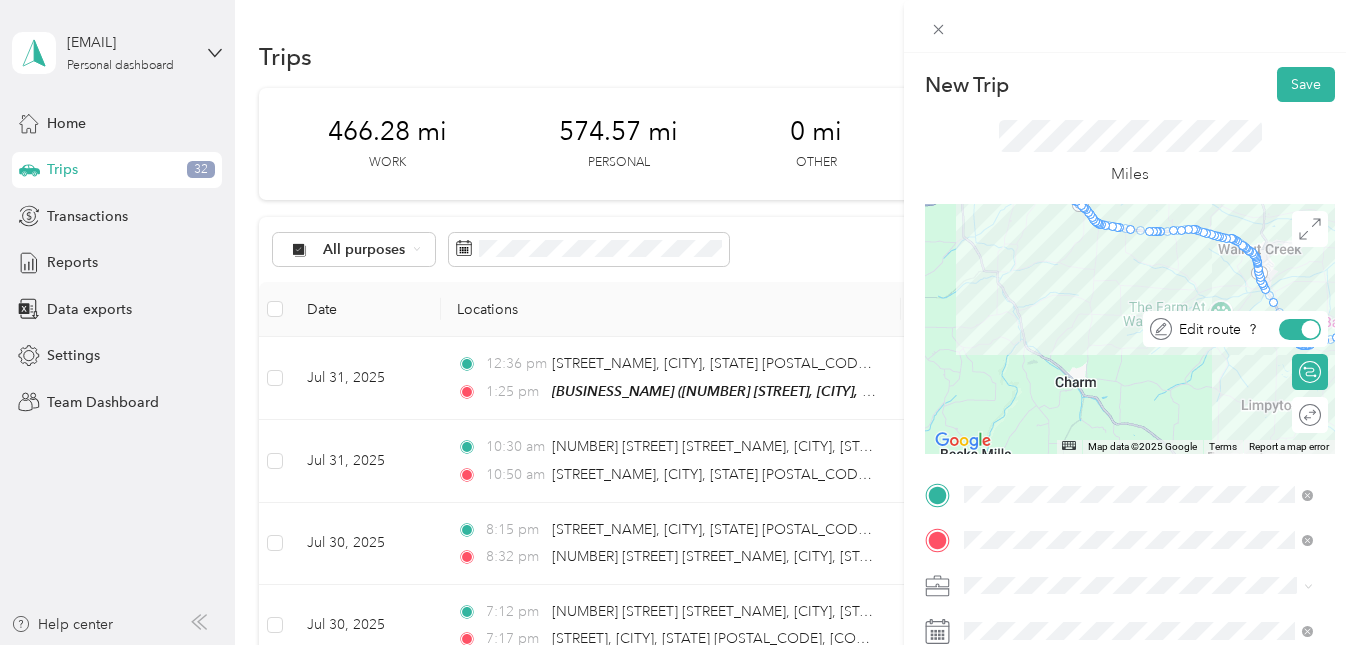 click at bounding box center (1311, 329) 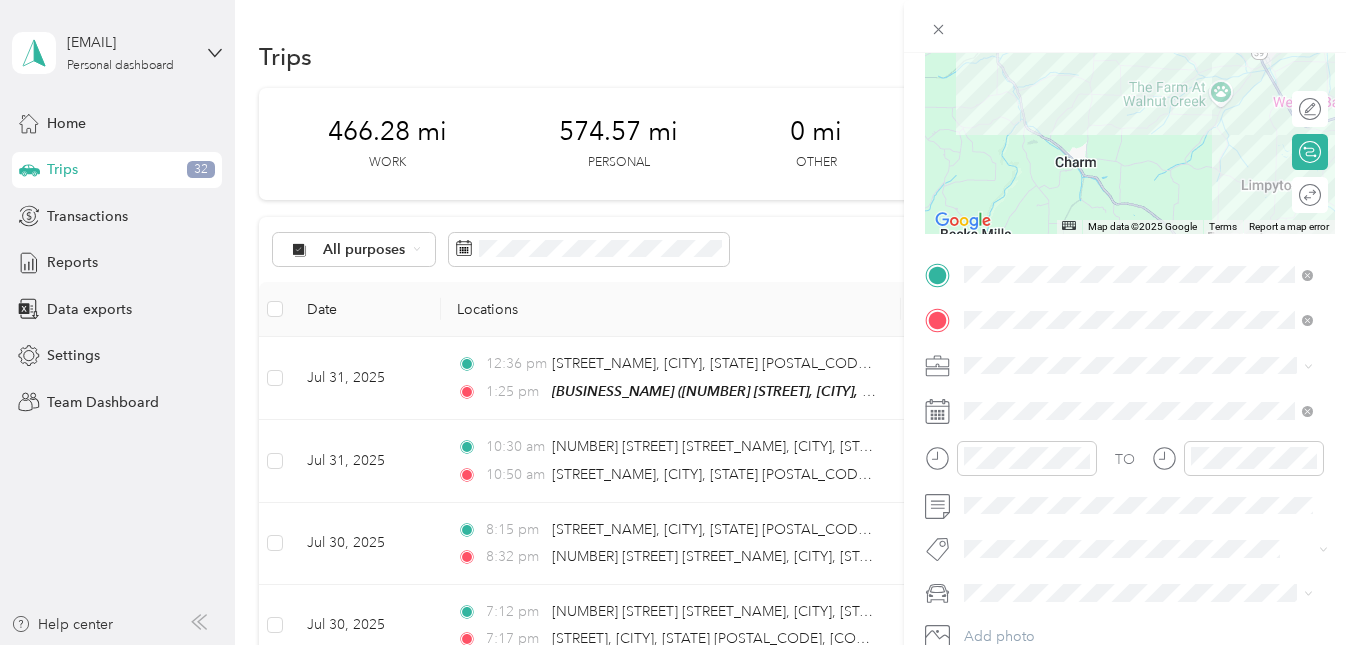 scroll, scrollTop: 0, scrollLeft: 0, axis: both 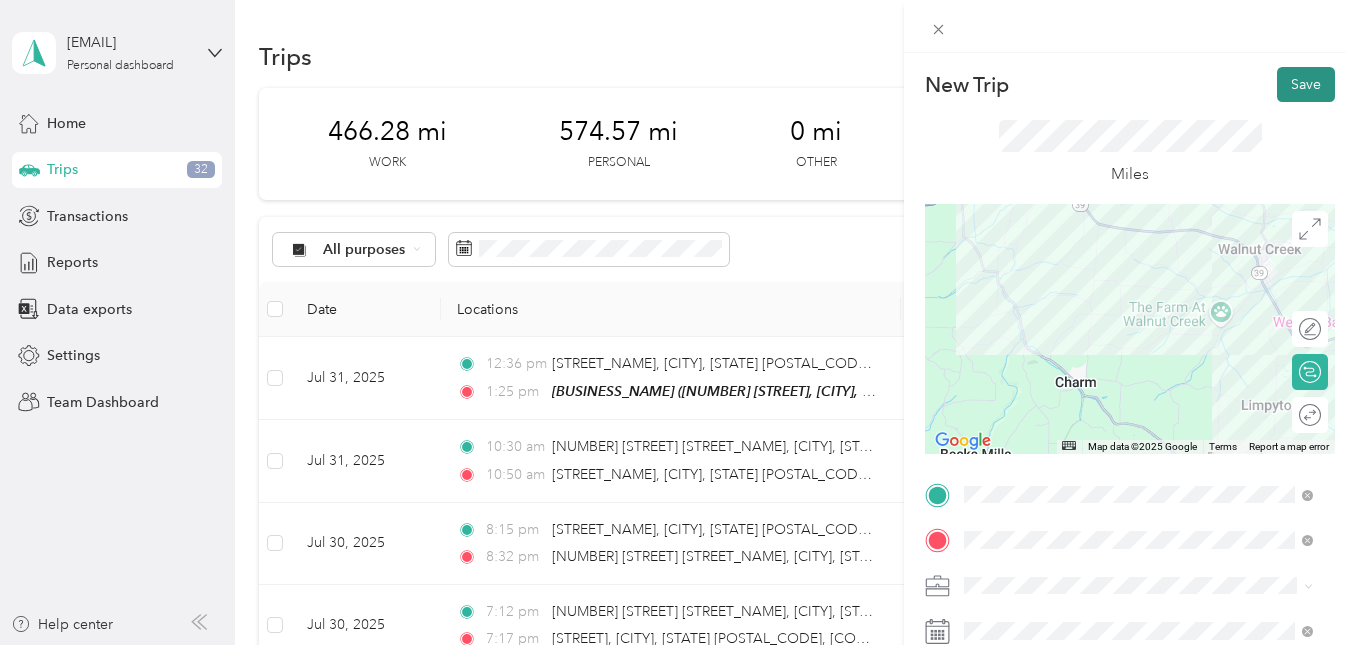 click on "Save" at bounding box center [1306, 84] 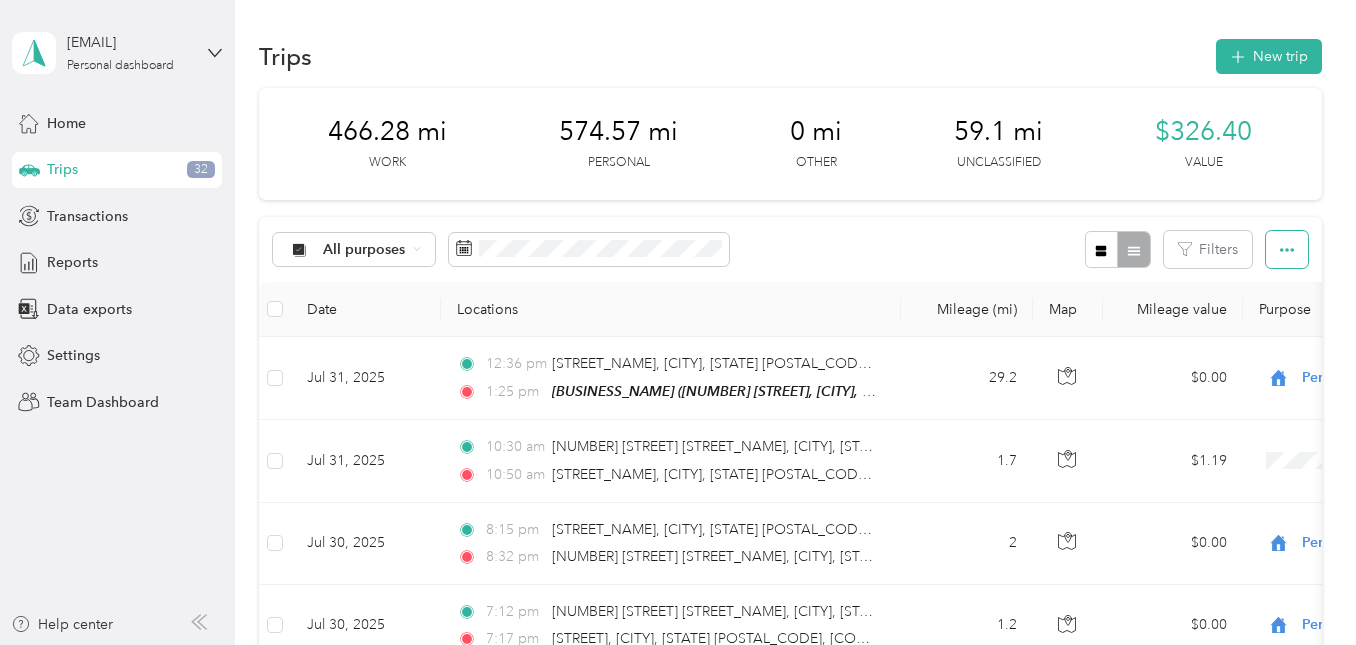 click 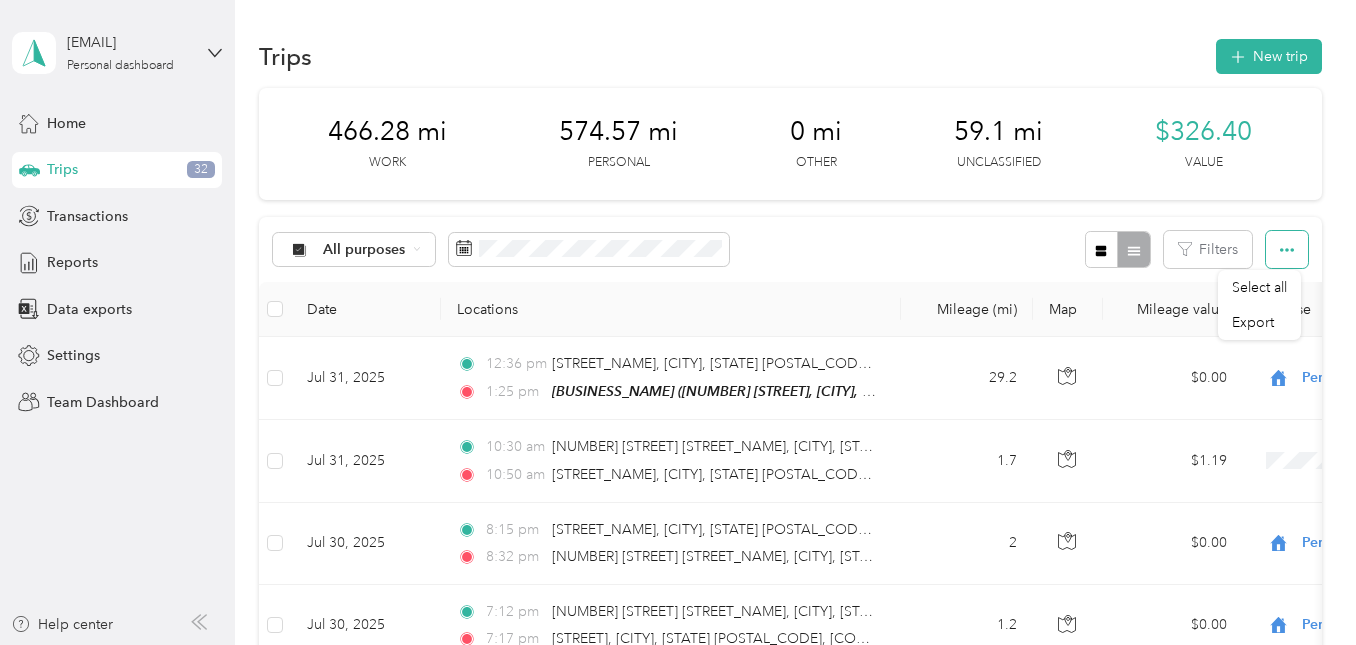click 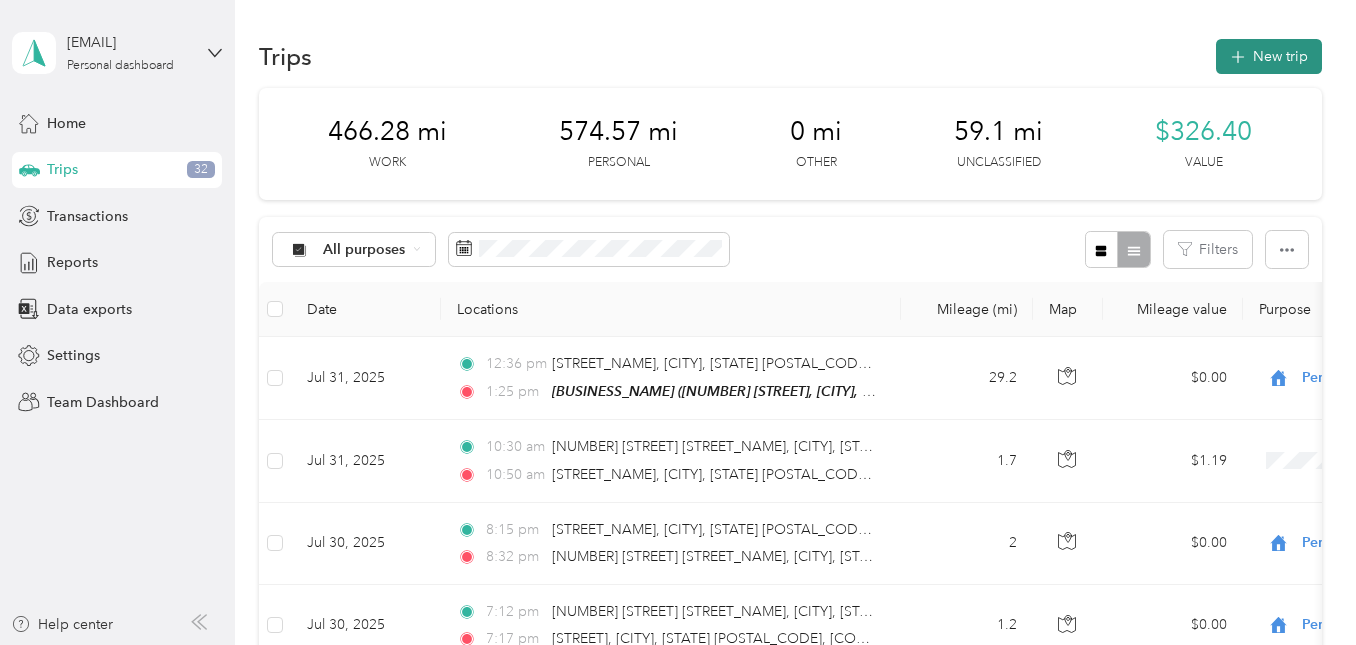 click on "New trip" at bounding box center [1269, 56] 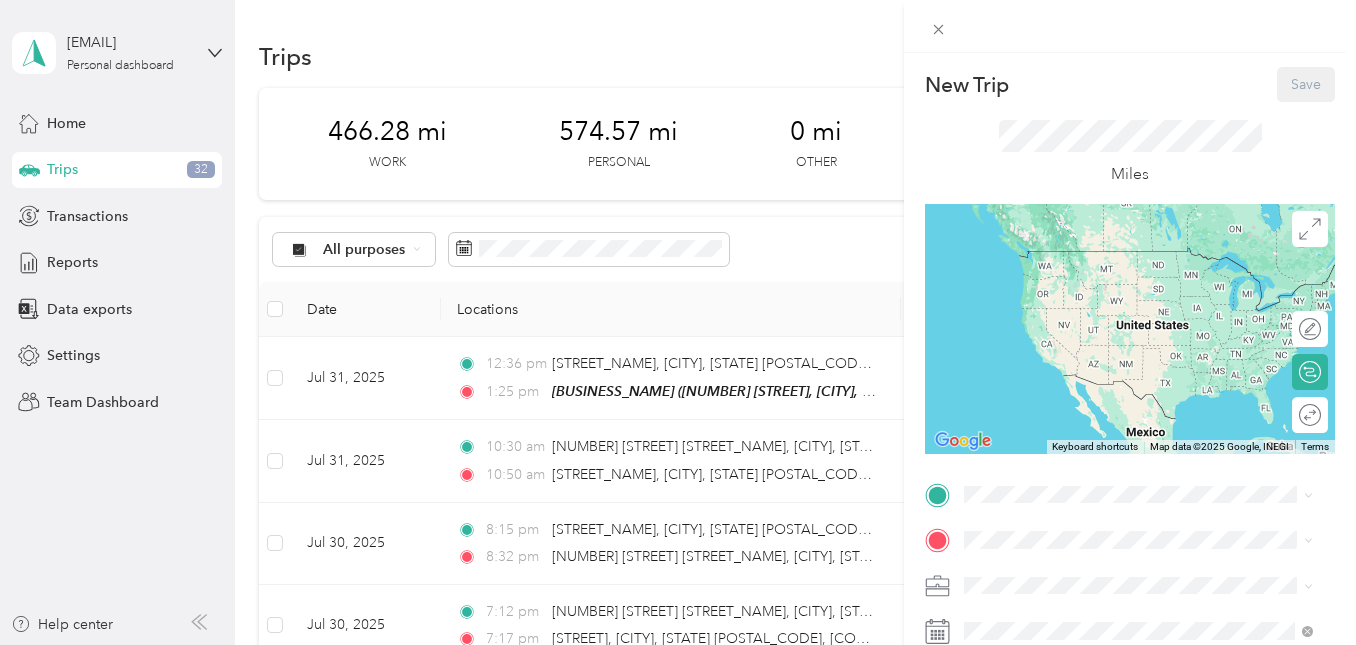 click on "TO Add photo" at bounding box center [1130, 698] 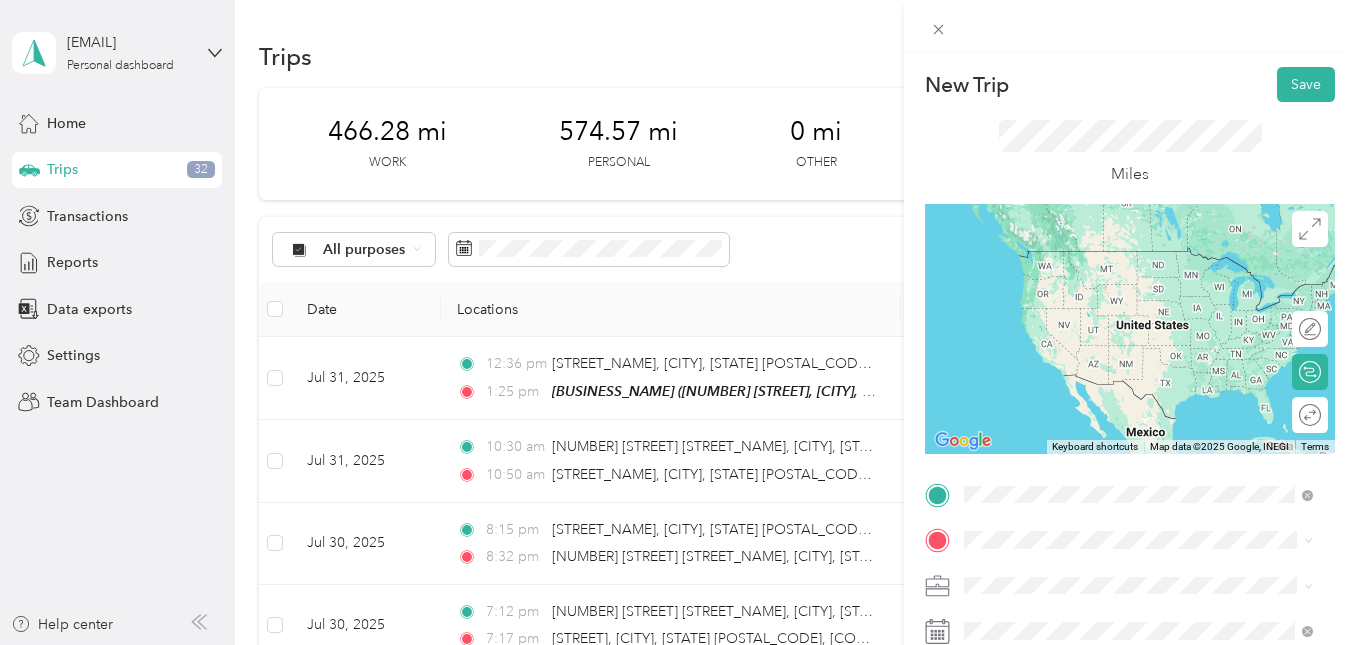 click on "[NUMBER] [STREET], [CITY], [STATE], [COUNTRY]" at bounding box center [1118, 291] 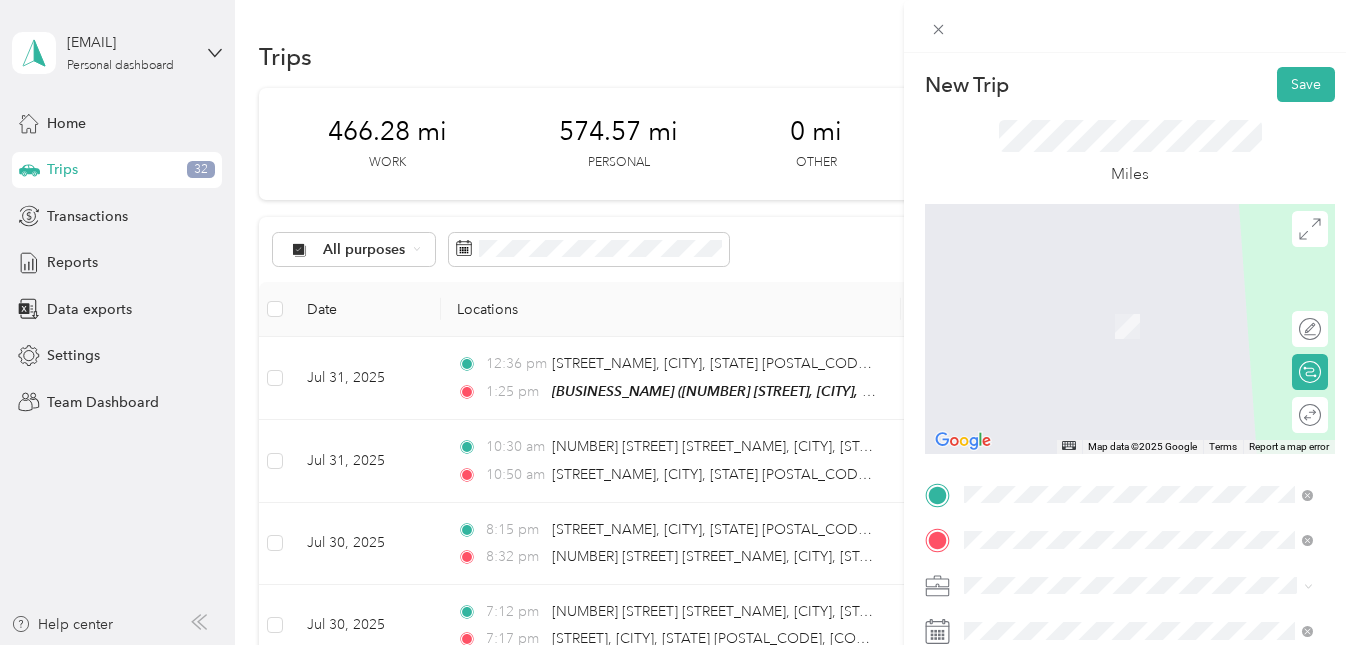 click on "[STREET]
[CITY], [STATE] [POSTAL_CODE], [COUNTRY]" at bounding box center (1146, 305) 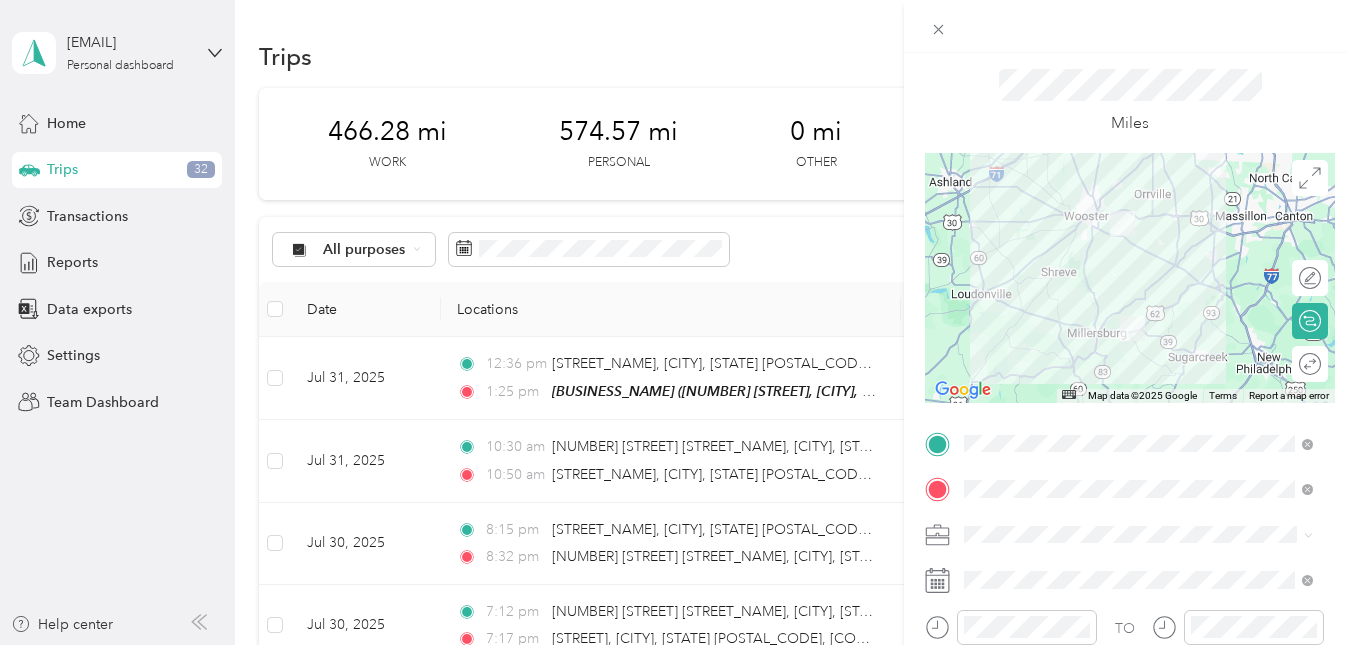 scroll, scrollTop: 100, scrollLeft: 0, axis: vertical 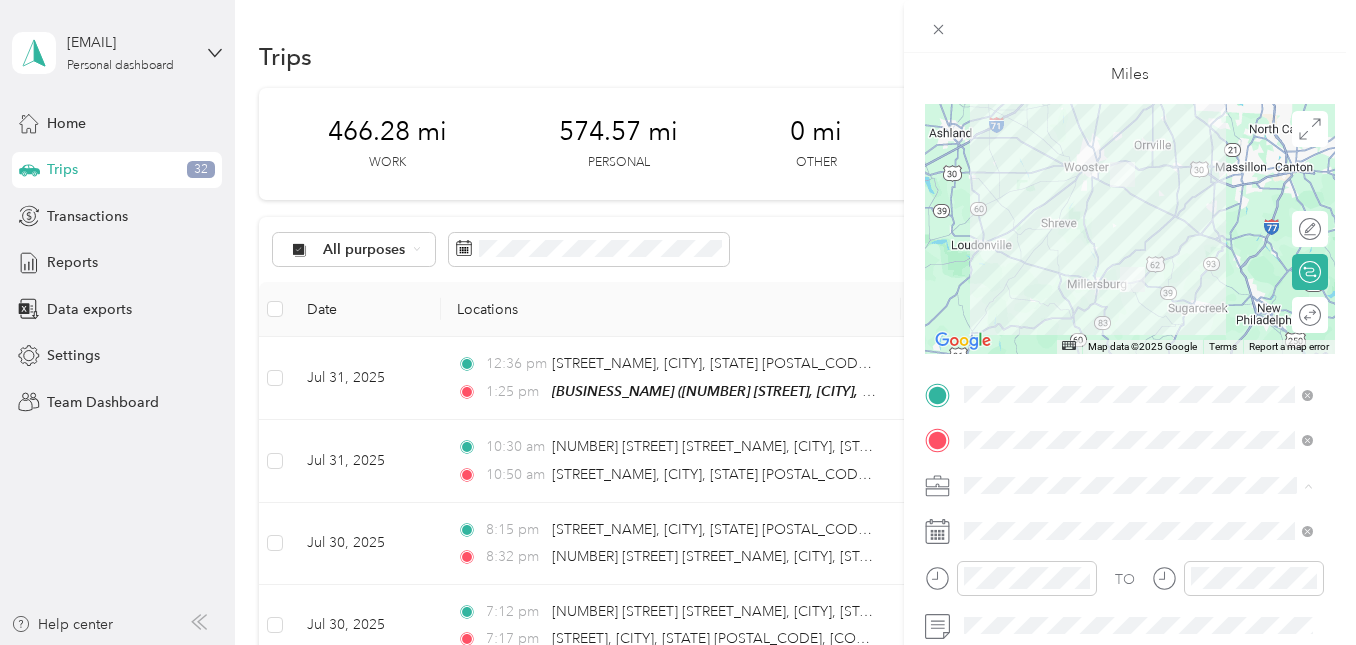 click on "Work" at bounding box center (1138, 240) 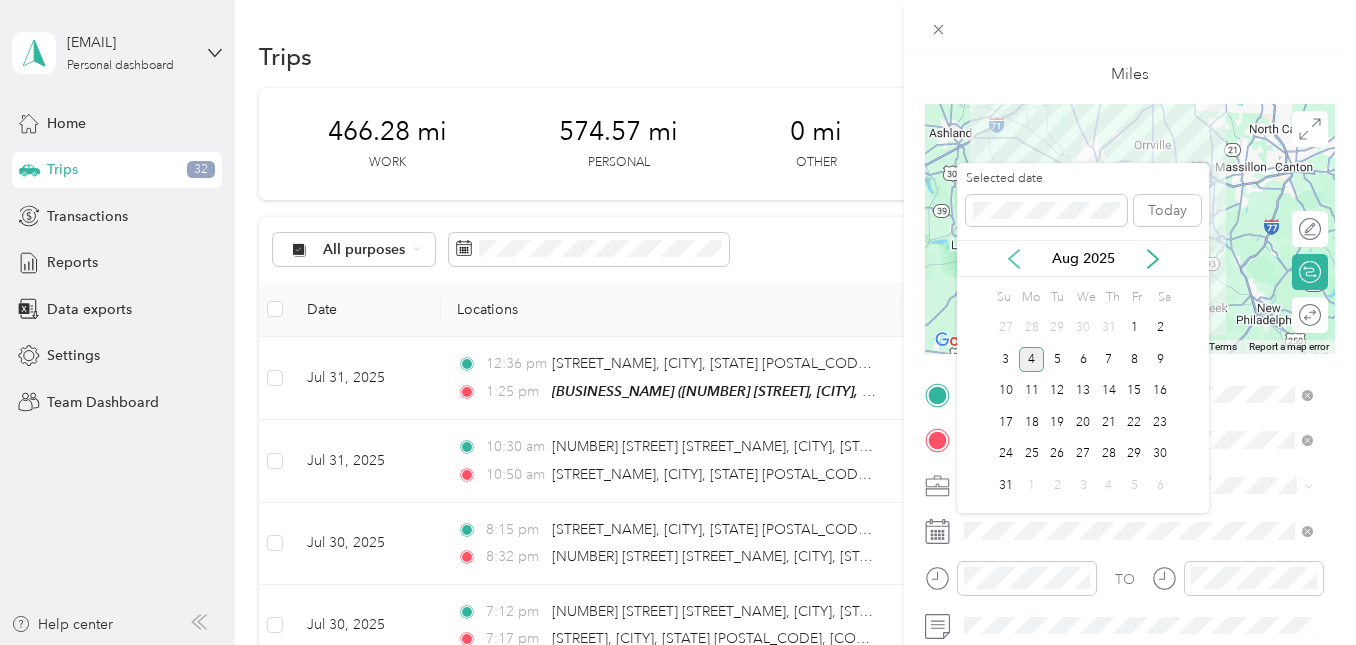 click 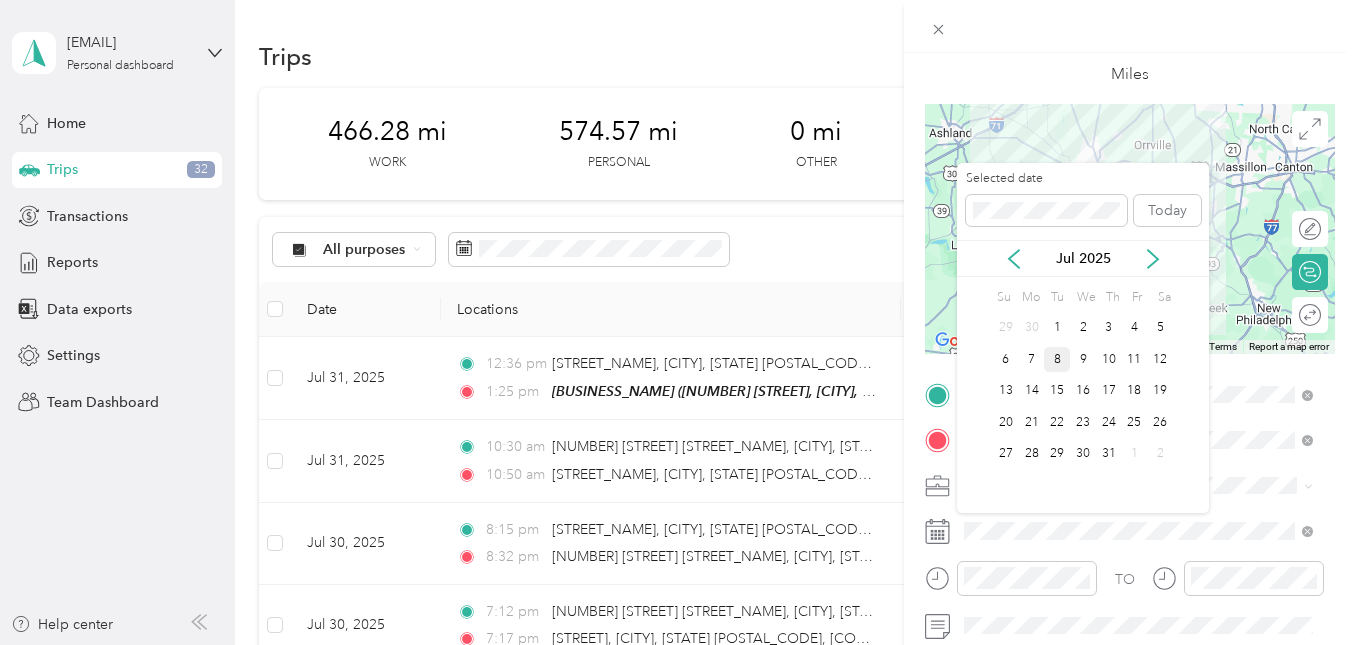 click on "8" at bounding box center [1057, 359] 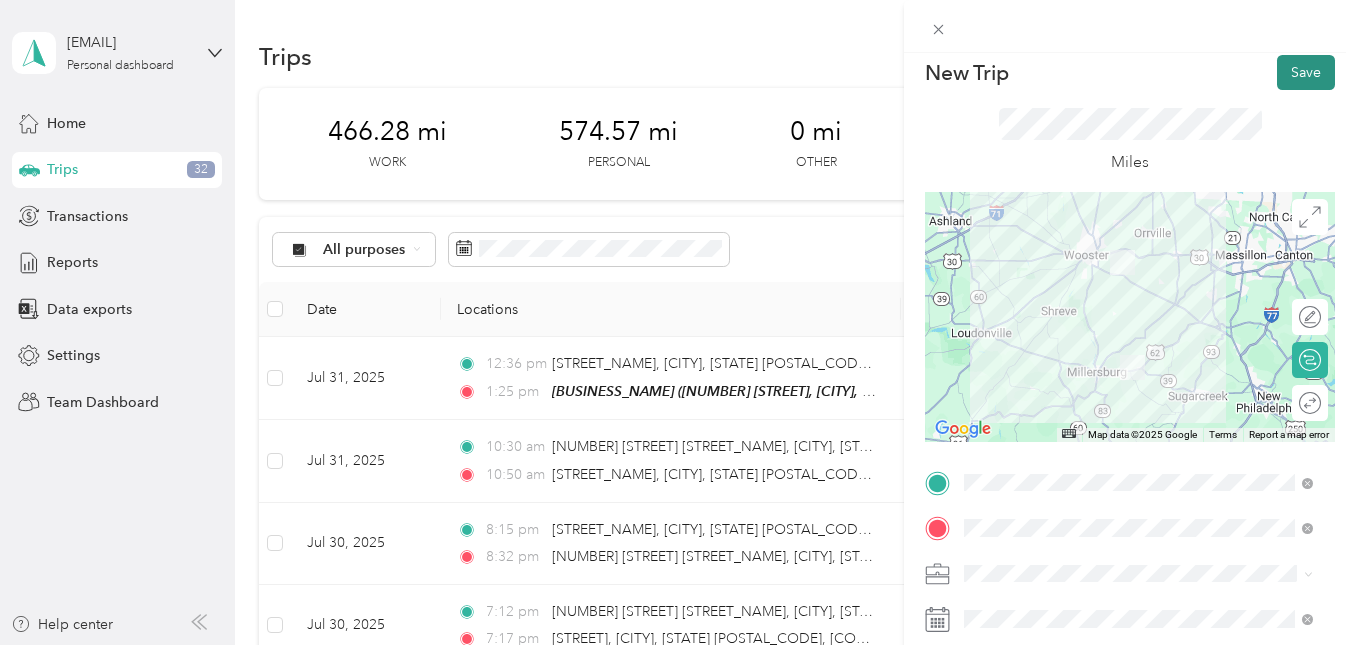 scroll, scrollTop: 0, scrollLeft: 0, axis: both 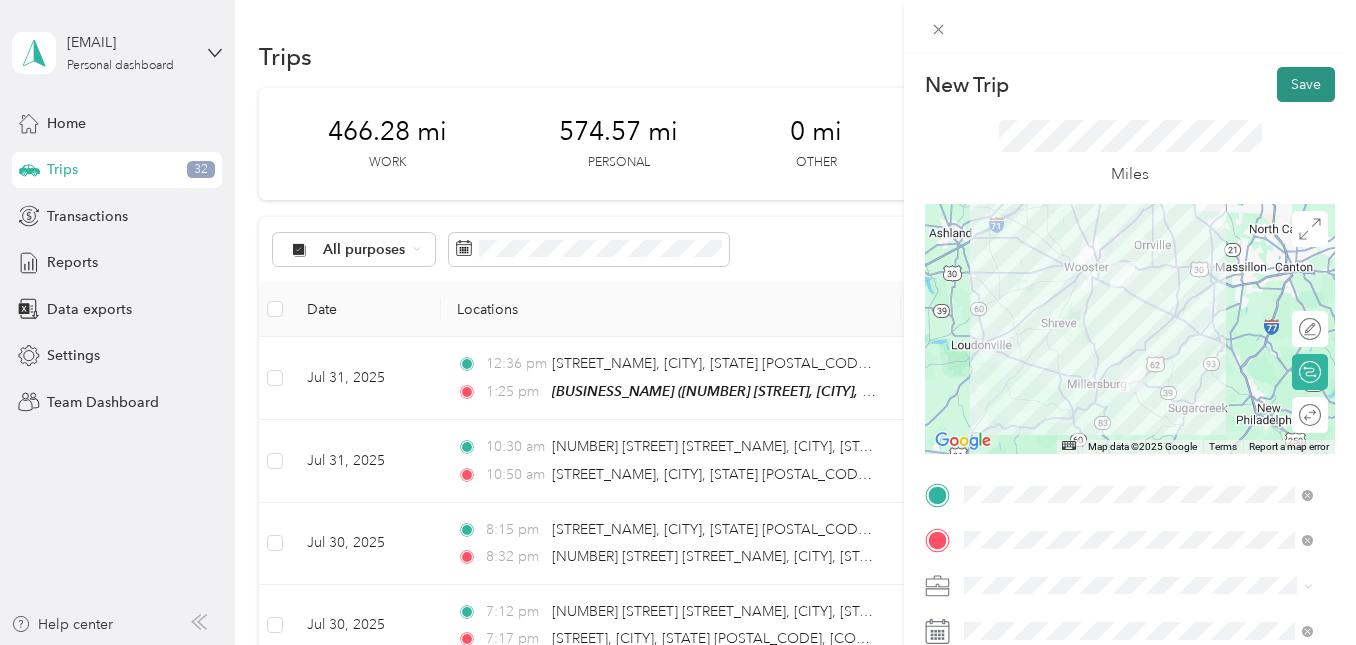 click on "Save" at bounding box center (1306, 84) 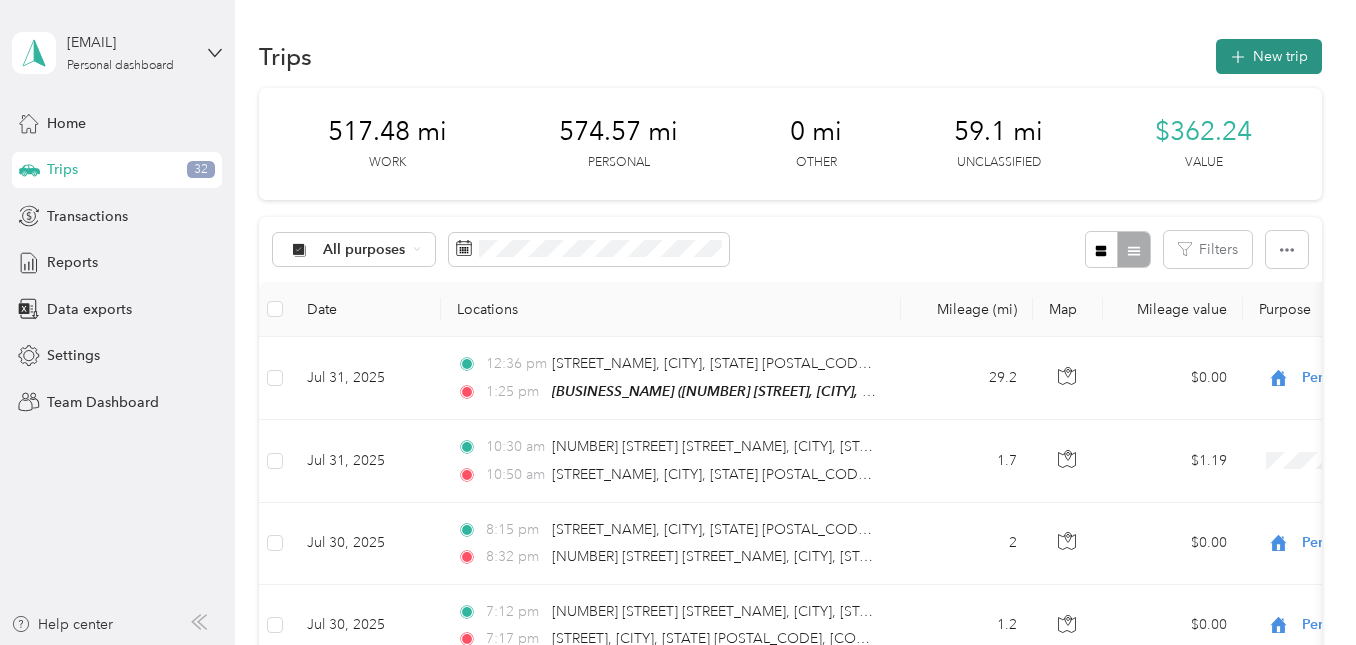 click on "New trip" at bounding box center (1269, 56) 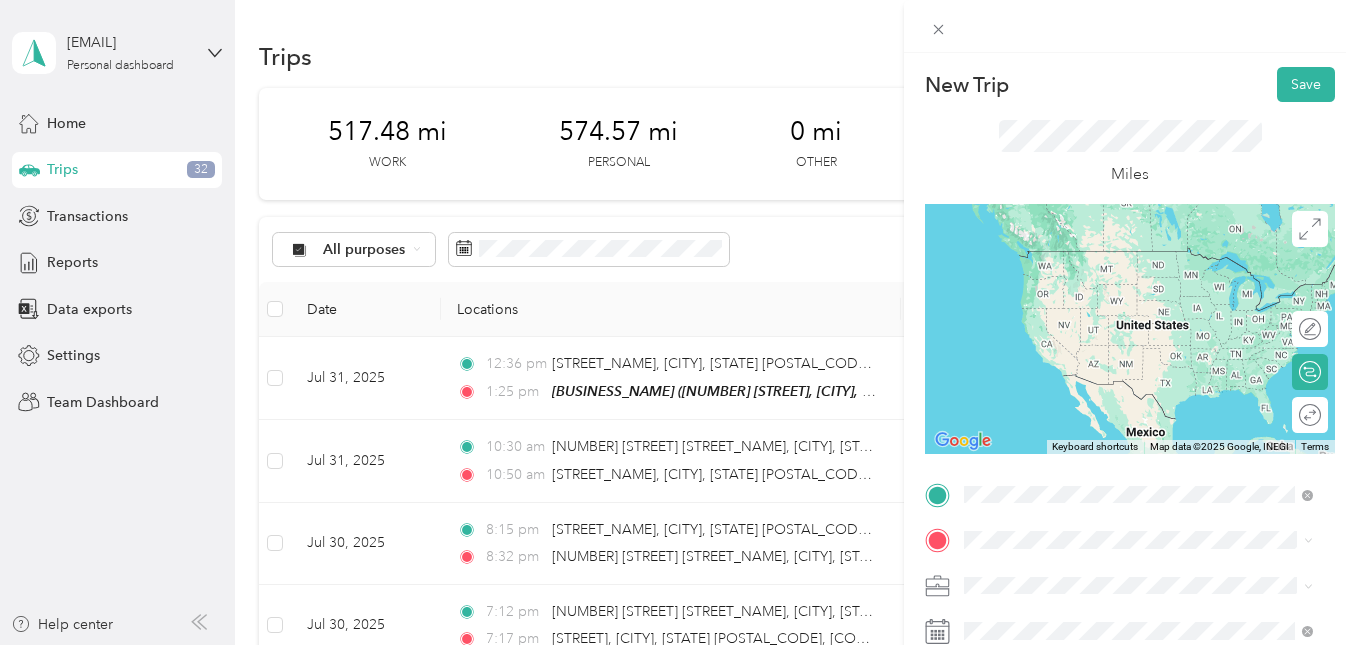 click on "[STREET]
[CITY], [STATE] [POSTAL_CODE], [COUNTRY]" at bounding box center (1146, 259) 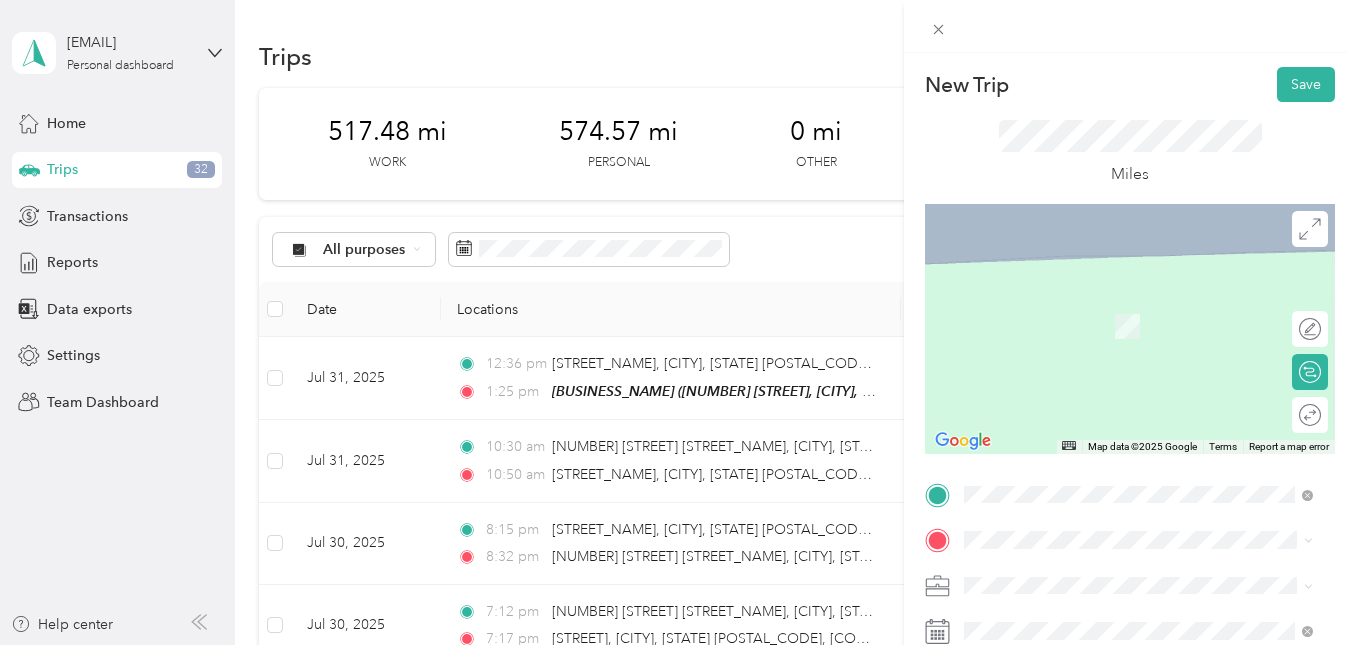 click at bounding box center (1130, 329) 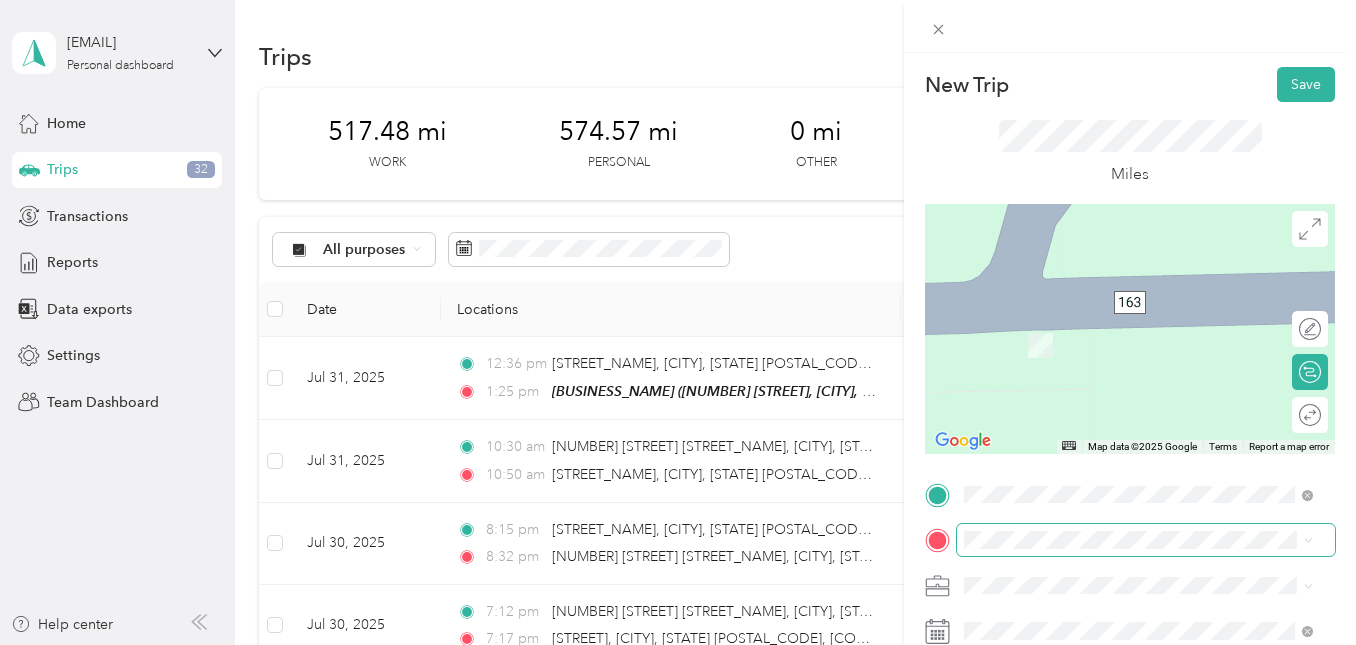 click at bounding box center [1146, 540] 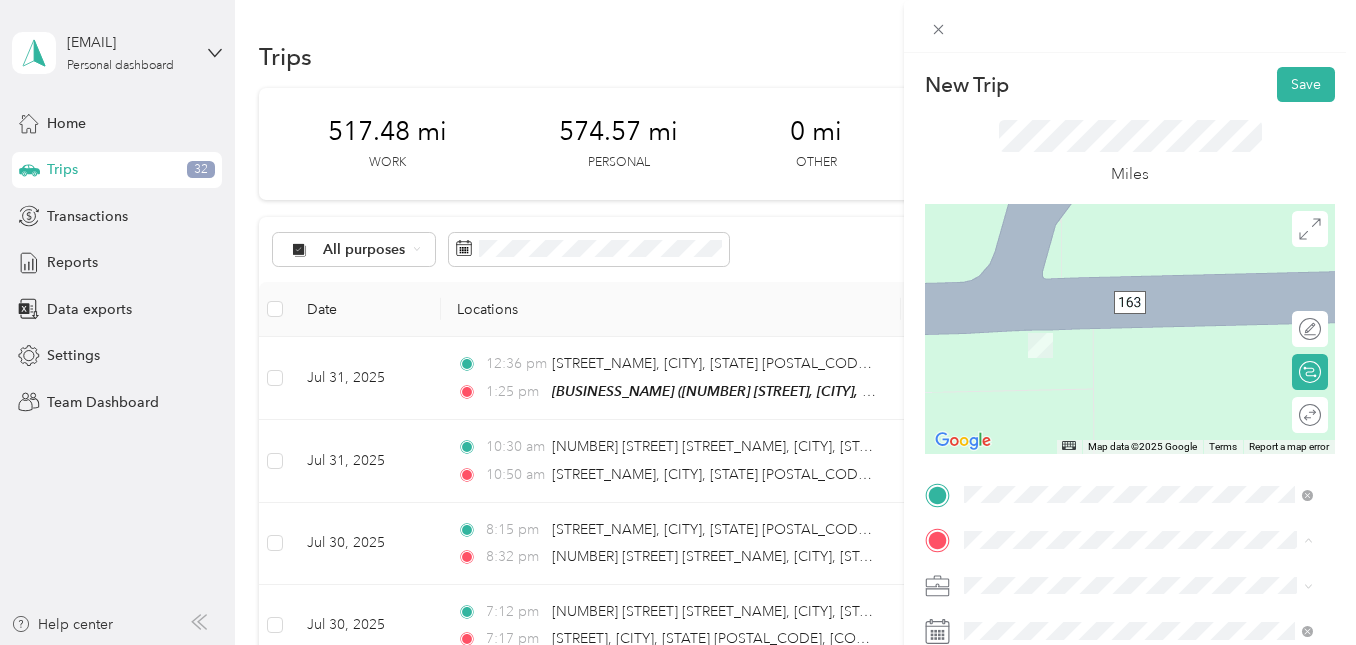 click at bounding box center (1130, 329) 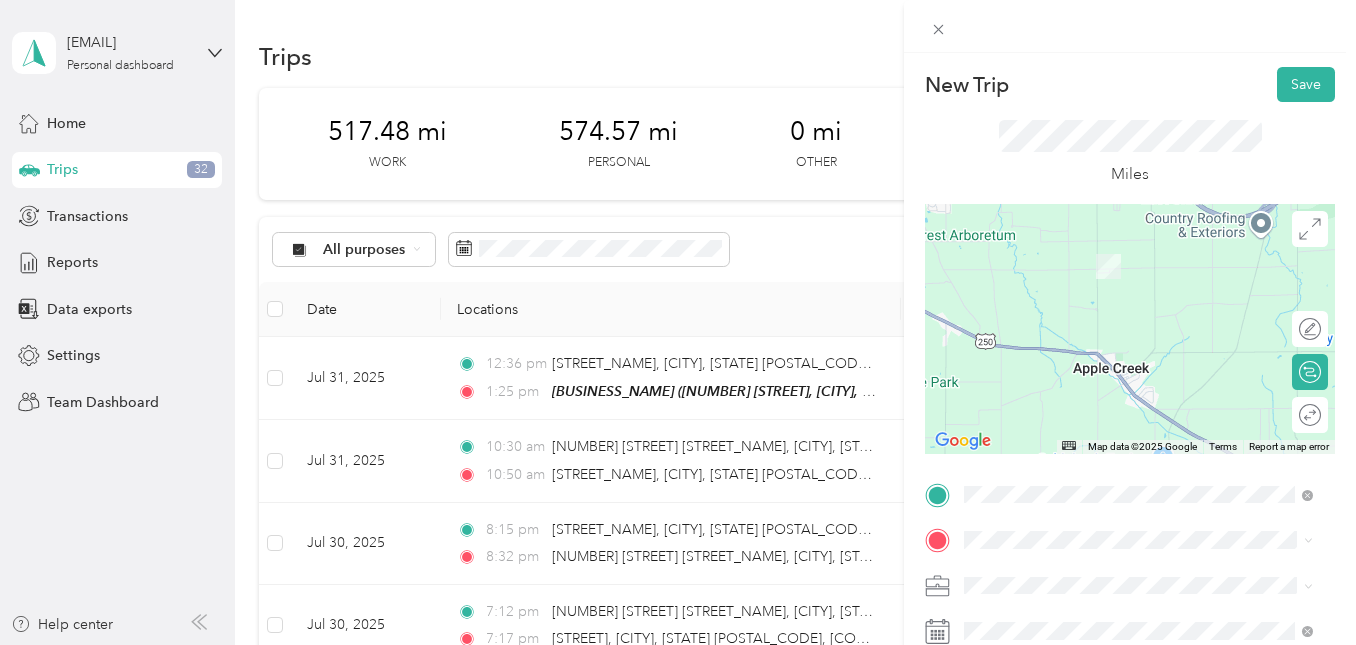 drag, startPoint x: 1128, startPoint y: 383, endPoint x: 1026, endPoint y: 220, distance: 192.28365 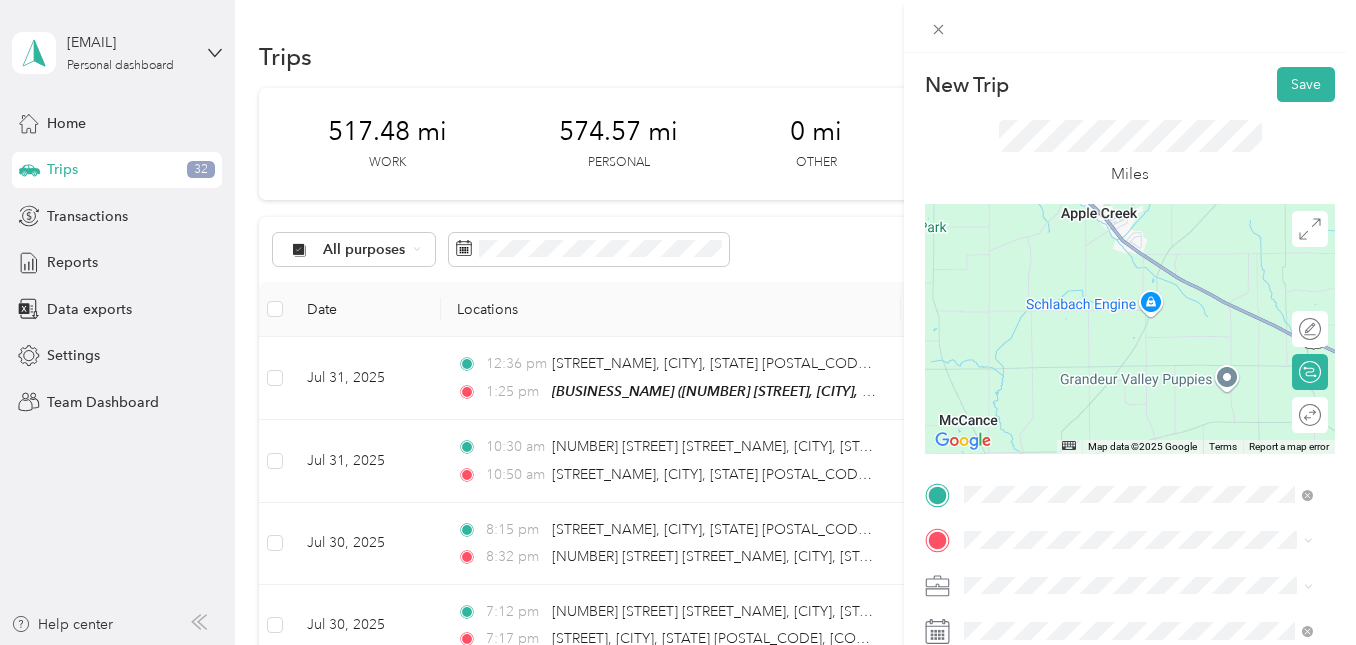 drag, startPoint x: 1130, startPoint y: 361, endPoint x: 1125, endPoint y: 232, distance: 129.09686 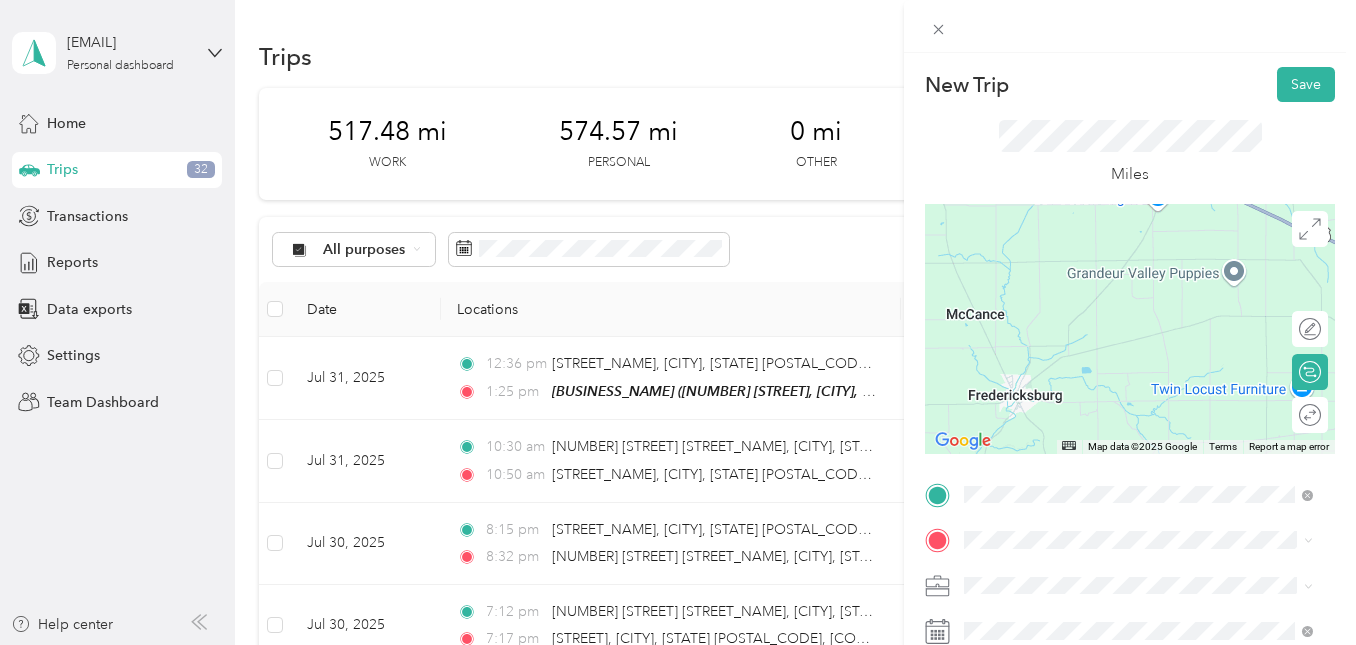 drag, startPoint x: 1108, startPoint y: 399, endPoint x: 1111, endPoint y: 296, distance: 103.04368 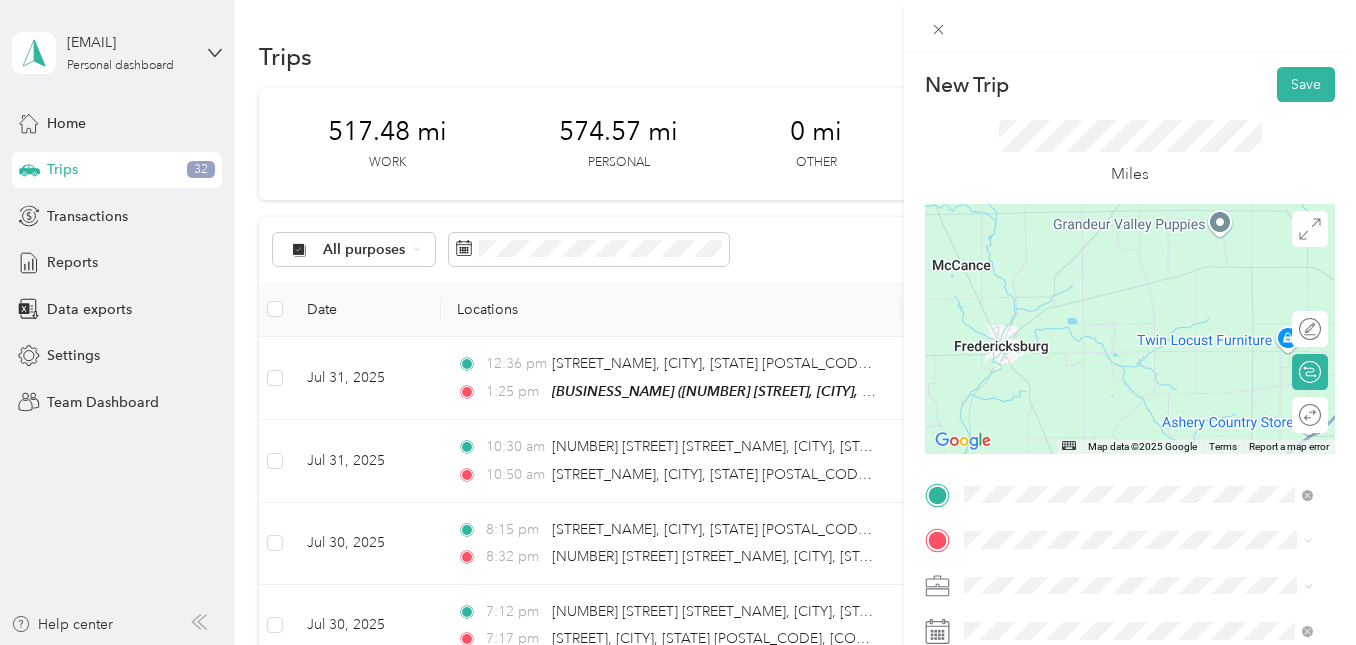 click at bounding box center [1130, 329] 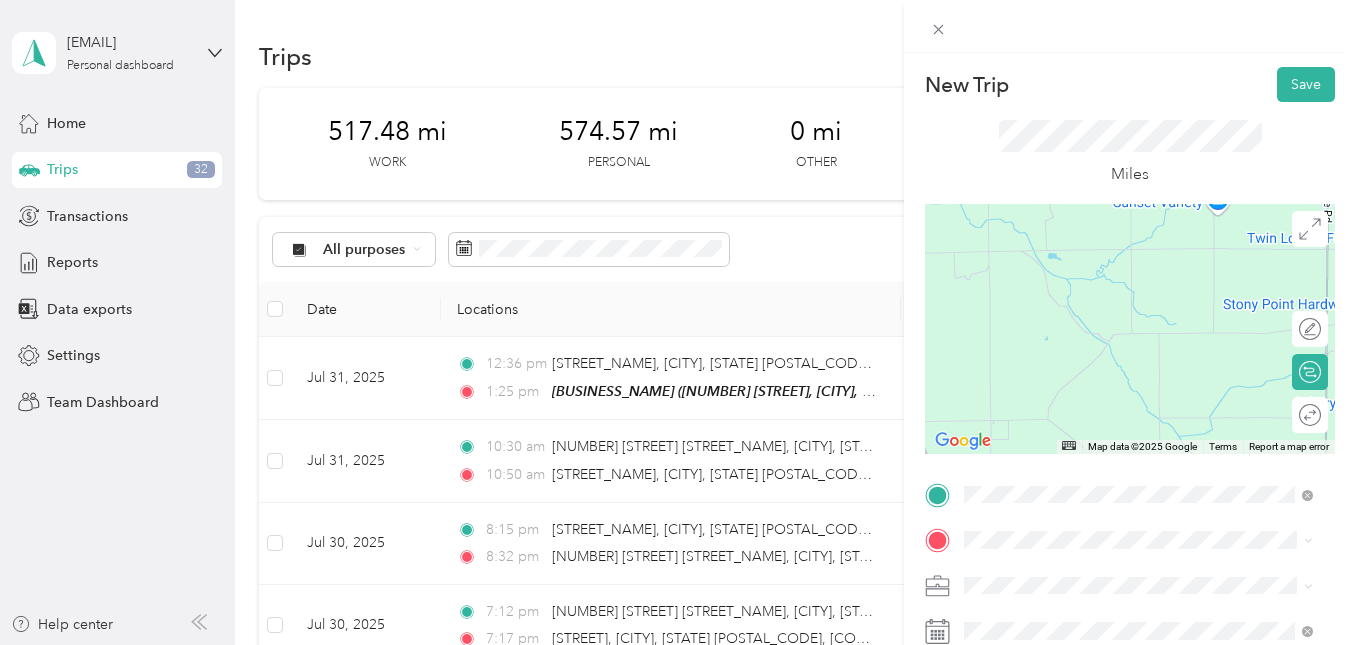 drag, startPoint x: 1112, startPoint y: 339, endPoint x: 1092, endPoint y: 246, distance: 95.12623 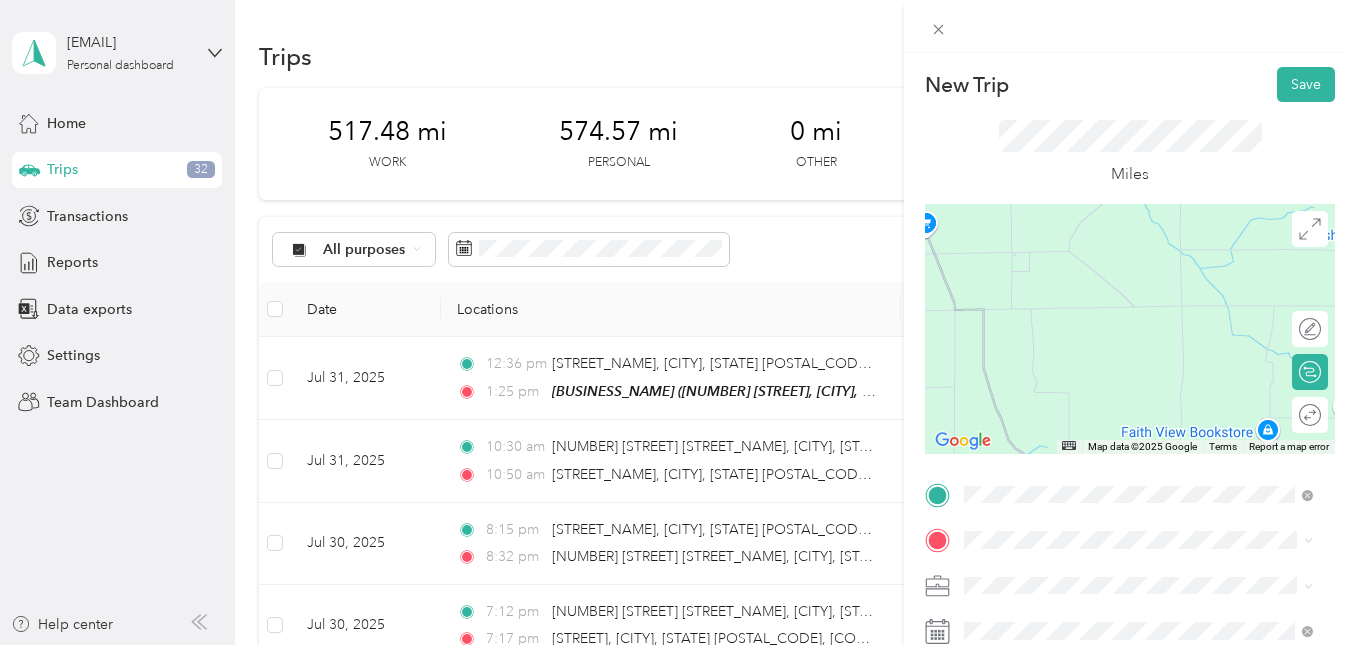 drag, startPoint x: 1135, startPoint y: 376, endPoint x: 1192, endPoint y: 214, distance: 171.73526 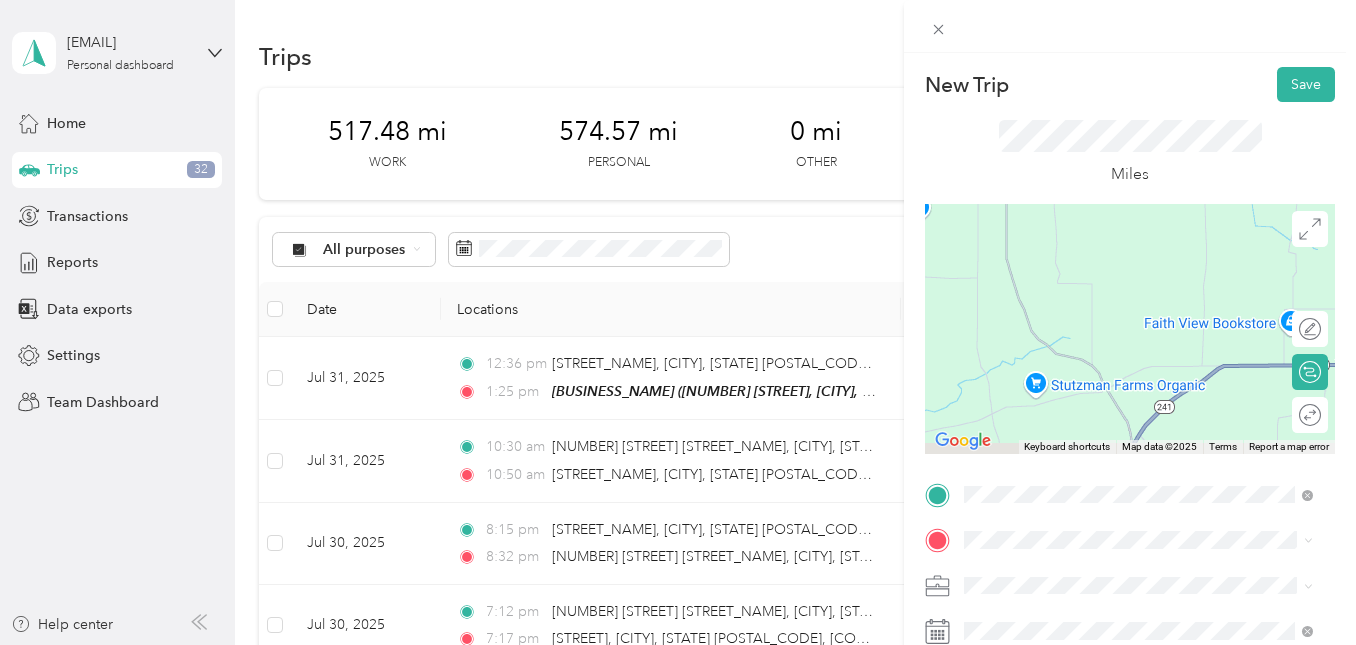 drag, startPoint x: 1225, startPoint y: 400, endPoint x: 1189, endPoint y: 234, distance: 169.85876 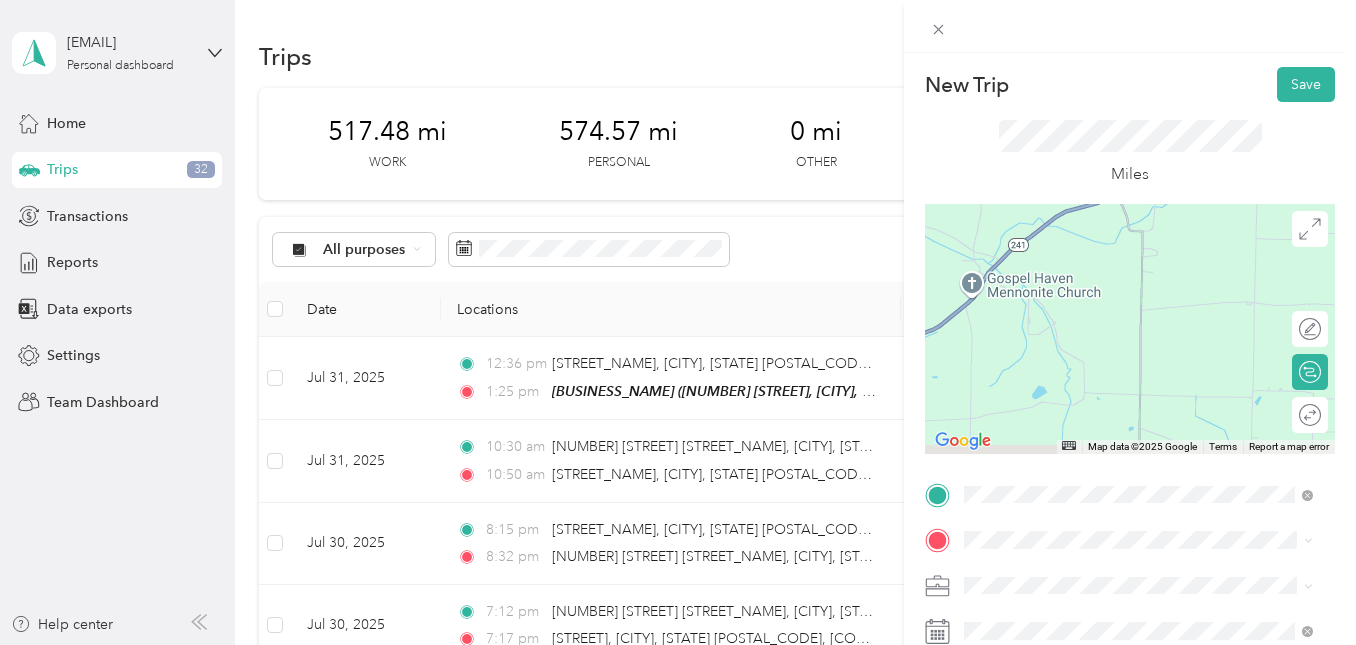 drag, startPoint x: 1195, startPoint y: 372, endPoint x: 1212, endPoint y: 285, distance: 88.64536 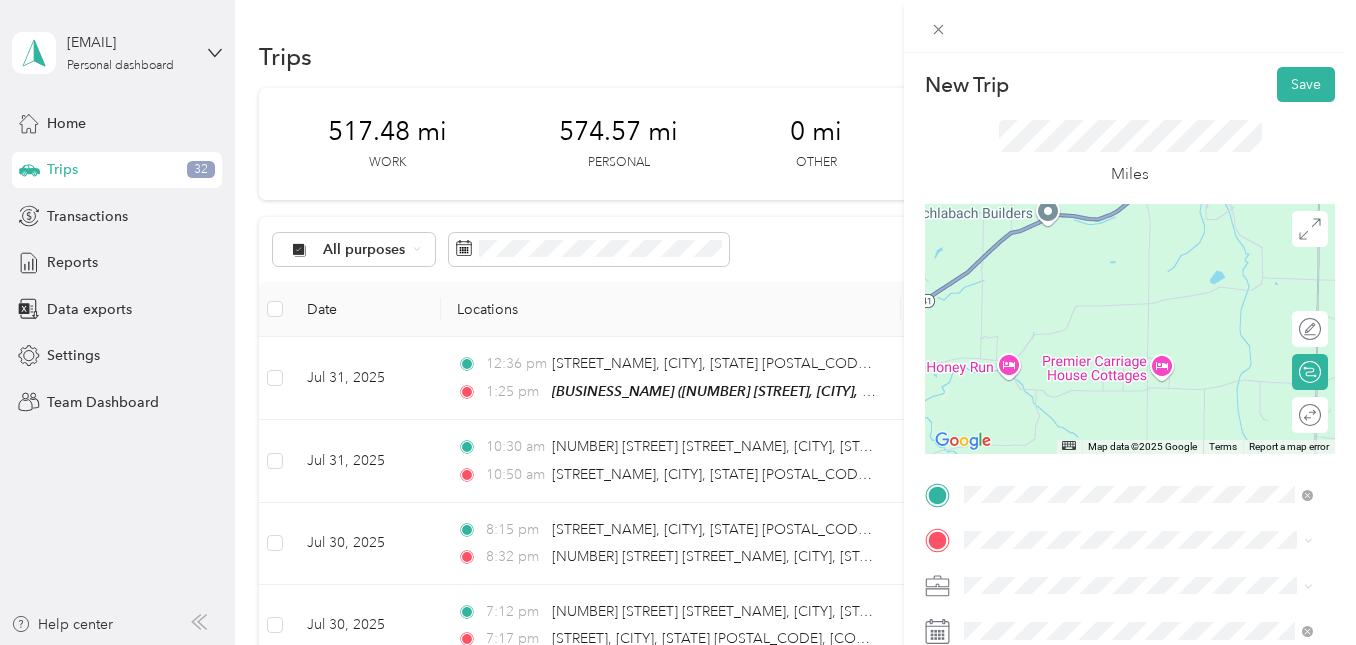 drag, startPoint x: 1087, startPoint y: 315, endPoint x: 1235, endPoint y: 234, distance: 168.71574 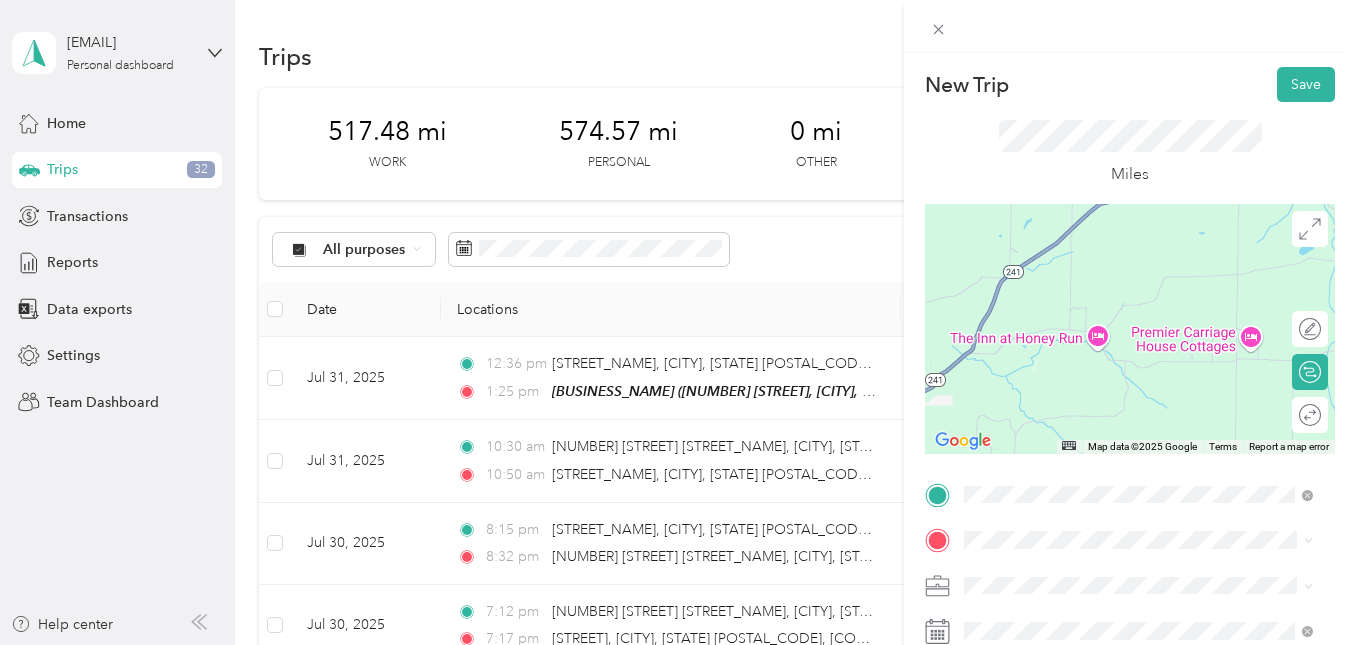 drag, startPoint x: 1079, startPoint y: 344, endPoint x: 1355, endPoint y: 338, distance: 276.06522 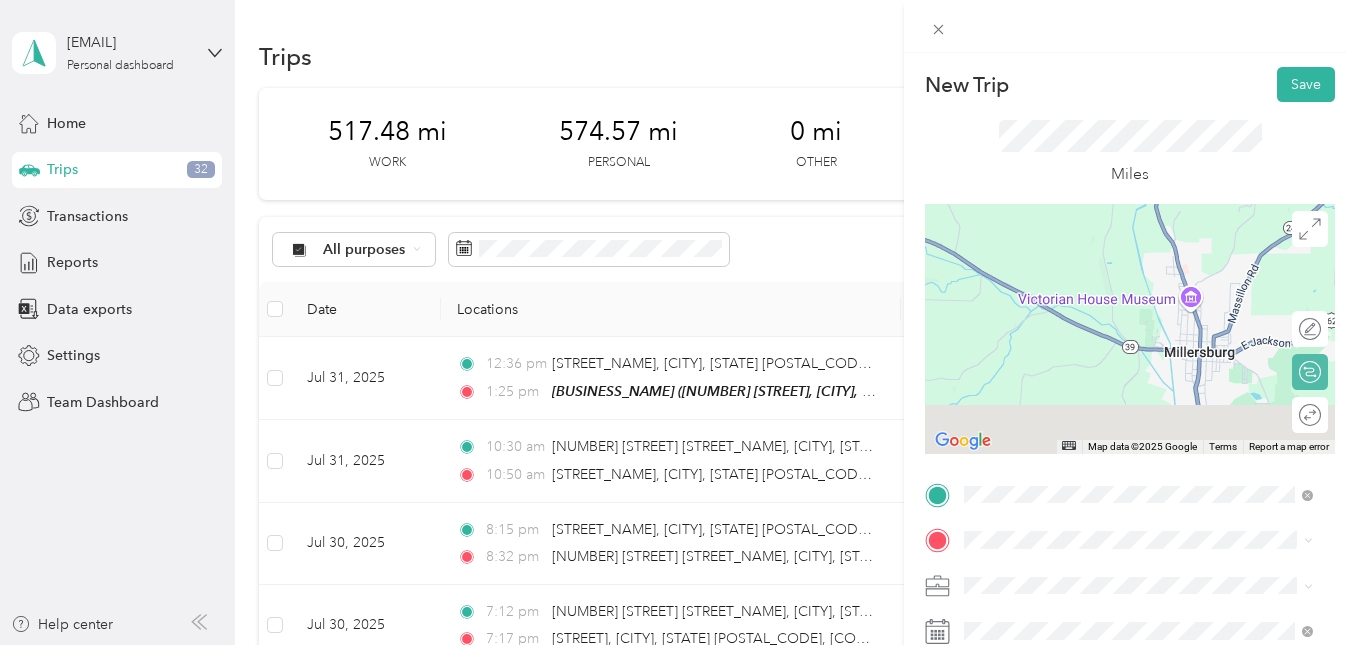 click on "New Trip Save This trip cannot be edited because it is either under review, approved, or paid. Contact your Team Manager to edit it. Miles ← Move left → Move right ↑ Move up ↓ Move down + Zoom in - Zoom out Home Jump left by 75% End Jump right by 75% Page Up Jump up by 75% Page Down Jump down by 75% Map Data Map data ©2025 Google Map data ©2025 Google 1 km  Click to toggle between metric and imperial units Terms Report a map error Edit route Calculate route Round trip TO Add photo" at bounding box center (1130, 491) 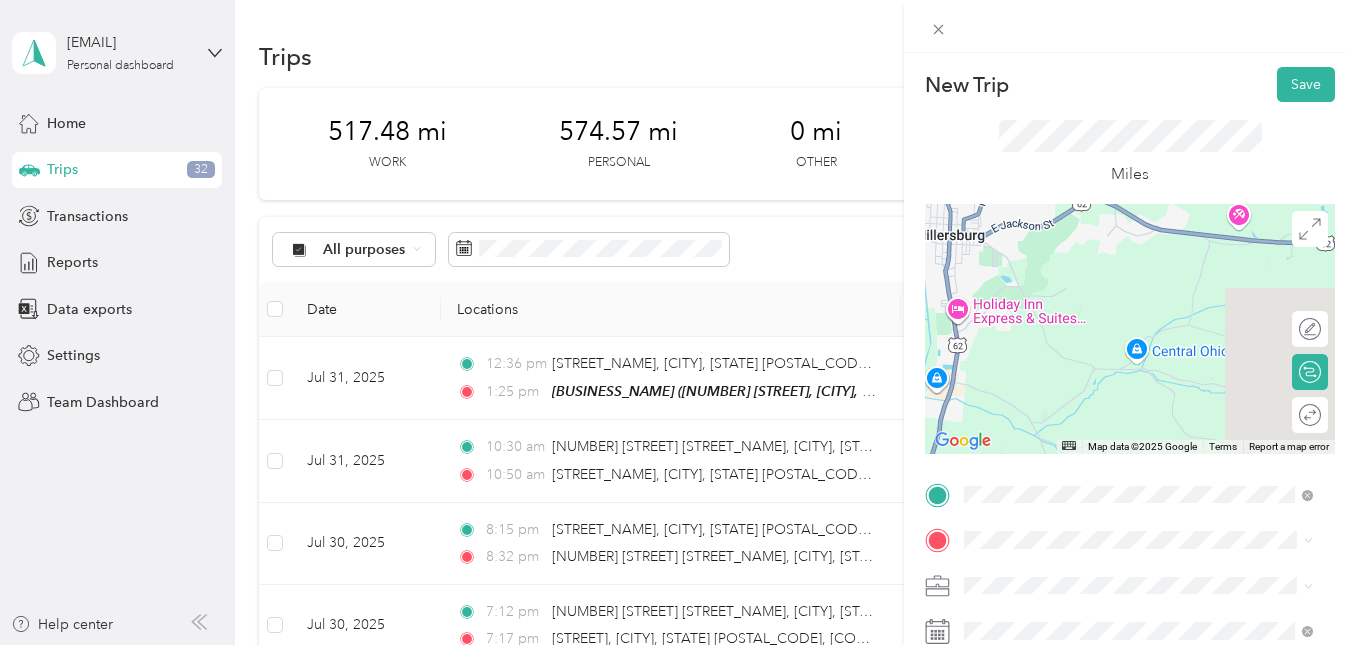 drag, startPoint x: 1138, startPoint y: 326, endPoint x: 914, endPoint y: 375, distance: 229.29675 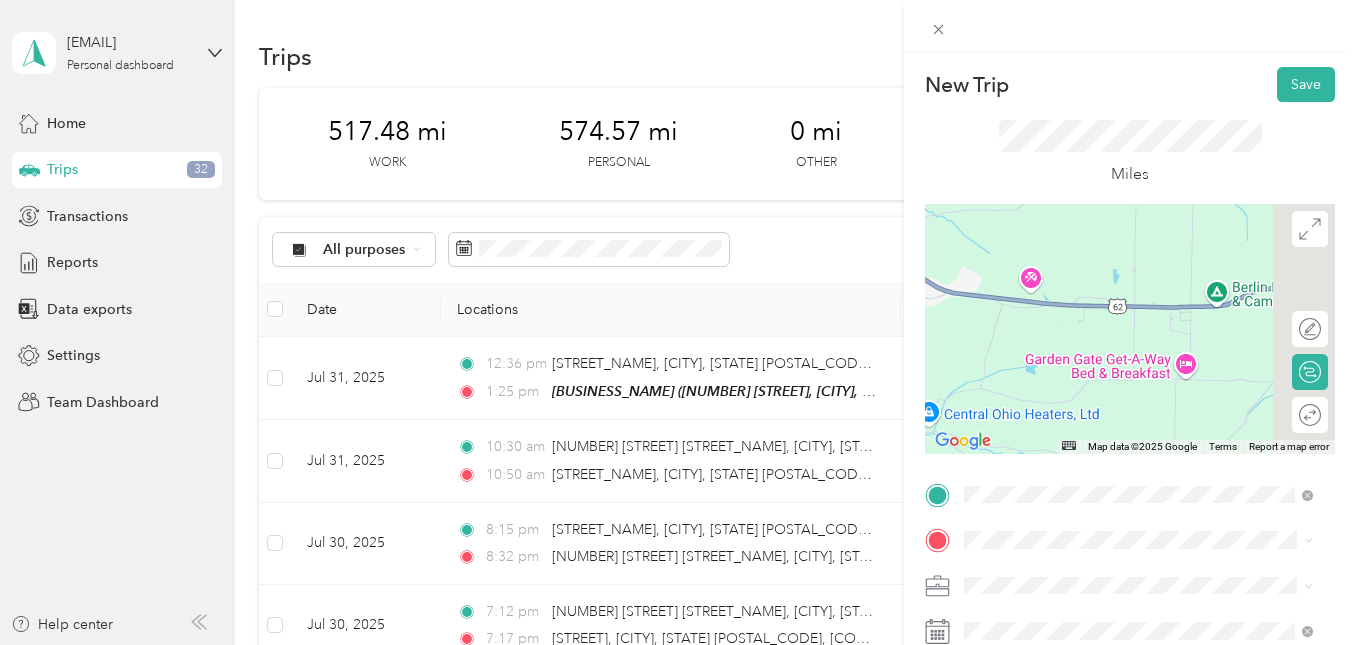 drag, startPoint x: 1103, startPoint y: 341, endPoint x: 941, endPoint y: 350, distance: 162.2498 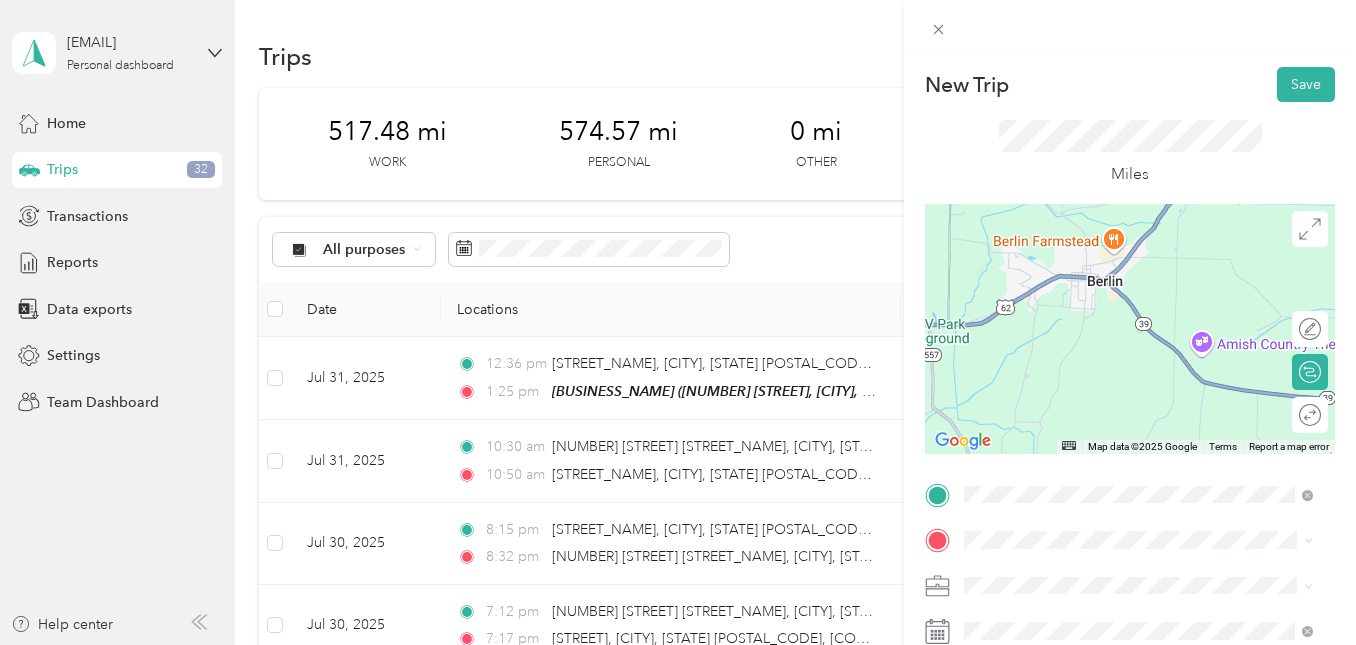 drag, startPoint x: 1115, startPoint y: 342, endPoint x: 969, endPoint y: 370, distance: 148.66069 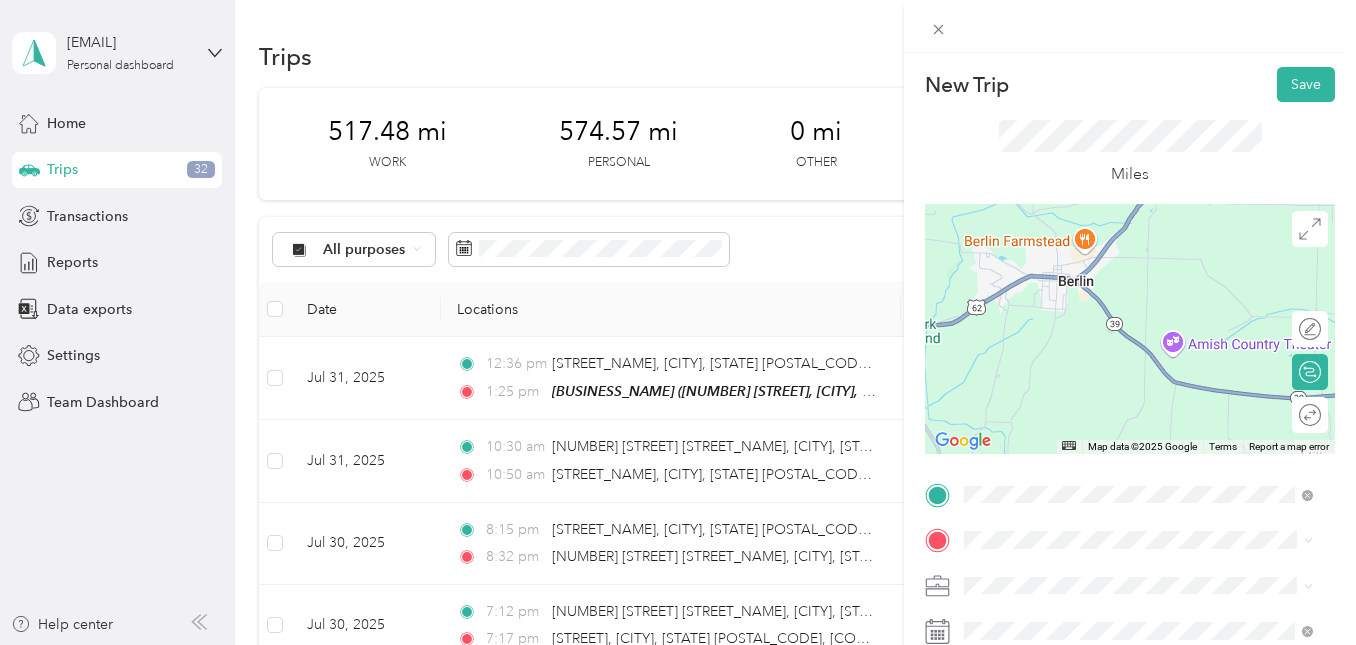 drag, startPoint x: 1000, startPoint y: 345, endPoint x: 1055, endPoint y: 344, distance: 55.00909 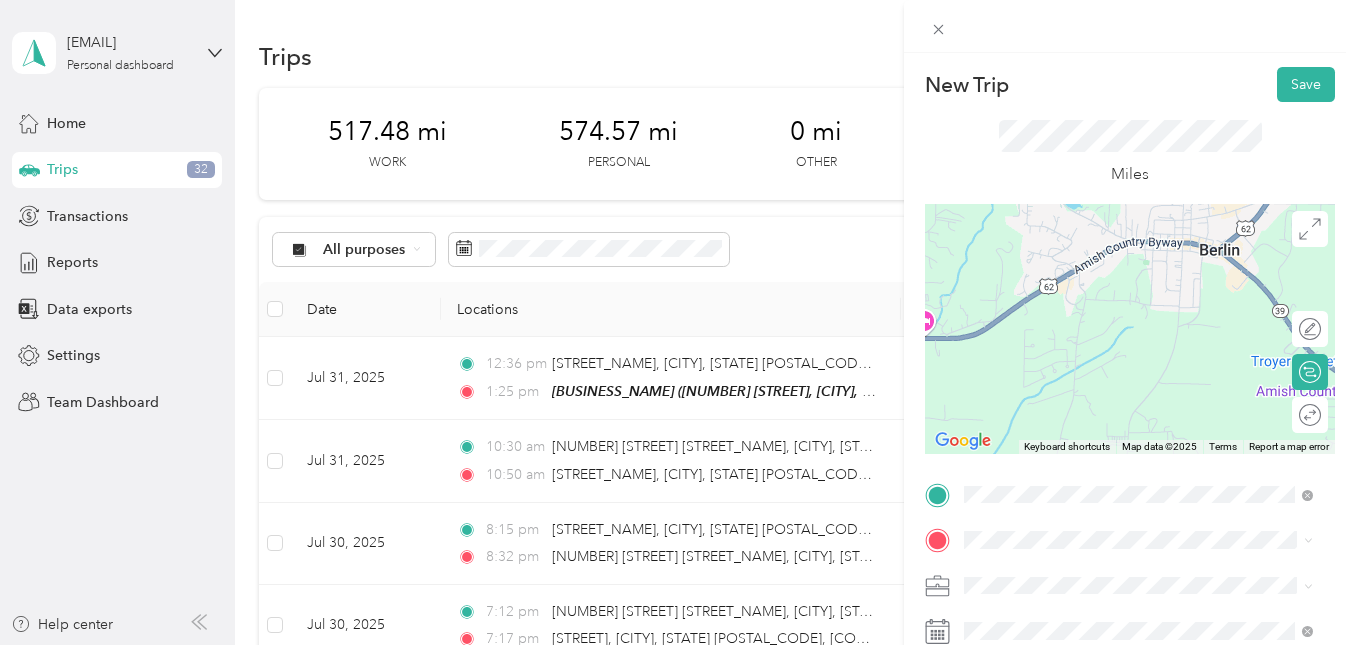 drag, startPoint x: 1040, startPoint y: 333, endPoint x: 1099, endPoint y: 340, distance: 59.413803 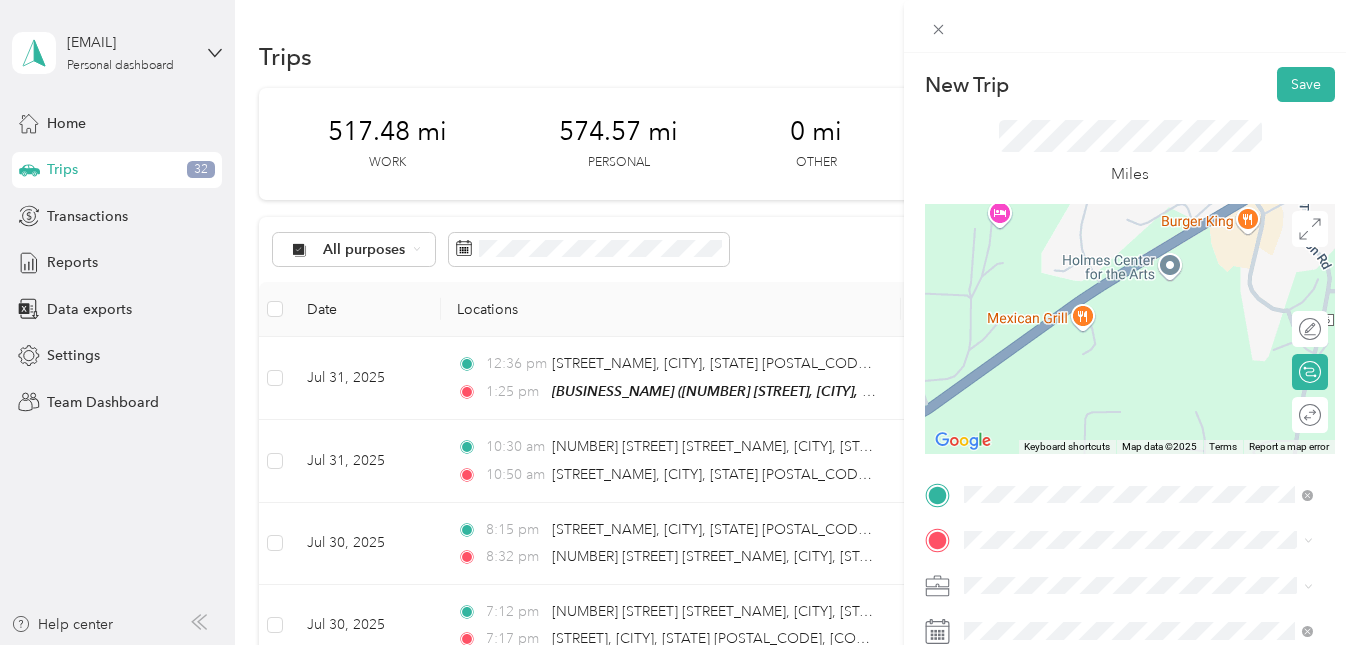 drag, startPoint x: 1129, startPoint y: 279, endPoint x: 1041, endPoint y: 447, distance: 189.65231 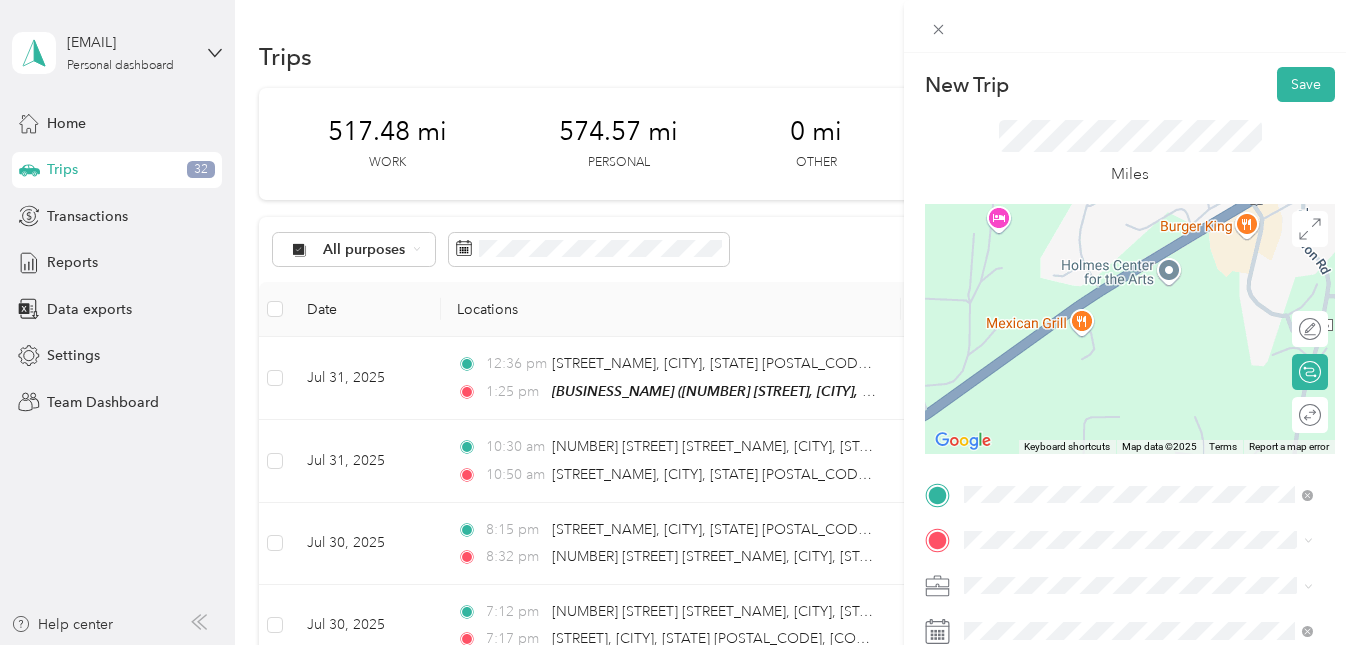 click at bounding box center [1130, 329] 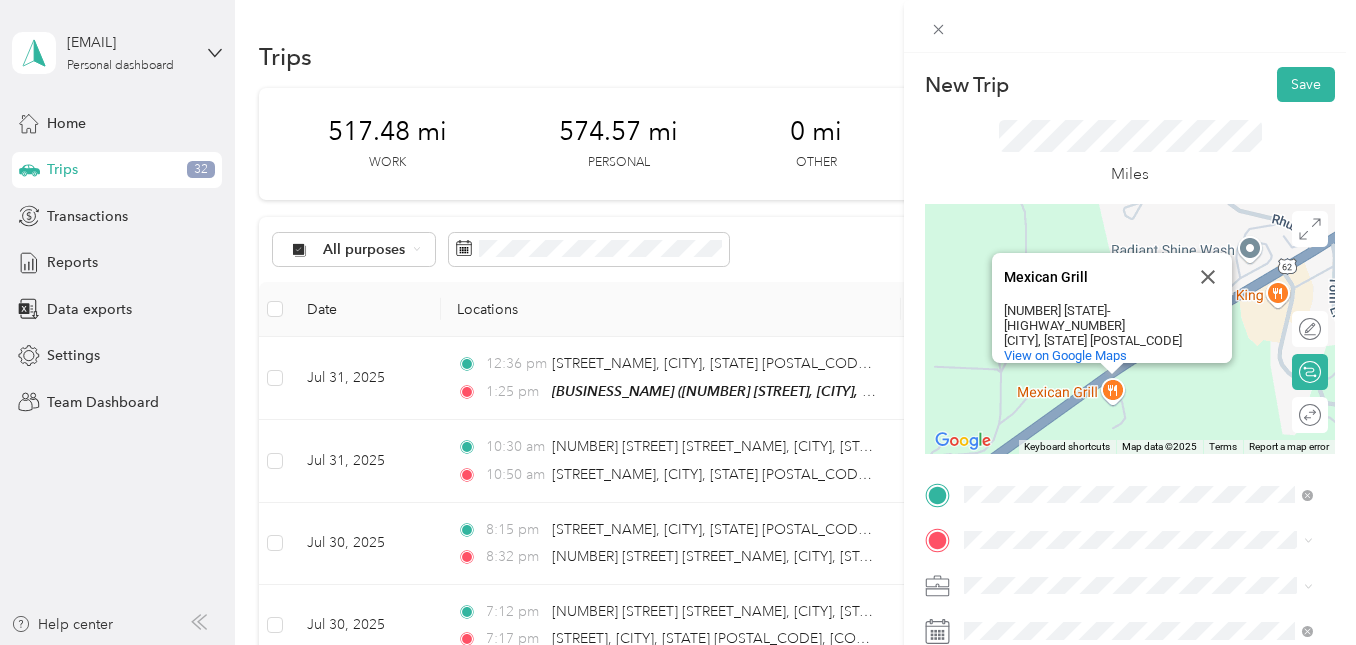 click on "New Trip Save This trip cannot be edited because it is either under review, approved, or paid. Contact your Team Manager to edit it. Miles ← Move left → Move right ↑ Move up ↓ Move down + Zoom in - Zoom out Home Jump left by 75% End Jump right by 75% Page Up Jump up by 75% Page Down Jump down by 75%     [PLACE_NAME]                     [PLACE_NAME]                 [NUMBER] [STATE] [CITY], [STATE] [POSTAL_CODE]              View on Google Maps        Keyboard shortcuts Map Data Map data ©2025 Map data ©2025 100 m  Click to toggle between metric and imperial units Terms Report a map error Edit route Calculate route Round trip TO Add photo" at bounding box center (1130, 491) 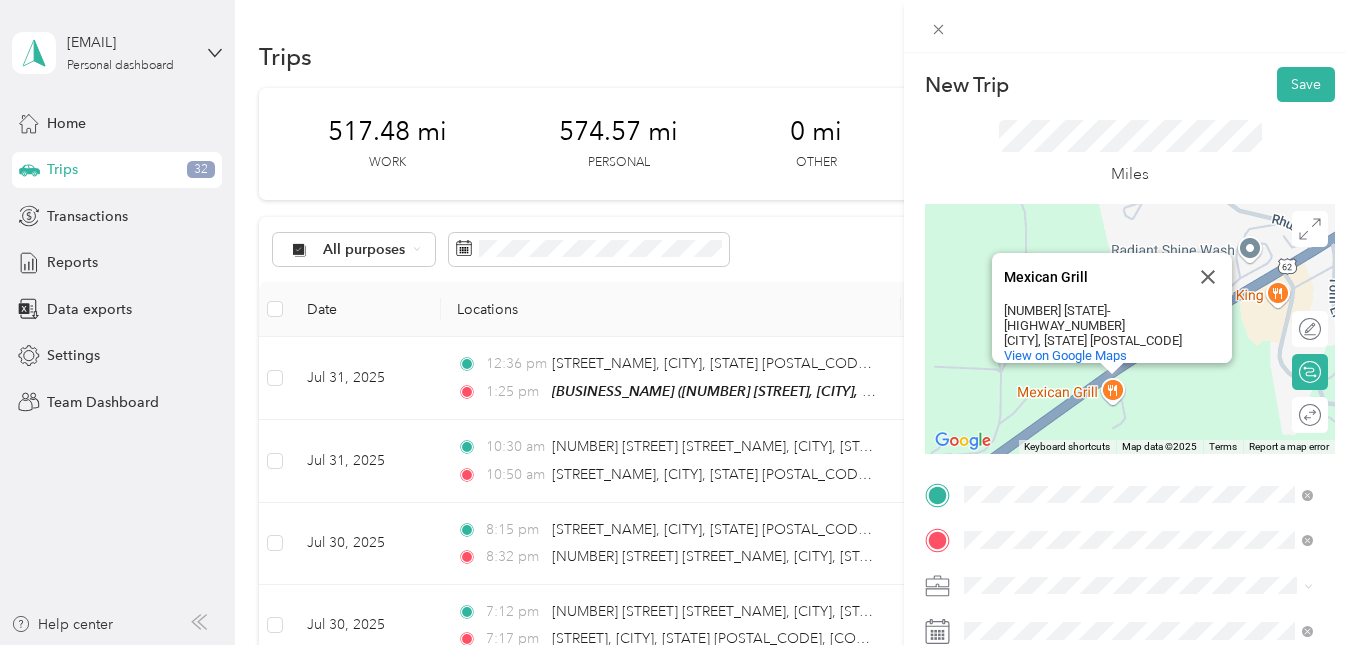 click on "[NUMBER] [STREET]
[CITY], [STATE] [POSTAL_CODE], [COUNTRY]" at bounding box center [1146, 305] 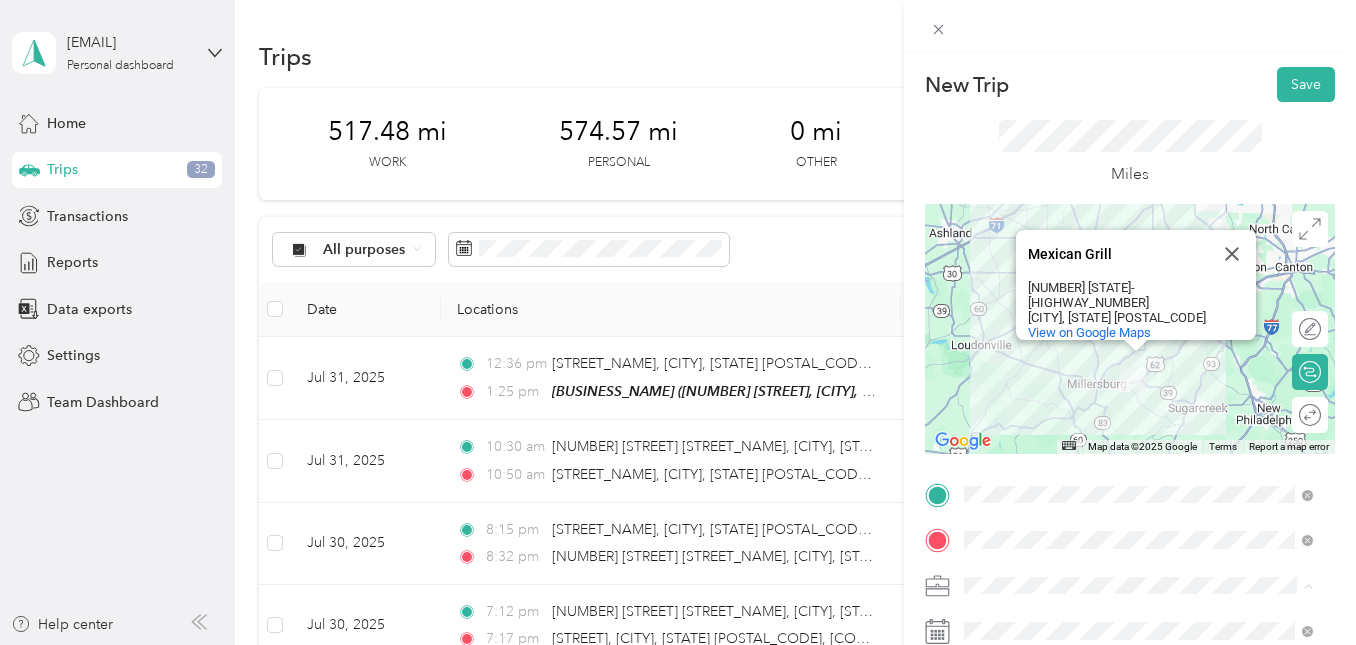 click on "Work" at bounding box center (1138, 340) 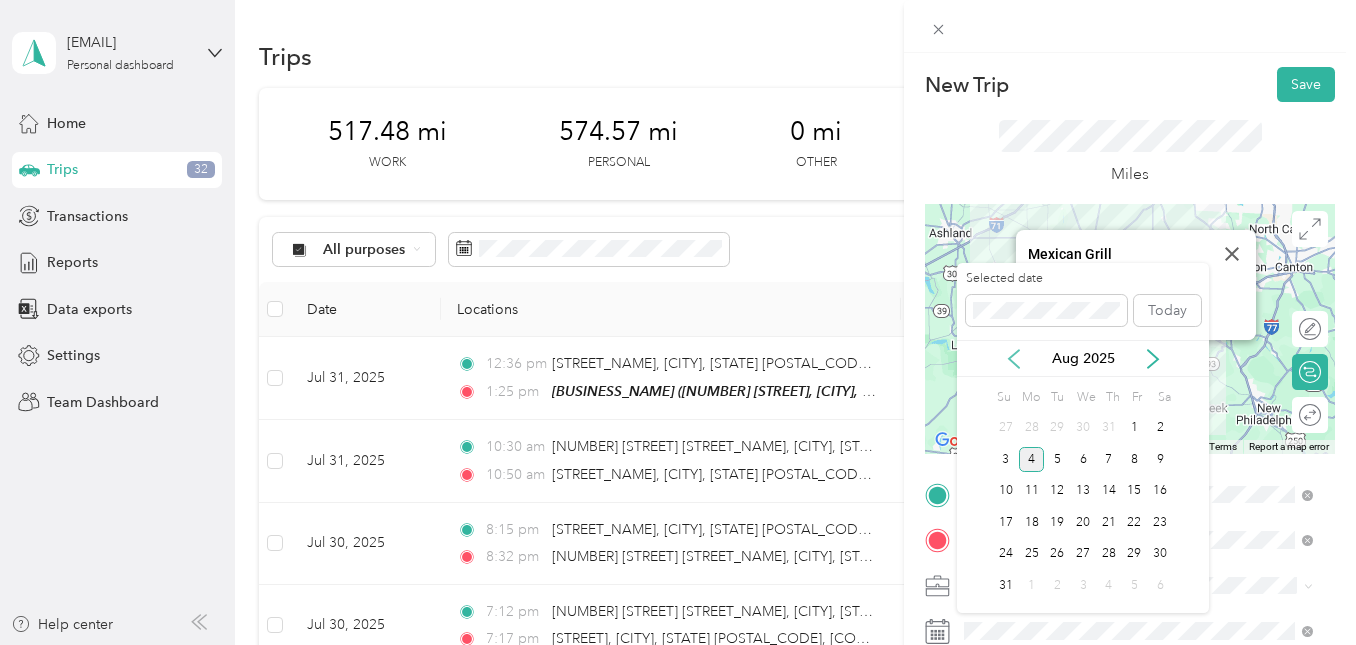 click 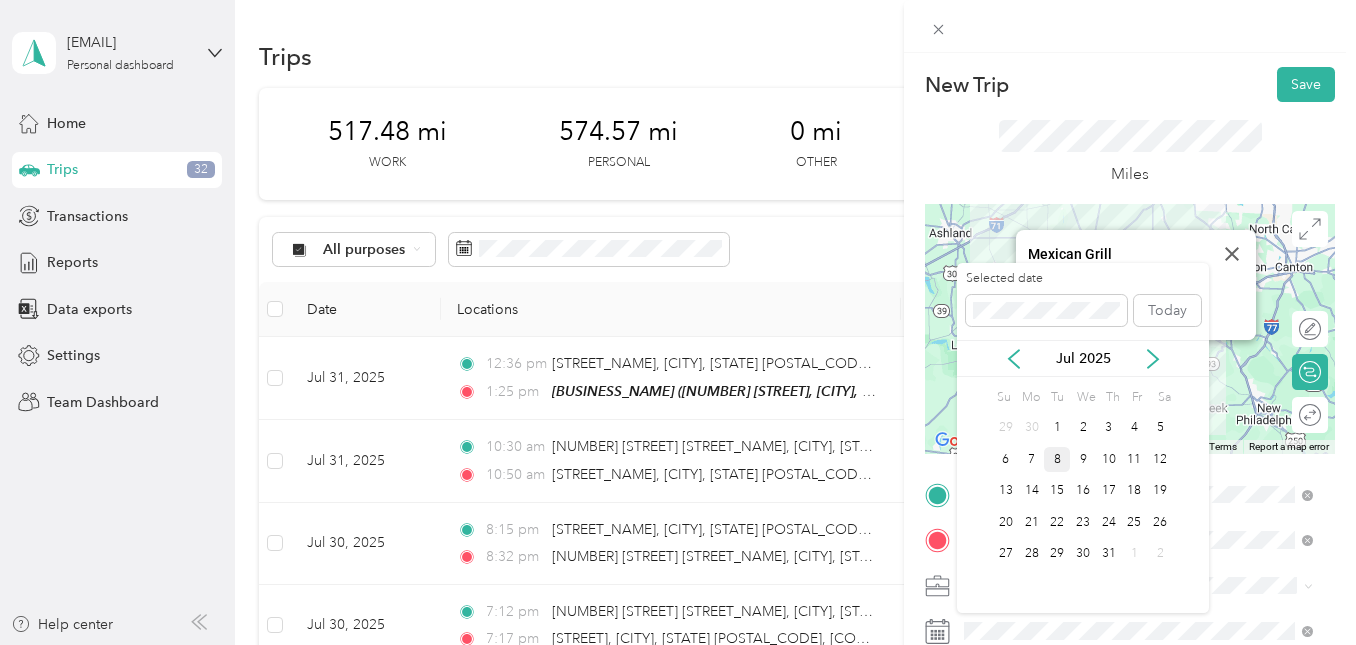 click on "8" at bounding box center (1057, 459) 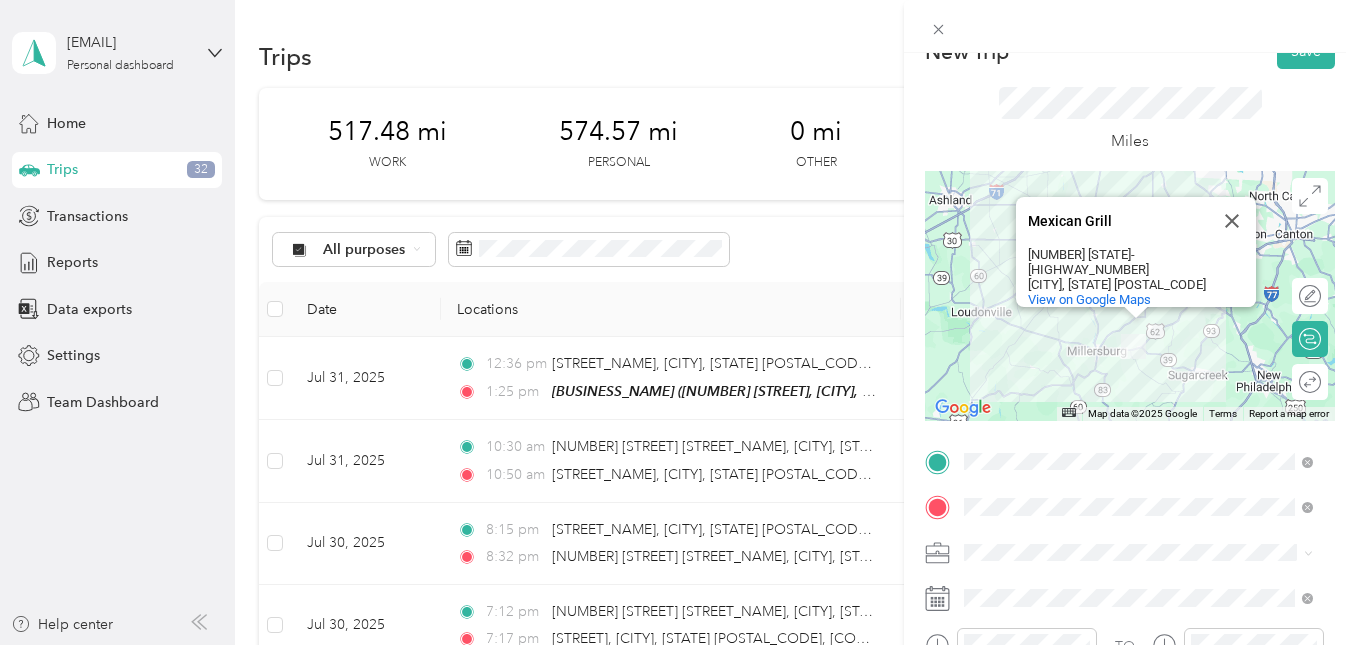 scroll, scrollTop: 0, scrollLeft: 0, axis: both 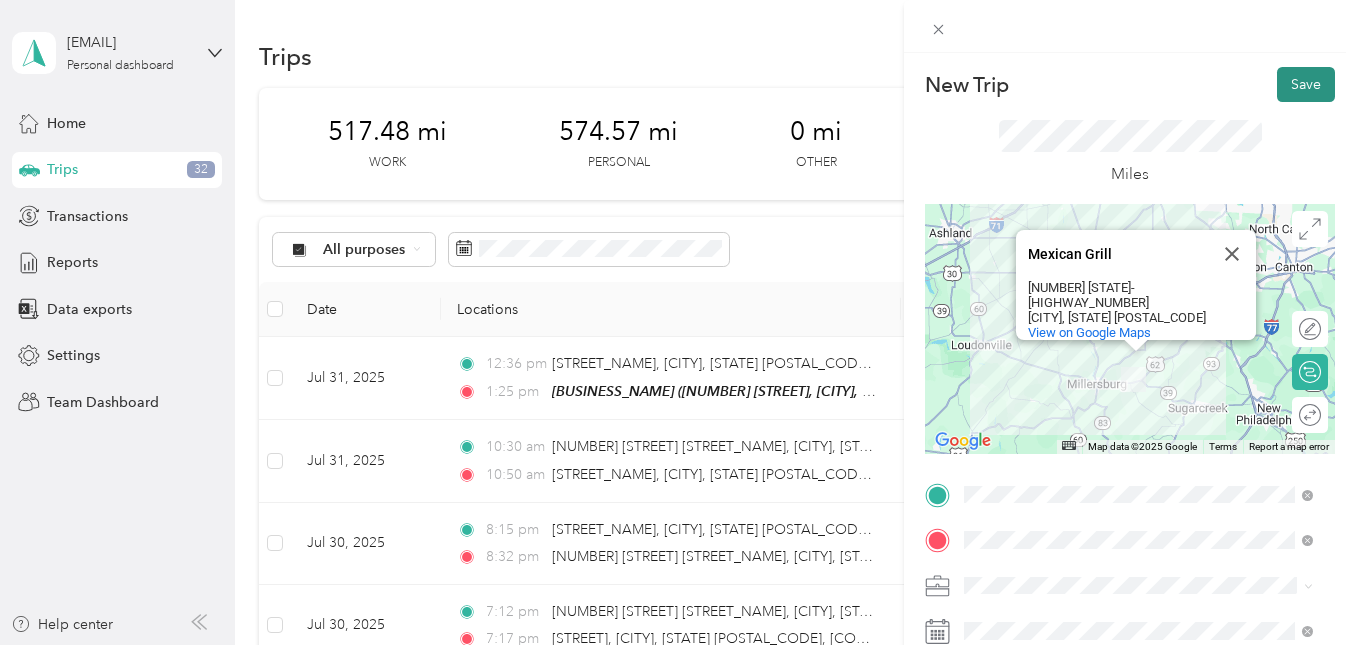 click on "Save" at bounding box center (1306, 84) 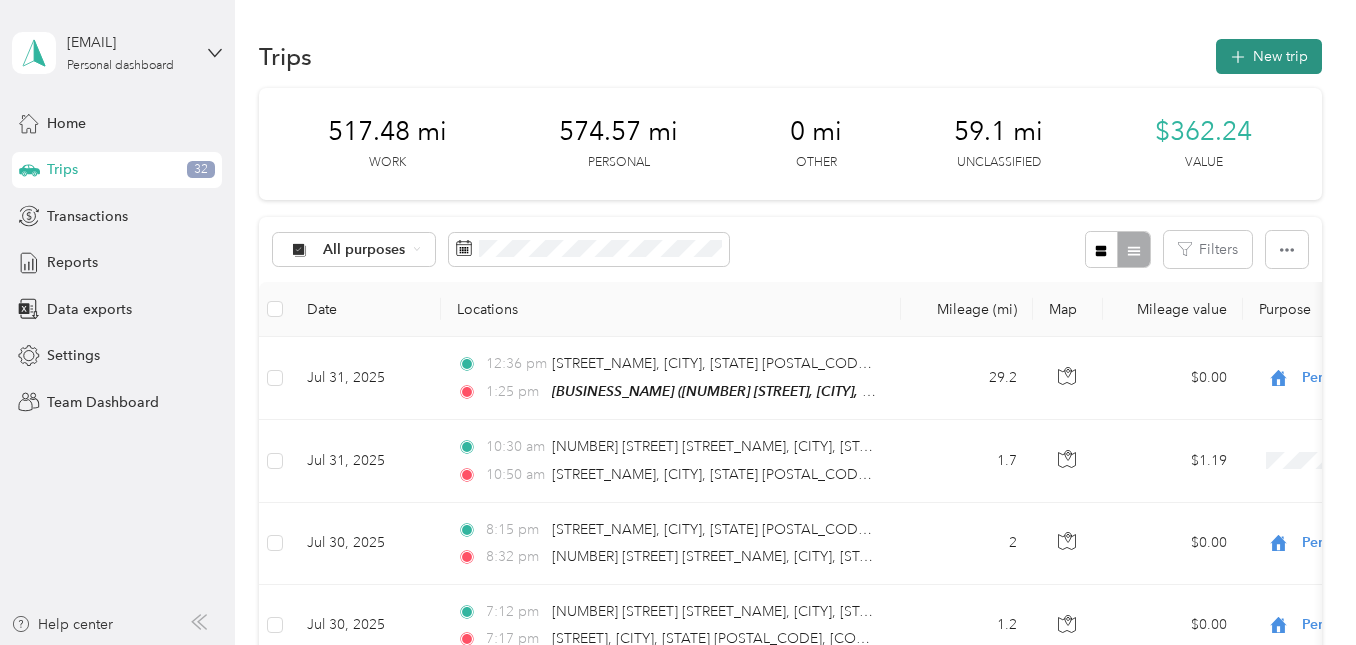 click on "New trip" at bounding box center (1269, 56) 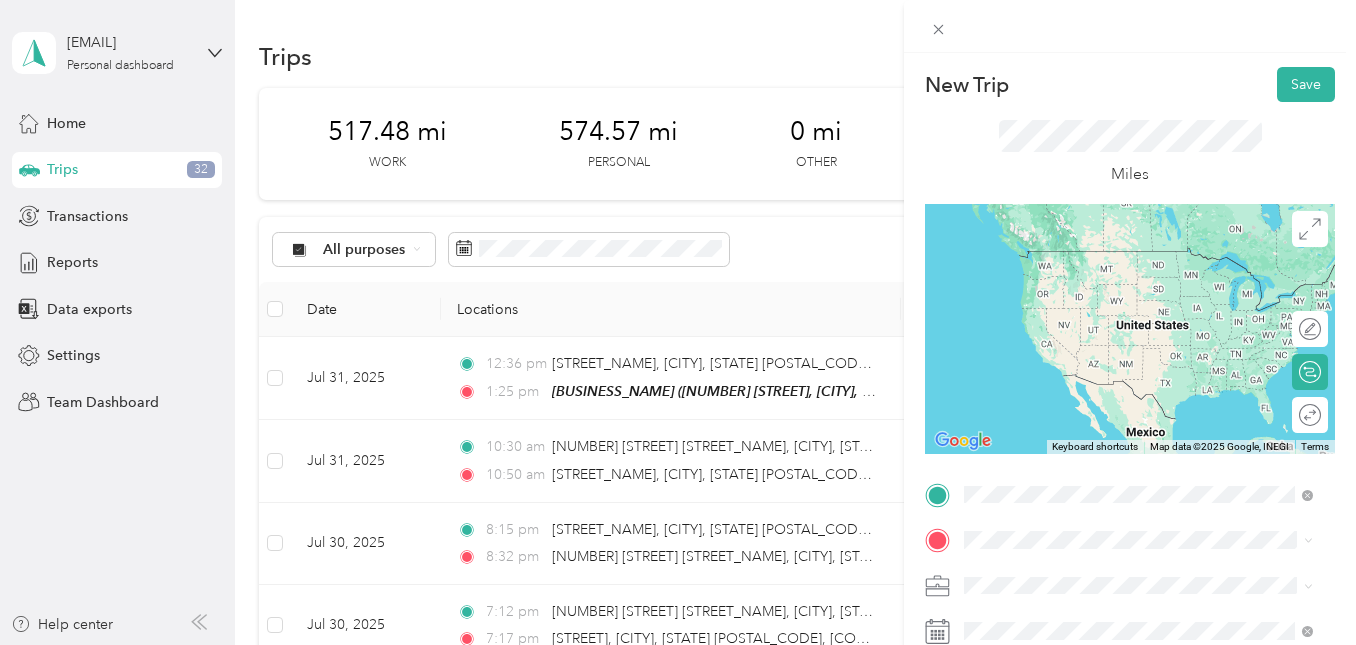 click on "[BUSINESS_NAME] [NUMBER] [STREET], [CITY], [STATE], [COUNTRY]" at bounding box center [1154, 280] 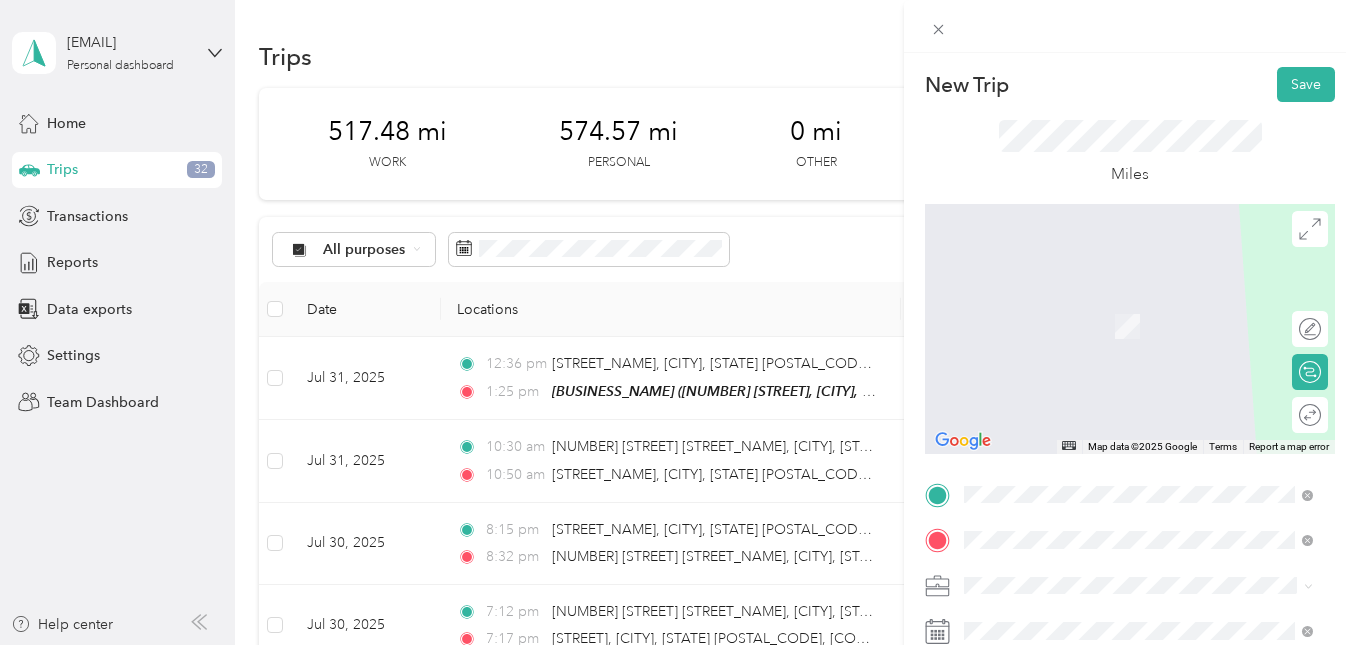 click on "[CITY] [NUMBER] [STREET], [CITY], [STATE] [POSTAL_CODE], [COUNTRY] , [CITY], [STATE], [COUNTRY]" at bounding box center (1138, 336) 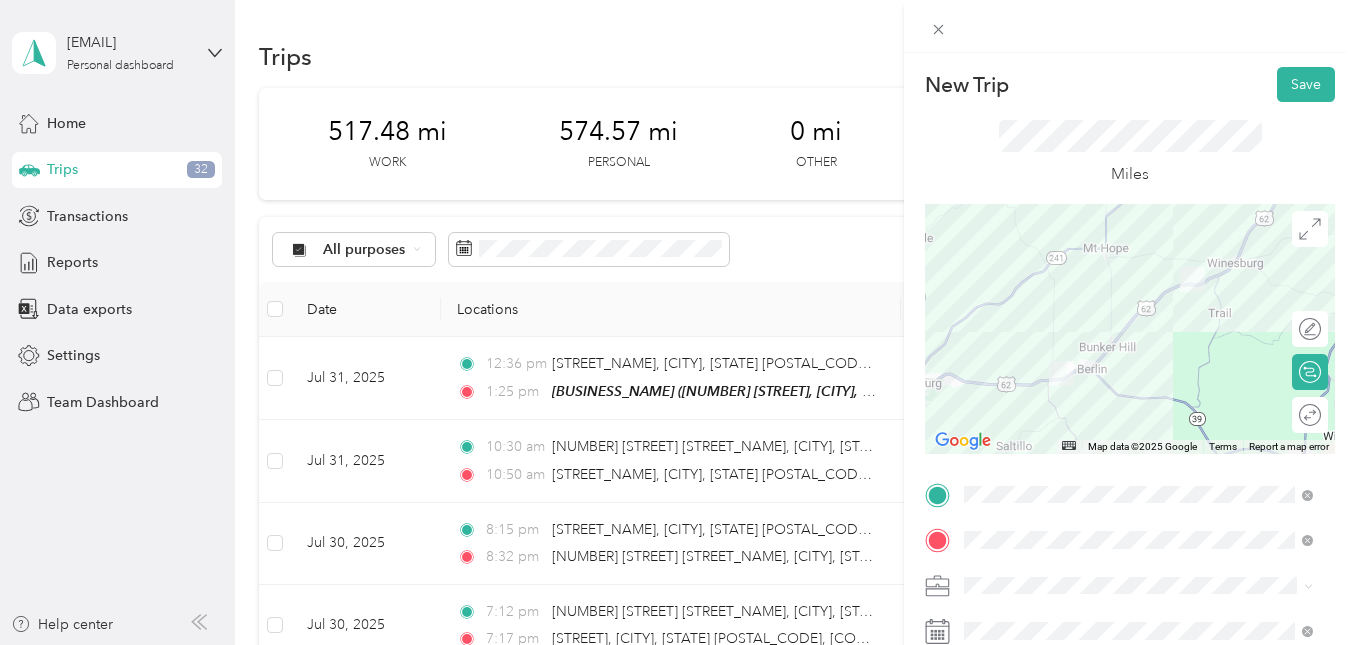 drag, startPoint x: 999, startPoint y: 348, endPoint x: 1008, endPoint y: 574, distance: 226.17914 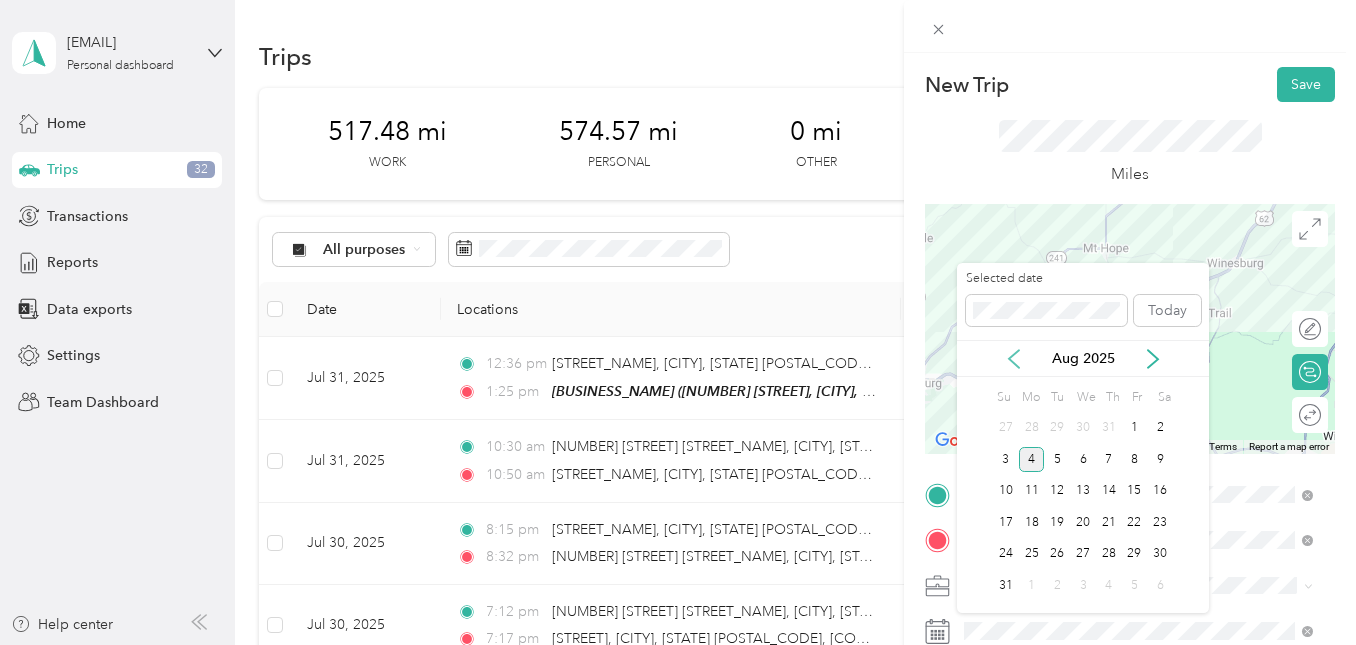 click 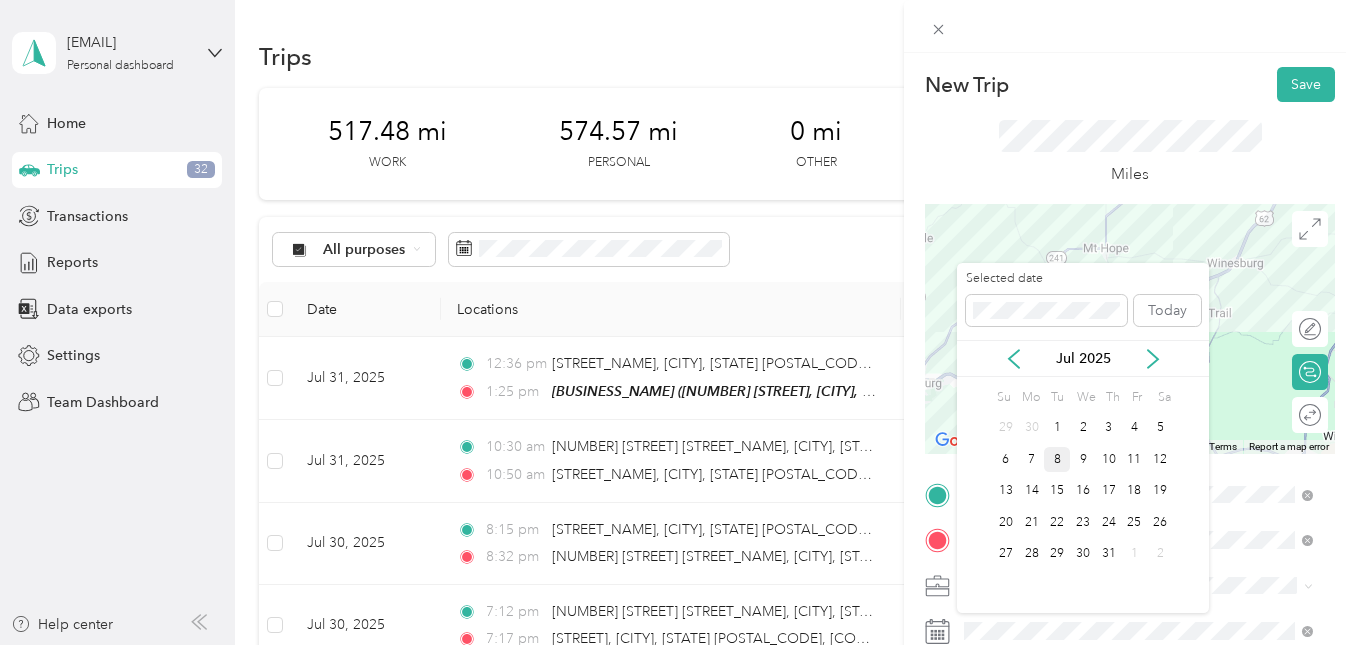 click on "8" at bounding box center (1057, 459) 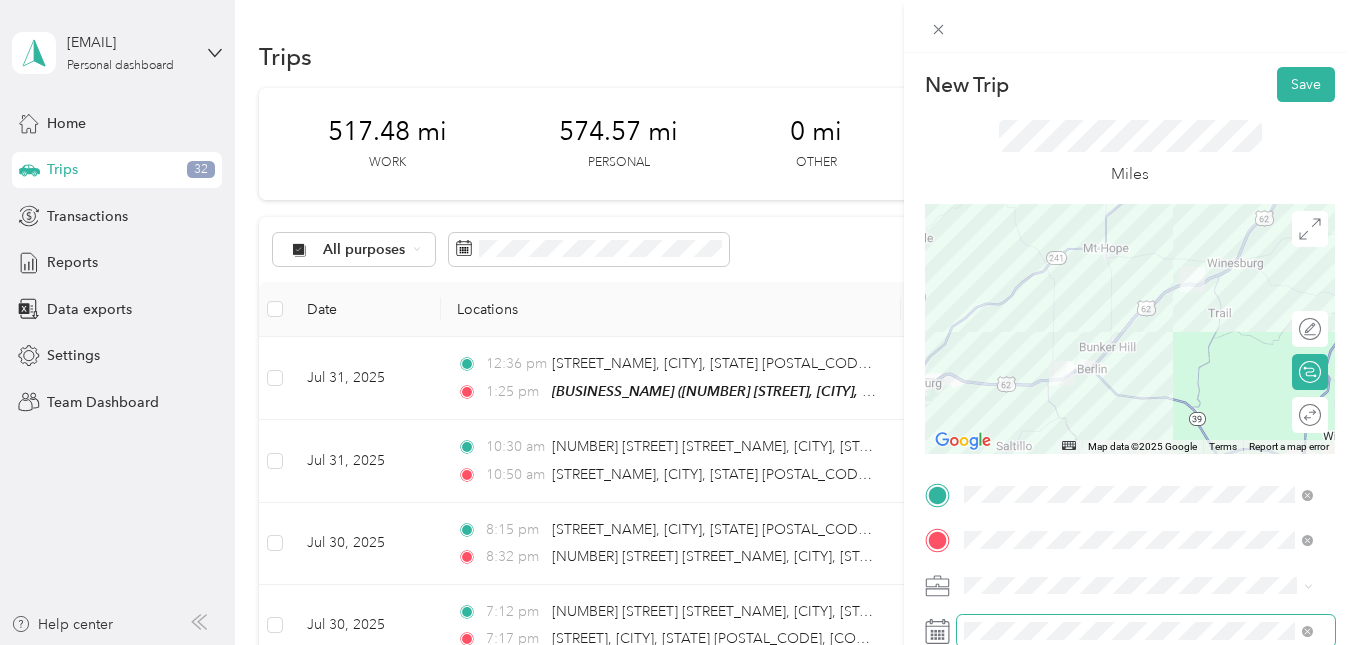 click at bounding box center [1146, 631] 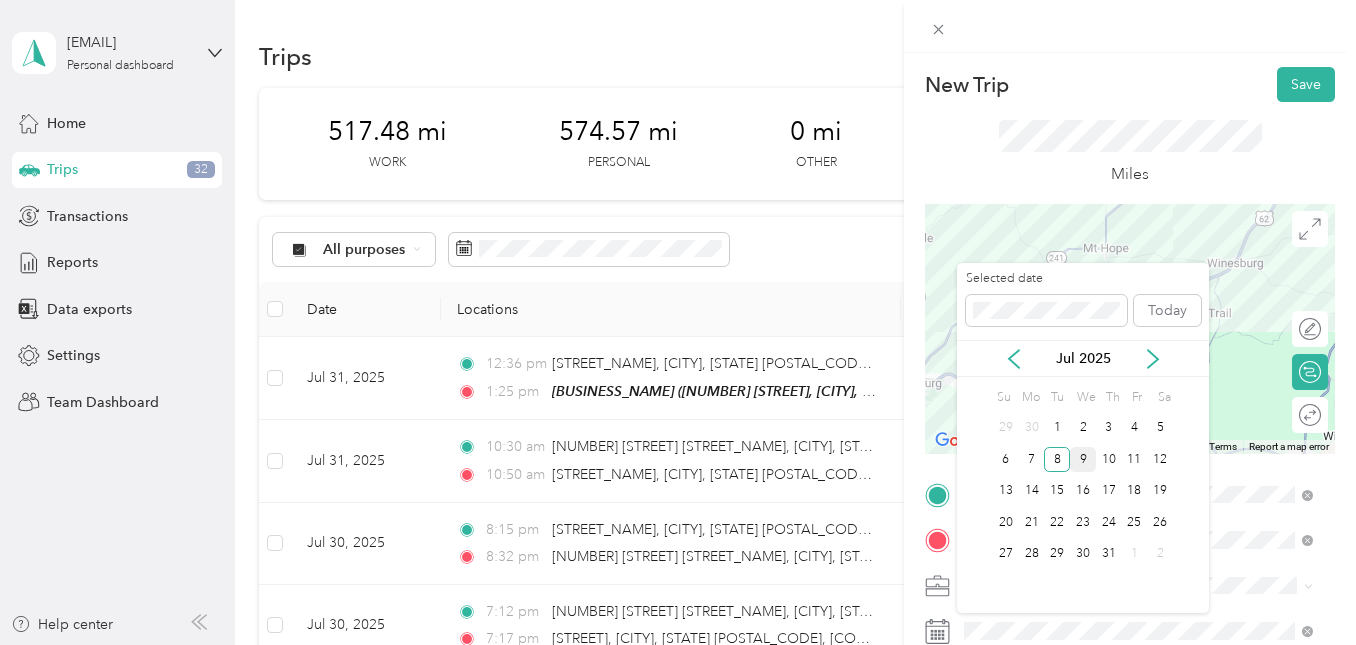 click on "9" at bounding box center [1083, 459] 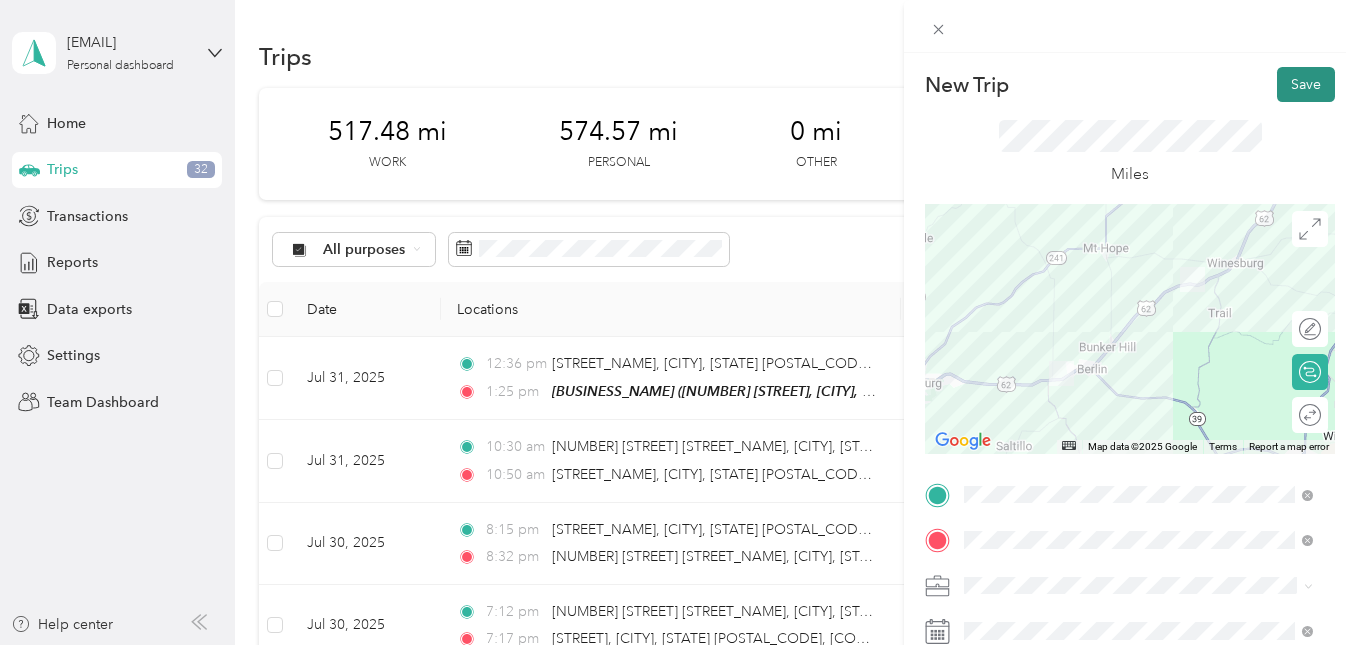 click on "Save" at bounding box center (1306, 84) 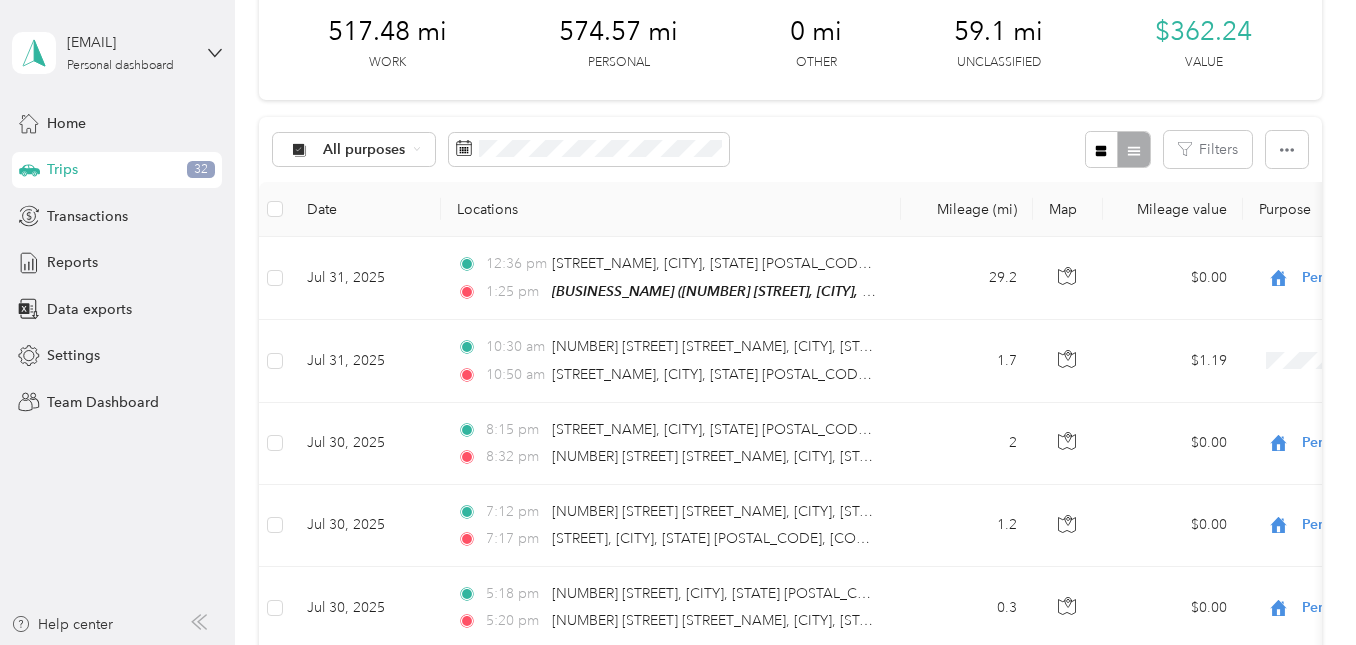 scroll, scrollTop: 0, scrollLeft: 0, axis: both 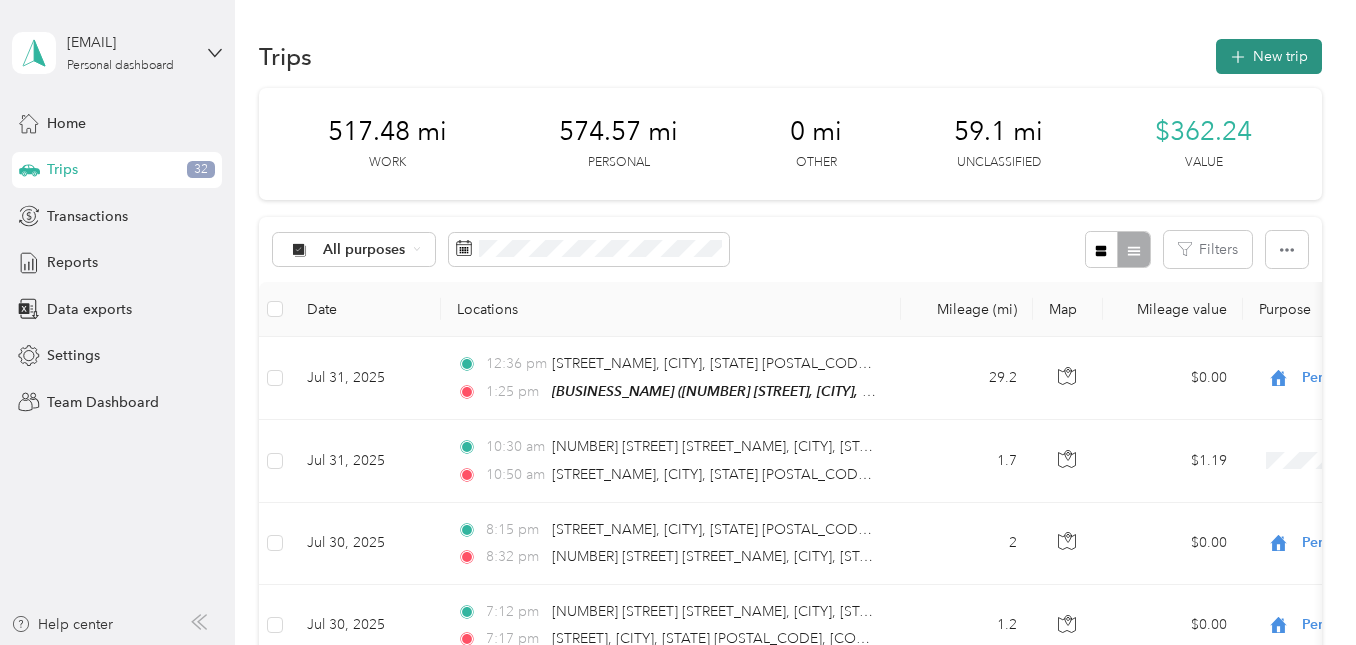 click on "New trip" at bounding box center [1269, 56] 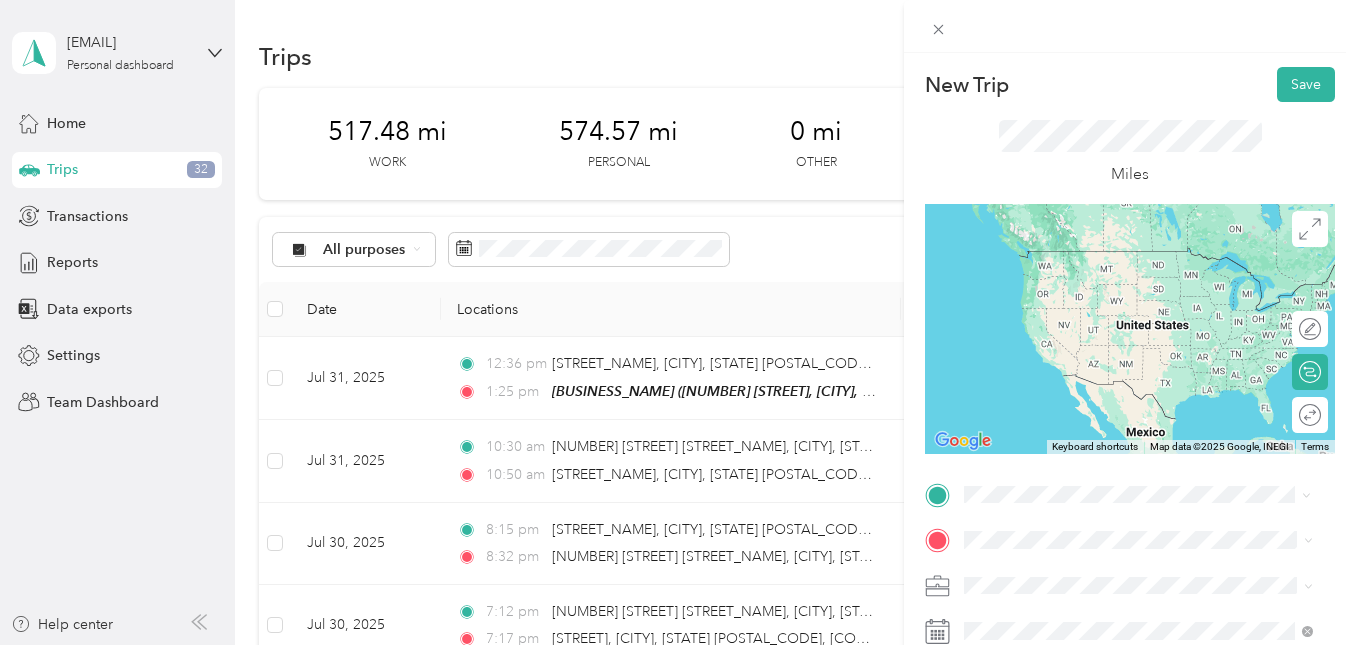 click on "[NUMBER] [STREET], [CITY], [STATE] [POSTAL_CODE], [COUNTRY] , [CITY], [STATE], [COUNTRY]" at bounding box center [1152, 301] 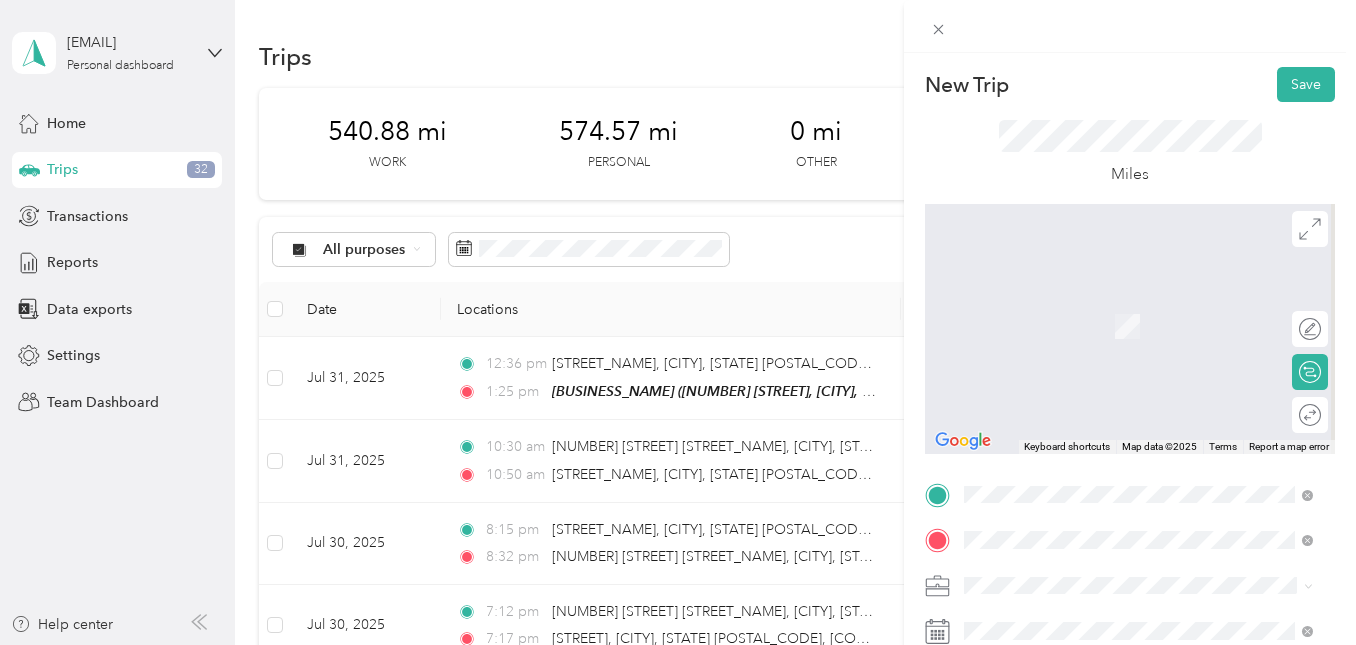 click on "[NUMBER] [STREET]
[CITY], [STATE] [POSTAL_CODE], [COUNTRY]" at bounding box center (1146, 361) 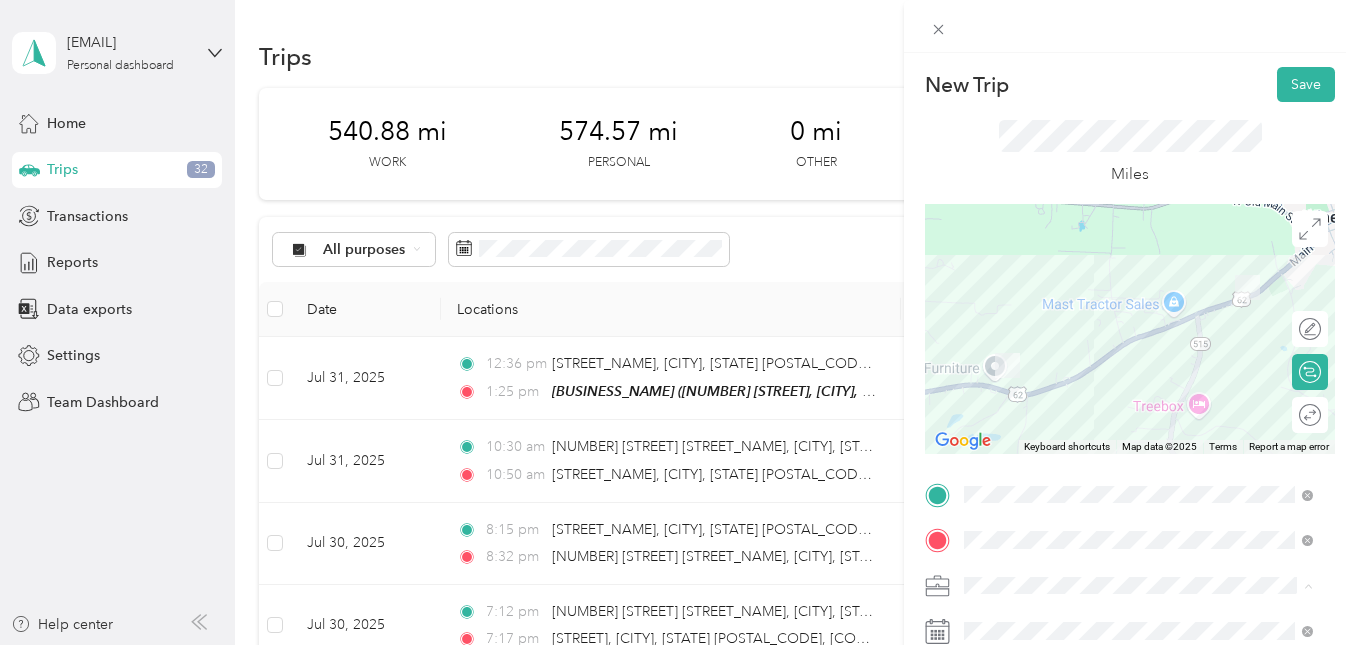click on "Work" at bounding box center [988, 340] 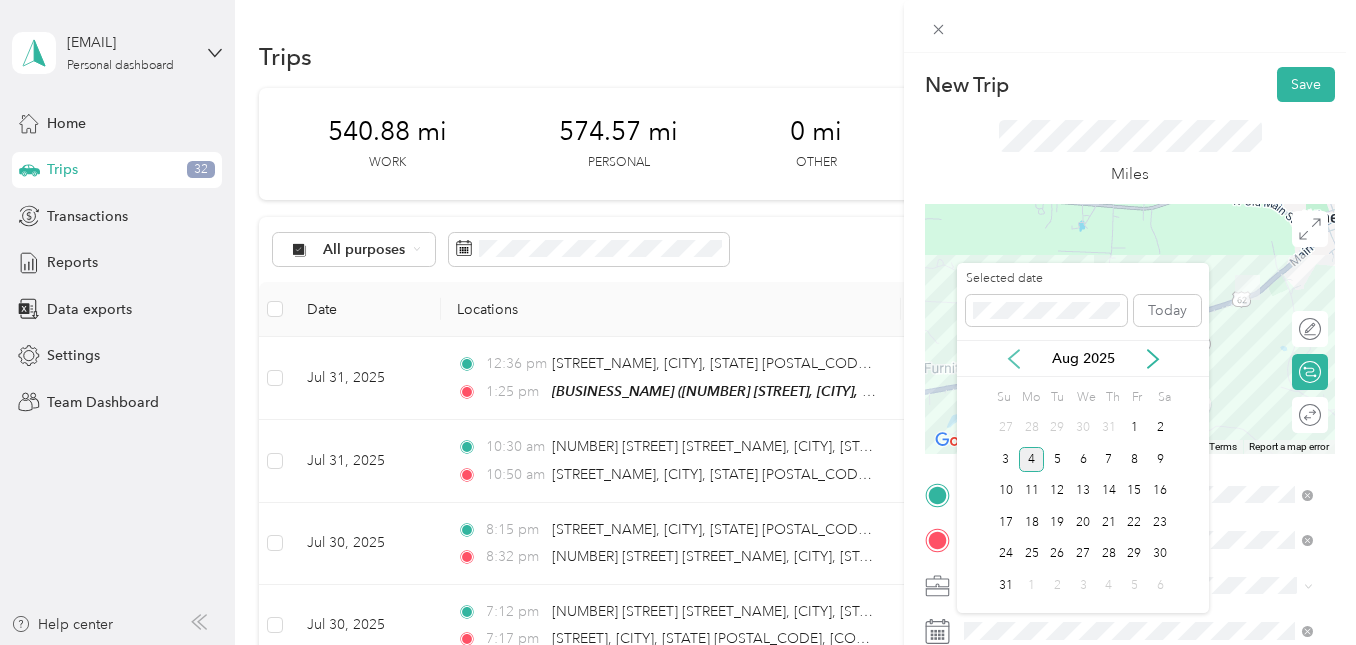 click 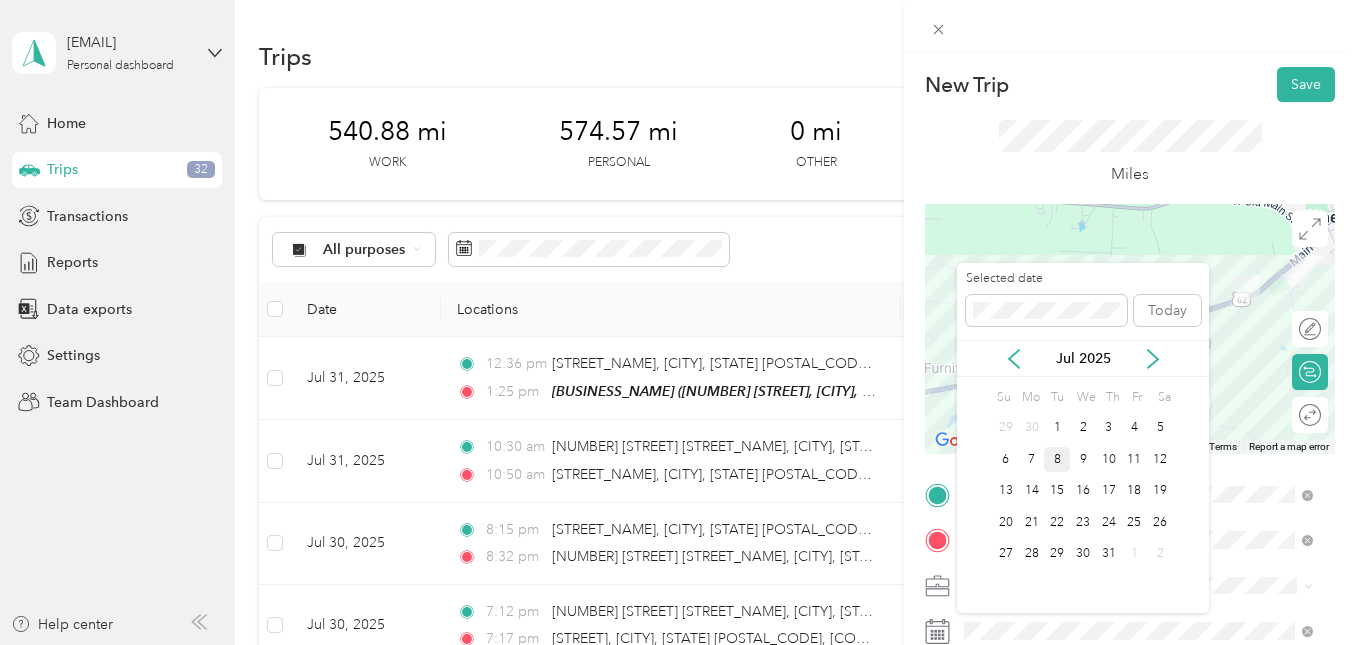 click on "8" at bounding box center (1057, 459) 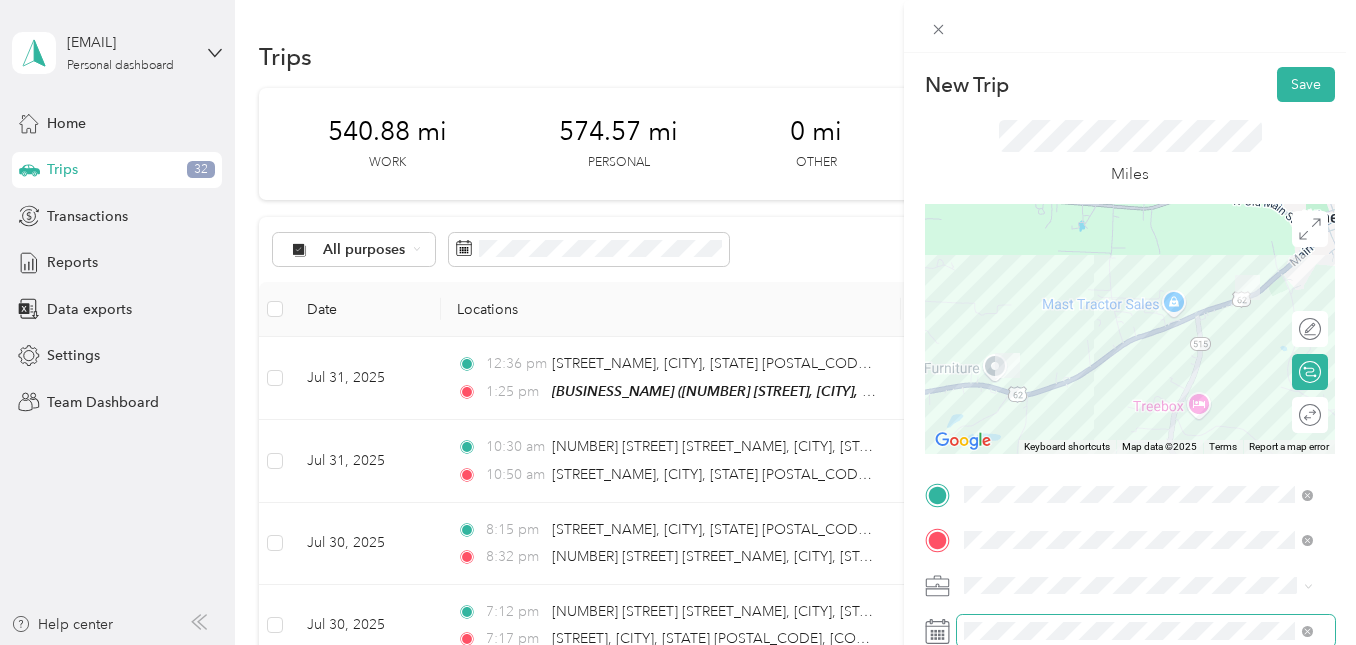 click at bounding box center [1146, 631] 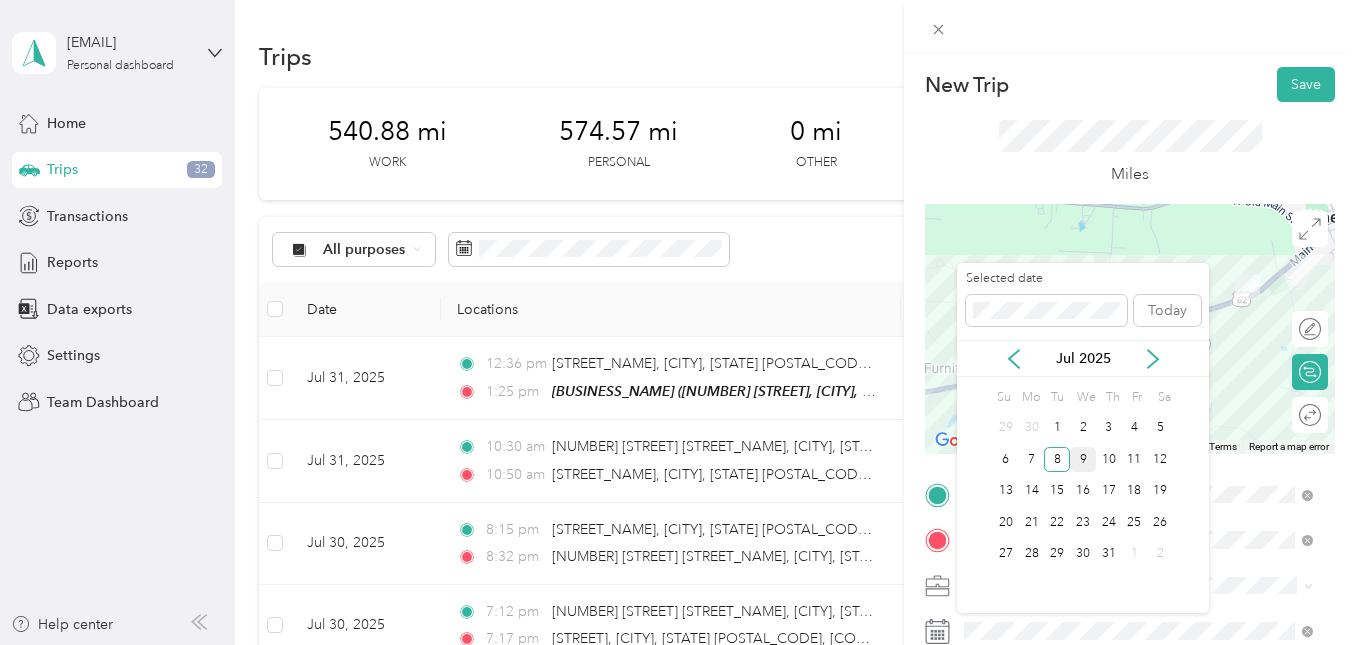click on "9" at bounding box center [1083, 459] 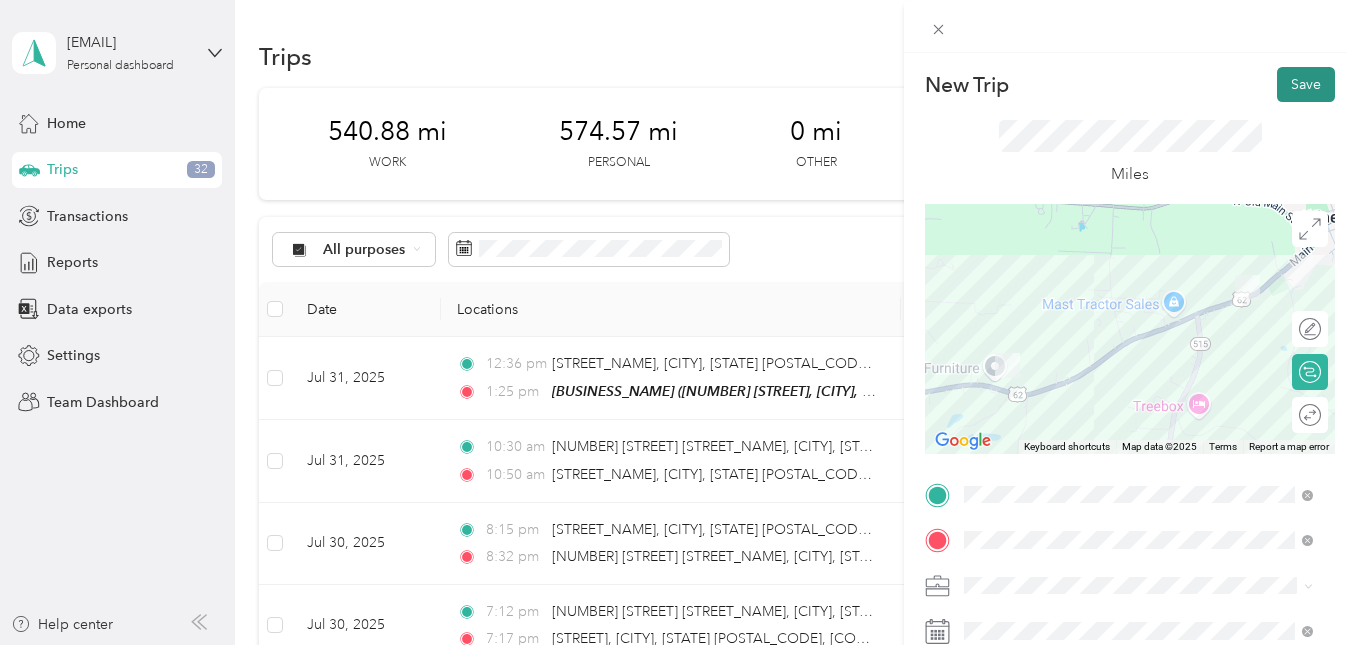 click on "Save" at bounding box center [1306, 84] 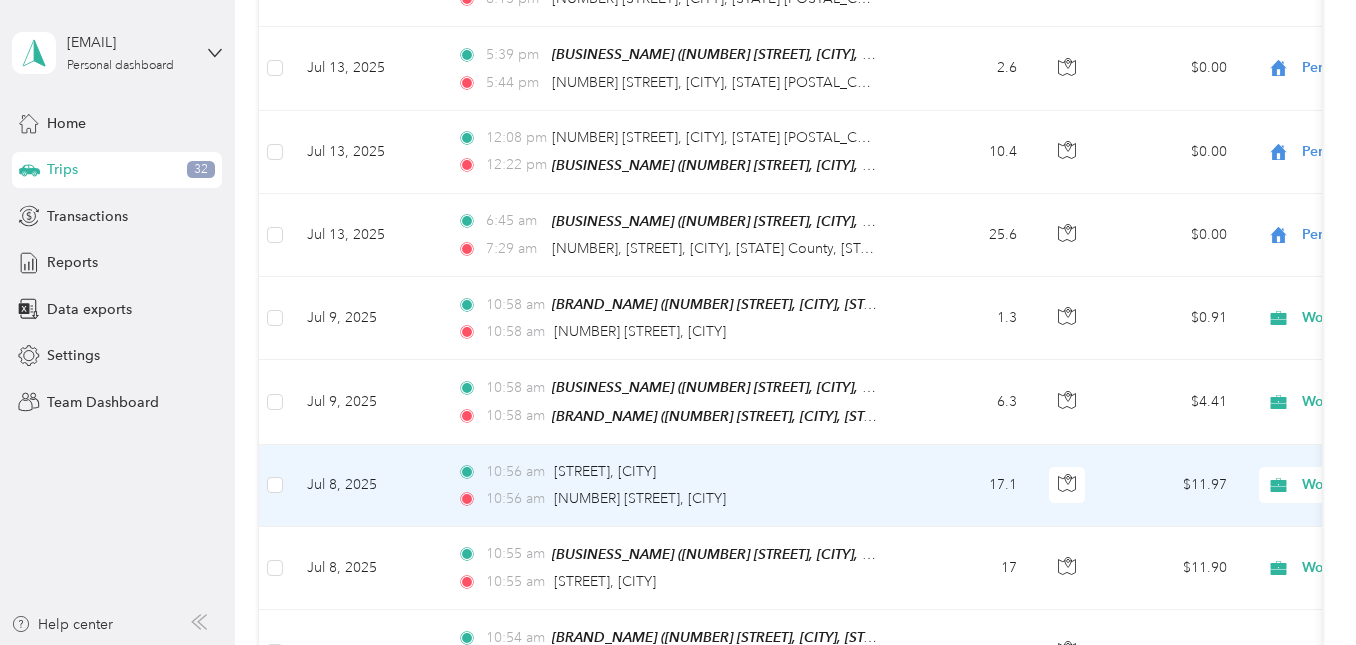 scroll, scrollTop: 10400, scrollLeft: 0, axis: vertical 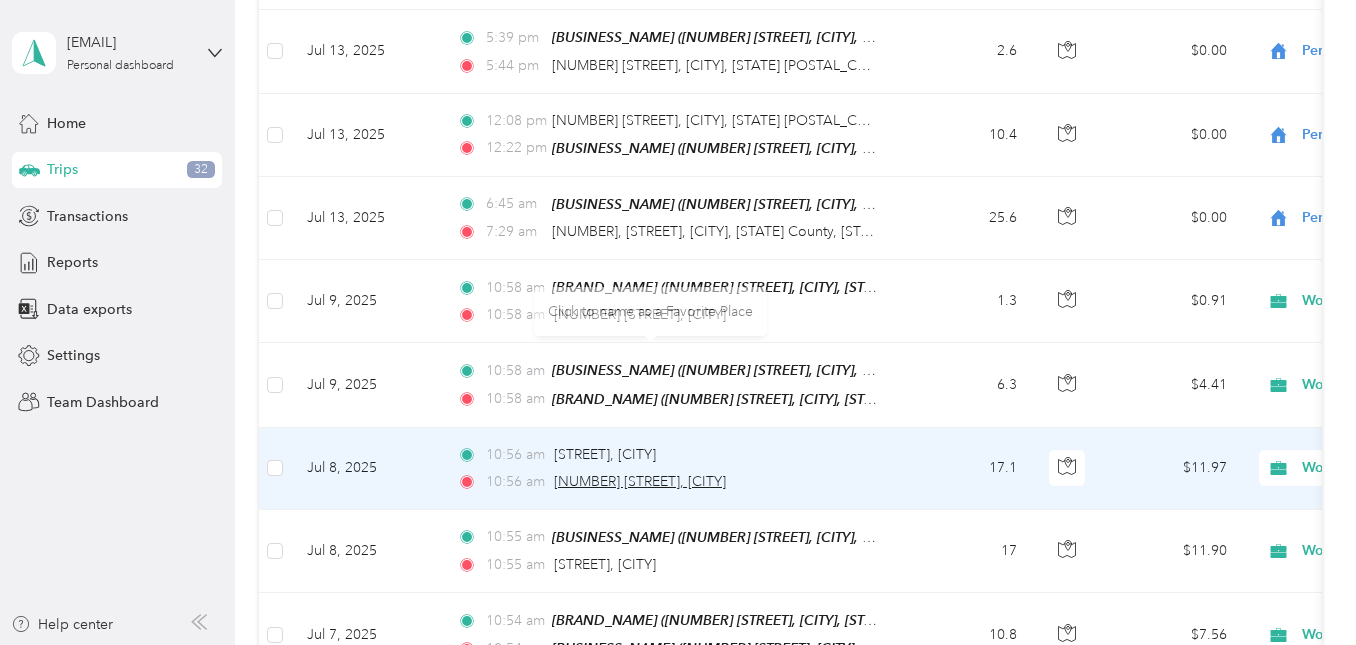 click on "[NUMBER] [STREET], [CITY]" at bounding box center (640, 481) 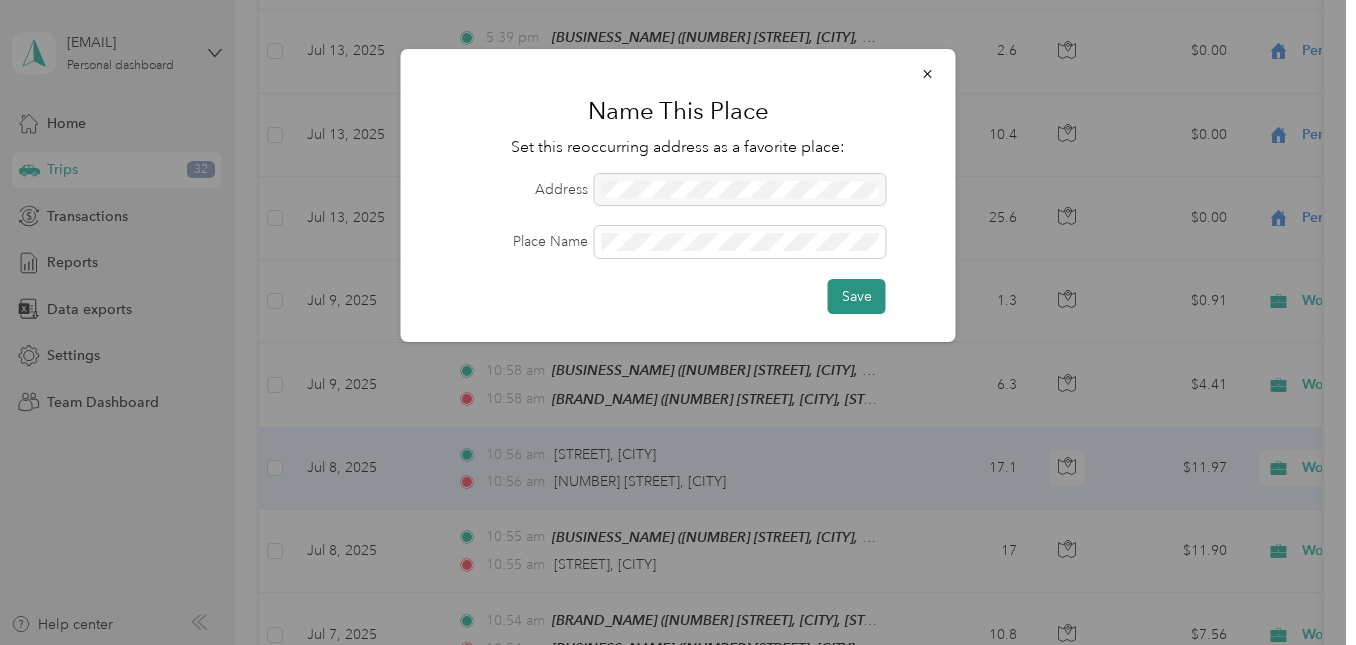 click on "Save" at bounding box center (857, 296) 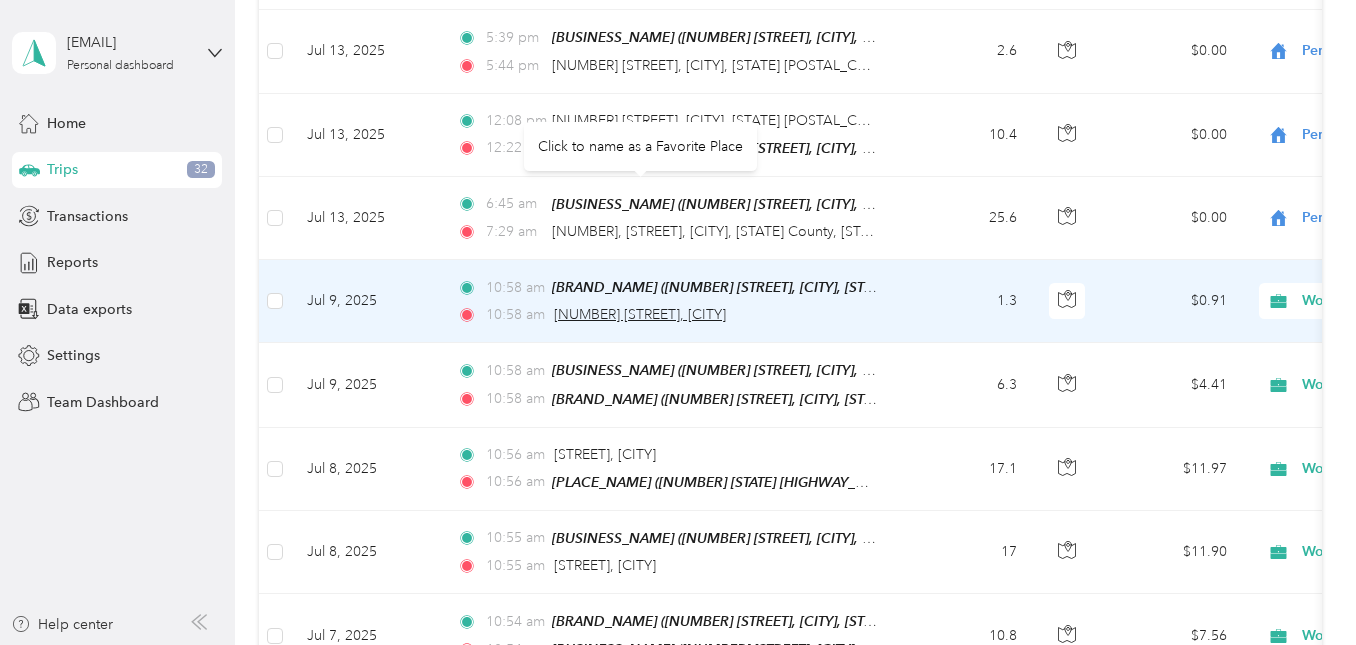 click on "[NUMBER] [STREET], [CITY]" at bounding box center (640, 314) 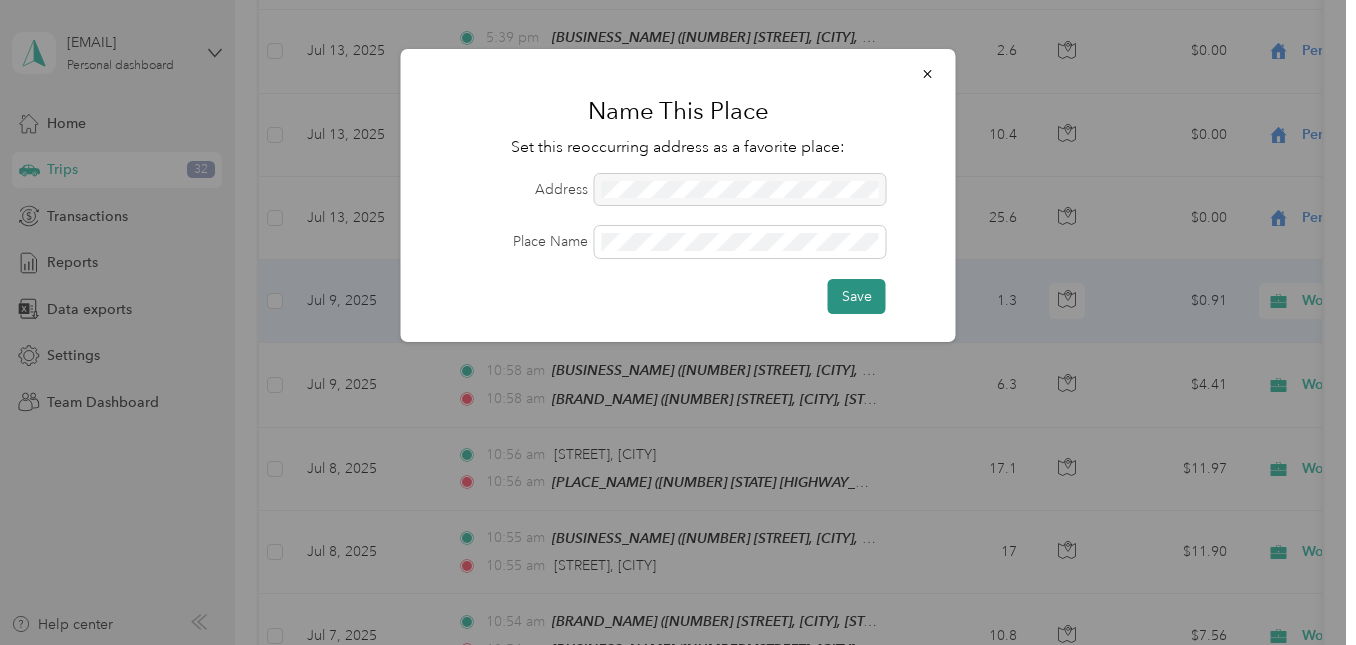 click on "Save" at bounding box center [857, 296] 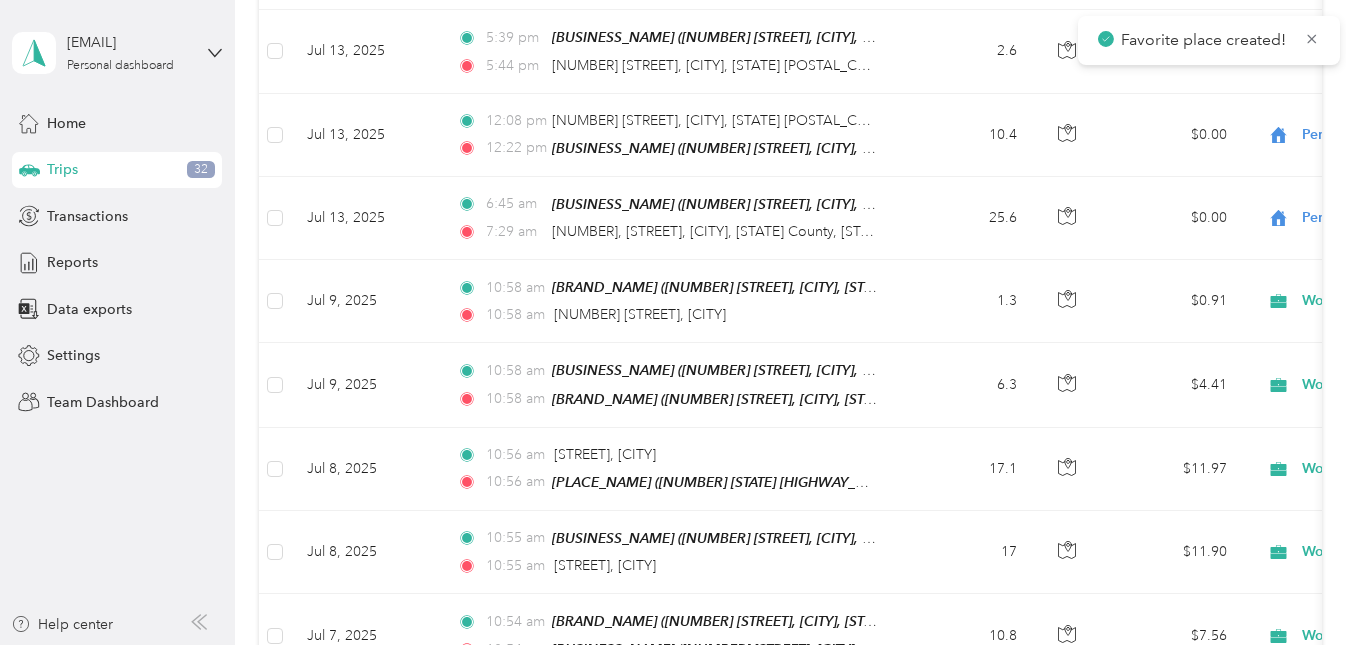 scroll, scrollTop: 9836, scrollLeft: 0, axis: vertical 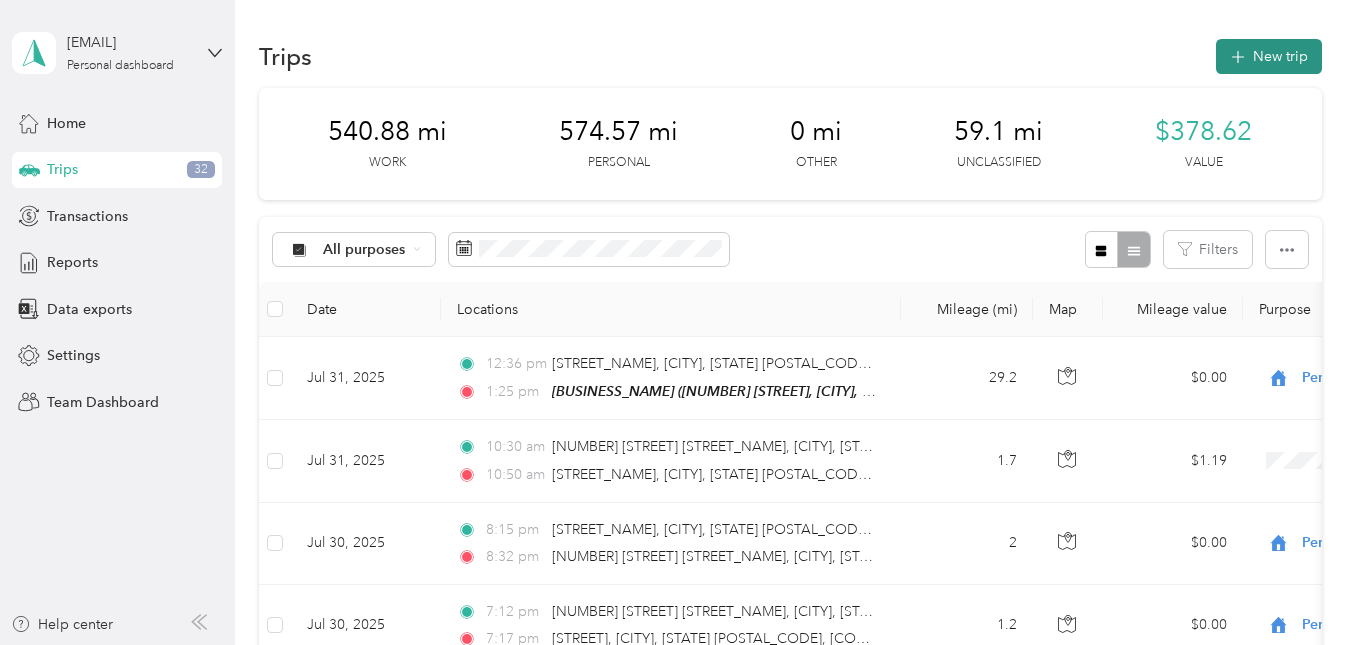 click on "New trip" at bounding box center [1269, 56] 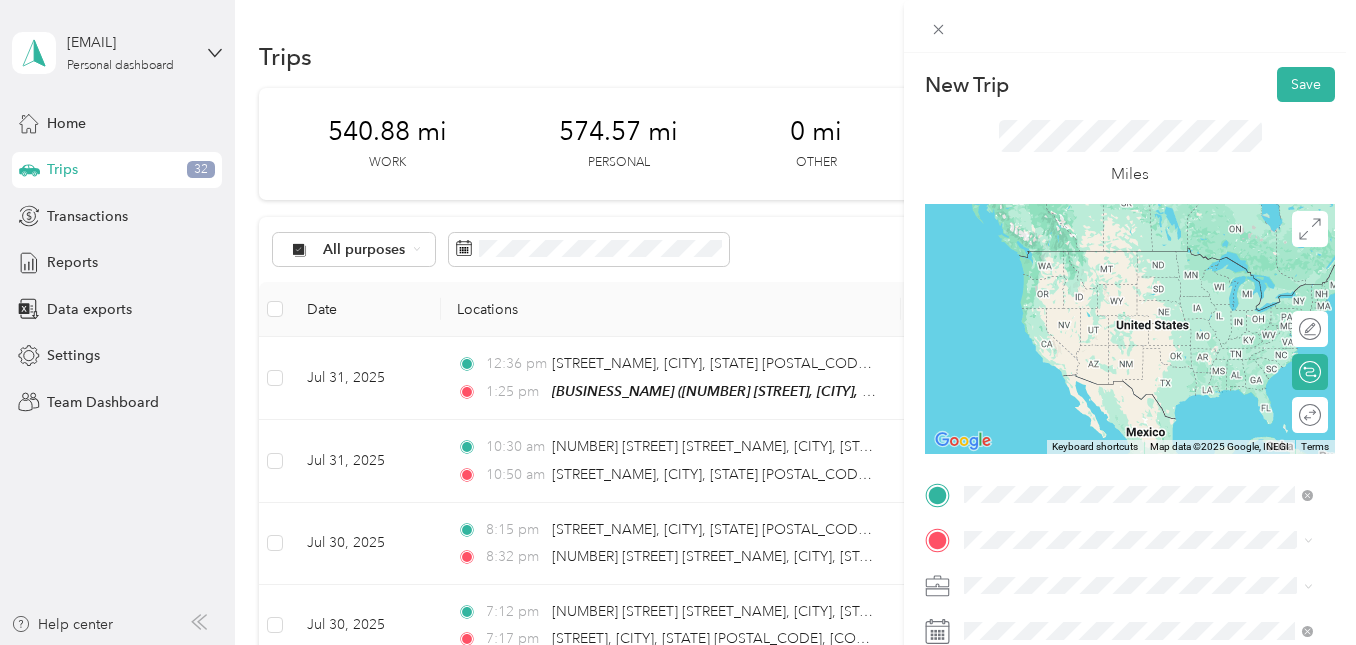 click on "[NUMBER] [STREET], [CITY], [POSTAL_CODE], [CITY], [STATE], [COUNTRY]" at bounding box center (1148, 291) 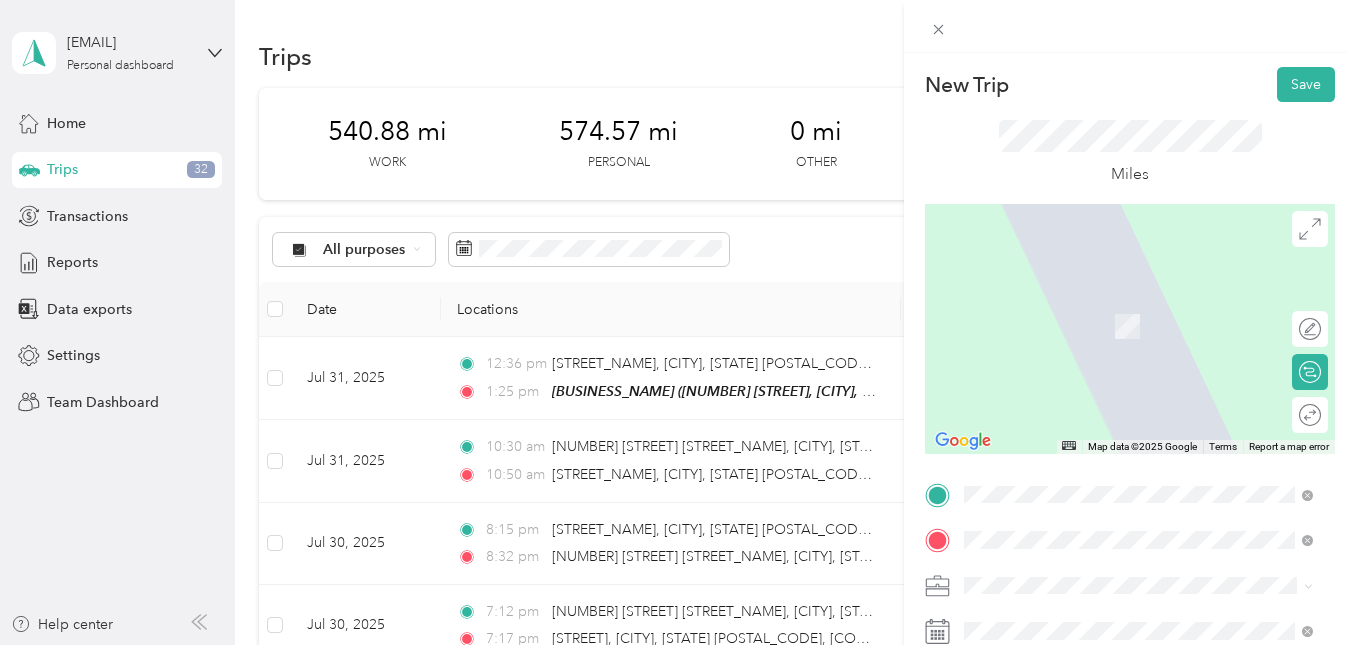 click on "[BUSINESS_NAME] [NUMBER] [STREET], [CITY], [STATE], [COUNTRY]" at bounding box center (1154, 326) 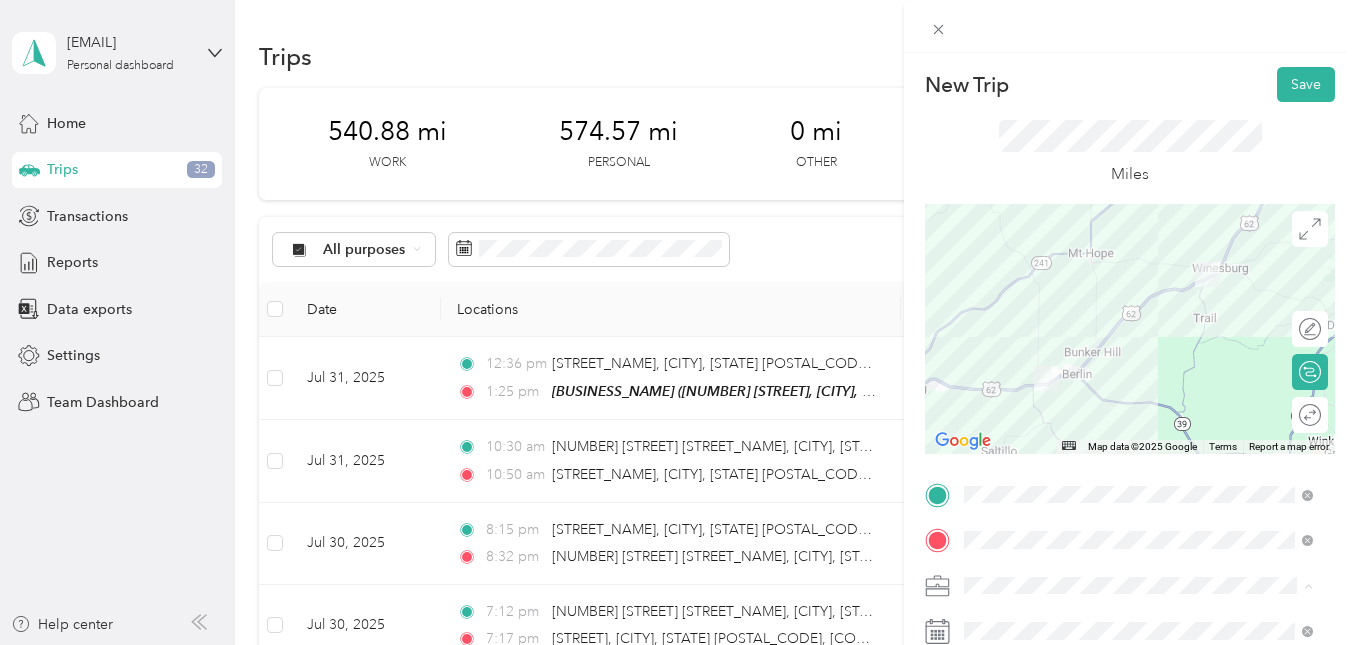 click on "Work" at bounding box center [988, 340] 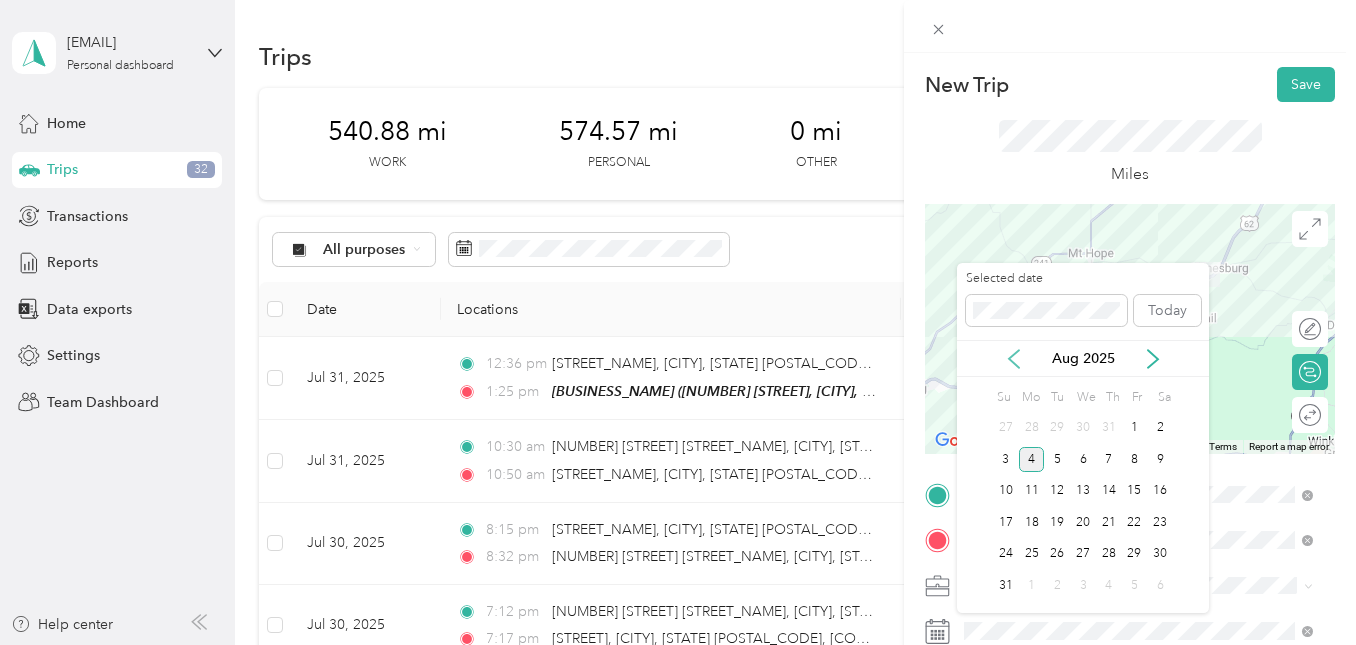 click 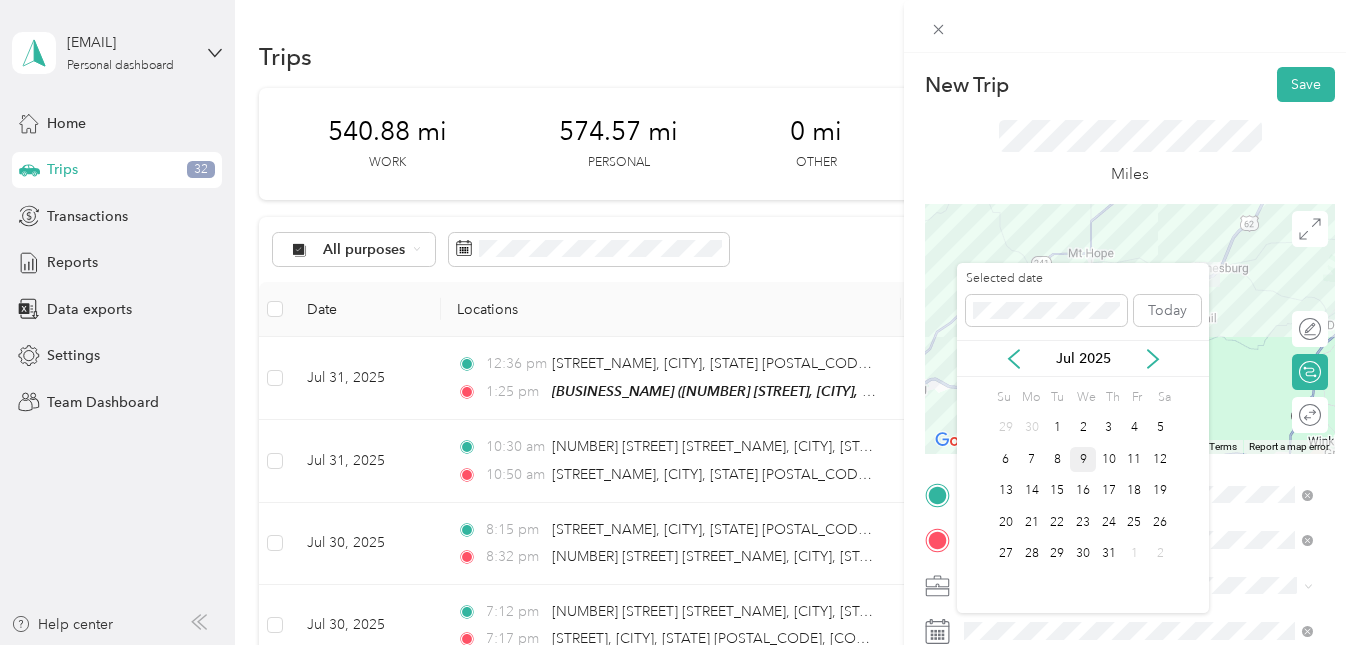 click on "9" at bounding box center (1083, 459) 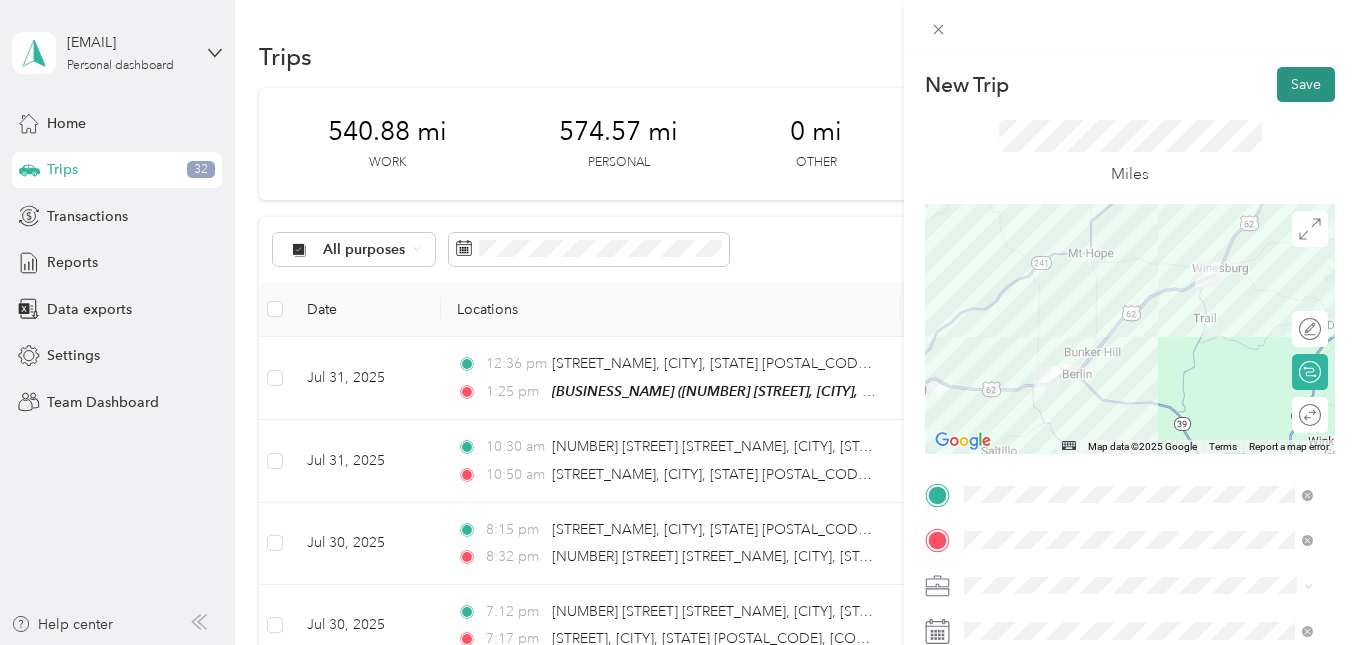 click on "Save" at bounding box center (1306, 84) 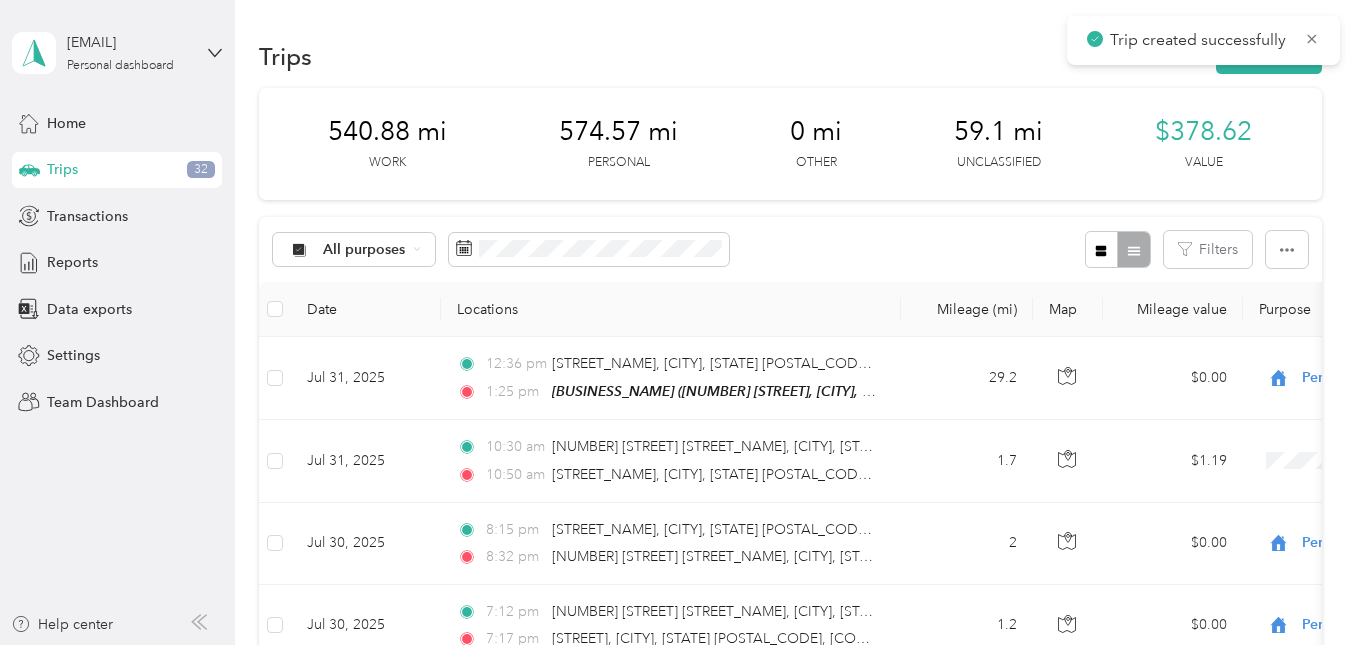 click on "Trips New trip" at bounding box center (790, 56) 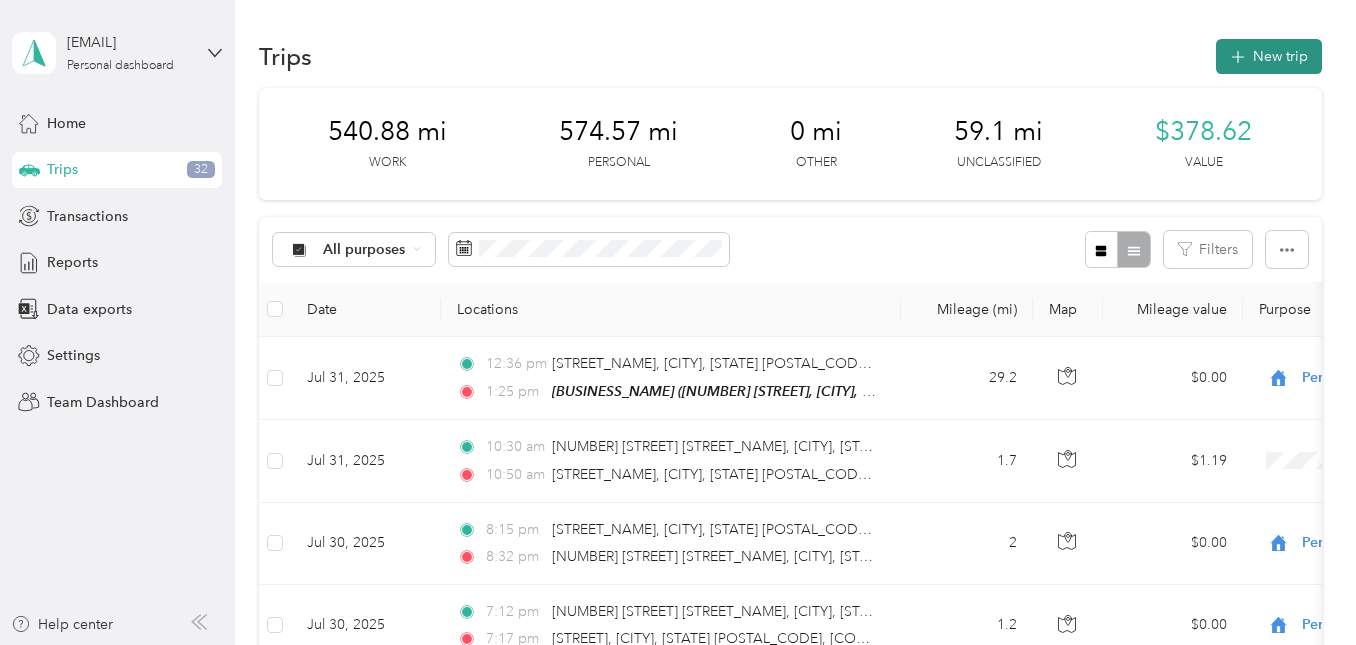 click on "New trip" at bounding box center (1269, 56) 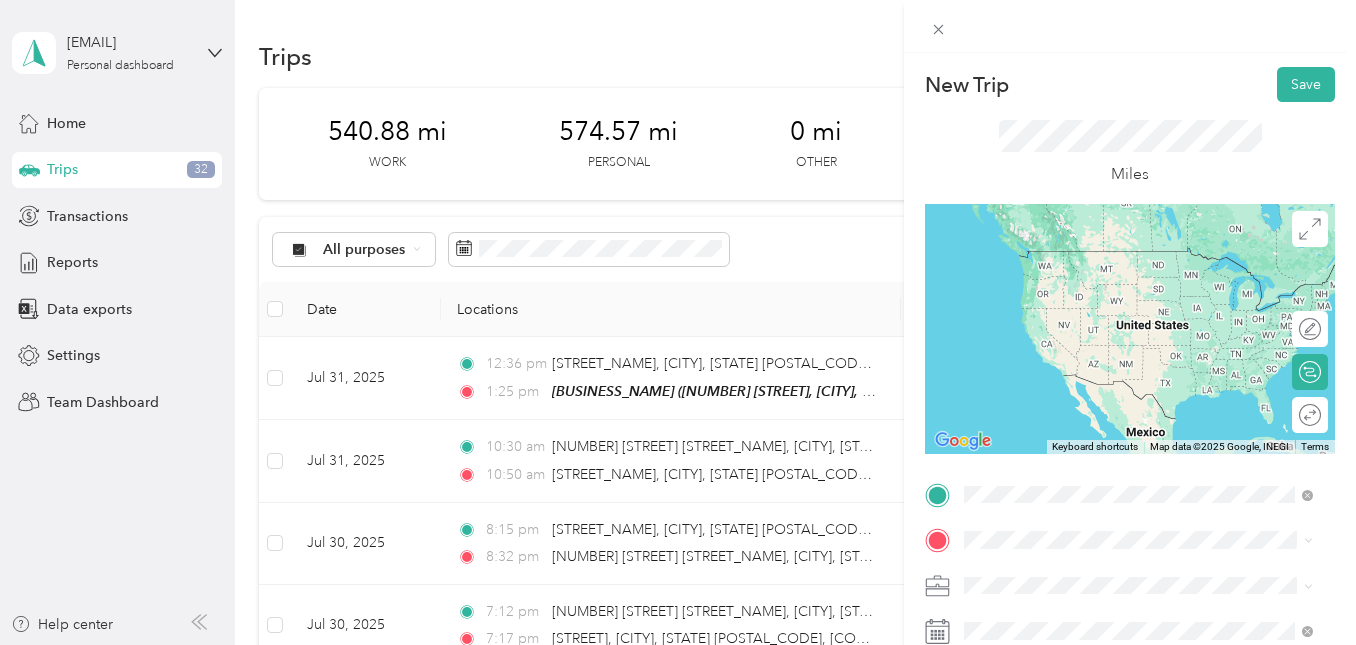 click on "[NUMBER] [STREET], [CITY], [STATE], [COUNTRY]" at bounding box center [1118, 291] 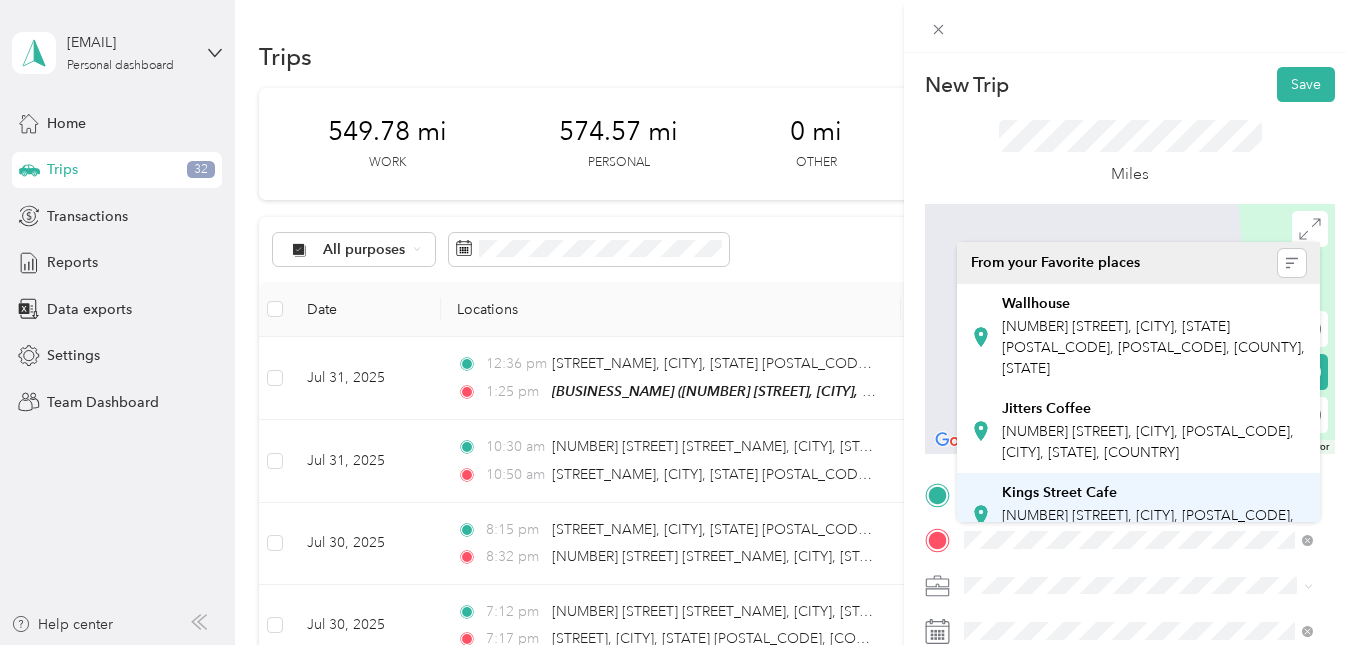 drag, startPoint x: 1052, startPoint y: 356, endPoint x: 1032, endPoint y: 501, distance: 146.37282 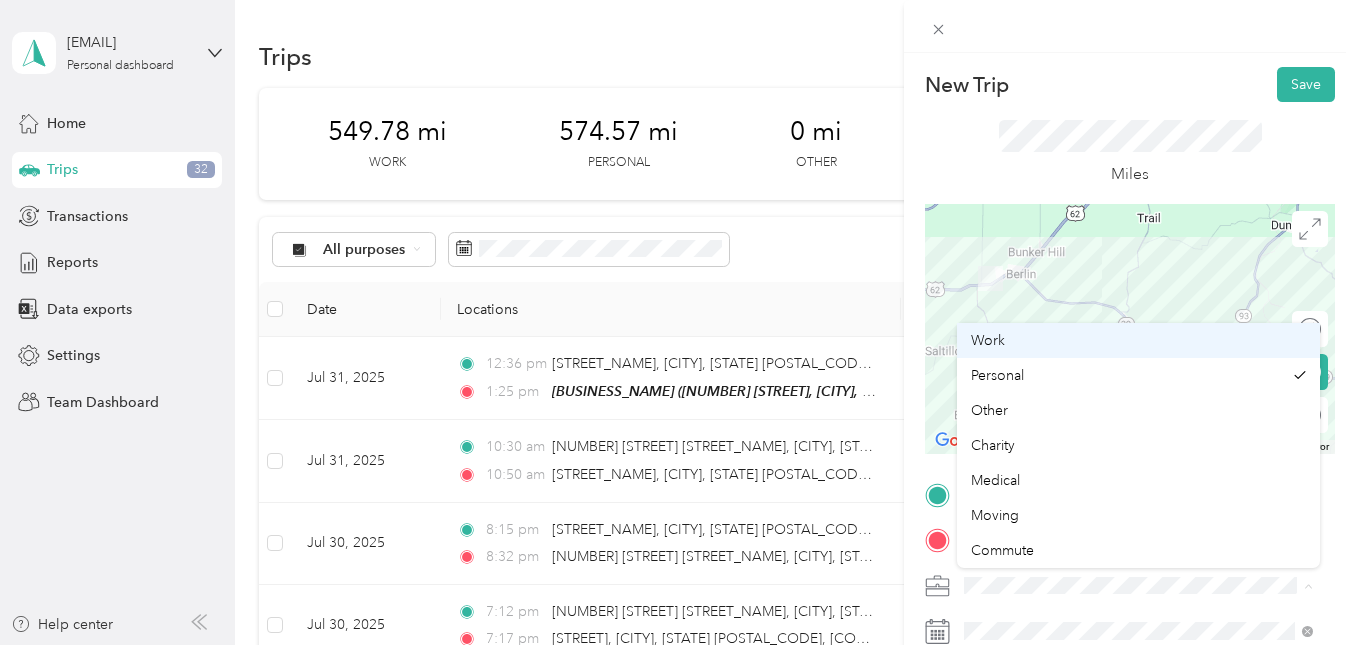 click on "Work" at bounding box center (1138, 340) 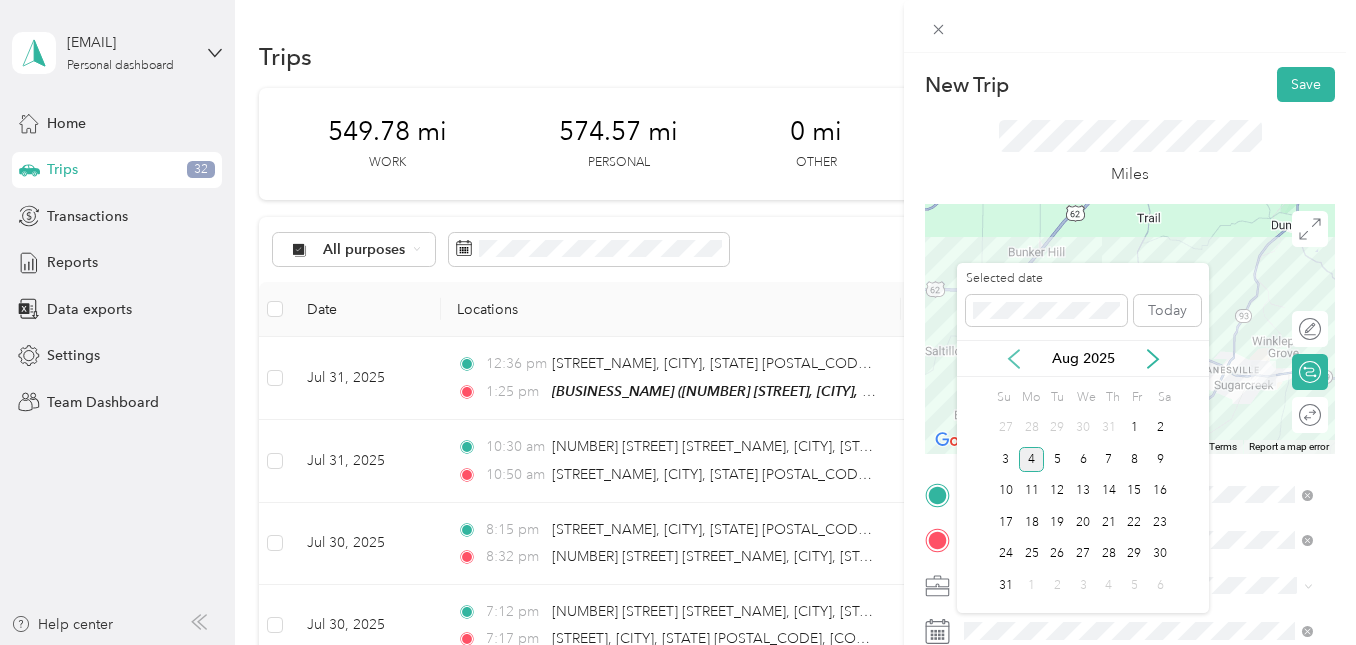 drag, startPoint x: 1016, startPoint y: 362, endPoint x: 1019, endPoint y: 349, distance: 13.341664 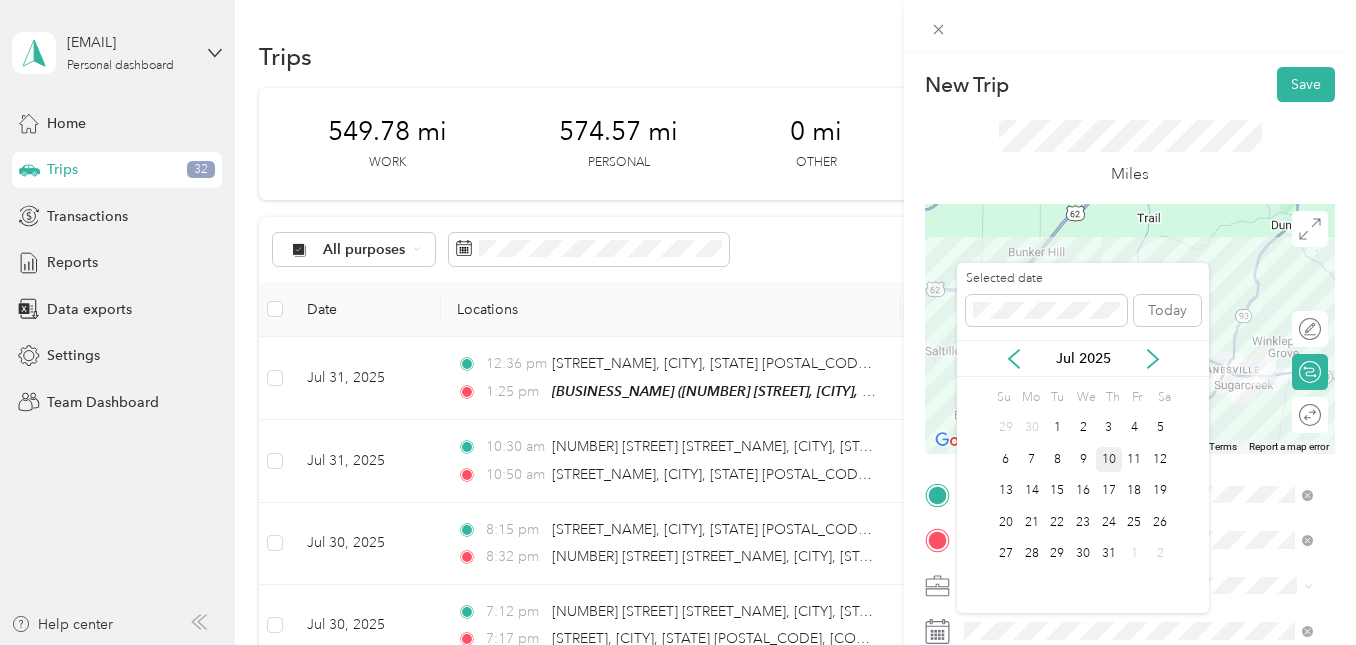 click on "10" at bounding box center (1109, 459) 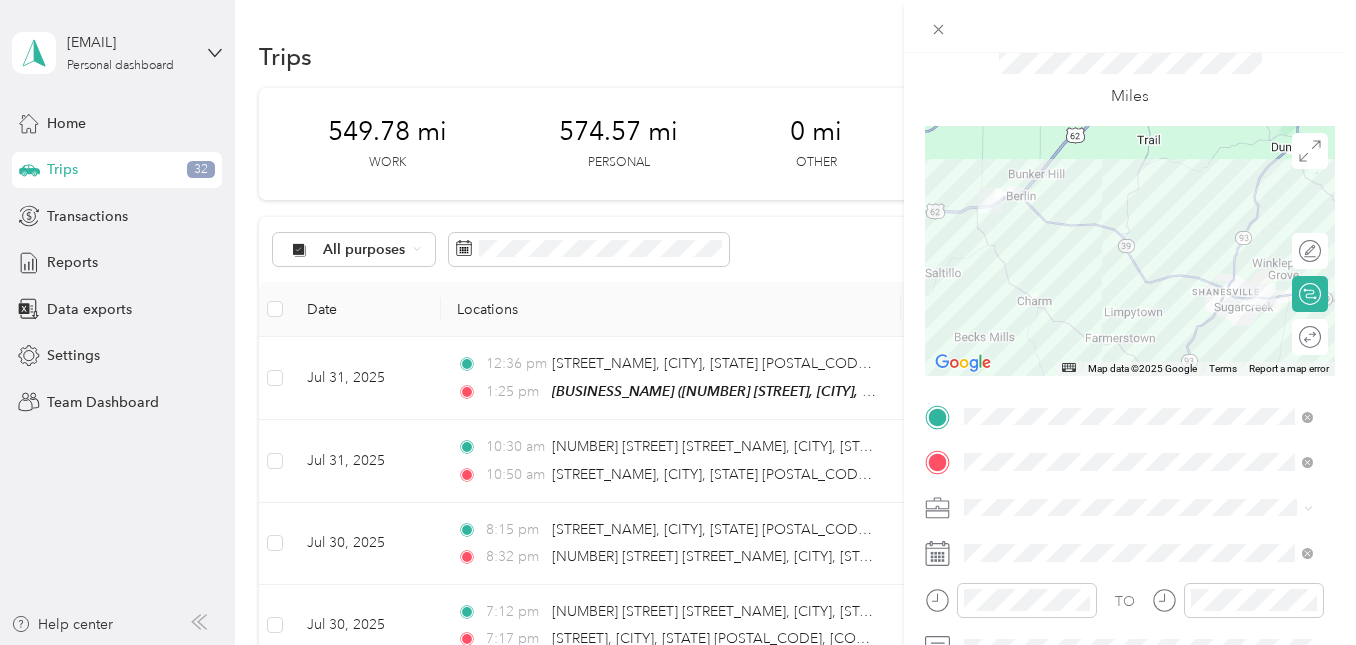 scroll, scrollTop: 0, scrollLeft: 0, axis: both 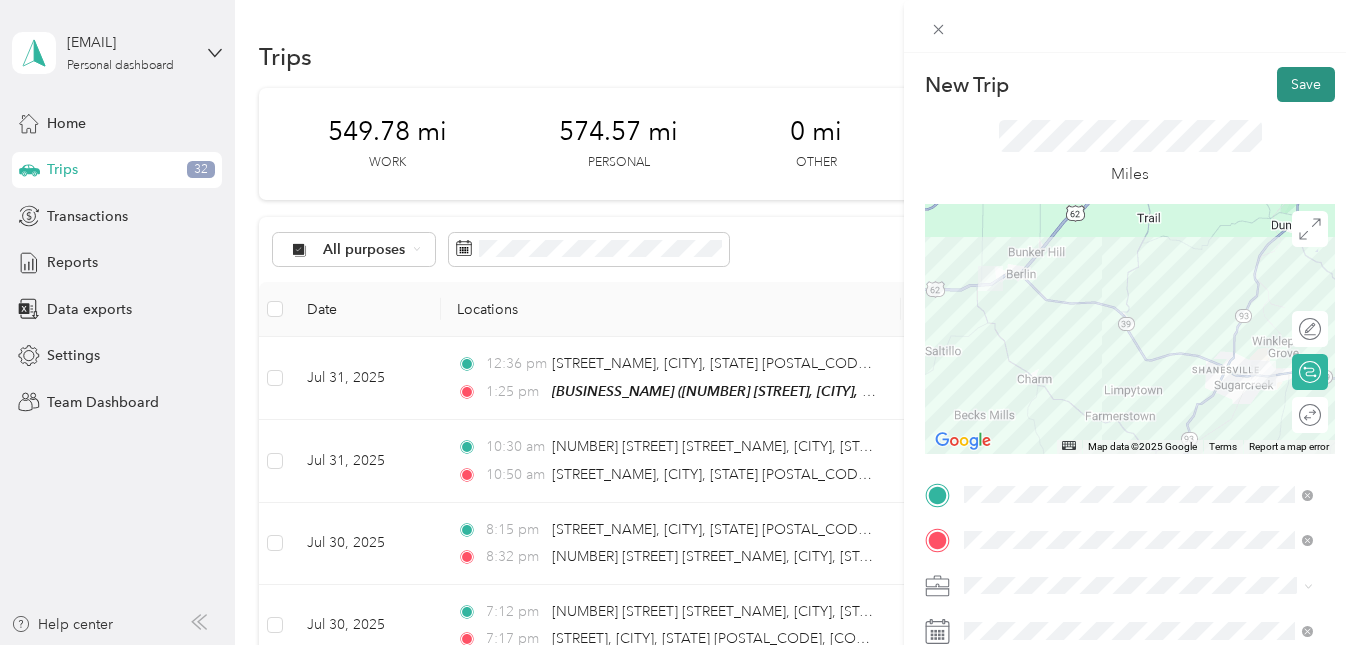 click on "Save" at bounding box center [1306, 84] 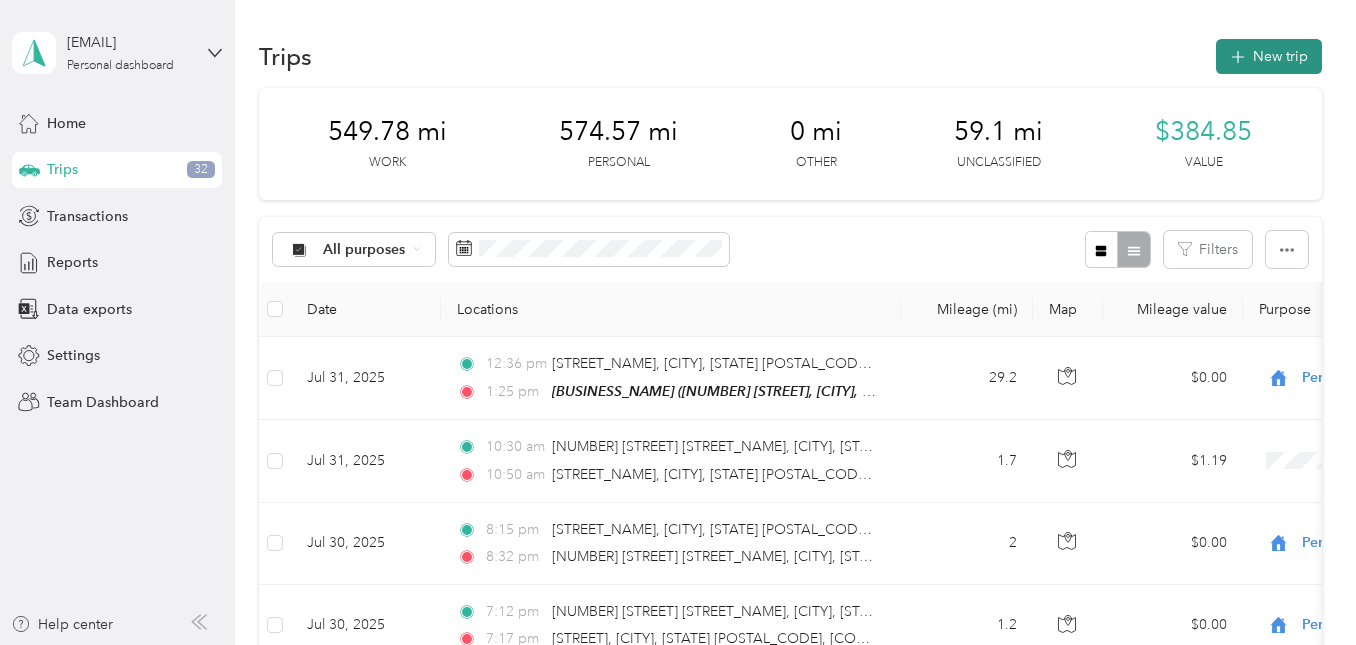click on "New trip" at bounding box center [1269, 56] 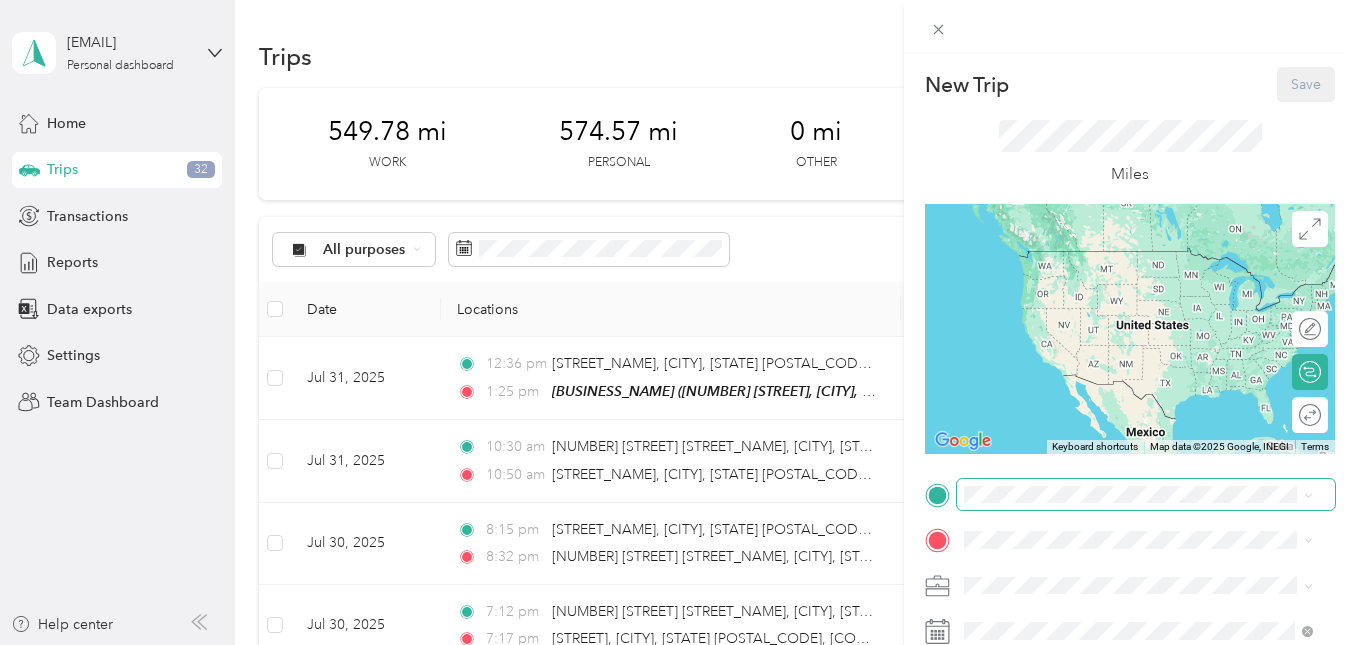 click at bounding box center [1146, 495] 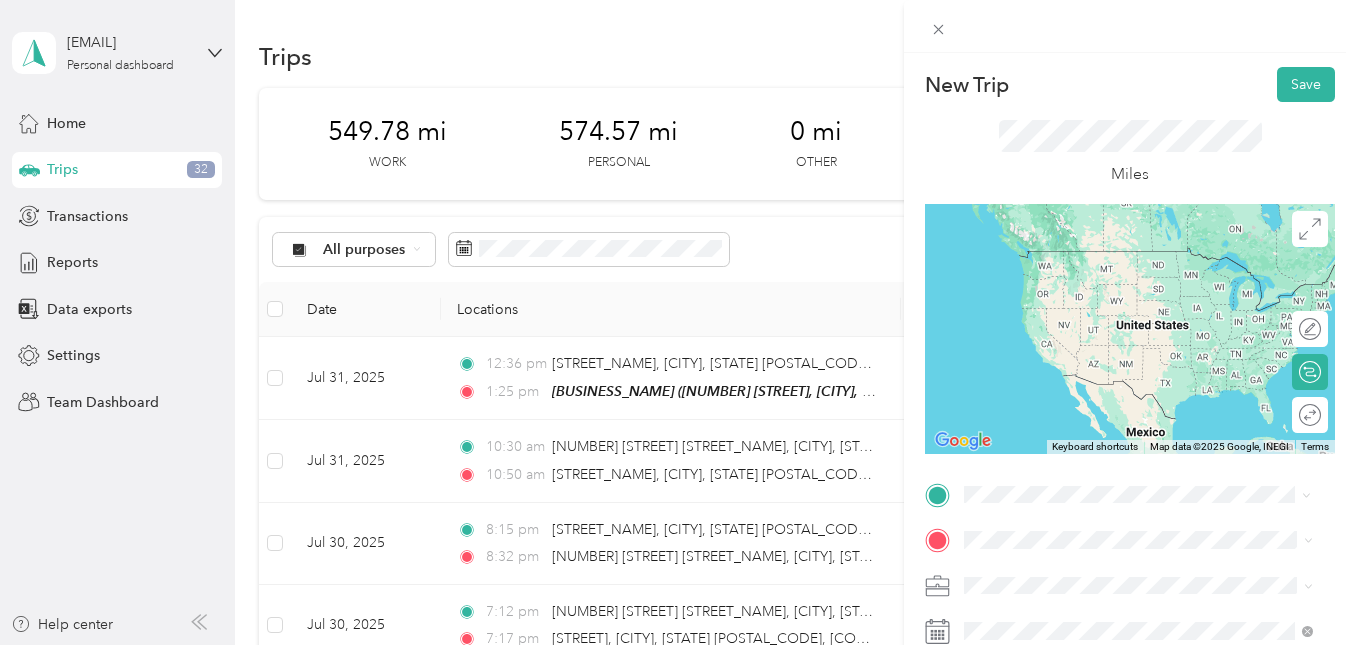 click on "[NUMBER] [STREET], [CITY], [STATE] [POSTAL_CODE], [POSTAL_CODE], [COUNTY], [STATE]" at bounding box center (1153, 301) 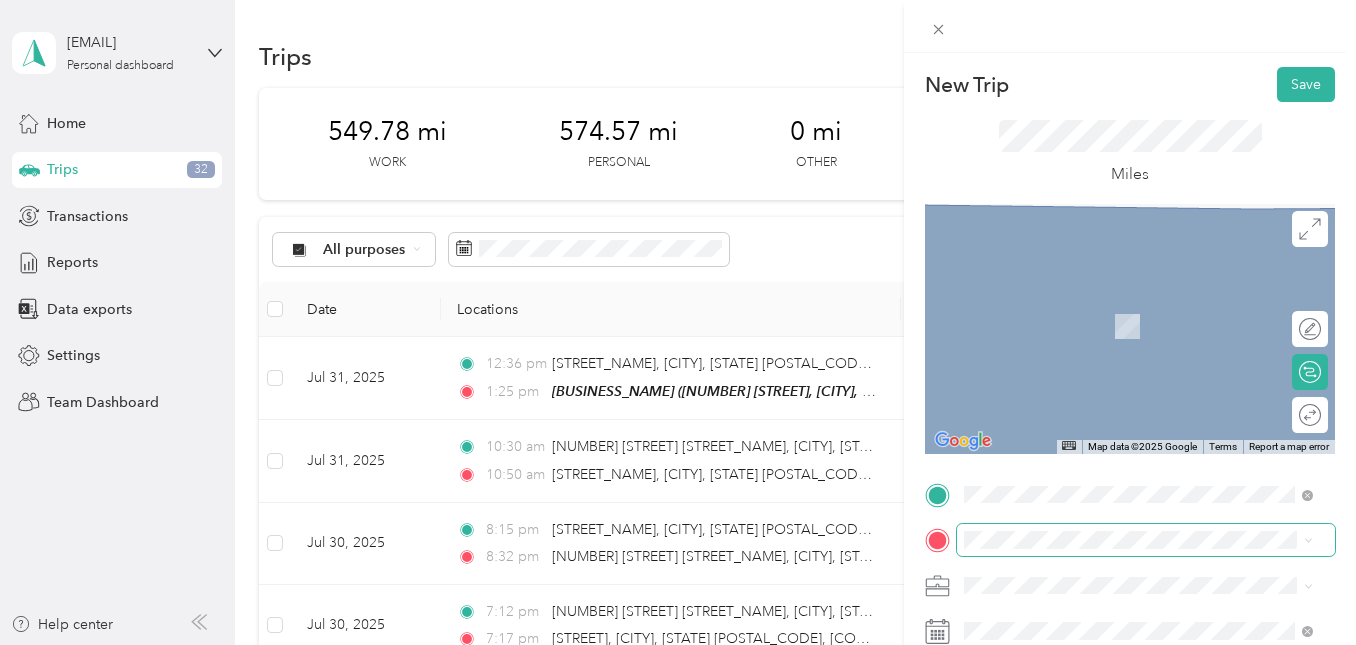 click at bounding box center (1146, 540) 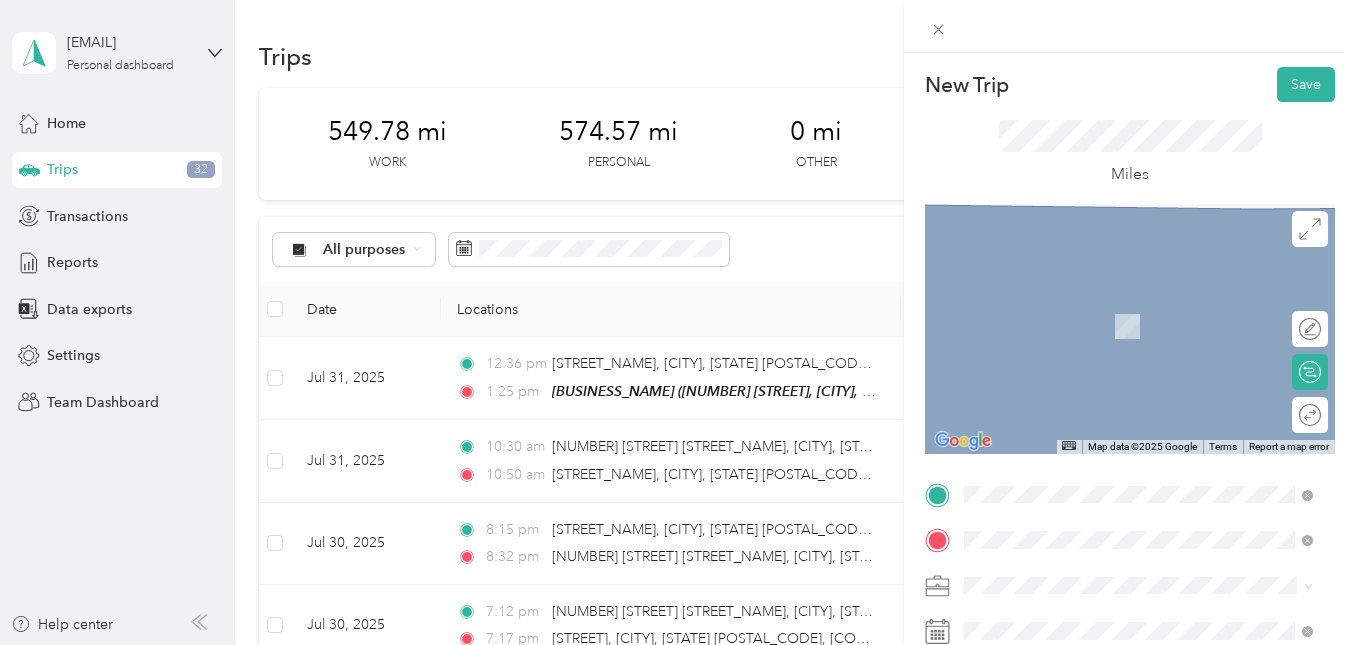 click on "[BUSINESS_NAME] [NUMBER] [STREET], [CITY], [POSTAL_CODE], [CITY], [STATE], [COUNTRY]" at bounding box center [1154, 326] 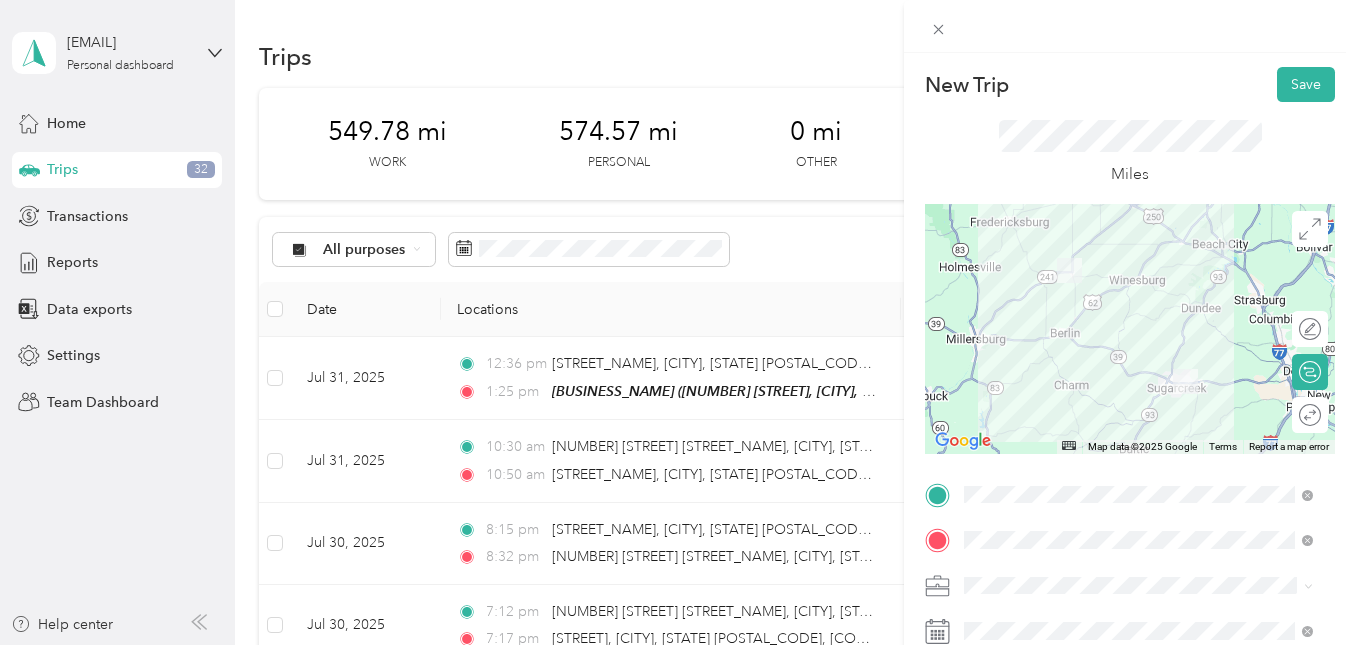 click on "Work Personal Other Charity Medical Moving Commute" at bounding box center (1138, 445) 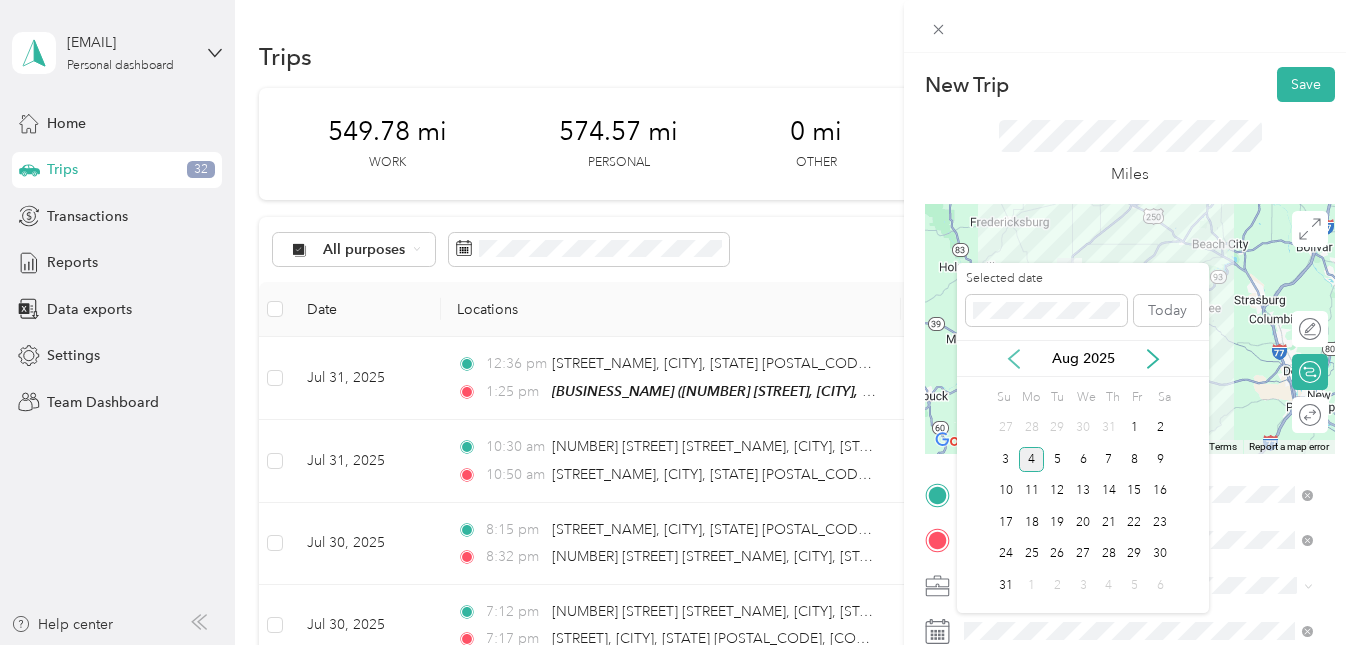 click 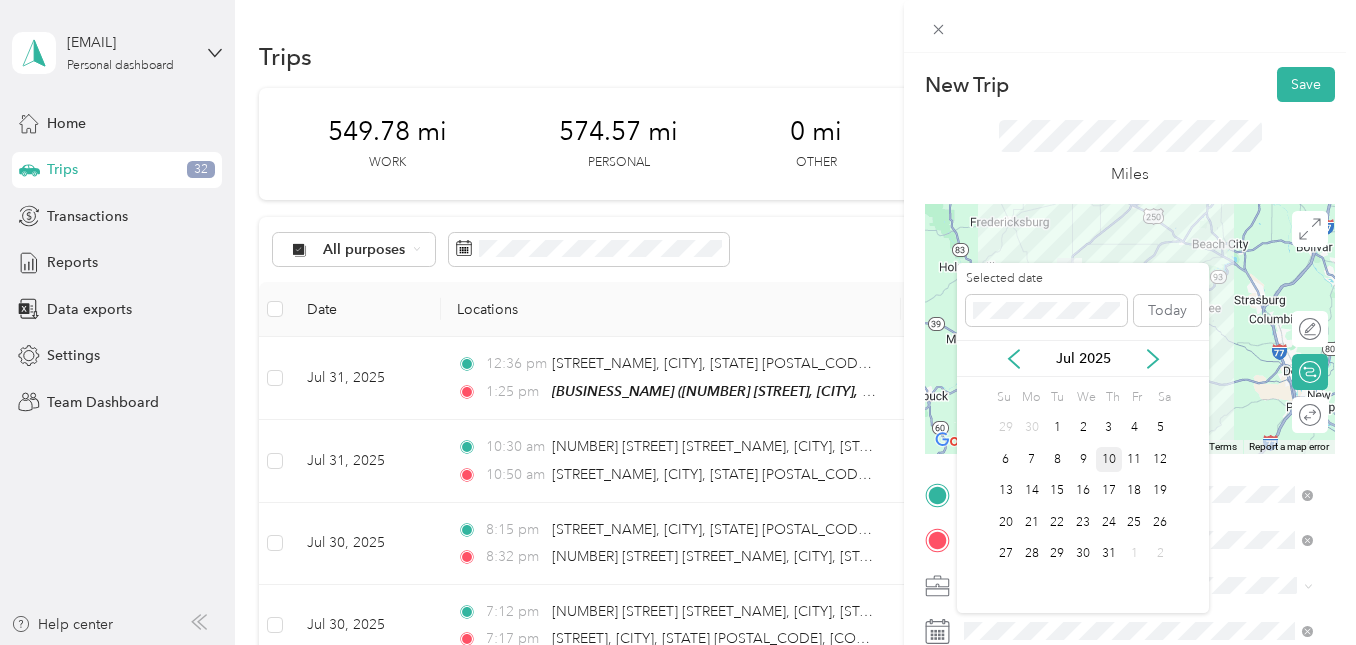 click on "10" at bounding box center [1109, 459] 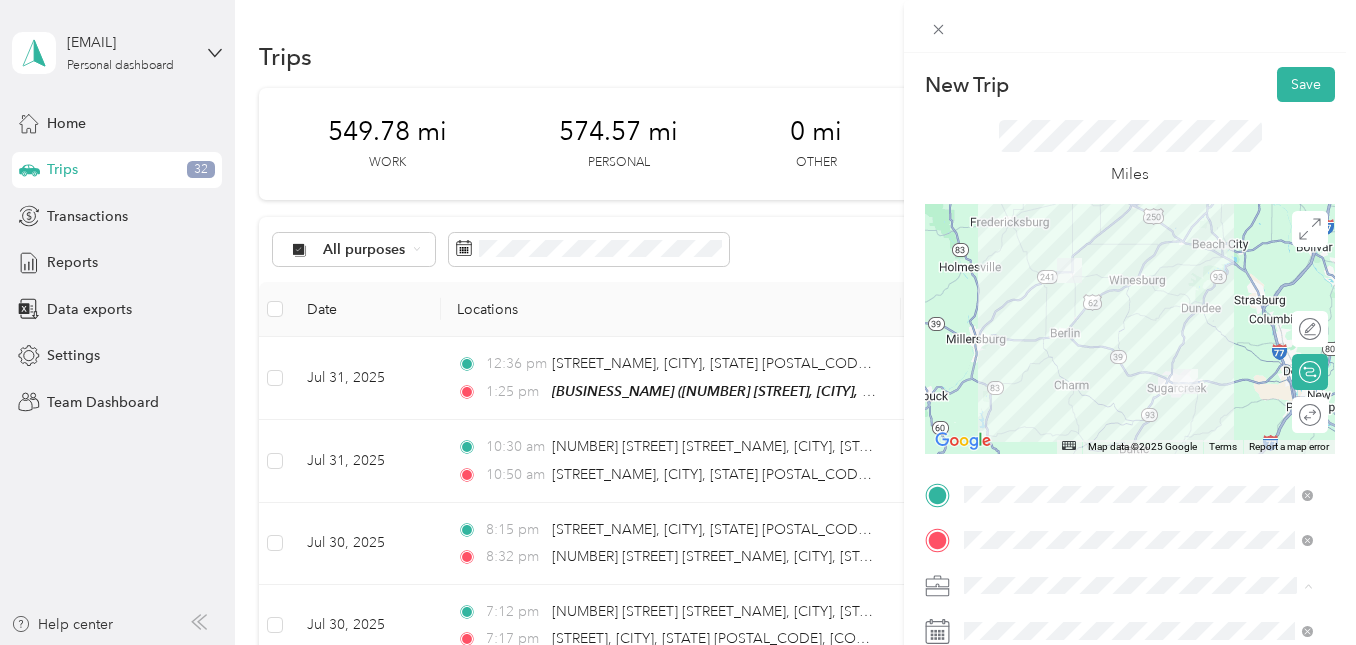 click on "Work Personal Other Charity Medical Moving Commute" at bounding box center (1138, 445) 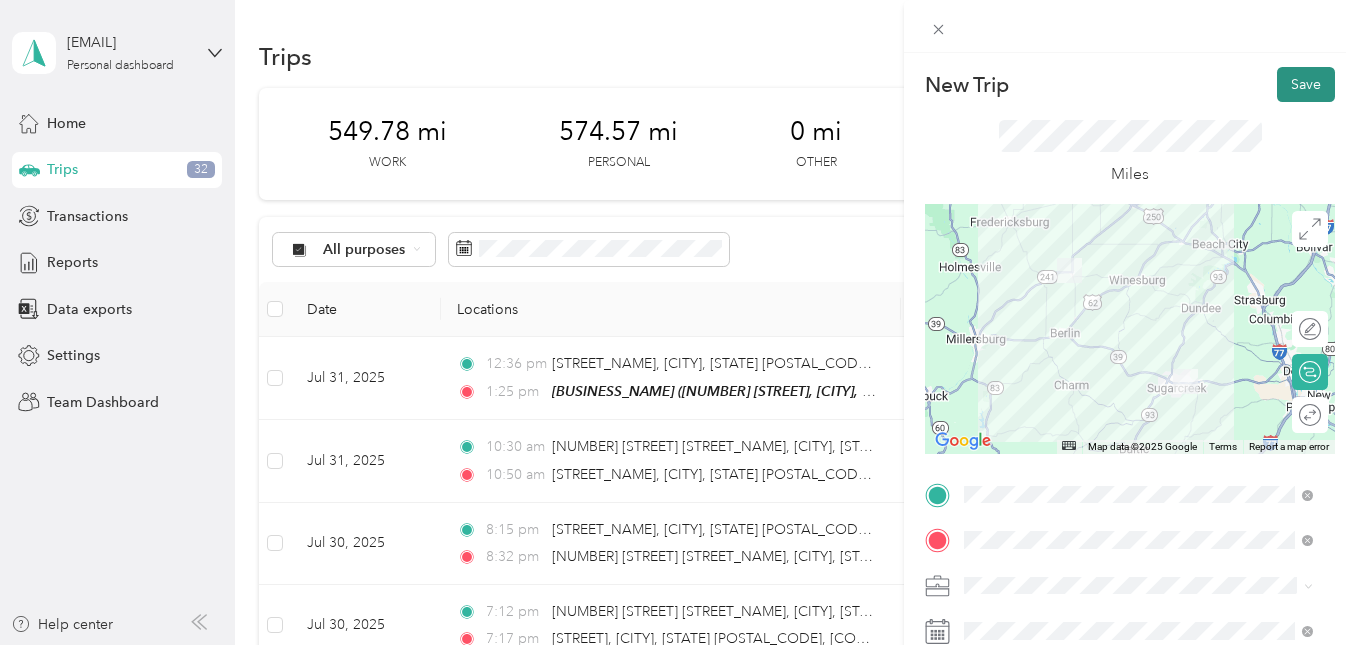 click on "Save" at bounding box center (1306, 84) 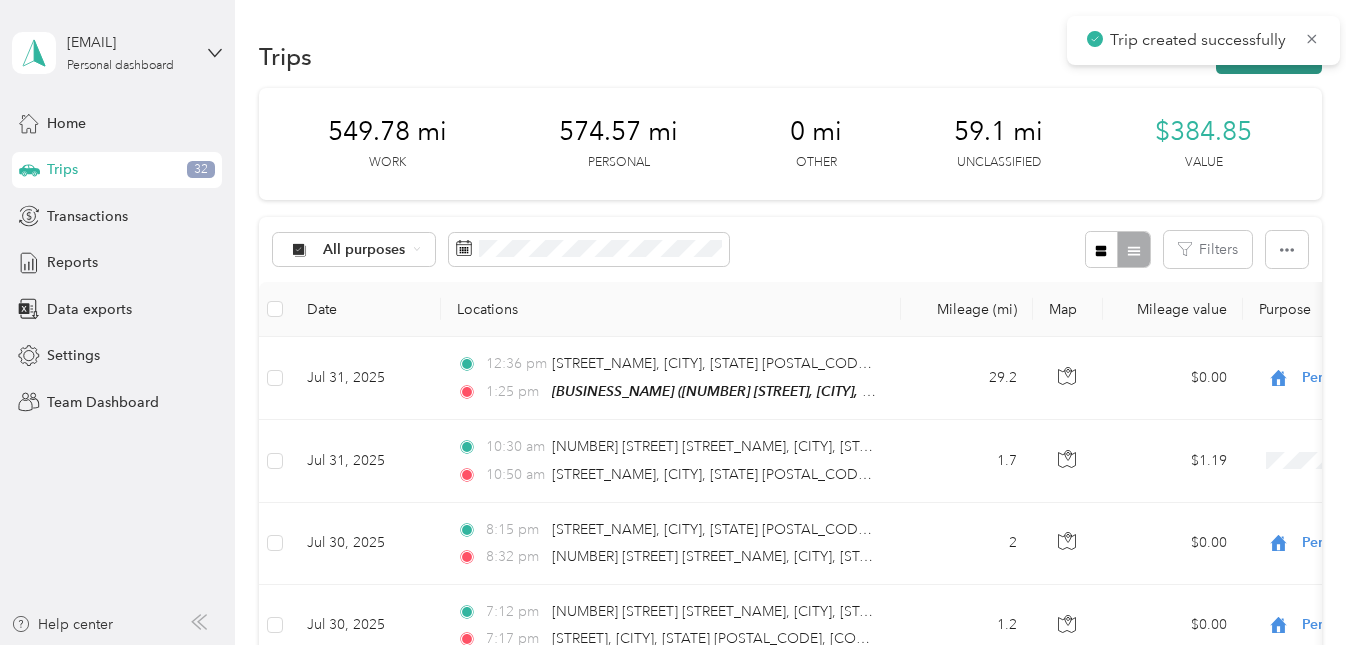 click on "New trip" at bounding box center (1269, 56) 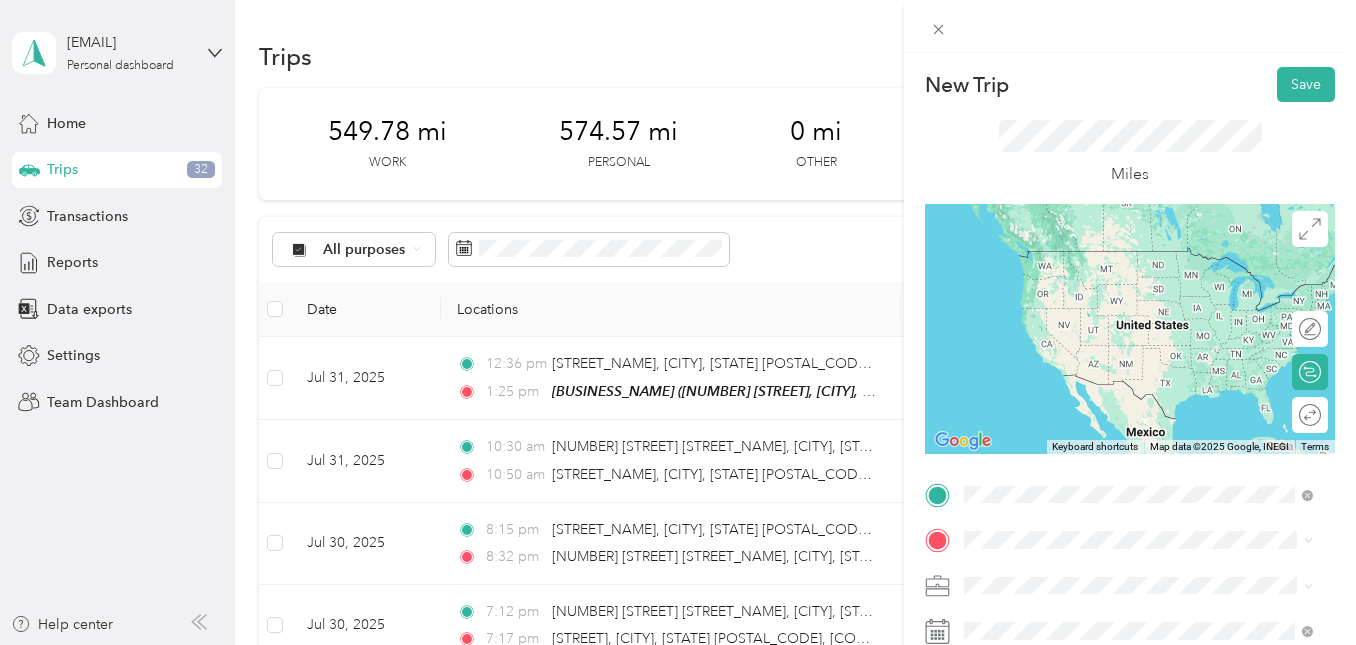 click on "[NUMBER] [STREET], [CITY], [POSTAL_CODE], [CITY], [STATE], [COUNTRY]" at bounding box center [1148, 291] 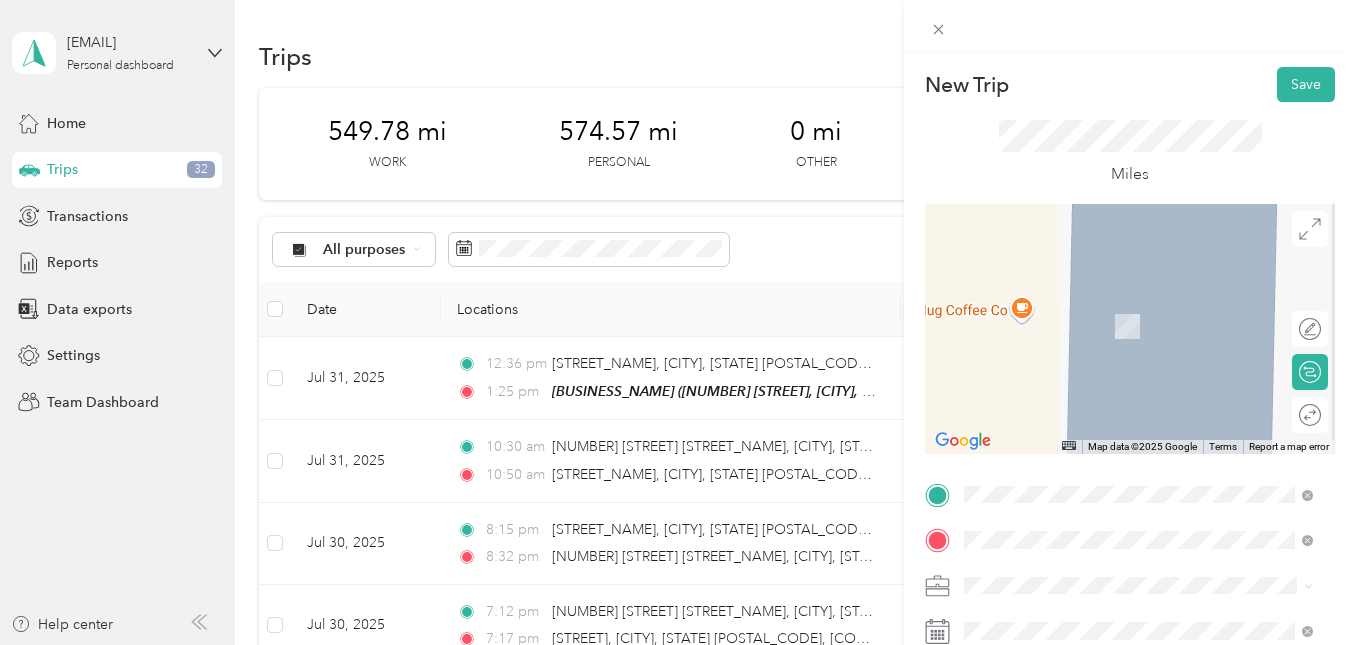 click on "Home" at bounding box center (1154, 304) 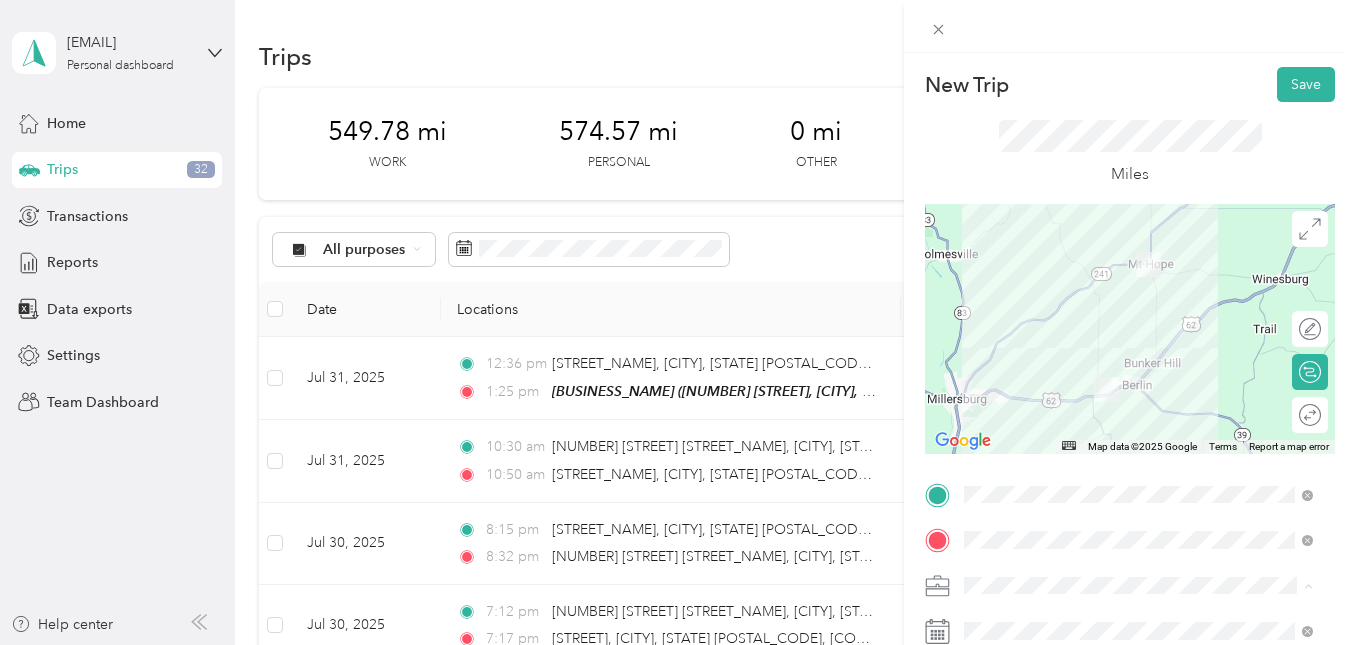 click on "Work" at bounding box center [988, 340] 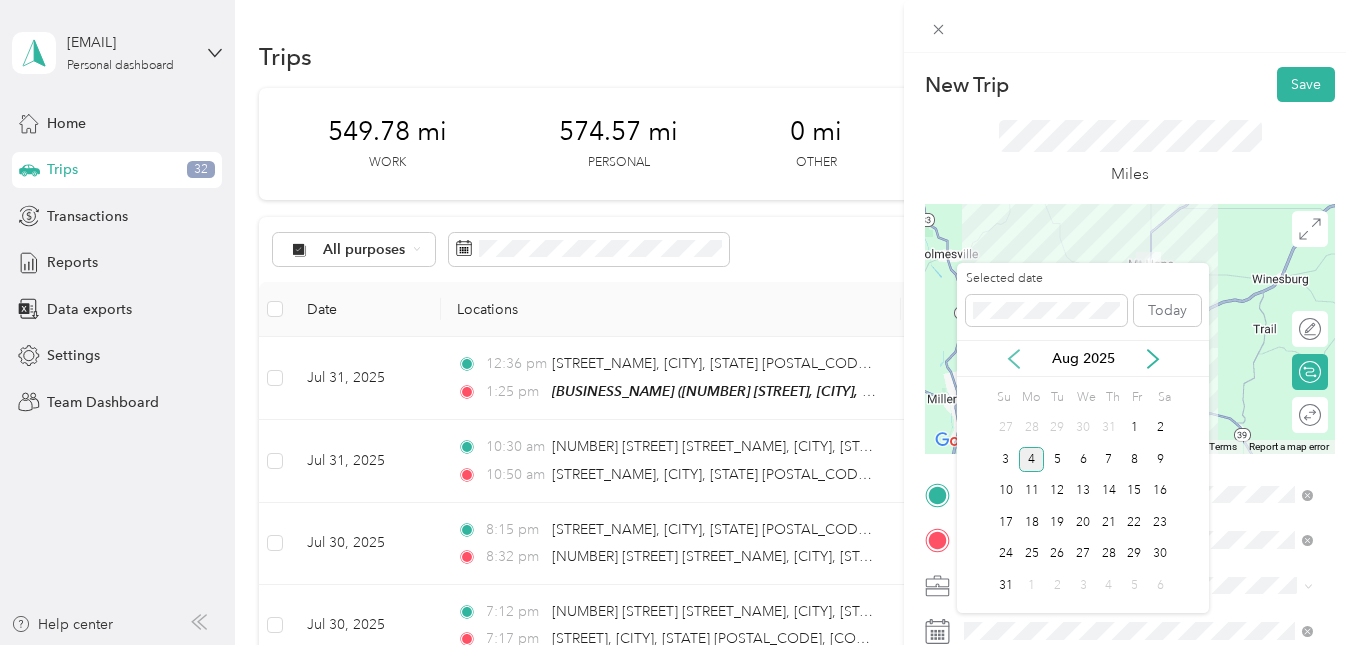 click 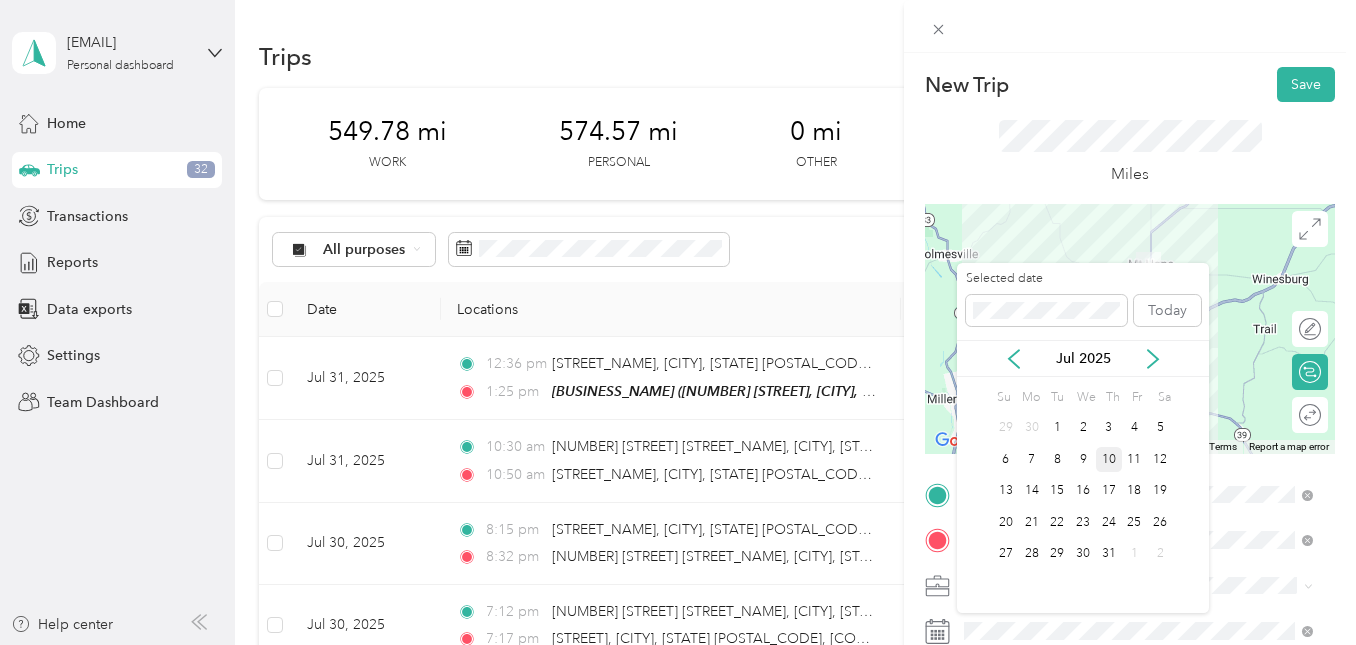 click on "10" at bounding box center (1109, 459) 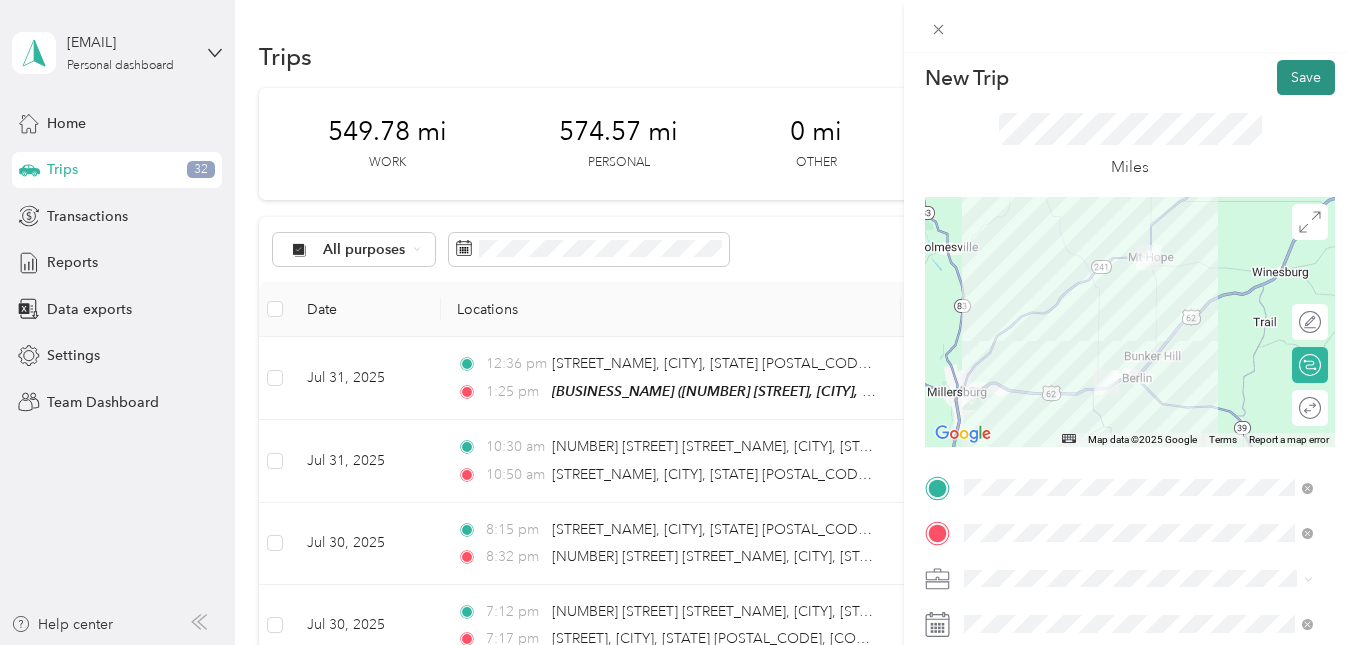scroll, scrollTop: 0, scrollLeft: 0, axis: both 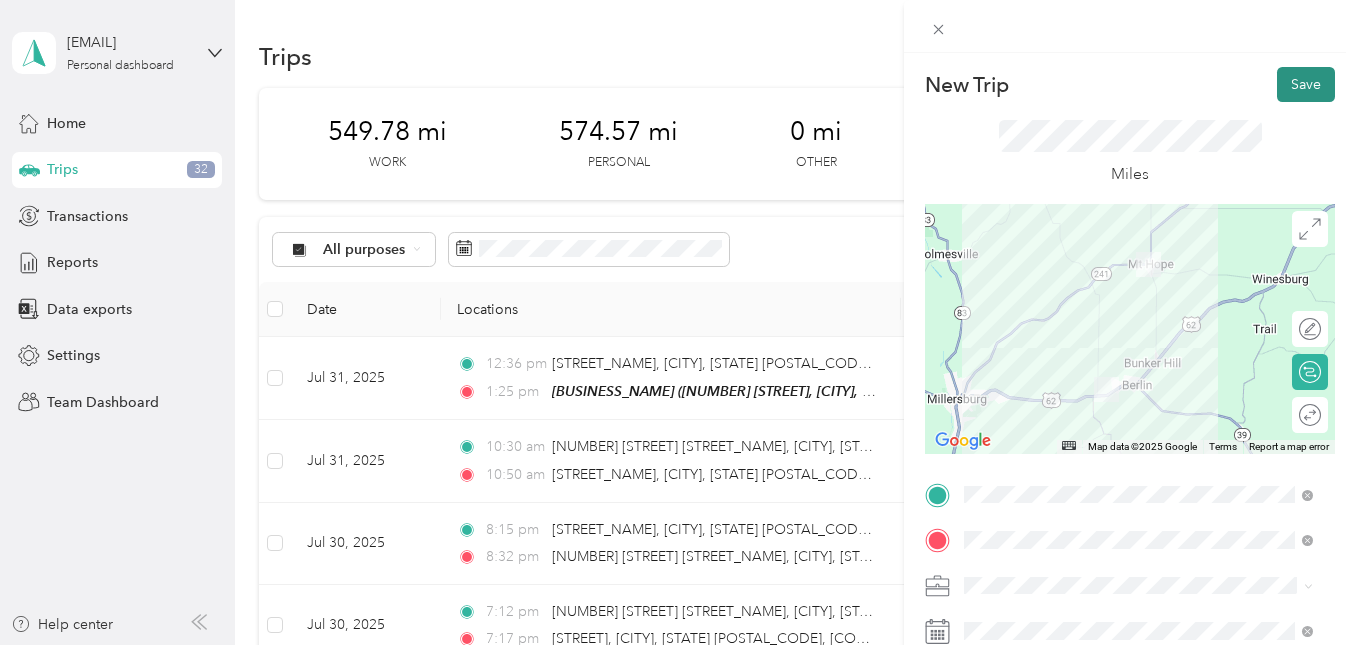 click on "Save" at bounding box center [1306, 84] 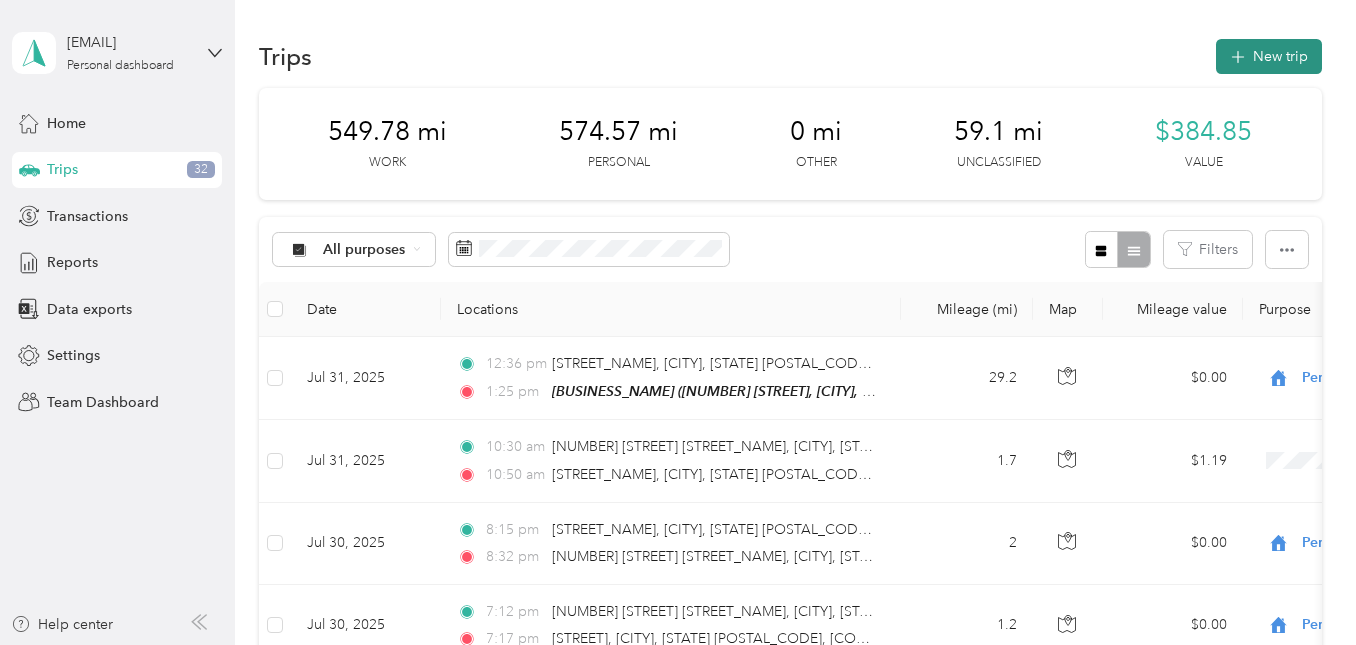 click on "New trip" at bounding box center (1269, 56) 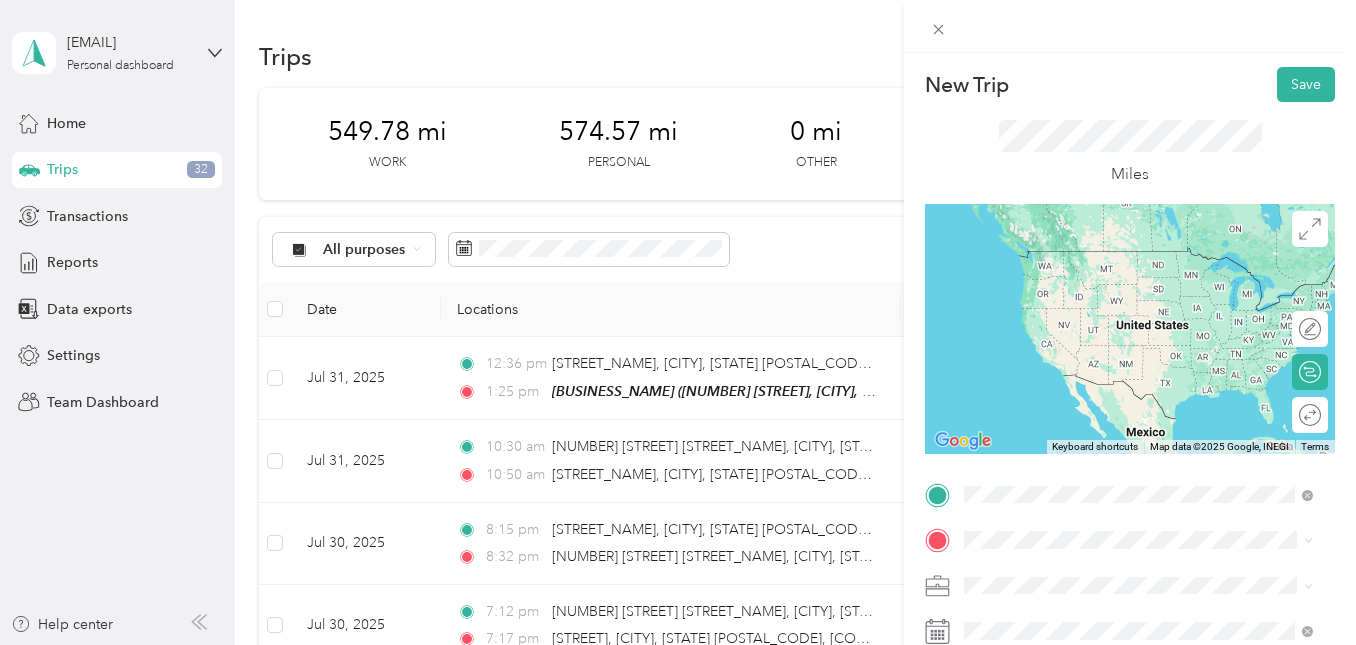 click on "[NUMBER] [STREET], [CITY], [STATE], [COUNTRY]" at bounding box center [1118, 291] 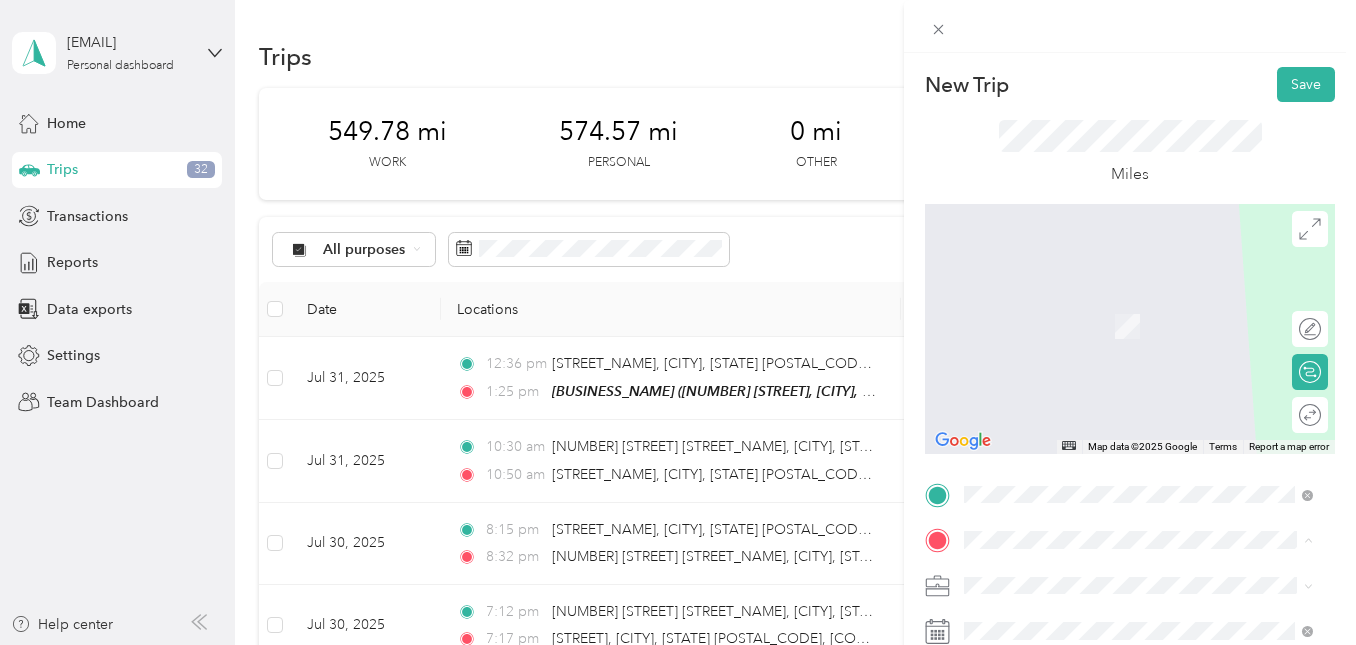 click on "[NUMBER] [STREET], [CITY], [POSTAL_CODE], [CITY], [STATE], [COUNTRY]" at bounding box center [1148, 337] 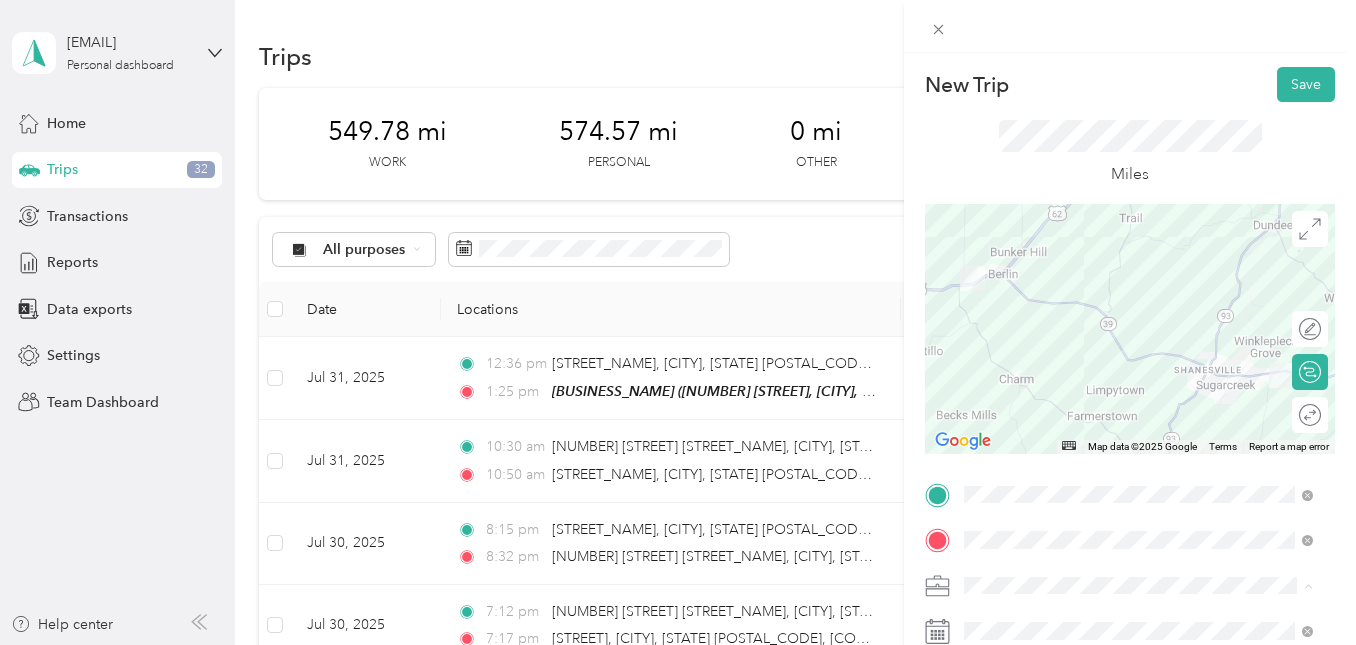 click on "Work" at bounding box center [1138, 340] 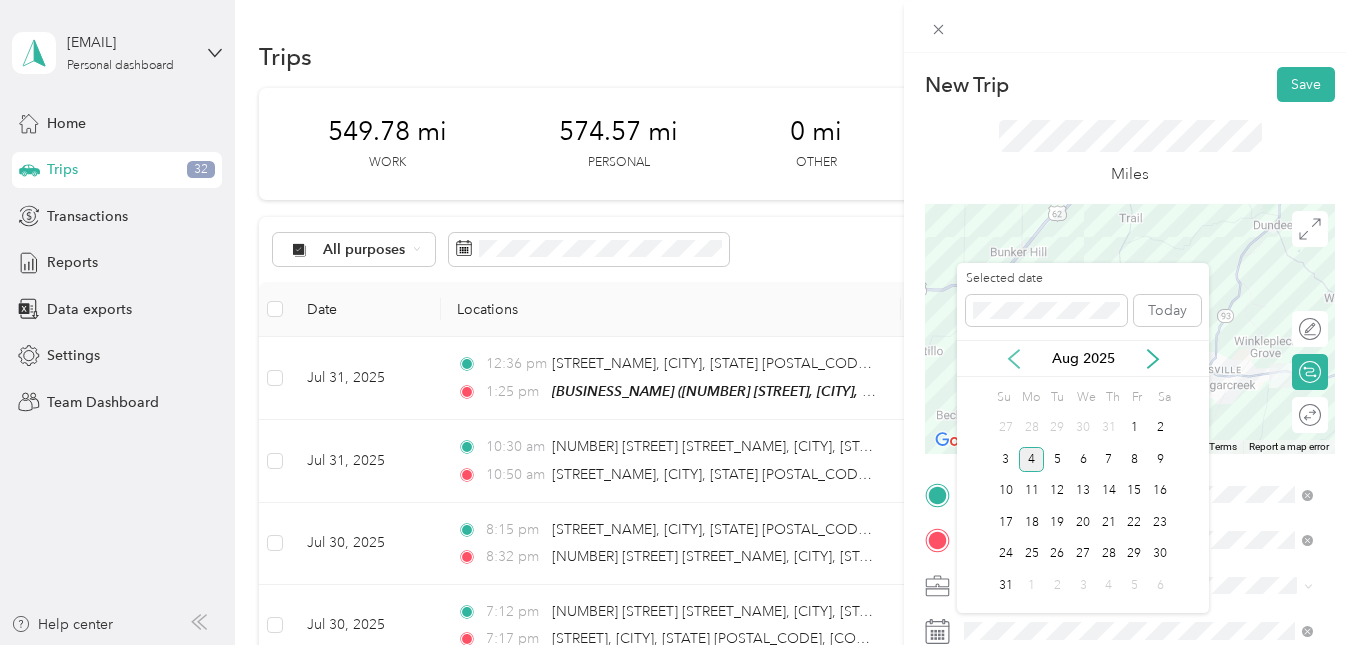 click 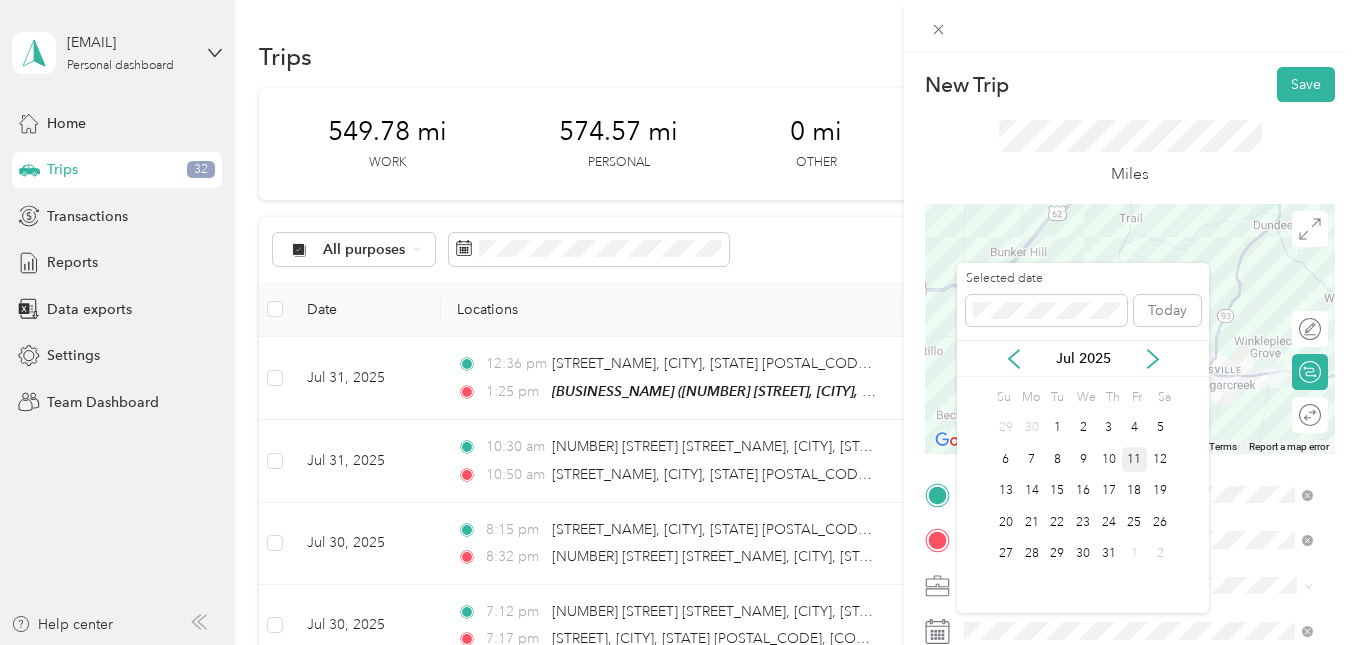 click on "11" at bounding box center [1135, 459] 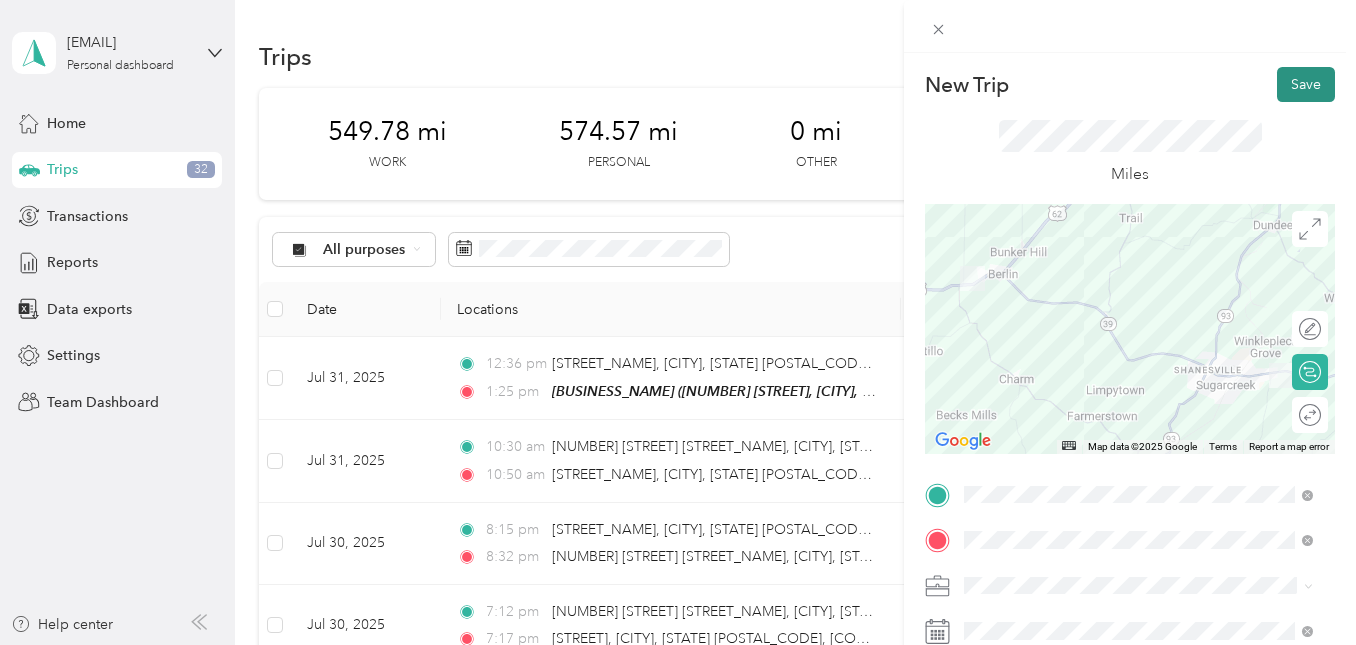 click on "Save" at bounding box center [1306, 84] 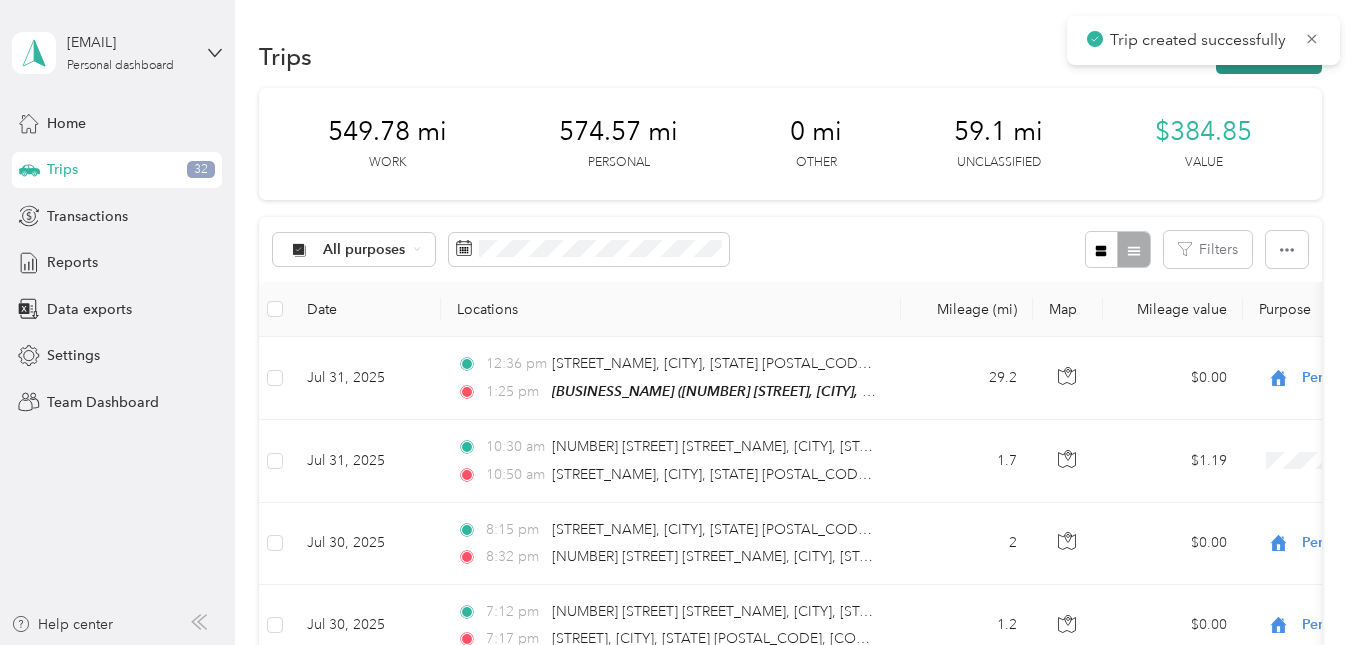 click on "New trip" at bounding box center [1269, 56] 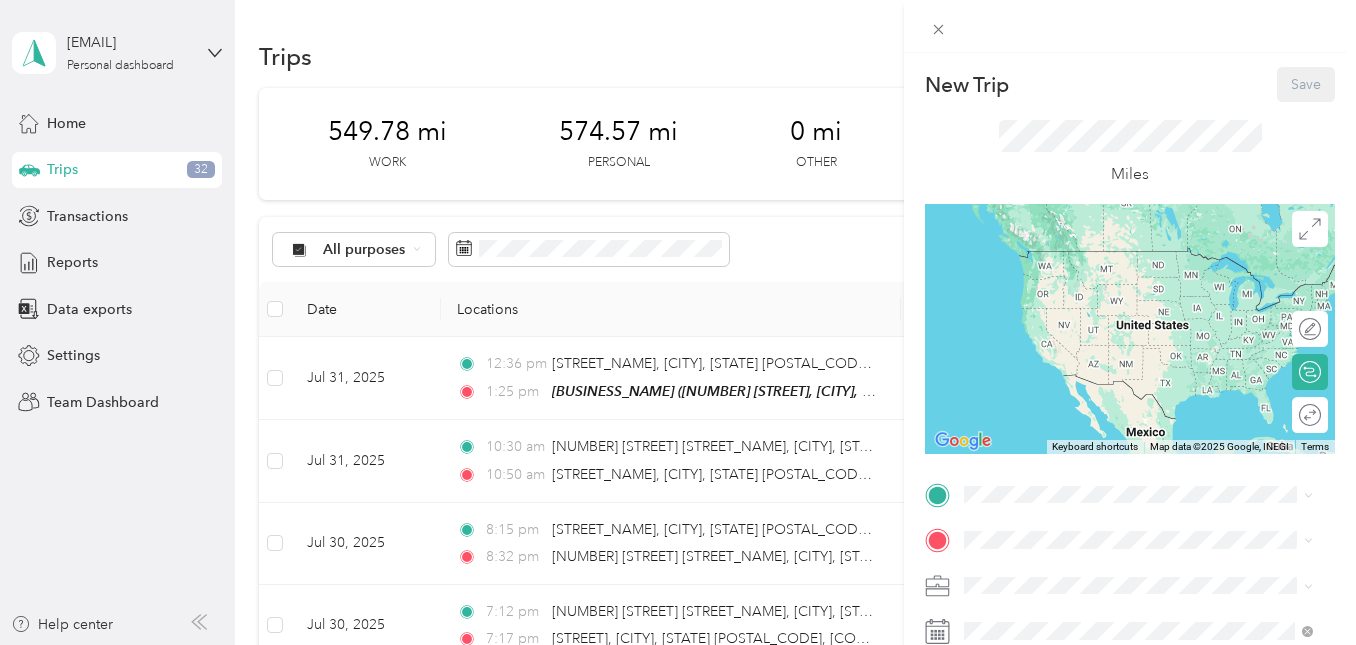 click on "[NUMBER] [STREET], [CITY], [POSTAL_CODE], [CITY], [STATE], [COUNTRY]" at bounding box center (1148, 291) 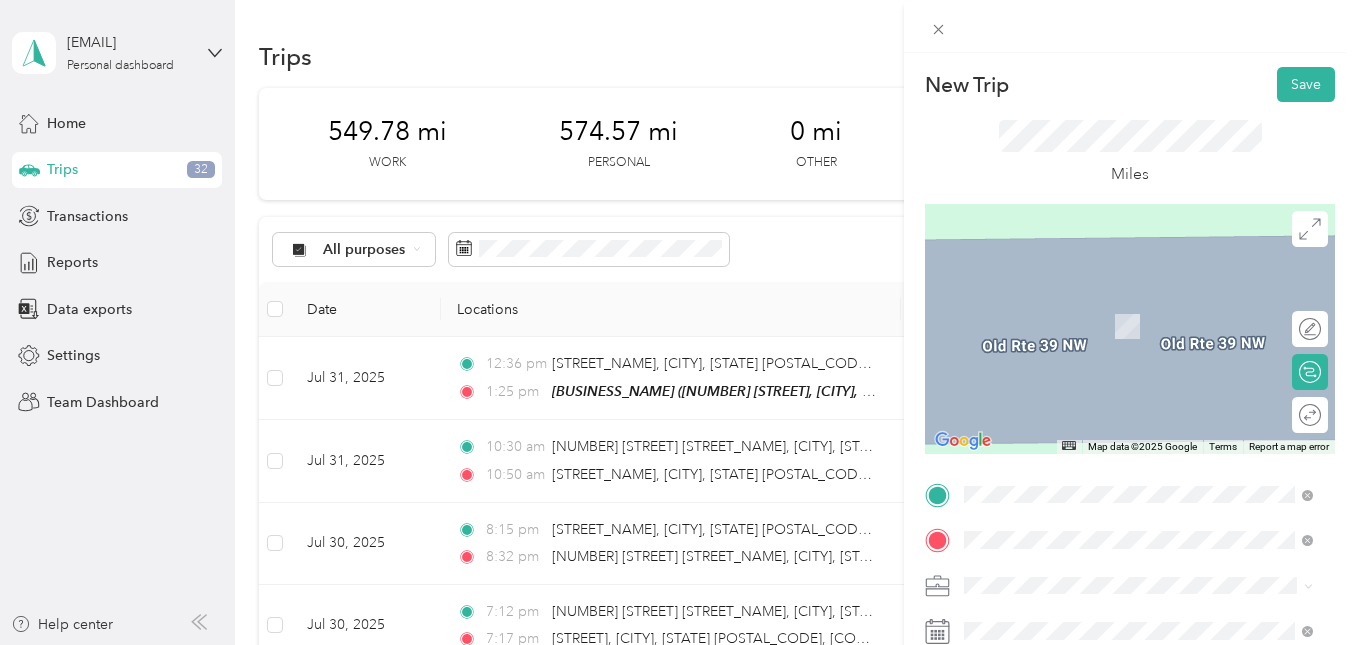 click on "[NUMBER] [STREET], [CITY], [STATE], [COUNTRY]" at bounding box center (1118, 337) 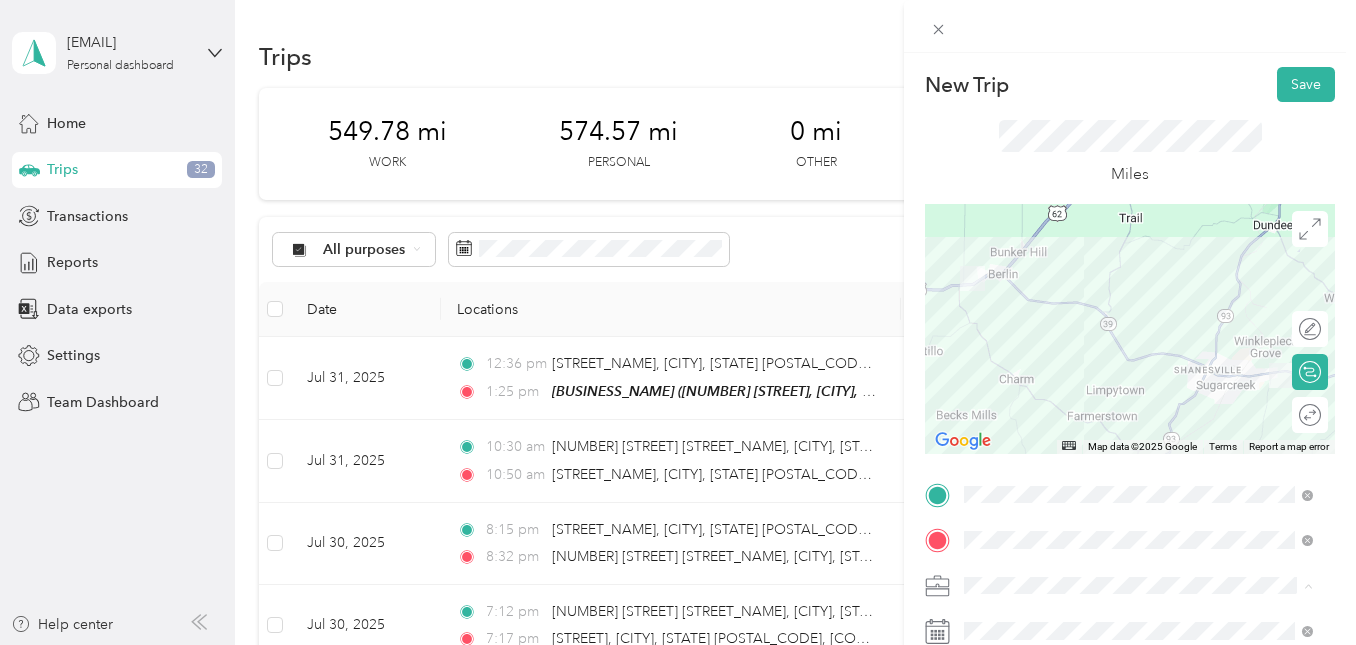 click on "Work" at bounding box center [1138, 340] 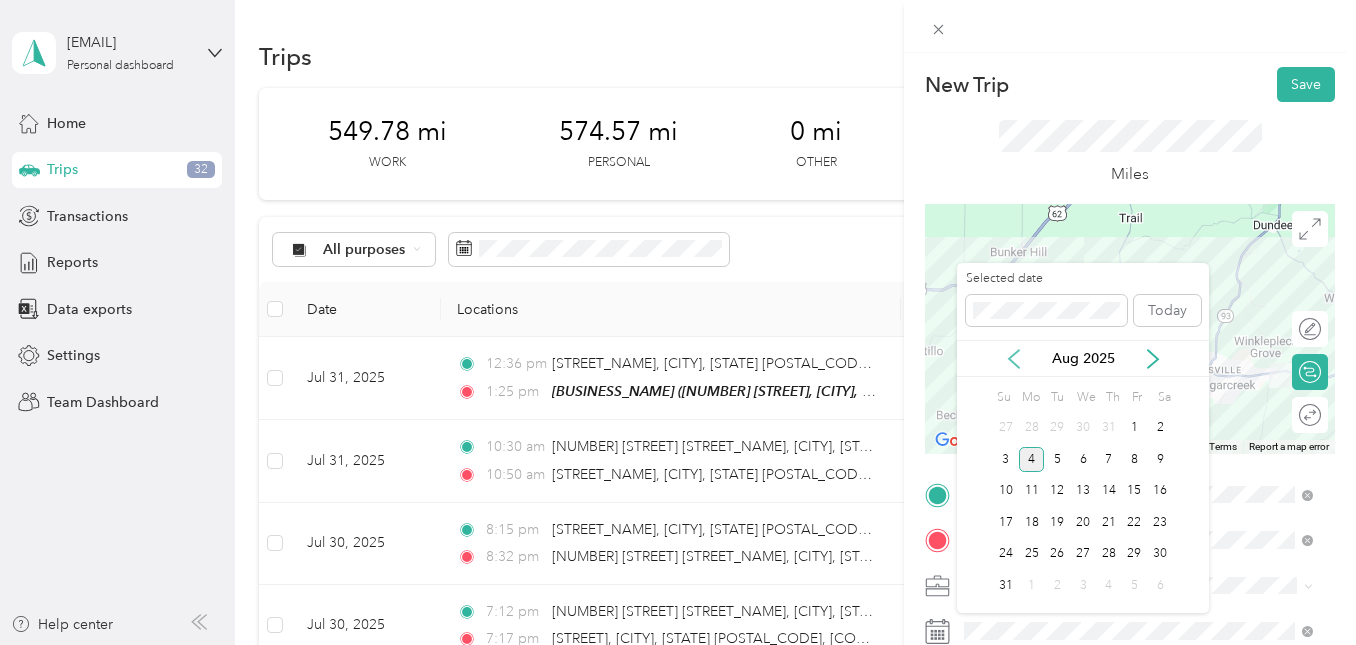 click 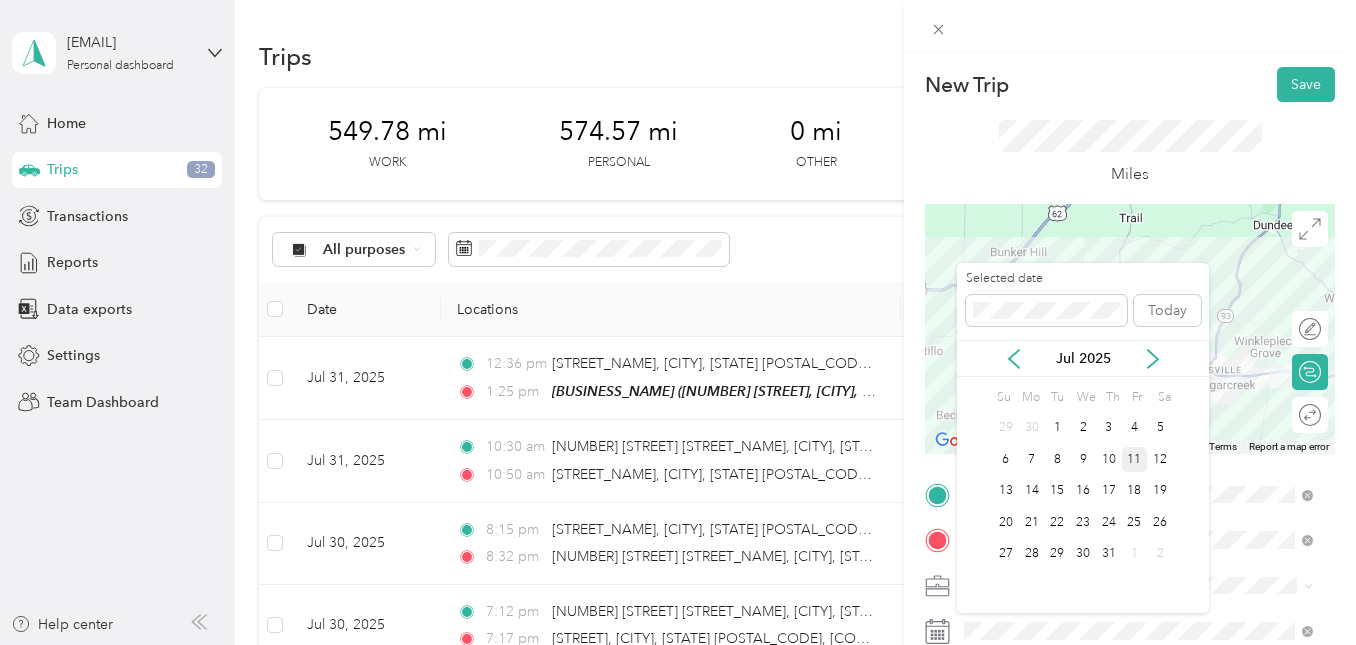 click on "11" at bounding box center (1135, 459) 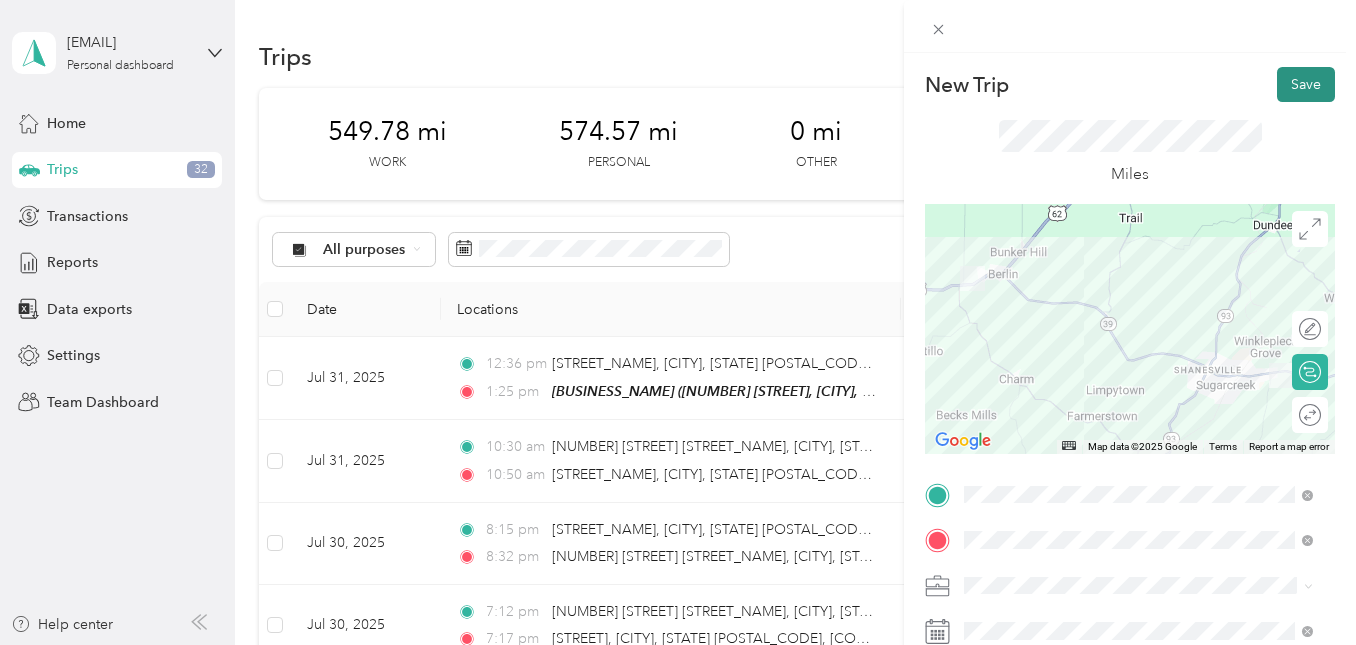 click on "Save" at bounding box center [1306, 84] 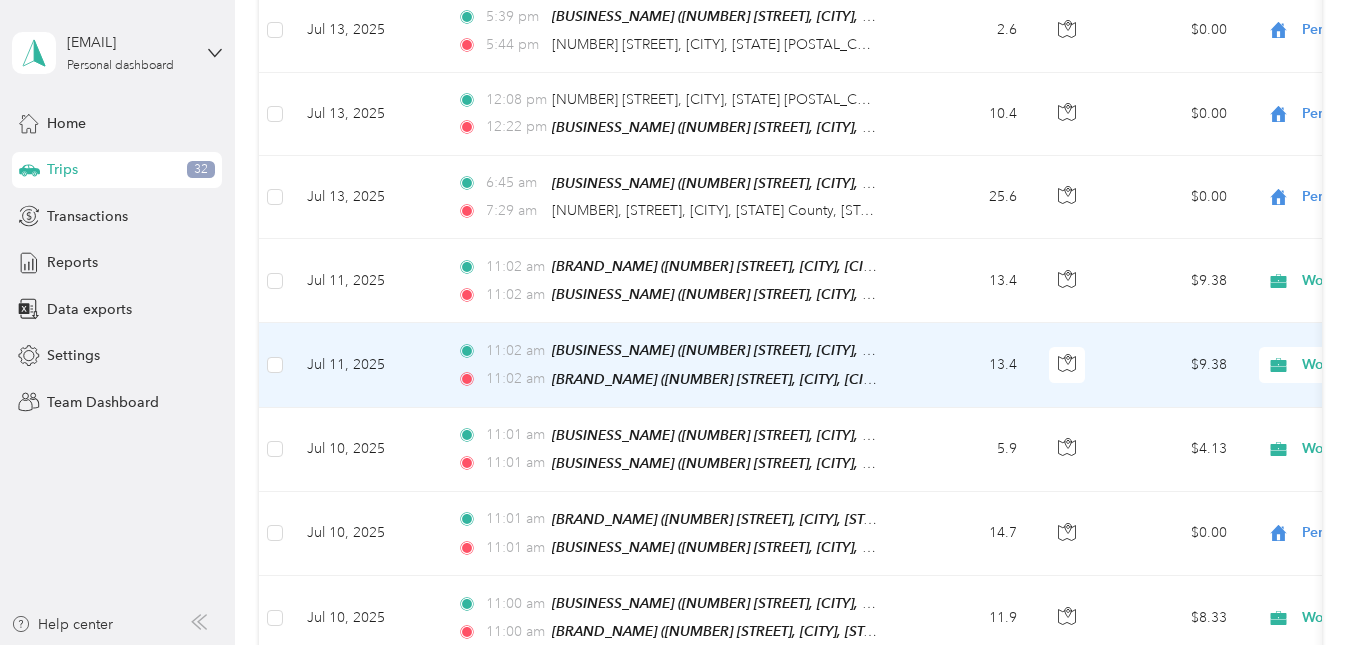 scroll, scrollTop: 10500, scrollLeft: 0, axis: vertical 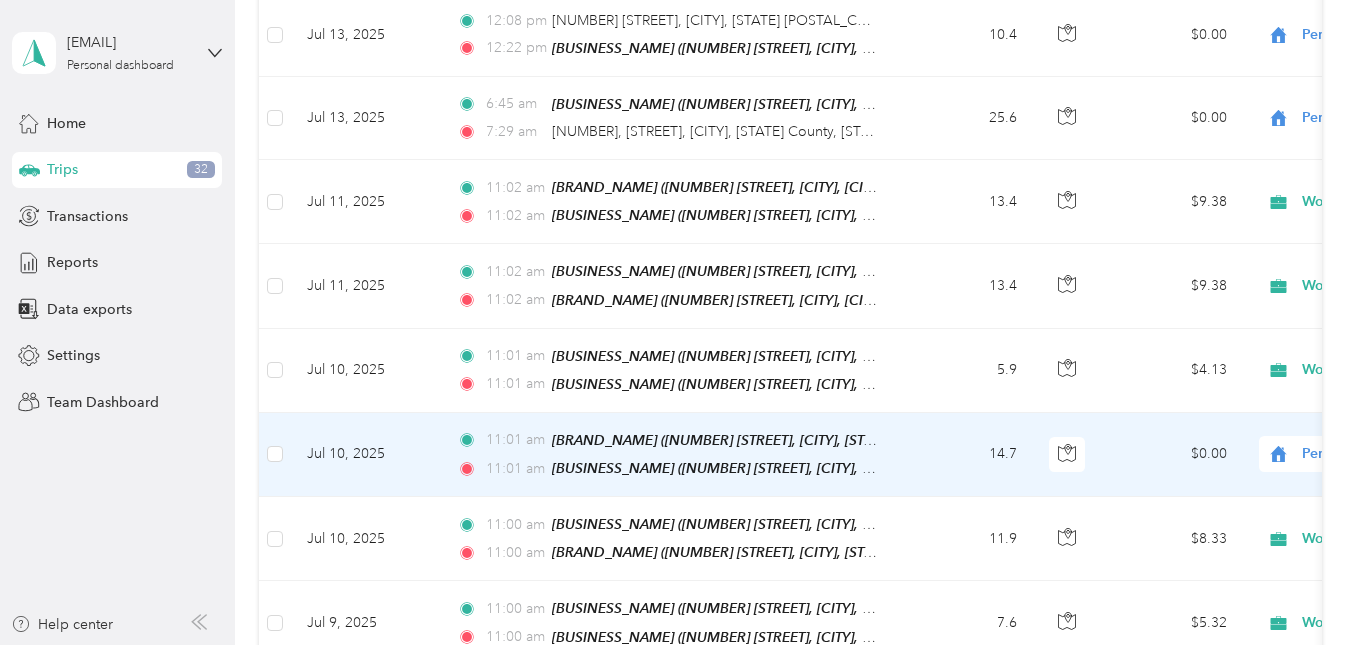 click on "Personal" at bounding box center [1375, 454] 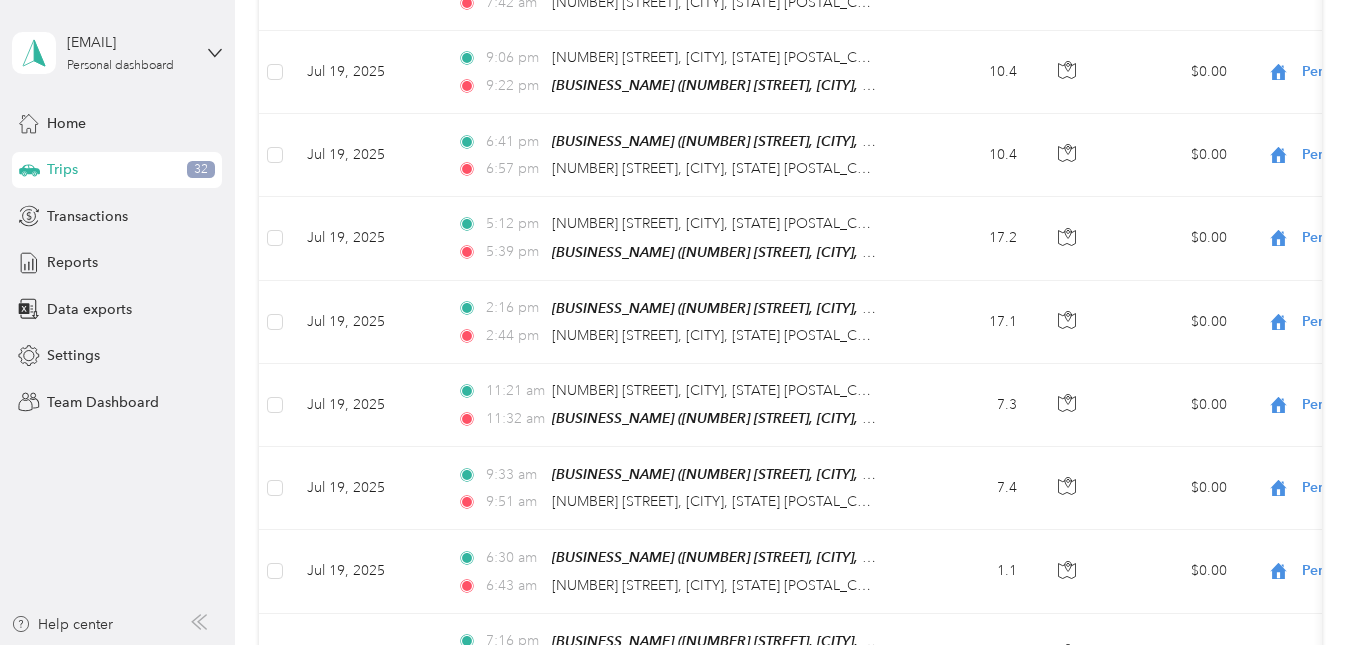 scroll, scrollTop: 6400, scrollLeft: 0, axis: vertical 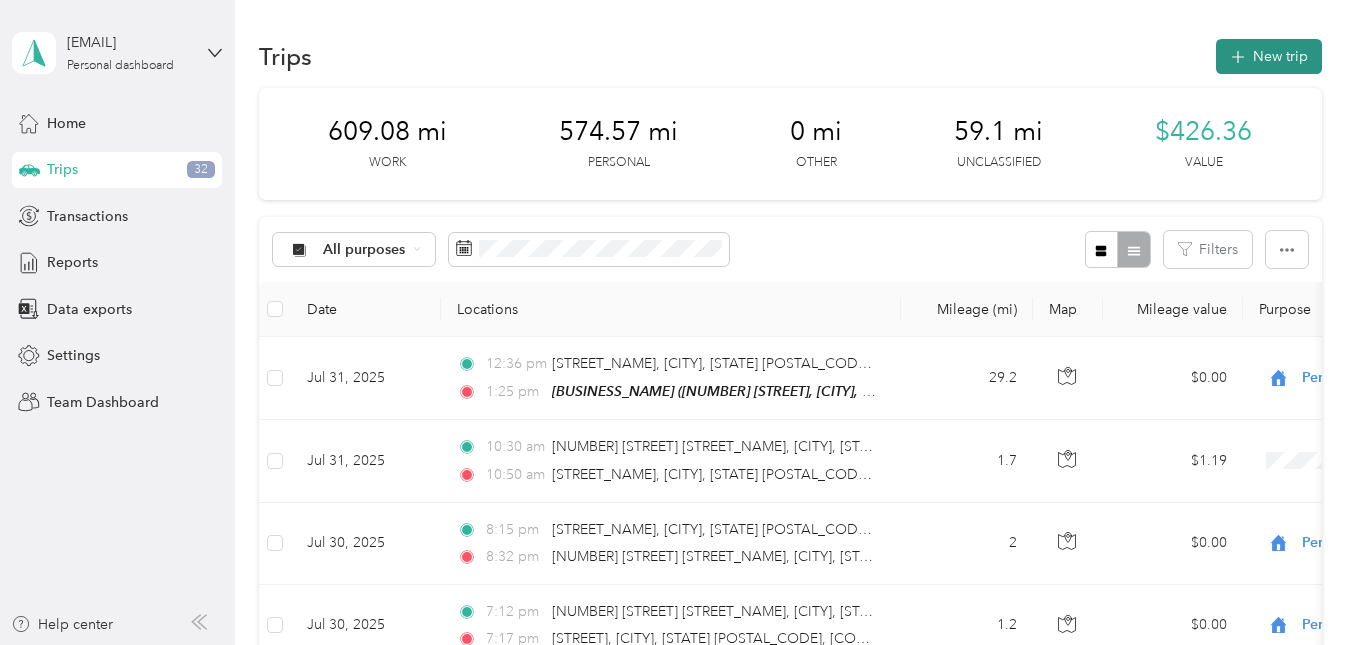 click on "New trip" at bounding box center (1269, 56) 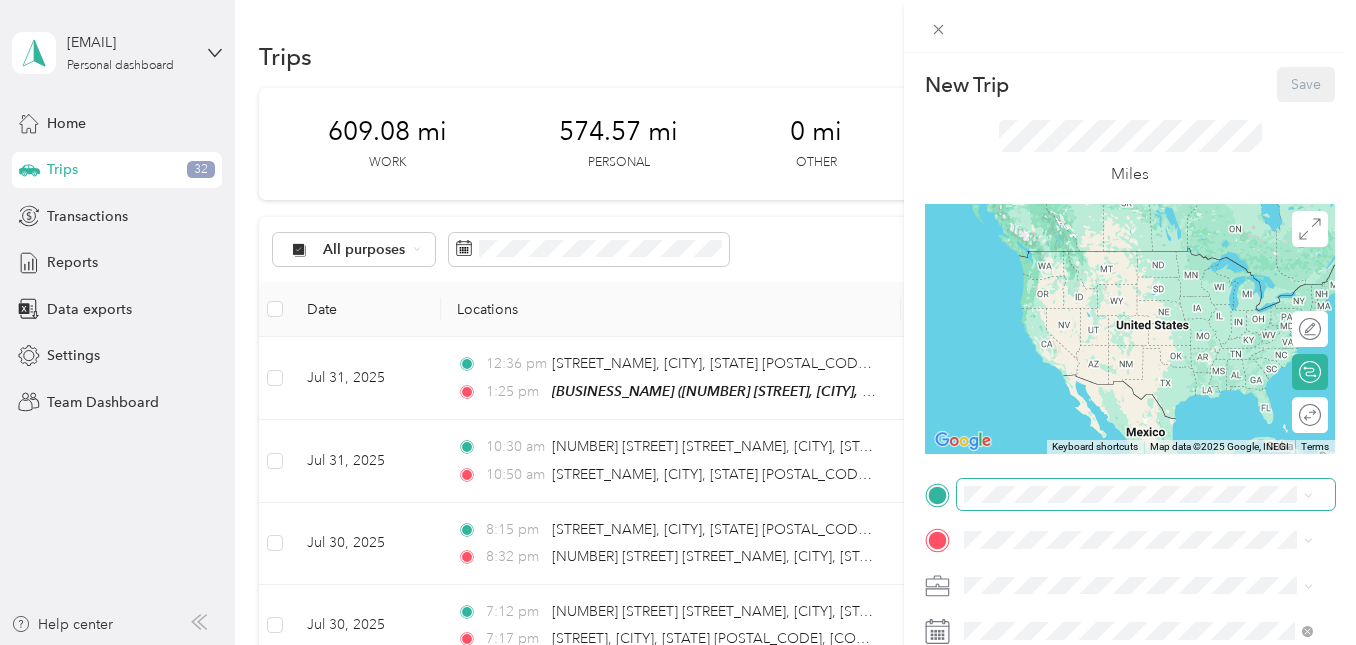click at bounding box center (1146, 495) 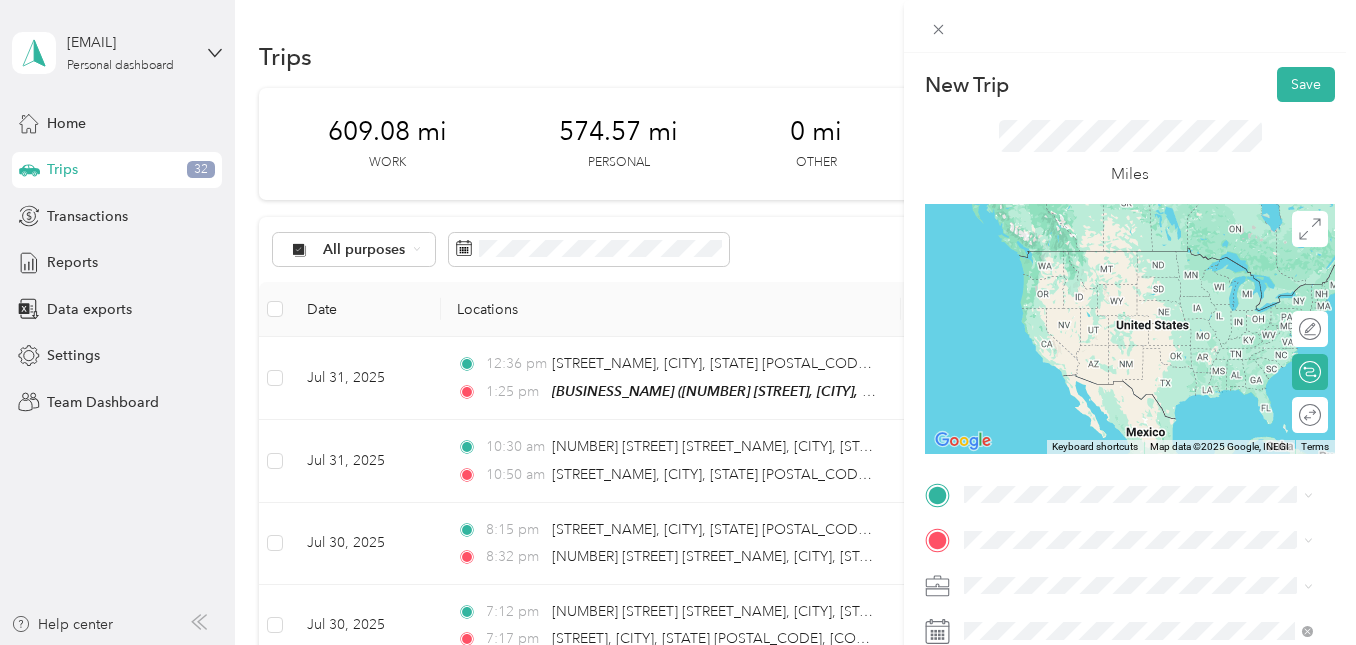 click on "[BUSINESS_NAME] [NUMBER] [STREET], [CITY], [STATE], [COUNTRY]" at bounding box center [1154, 276] 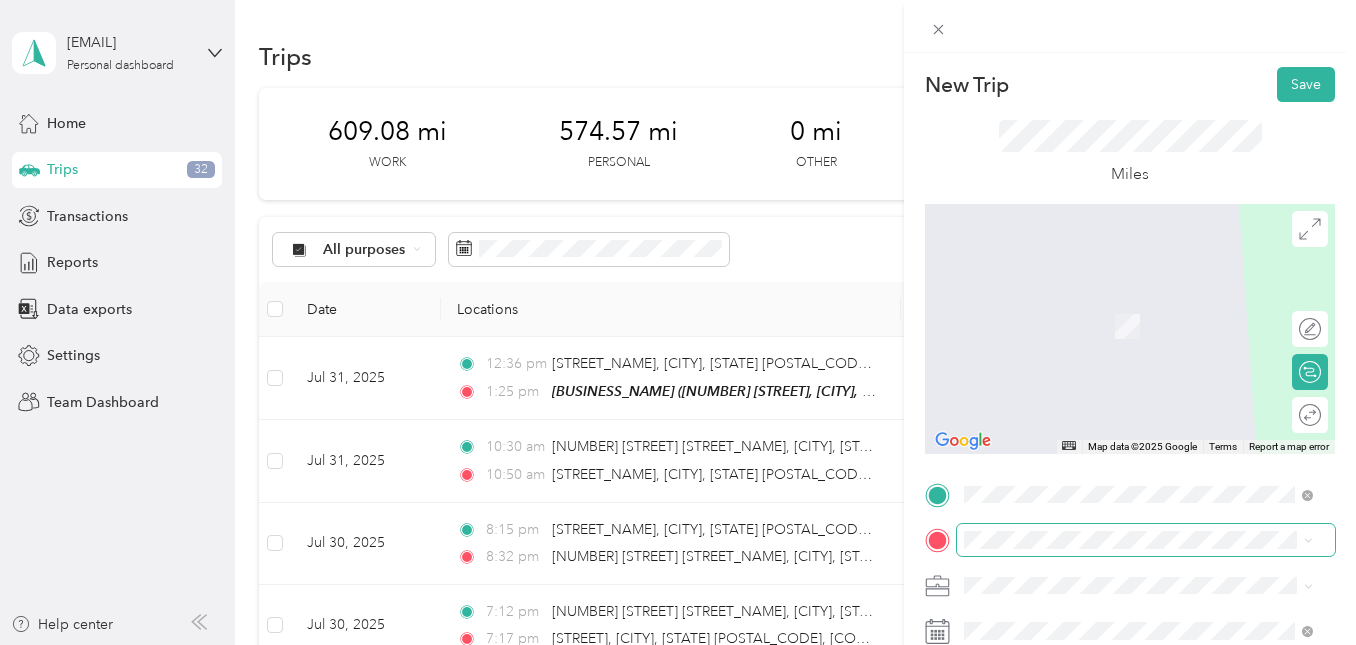 click at bounding box center (1146, 540) 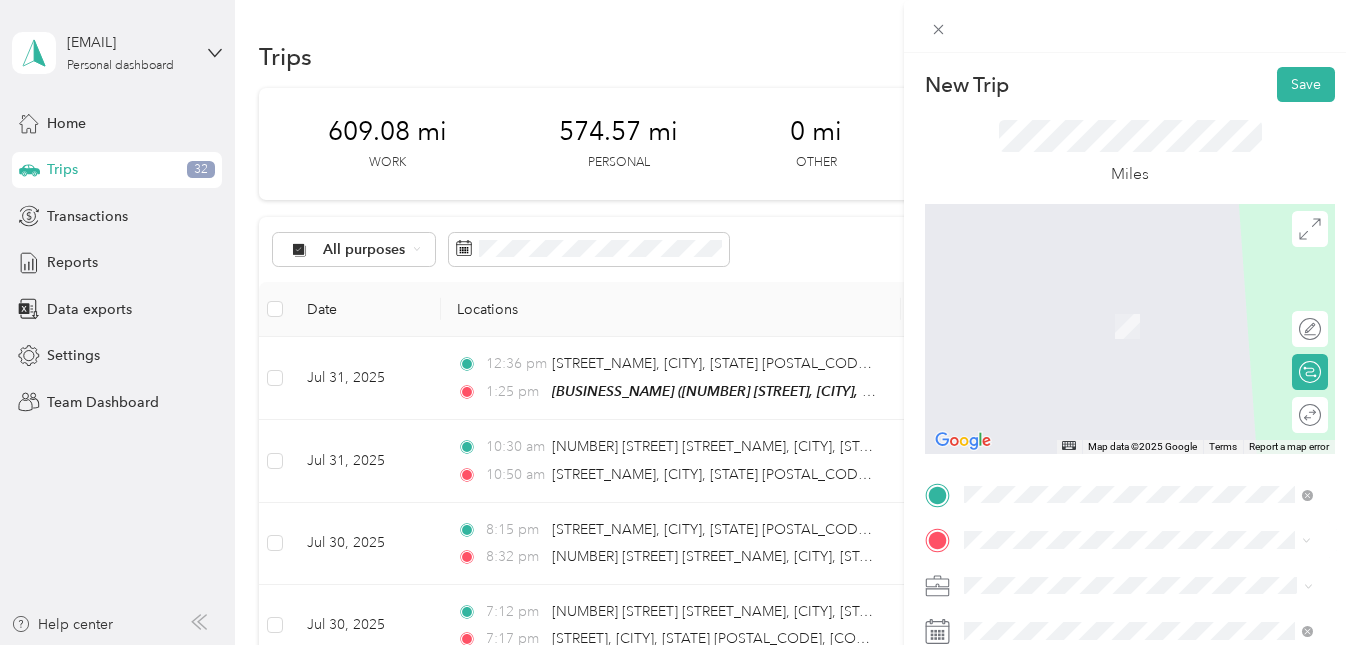 click on "[NUMBER] [STREET], [CITY], [POSTAL_CODE], [CITY], [STATE], [COUNTRY]" at bounding box center [1148, 337] 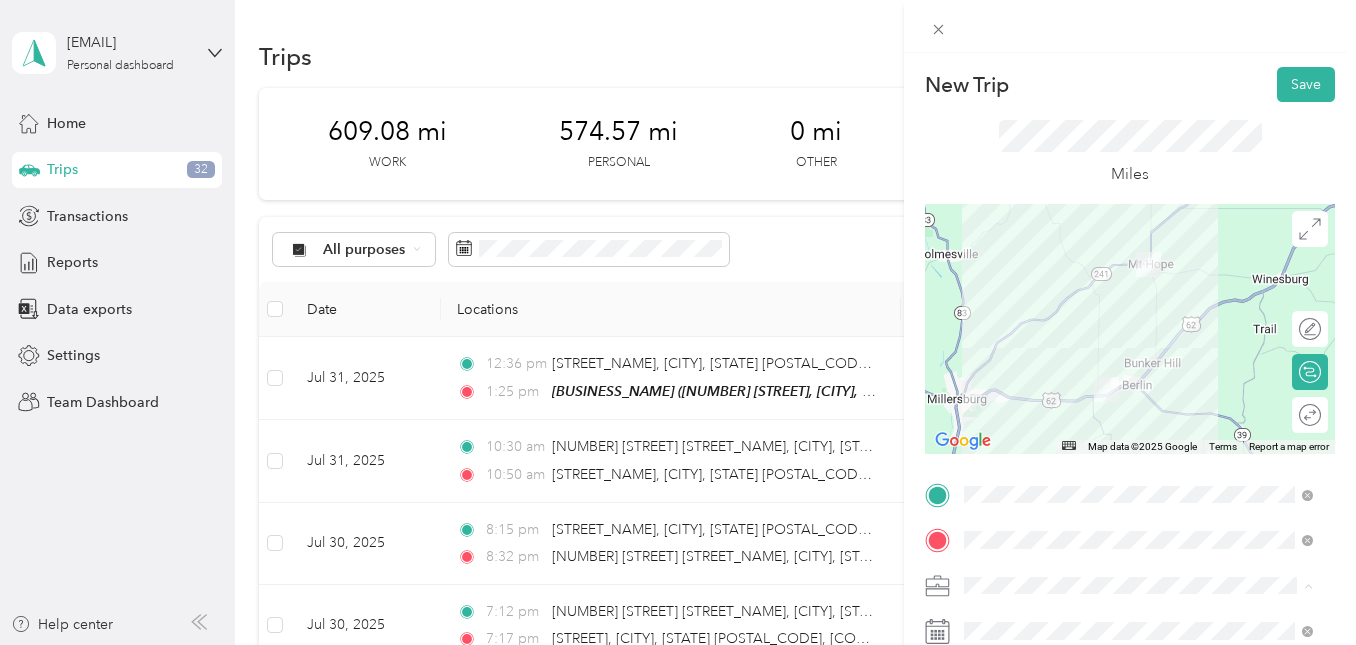click on "Work" at bounding box center [988, 340] 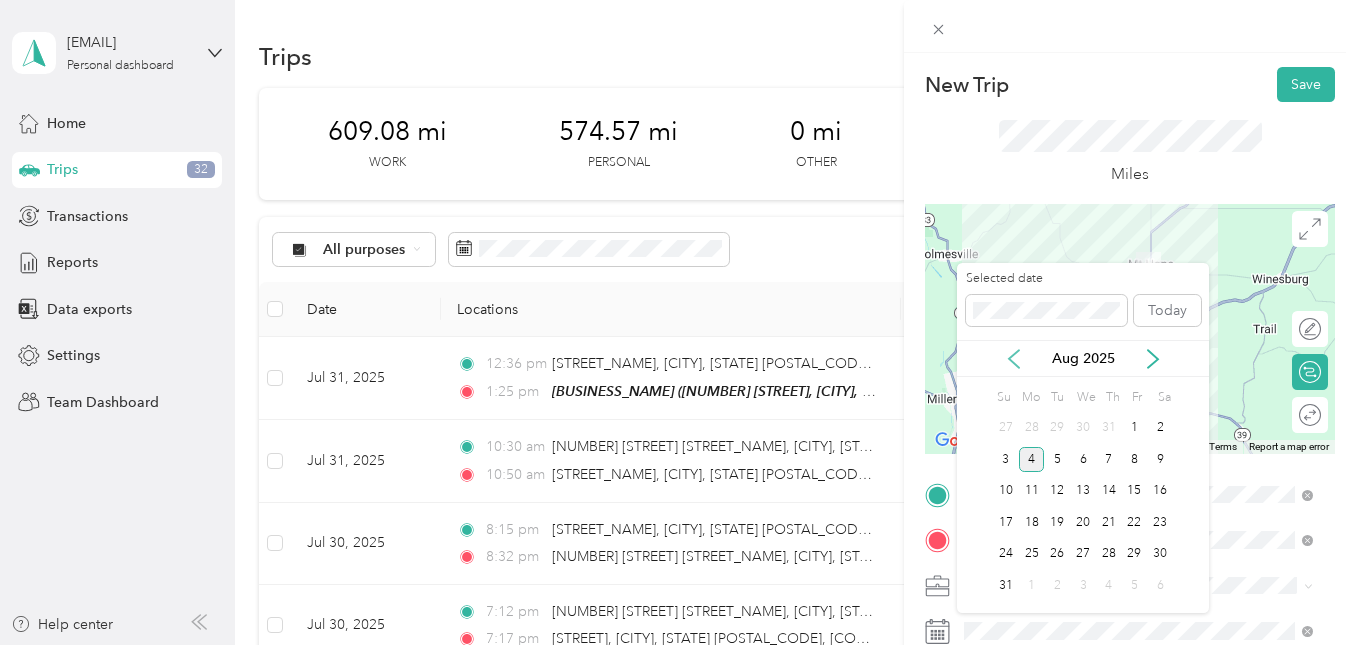 click 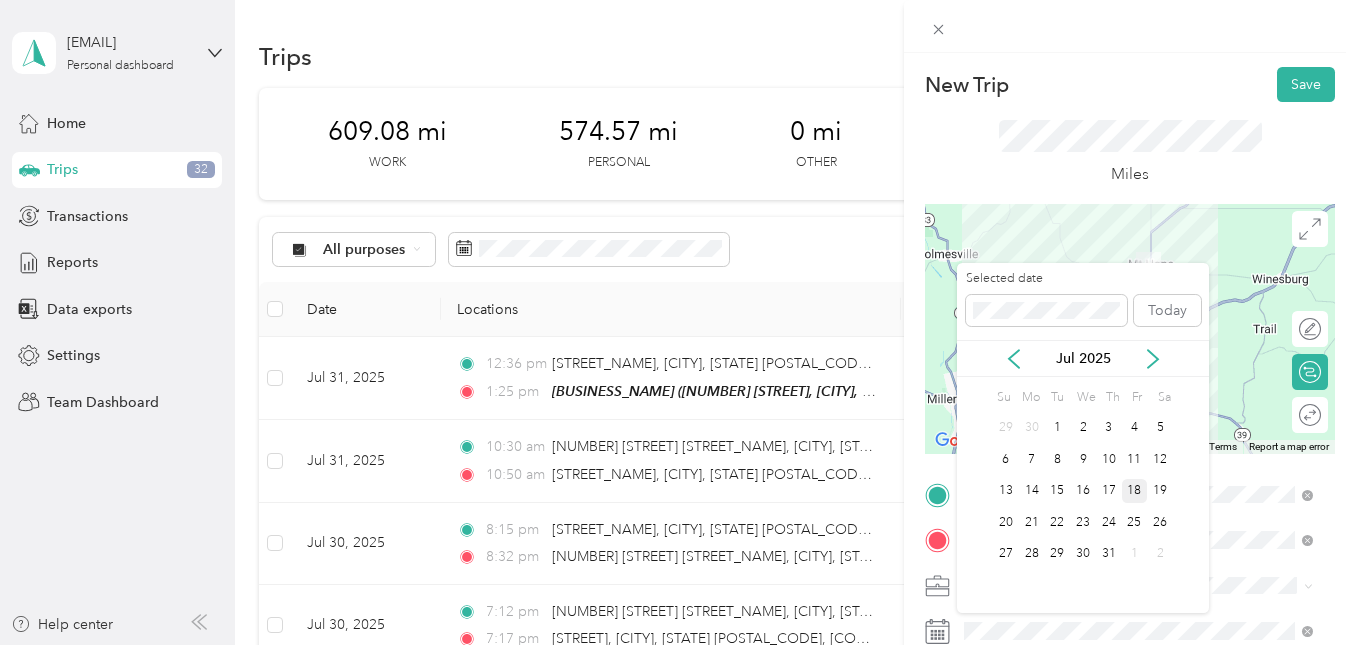 click on "18" at bounding box center [1135, 491] 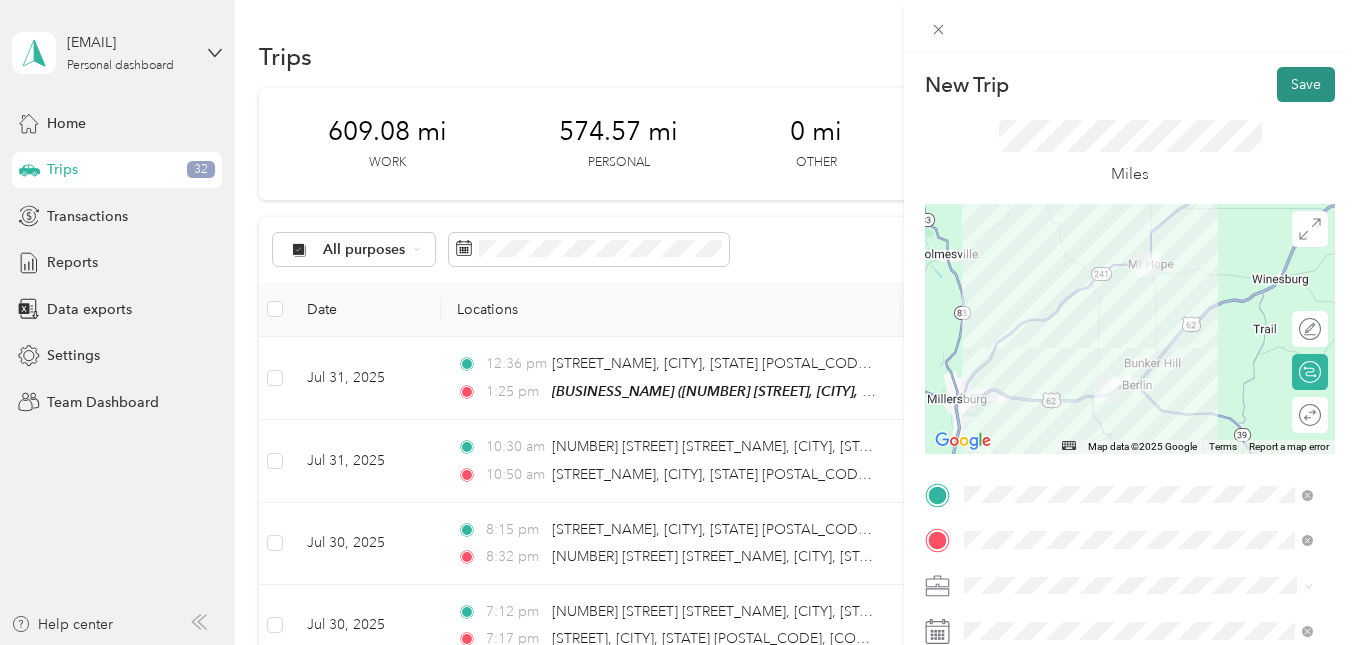 click on "Save" at bounding box center (1306, 84) 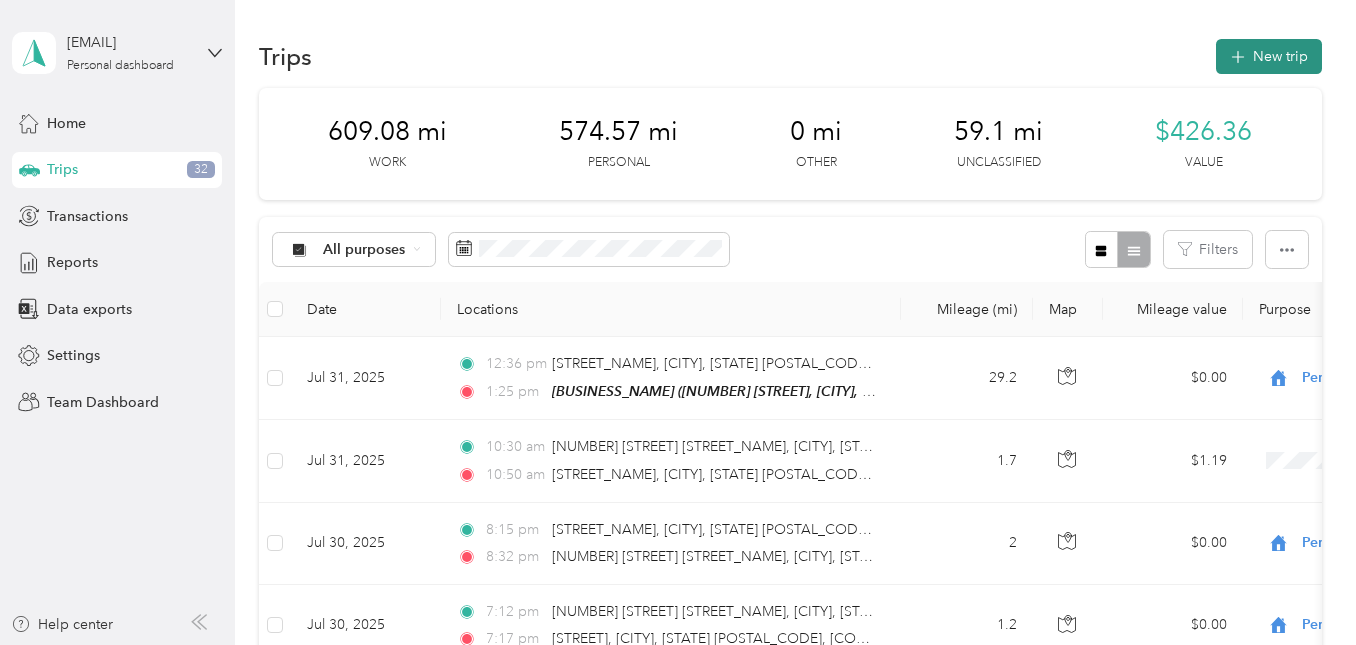 click on "New trip" at bounding box center [1269, 56] 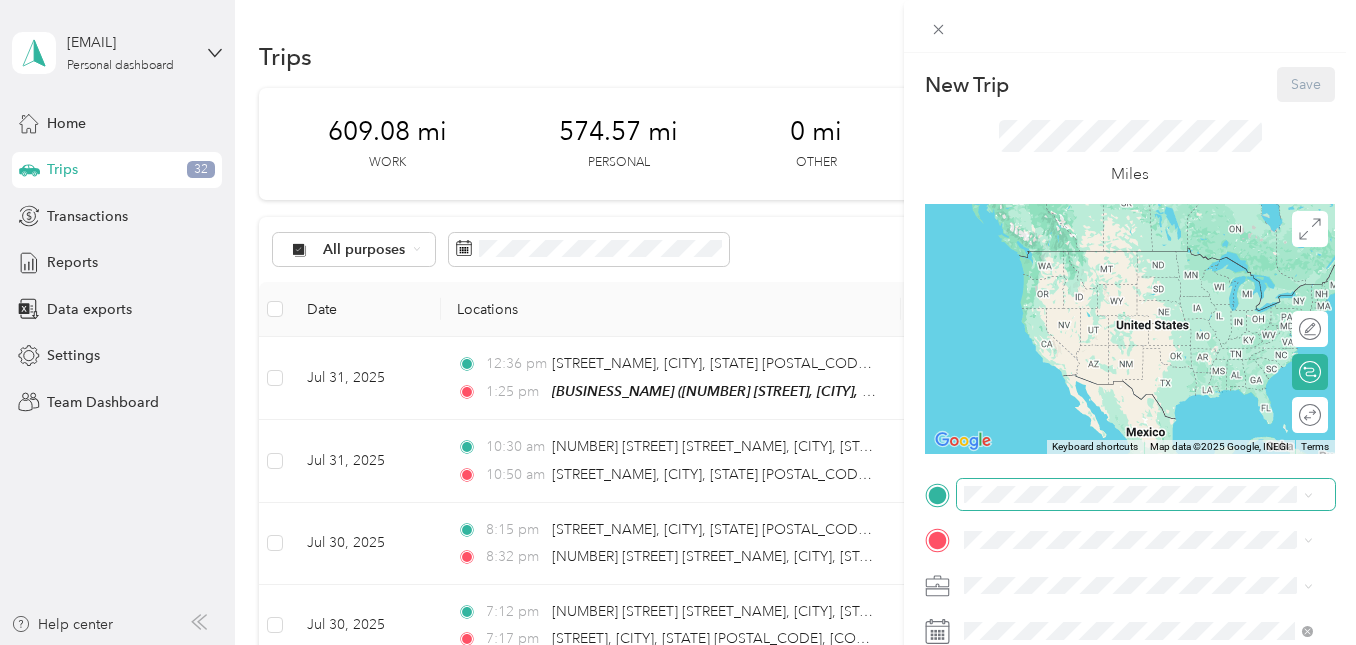 click at bounding box center (1146, 495) 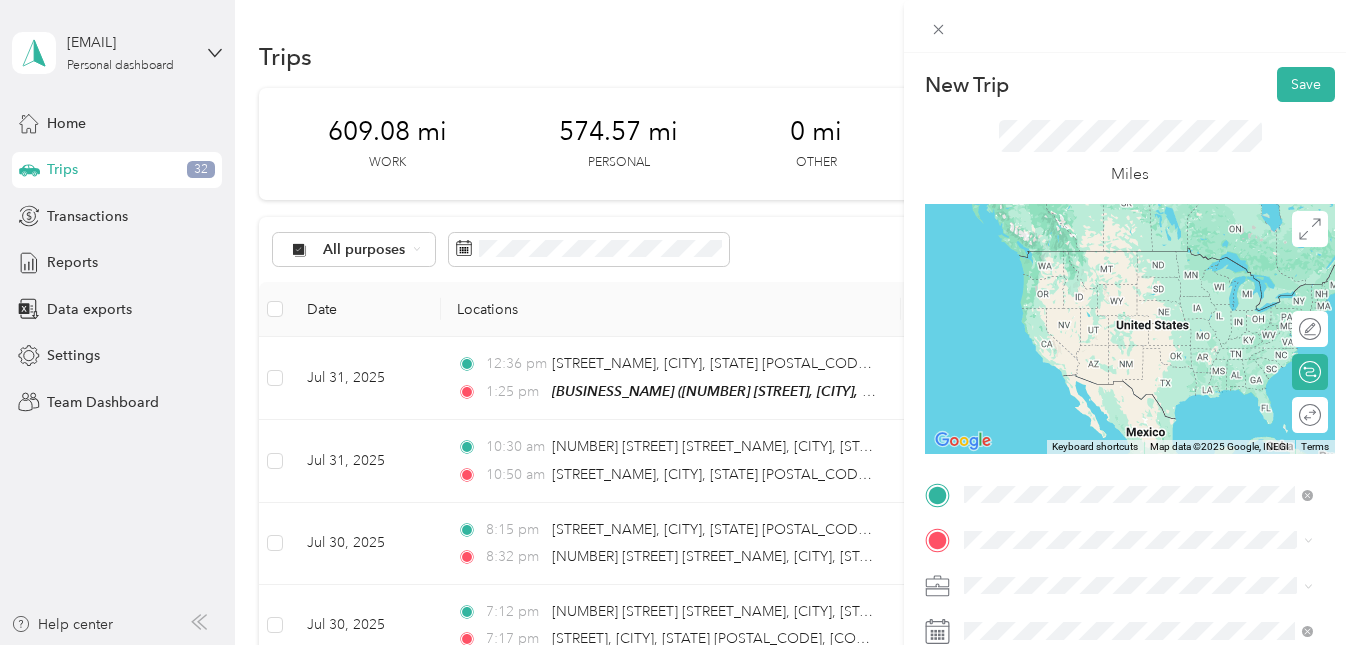 click on "[NUMBER] [STREET], [CITY], [POSTAL_CODE], [CITY], [STATE], [COUNTRY]" at bounding box center [1148, 291] 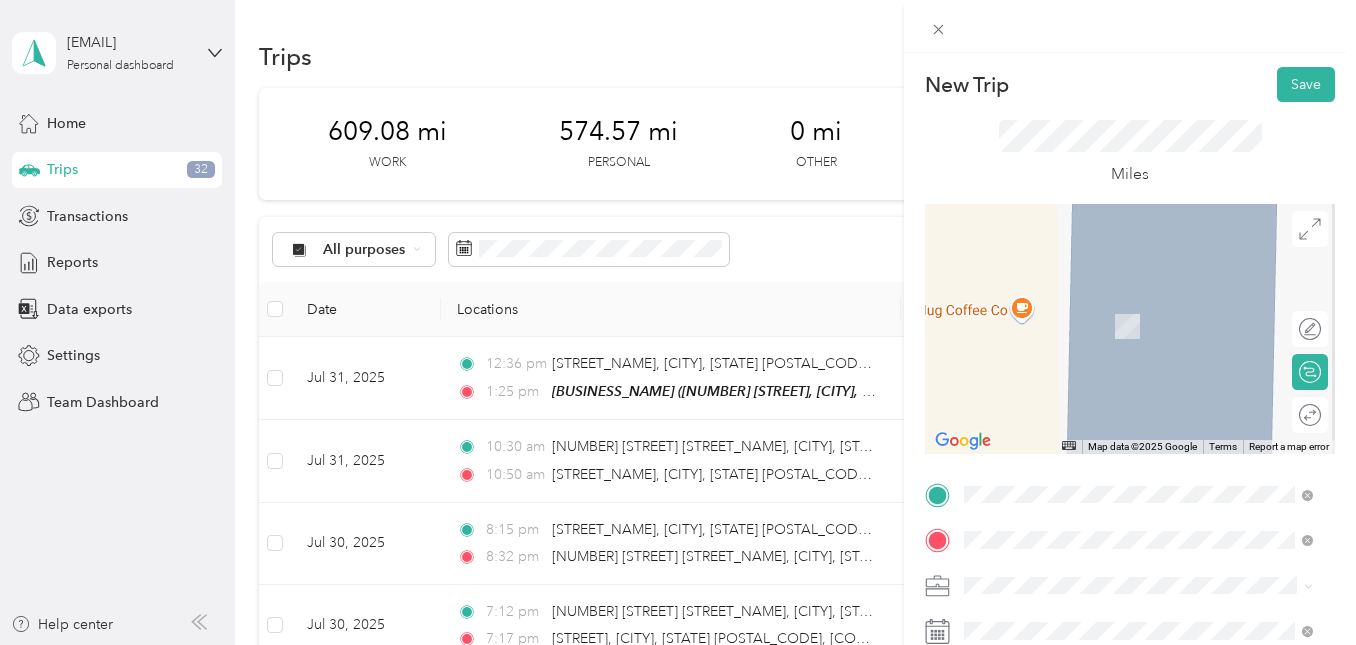click on "[NUMBER] [STREET], [CITY], [STATE], [COUNTRY]" at bounding box center (1118, 337) 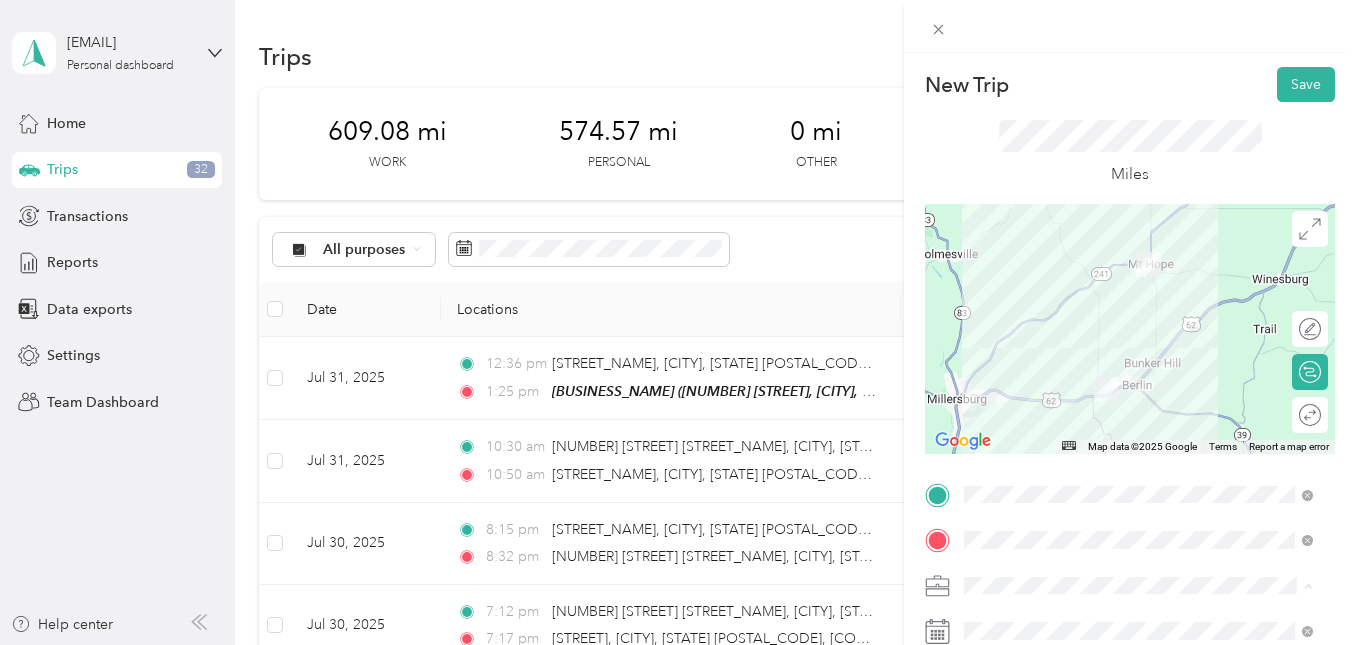 click on "Work" at bounding box center [1138, 340] 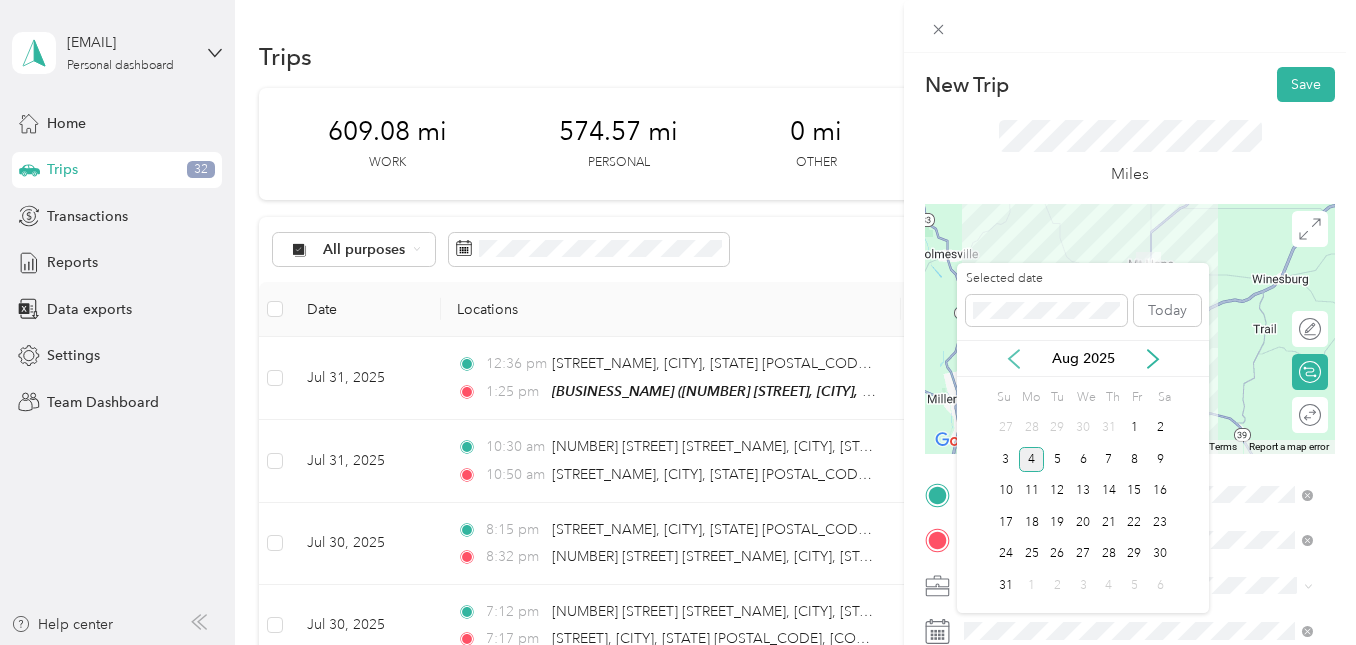 click 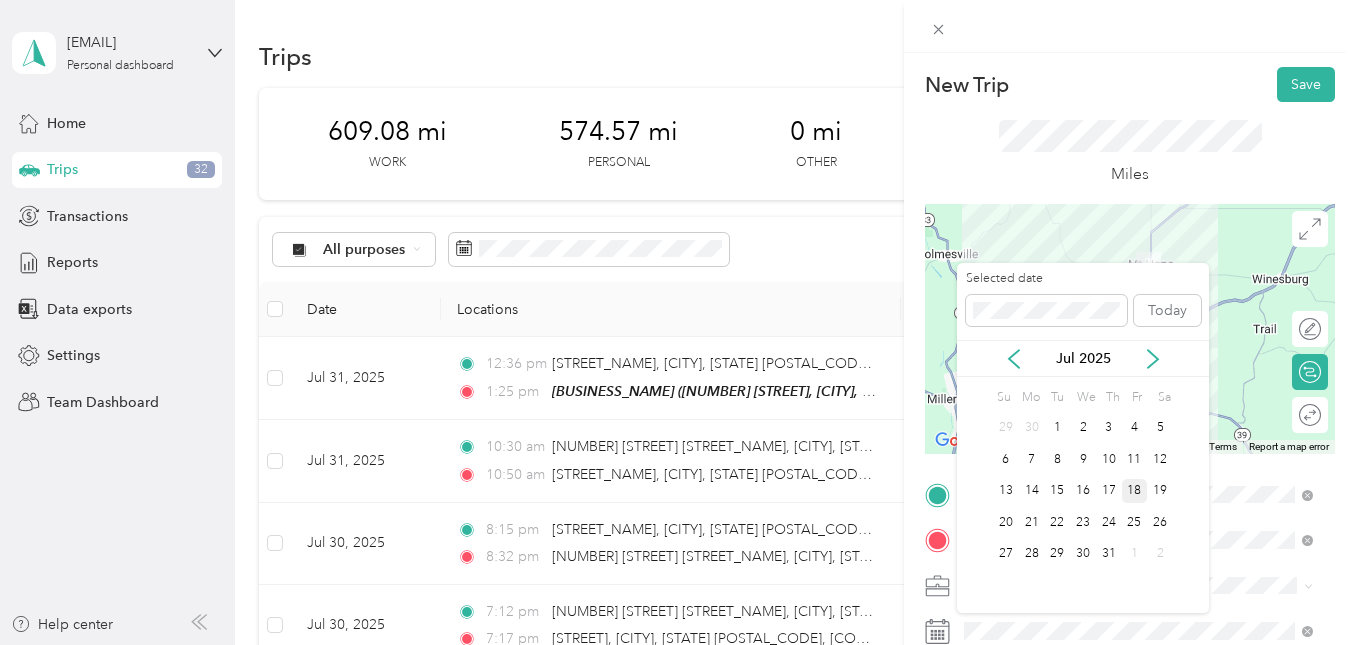 click on "18" at bounding box center (1135, 491) 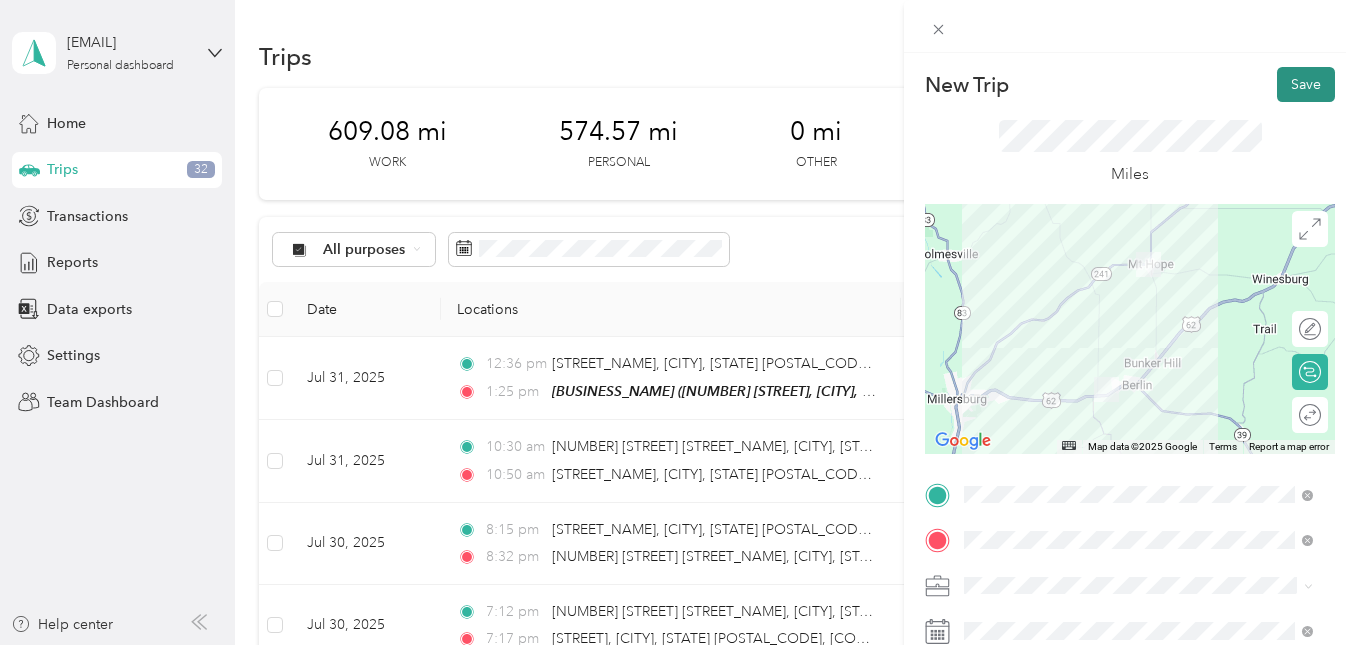 click on "Save" at bounding box center (1306, 84) 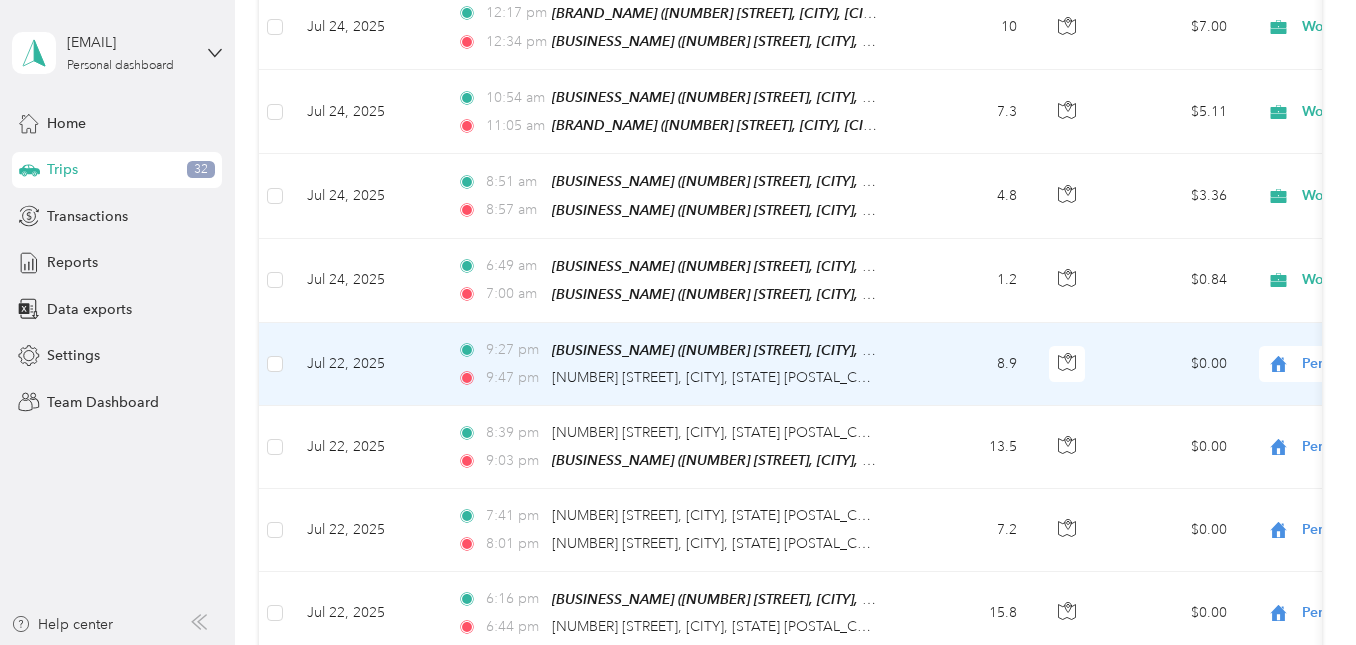 scroll, scrollTop: 4545, scrollLeft: 0, axis: vertical 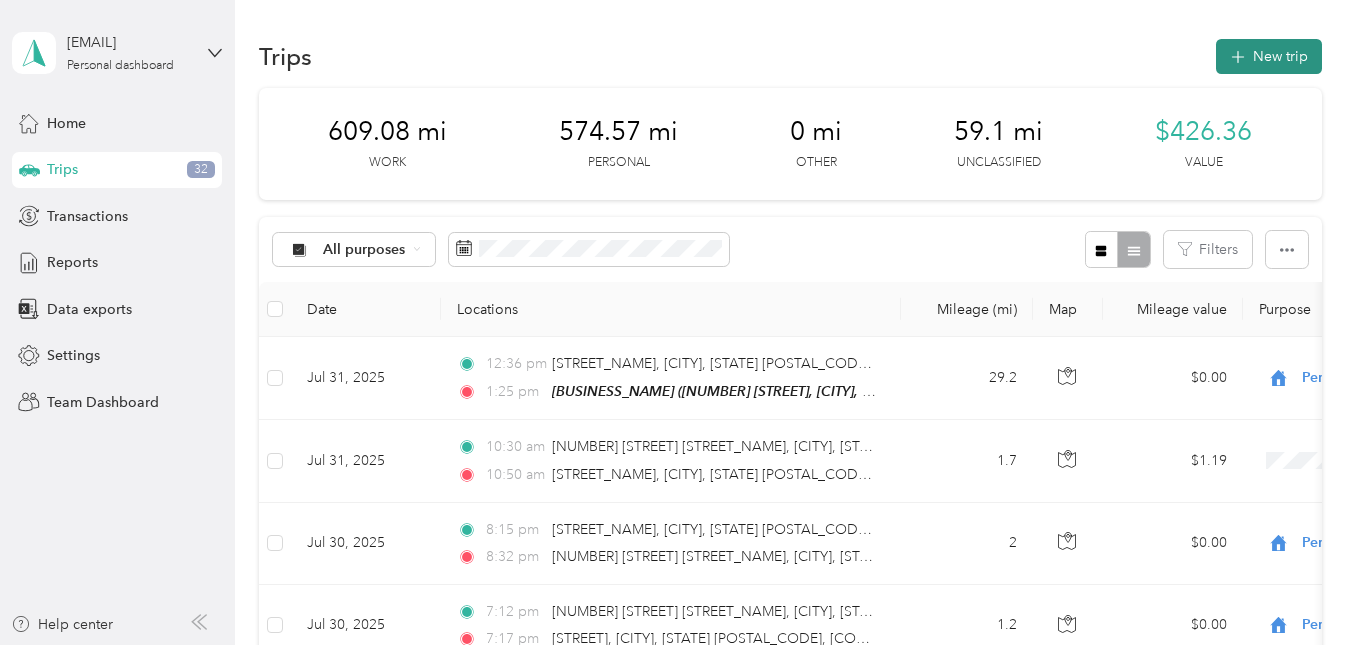 click on "New trip" at bounding box center [1269, 56] 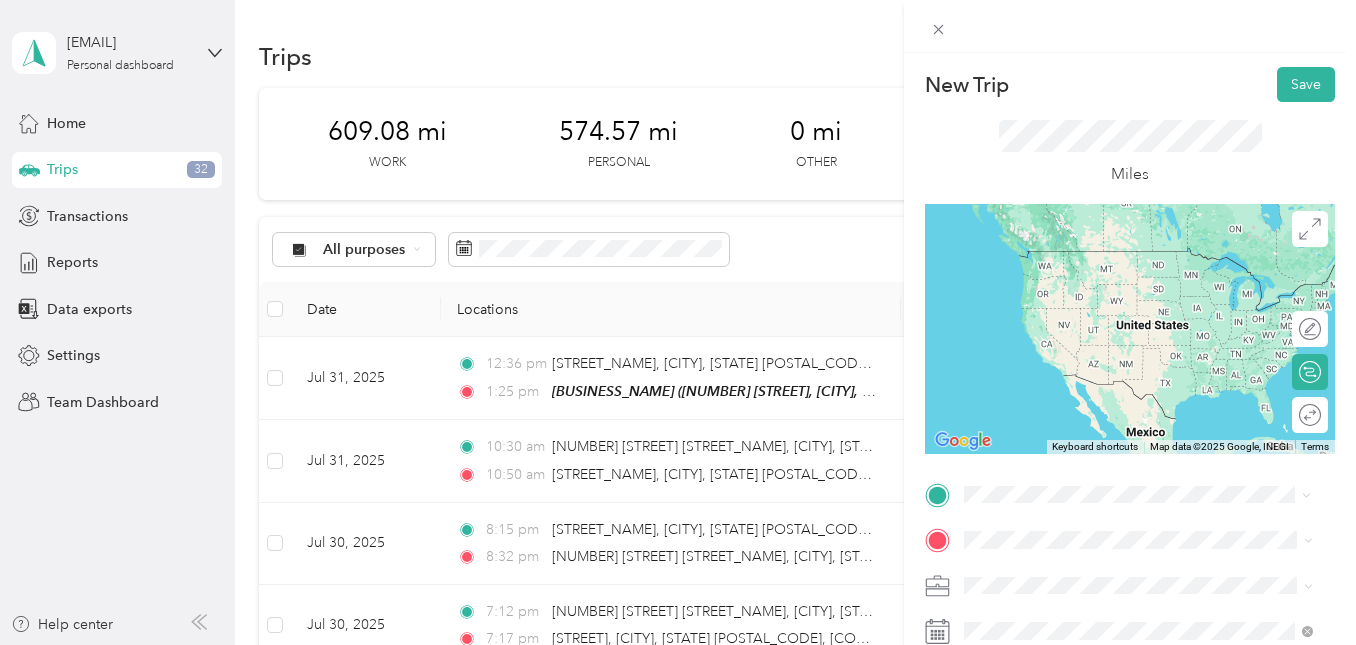 click on "[NUMBER] [STREET], [CITY], [STATE], [COUNTRY]" at bounding box center [1118, 291] 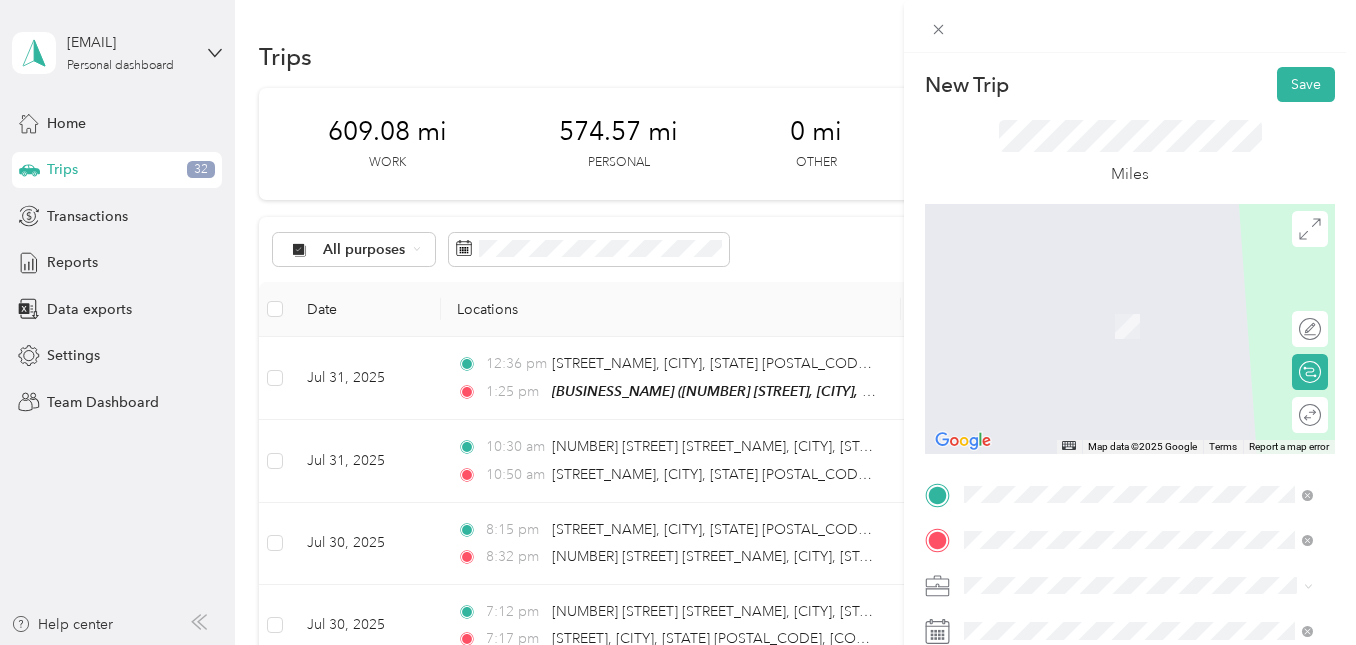 click on "[NUMBER] [STREET], [CITY], [STATE] [POSTAL_CODE], [COUNTRY] , [CITY], [STATE], [COUNTRY]" at bounding box center [1152, 347] 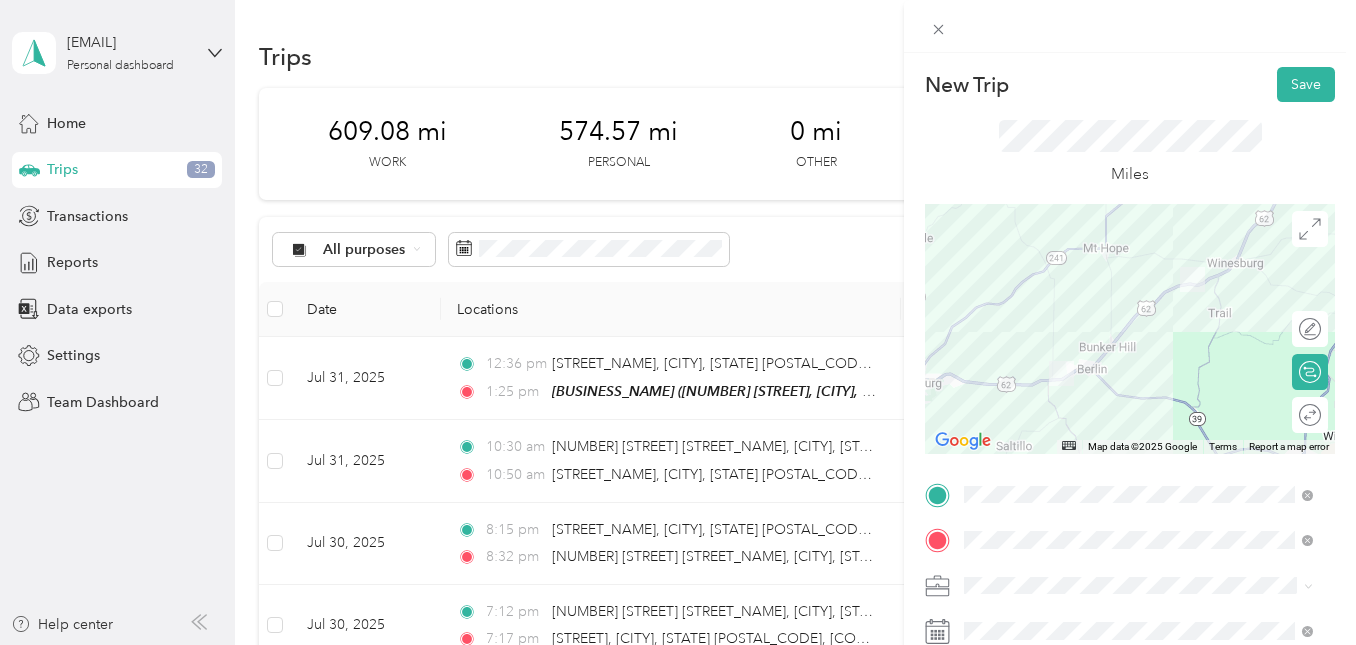click at bounding box center (1146, 586) 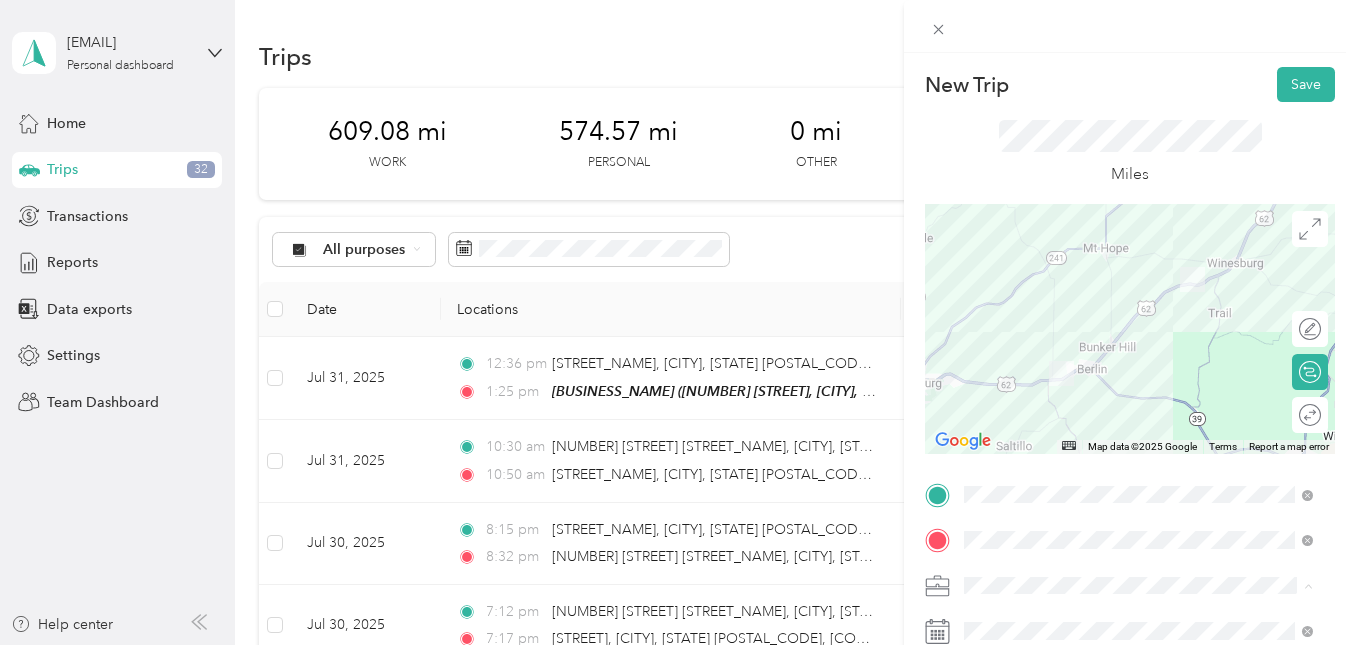 click on "Work" at bounding box center (1138, 340) 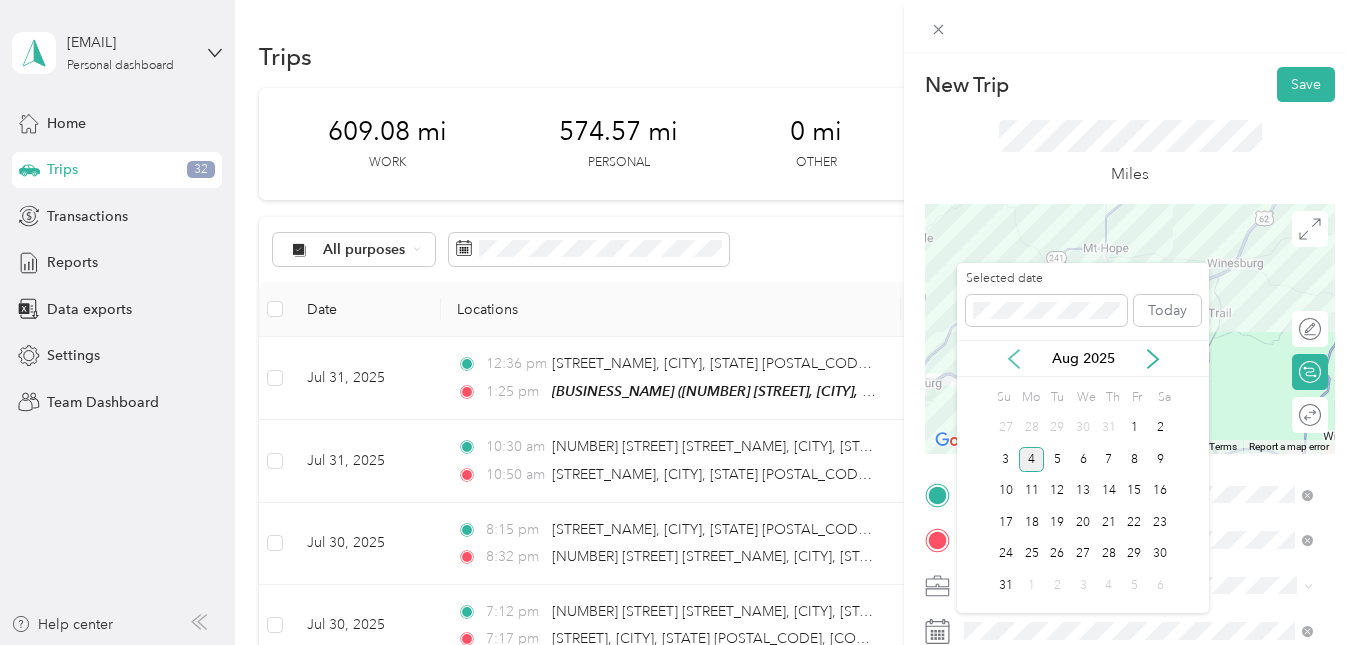click 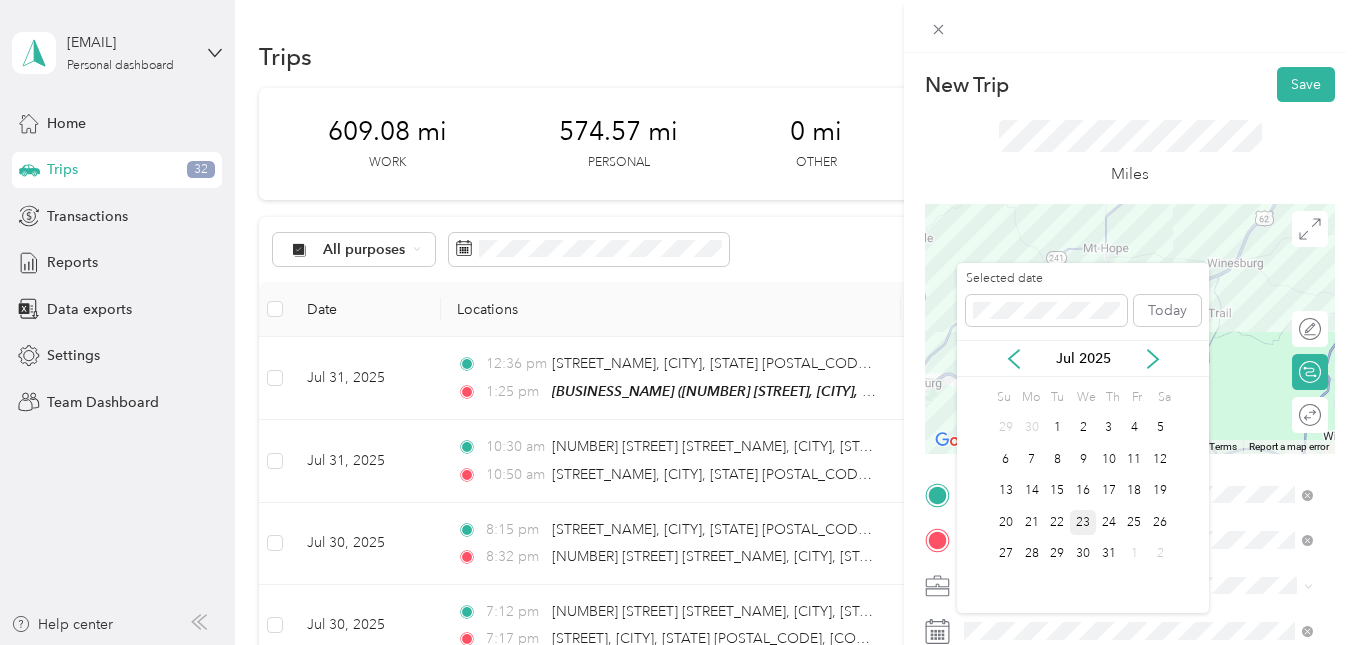 click on "23" at bounding box center (1083, 522) 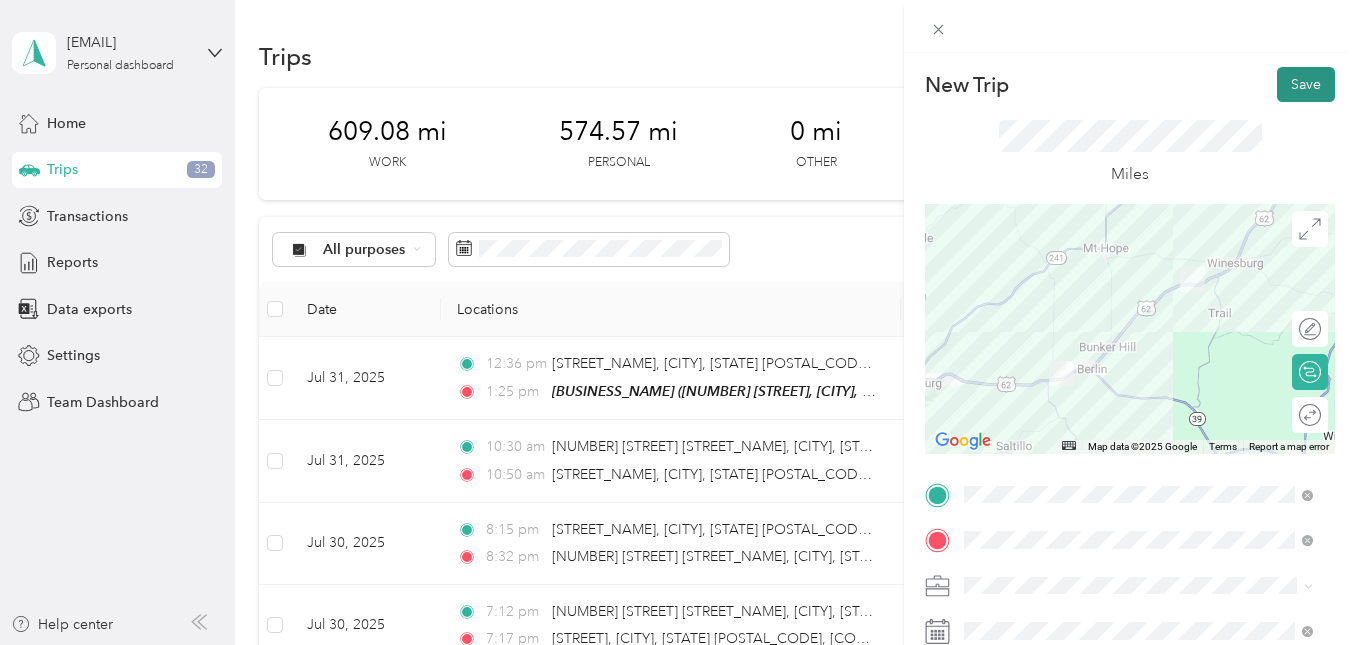 click on "Save" at bounding box center (1306, 84) 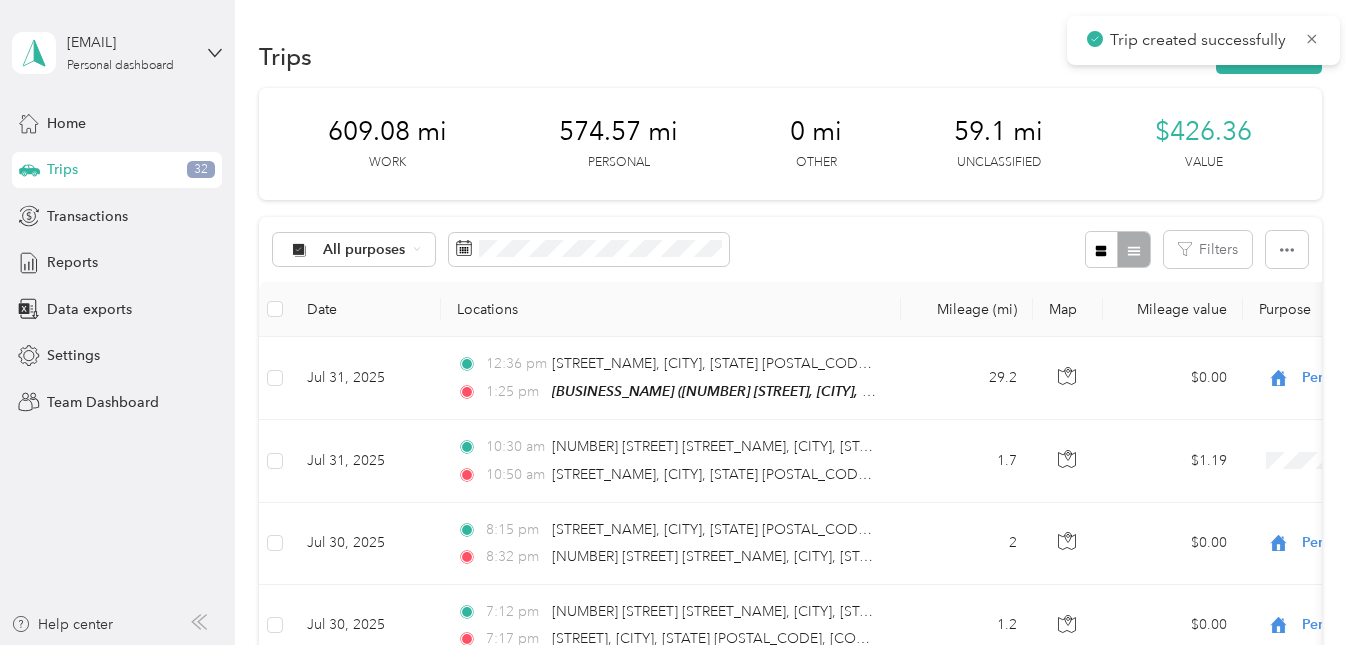 click on "Trips New trip" at bounding box center (790, 56) 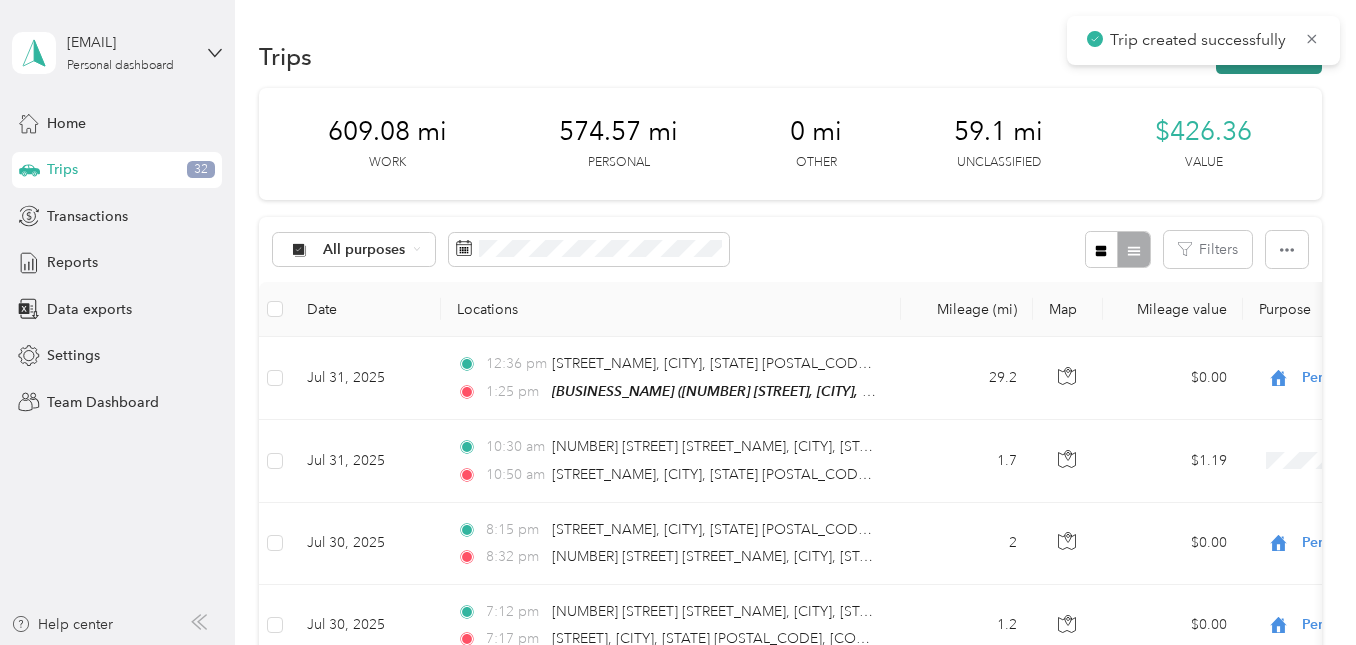 click on "New trip" at bounding box center [1269, 56] 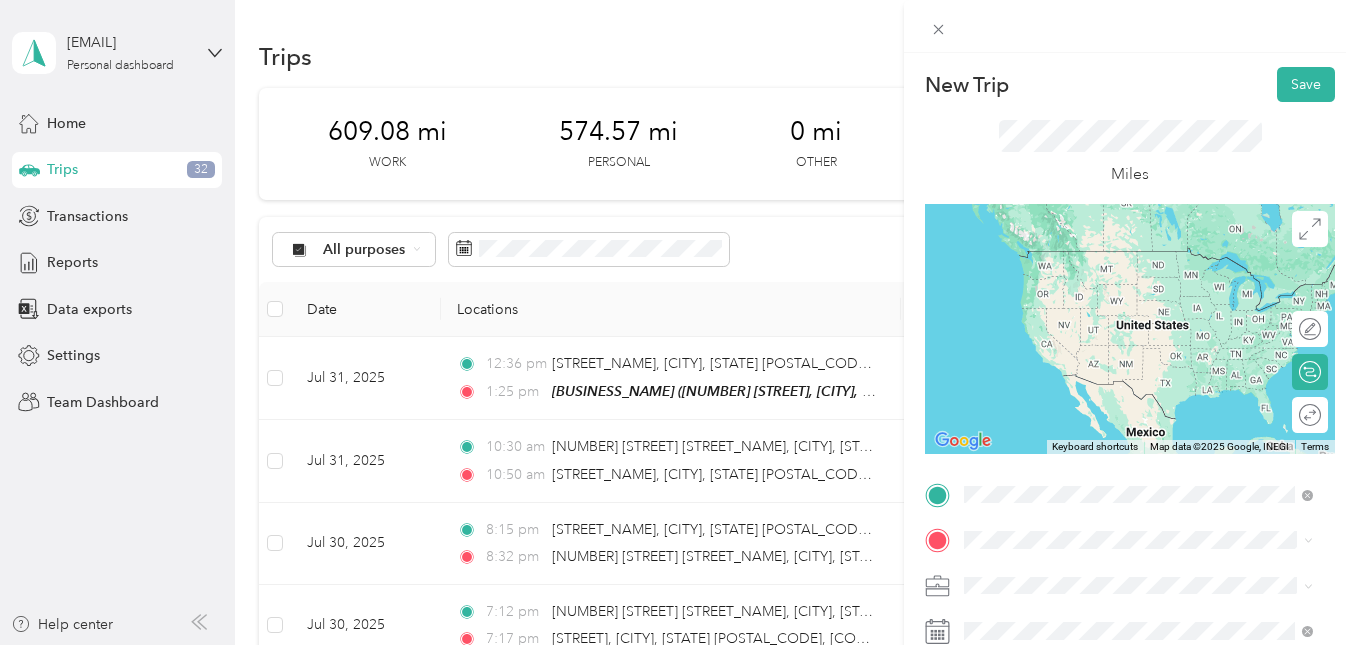 click on "[NUMBER] [STREET], [CITY], [STATE] [POSTAL_CODE], [COUNTRY] , [CITY], [STATE], [COUNTRY]" at bounding box center [1152, 301] 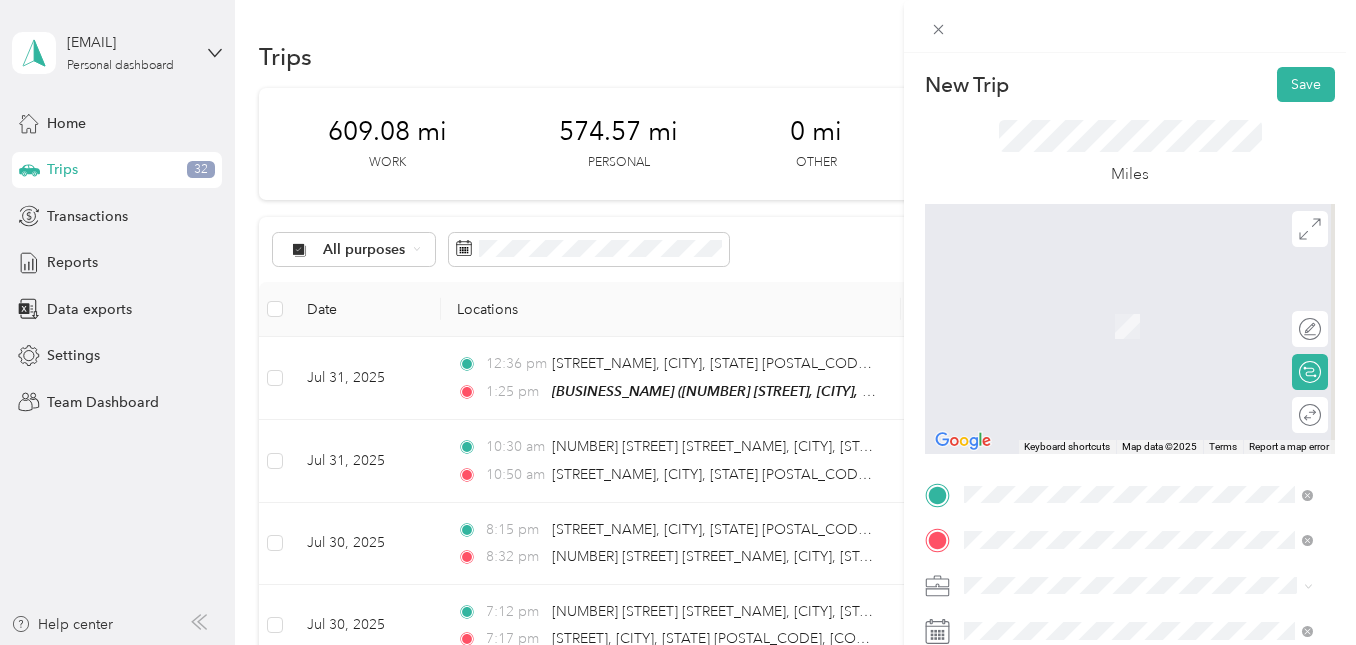 click on "[NUMBER] [STREET], [POSTAL_CODE], [CITY], [STATE], [COUNTRY]" at bounding box center [1148, 337] 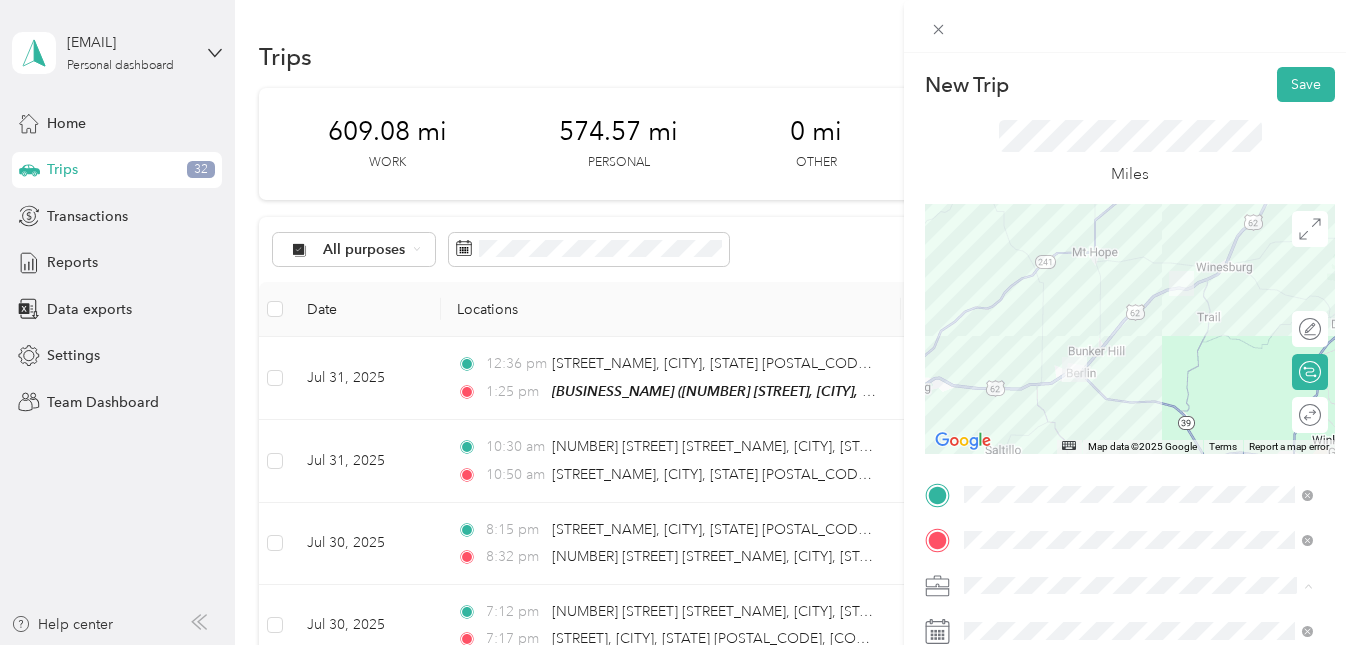 click on "Work" at bounding box center (1138, 340) 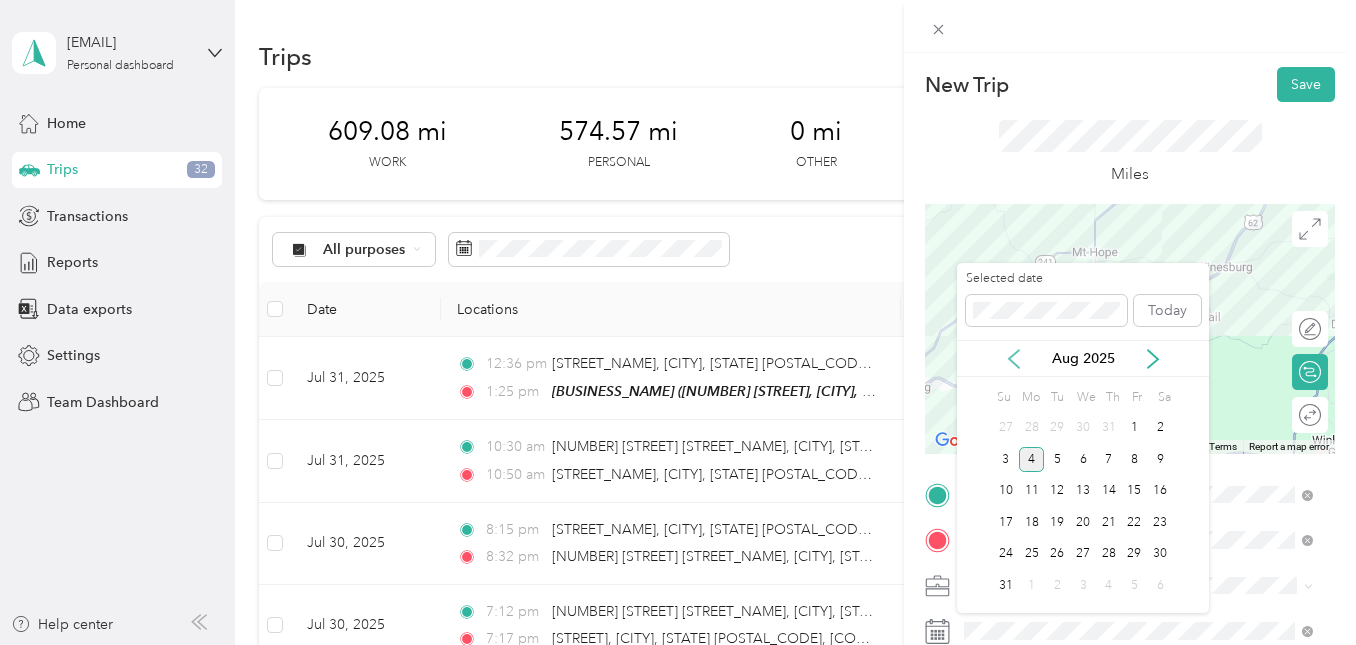 click 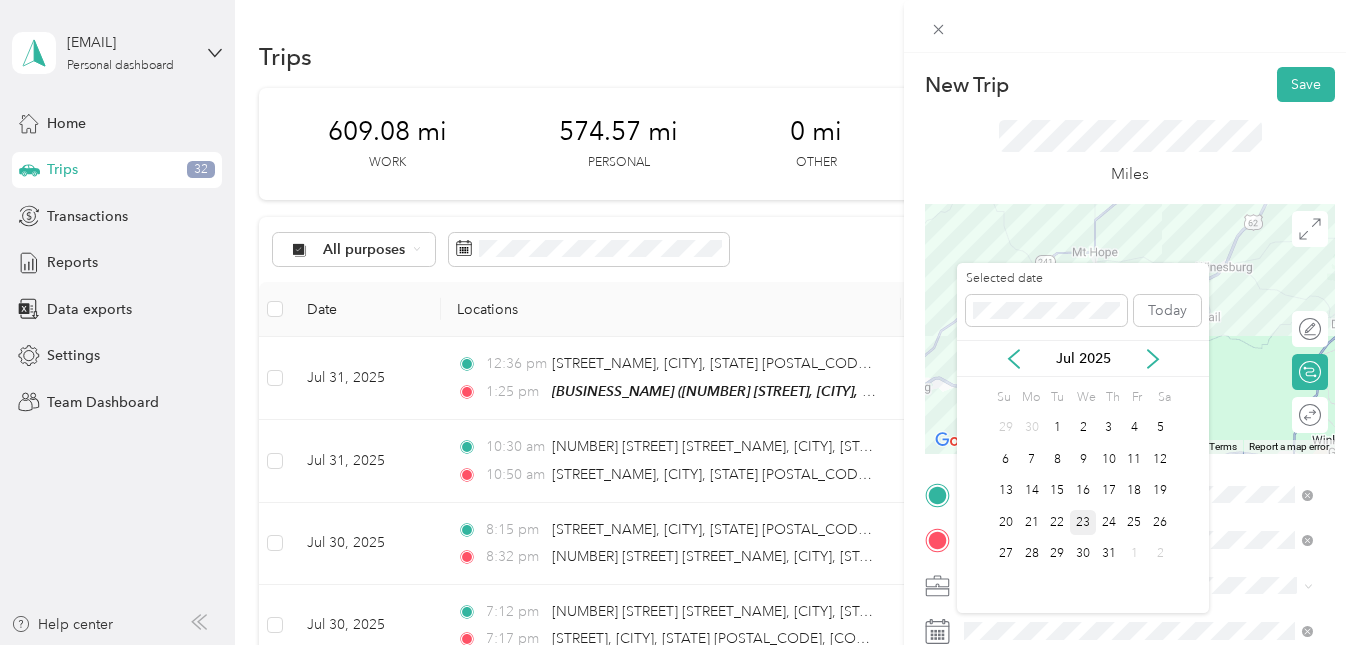 click on "23" at bounding box center (1083, 522) 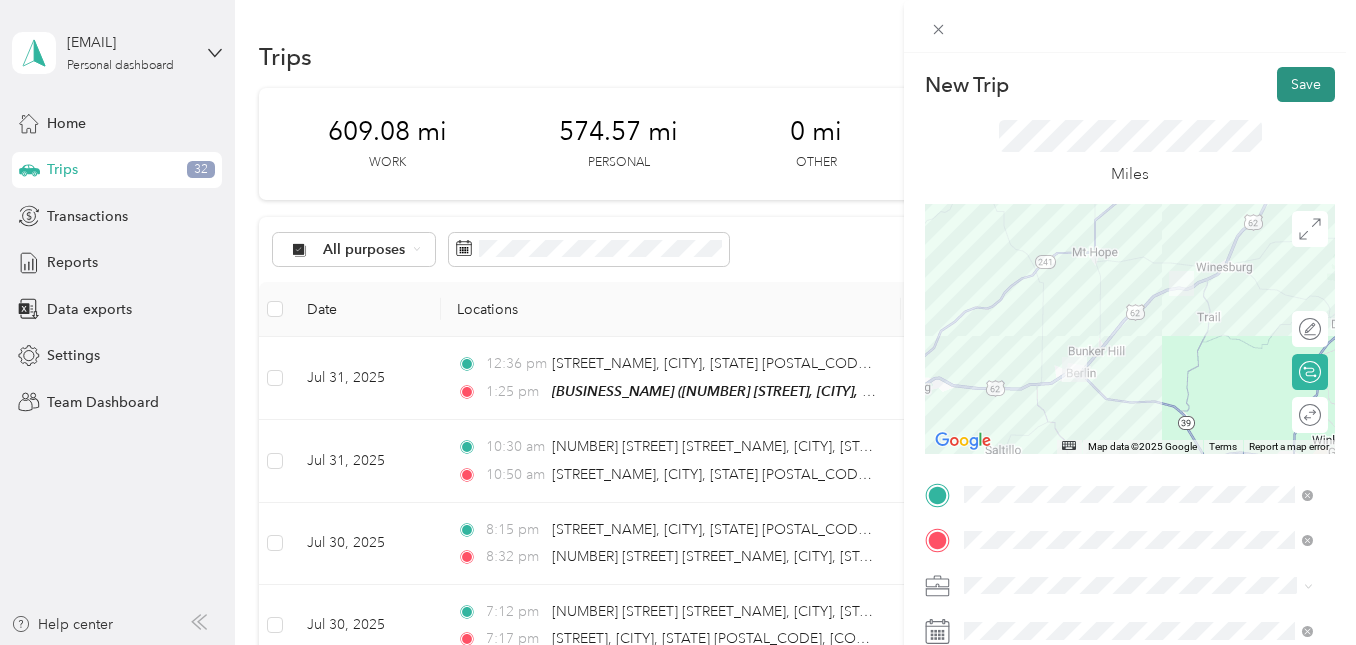 click on "Save" at bounding box center (1306, 84) 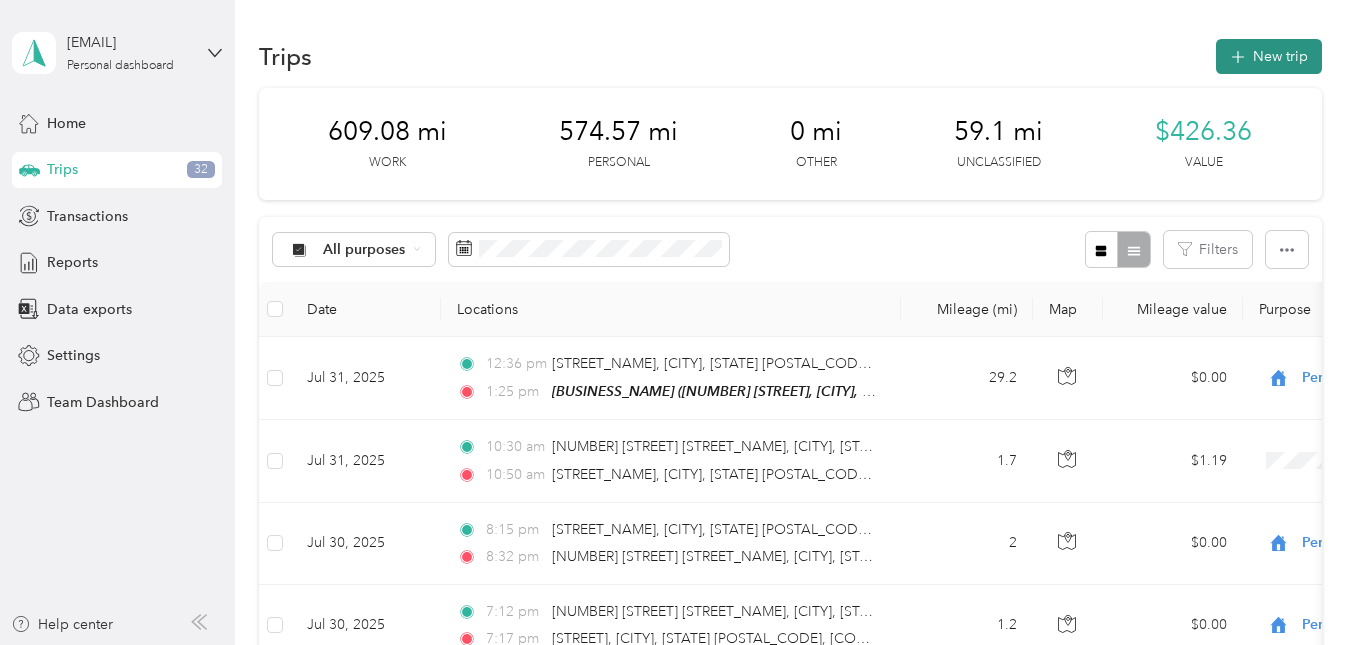 click on "New trip" at bounding box center (1269, 56) 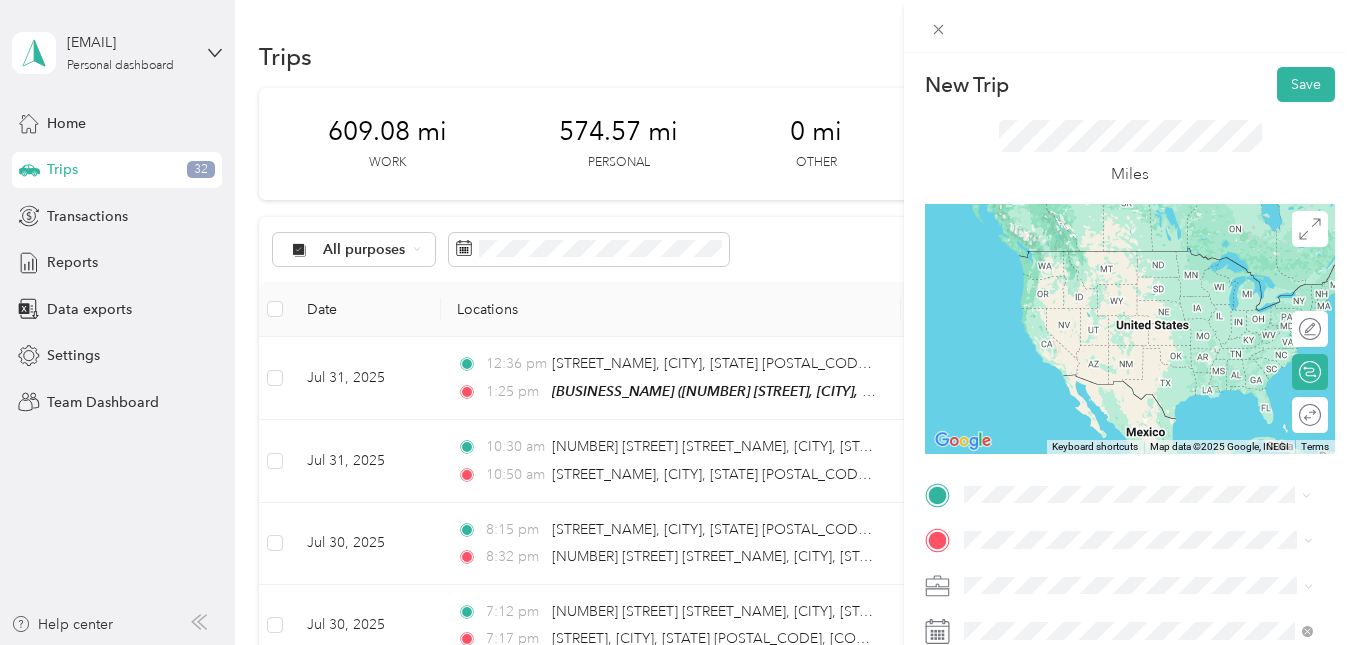click on "[NUMBER] [STREET], [POSTAL_CODE], [CITY], [STATE], [COUNTRY]" at bounding box center [1148, 291] 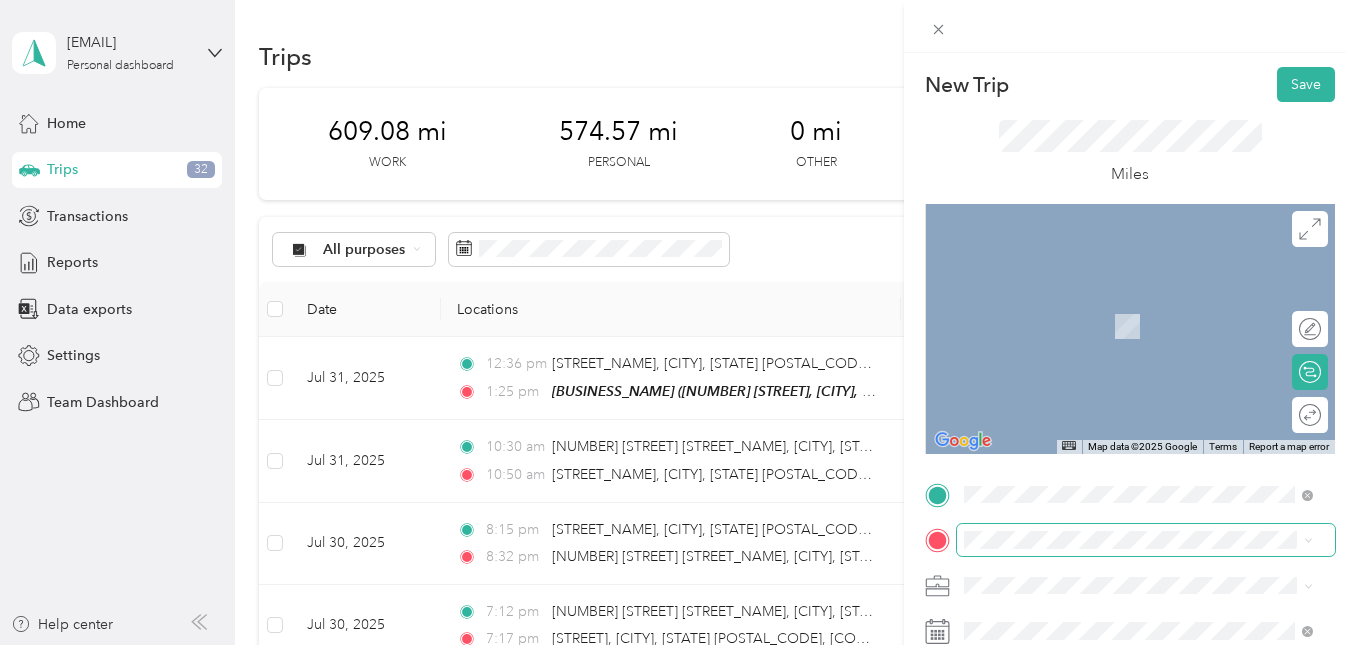 click at bounding box center [1146, 540] 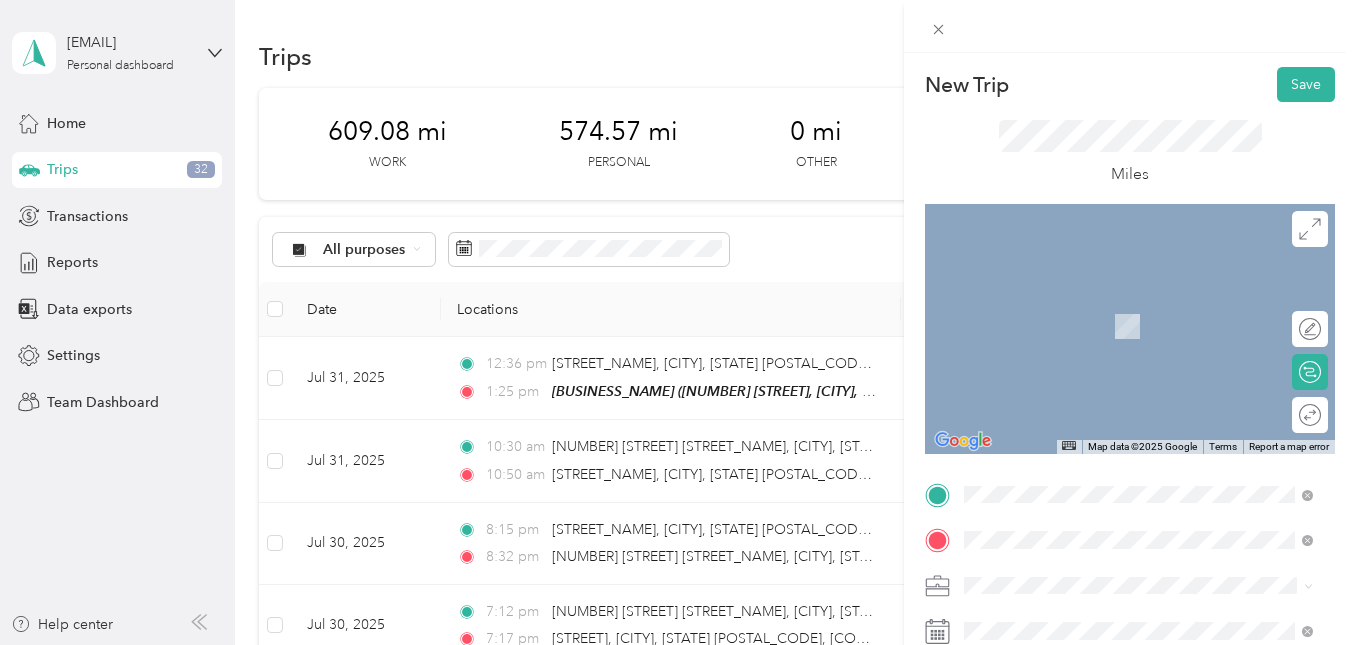click on "[NUMBER] [STREET], [CITY], [POSTAL_CODE], [CITY], [STATE], [COUNTRY]" at bounding box center [1148, 337] 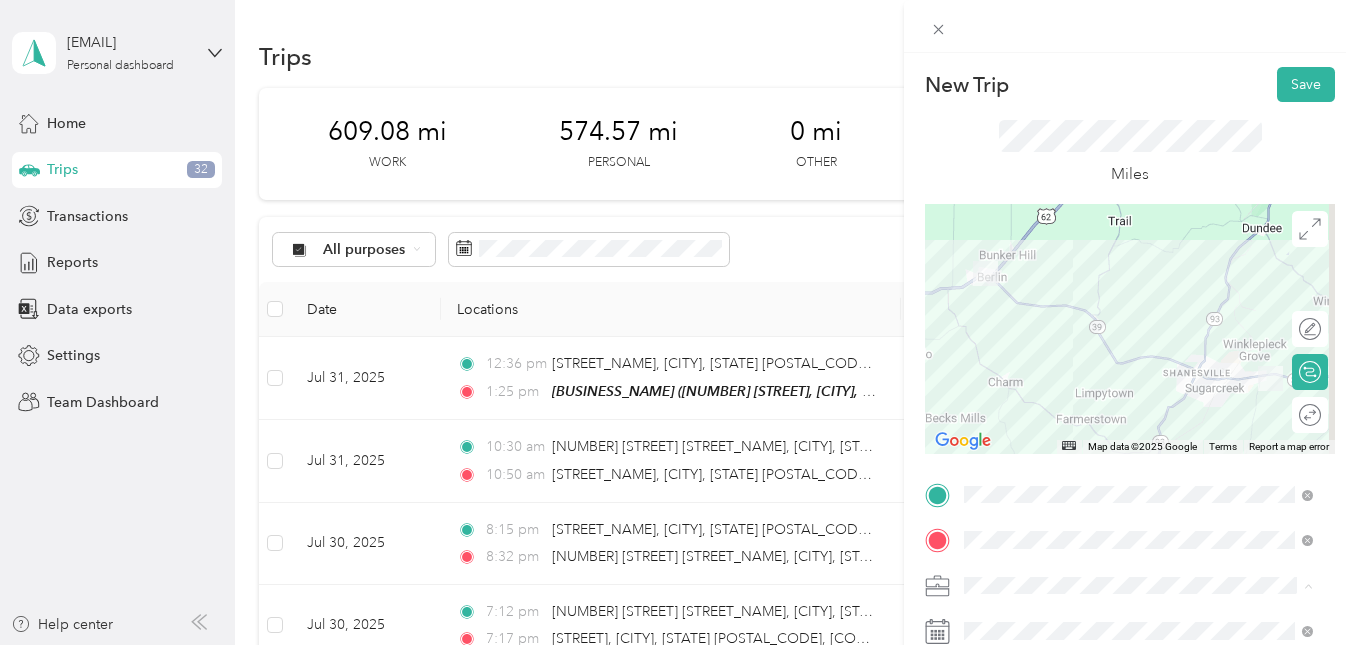 click on "Work" at bounding box center (1138, 340) 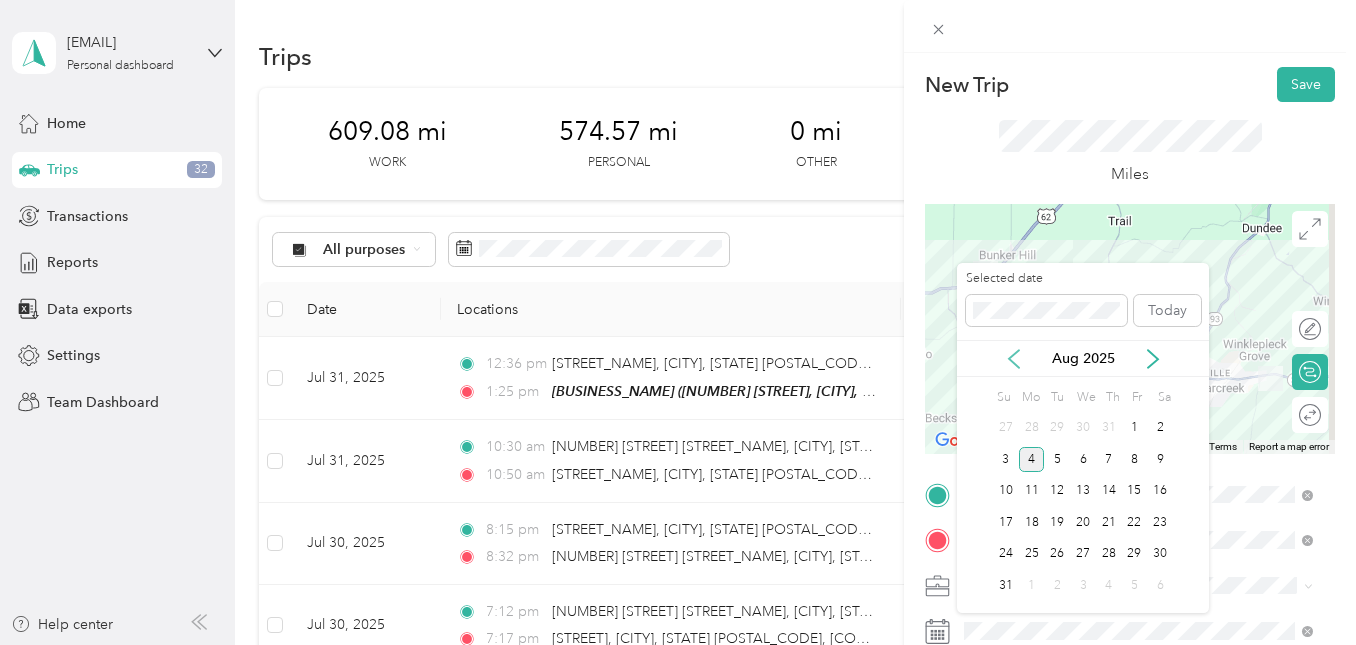 click on "Aug 2025" at bounding box center [1083, 358] 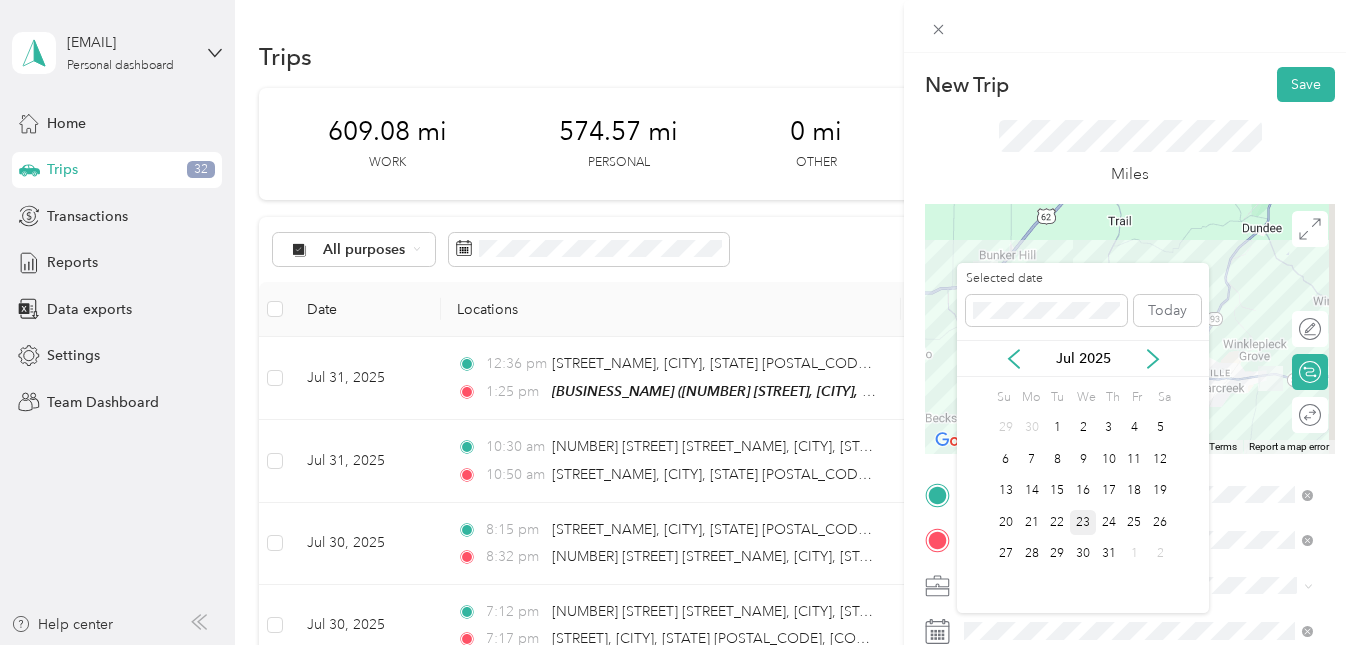 click on "23" at bounding box center (1083, 522) 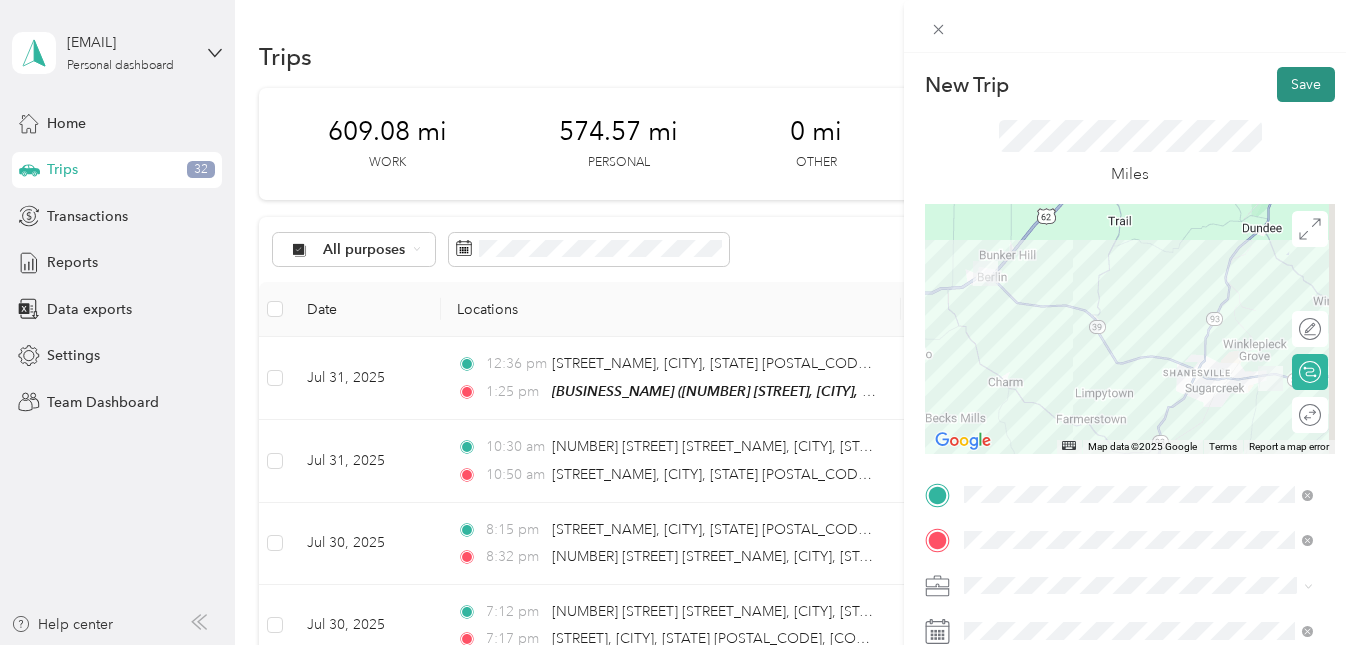 click on "Save" at bounding box center (1306, 84) 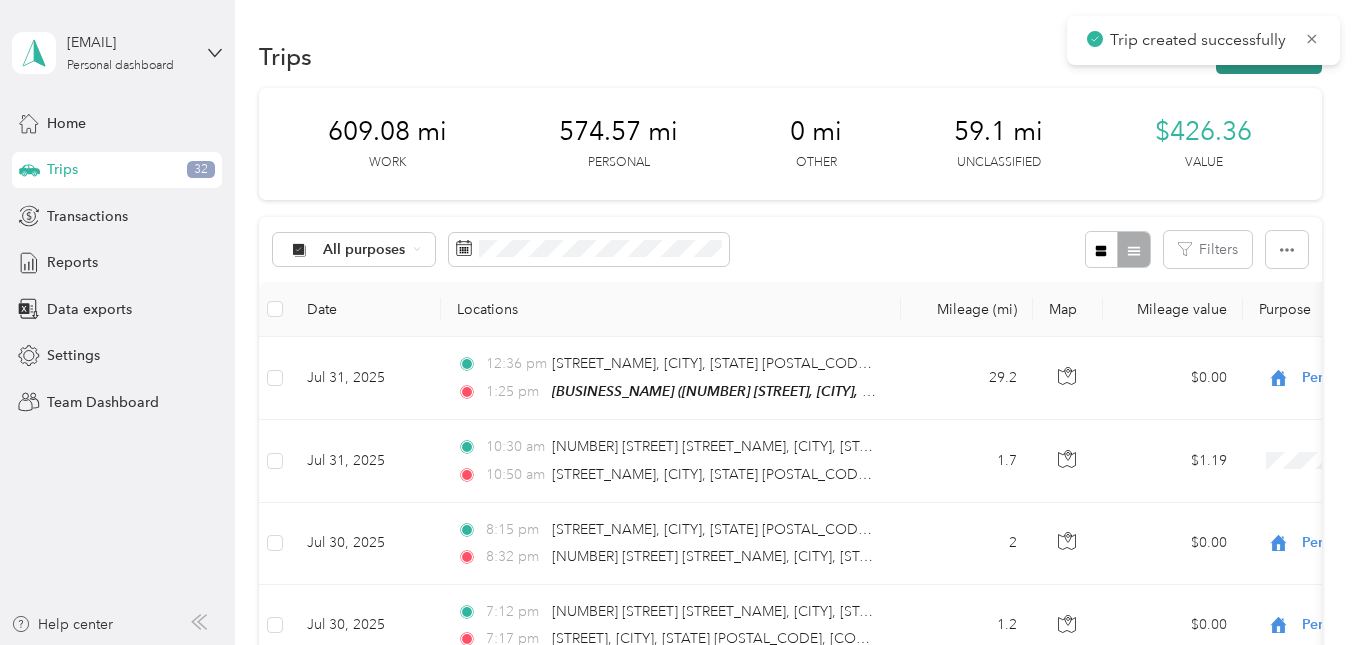 click on "New trip" at bounding box center (1269, 56) 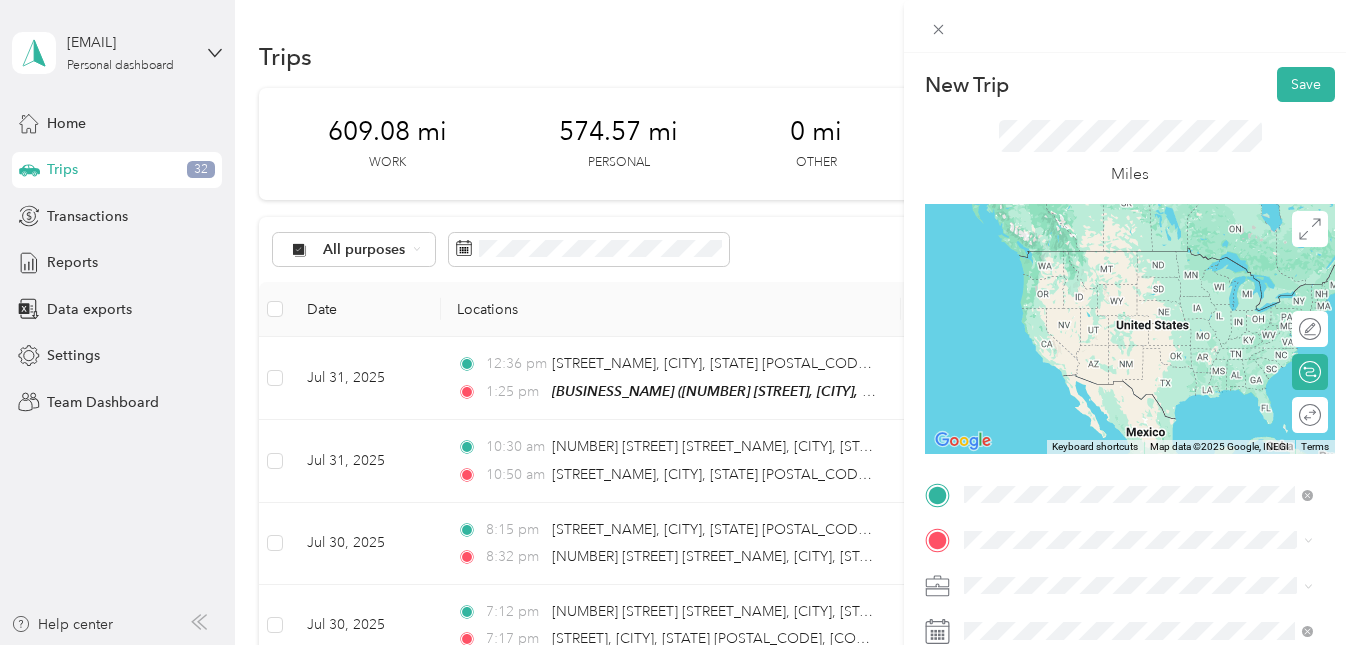 click on "[NUMBER] [STREET], [CITY], [POSTAL_CODE], [CITY], [STATE], [COUNTRY]" at bounding box center [1148, 291] 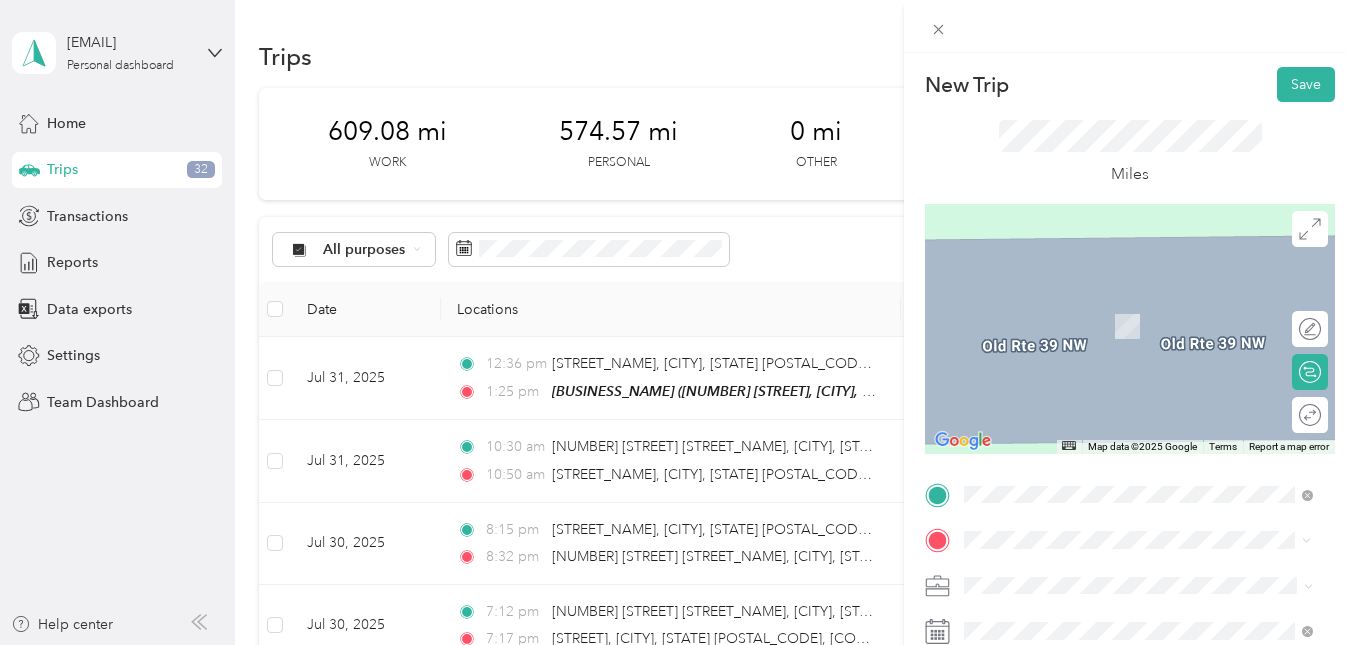 click on "[NUMBER] [STREET], [CITY], [STATE], [COUNTRY]" at bounding box center (1118, 337) 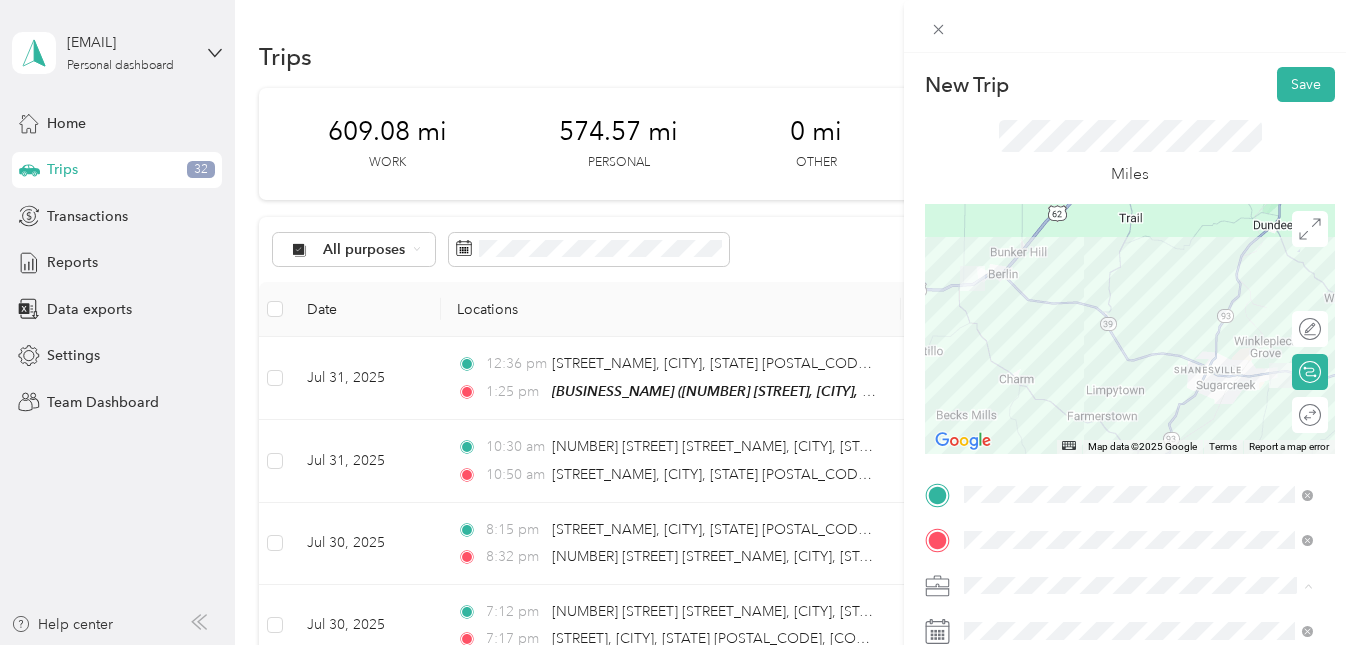 click on "Work" at bounding box center (988, 340) 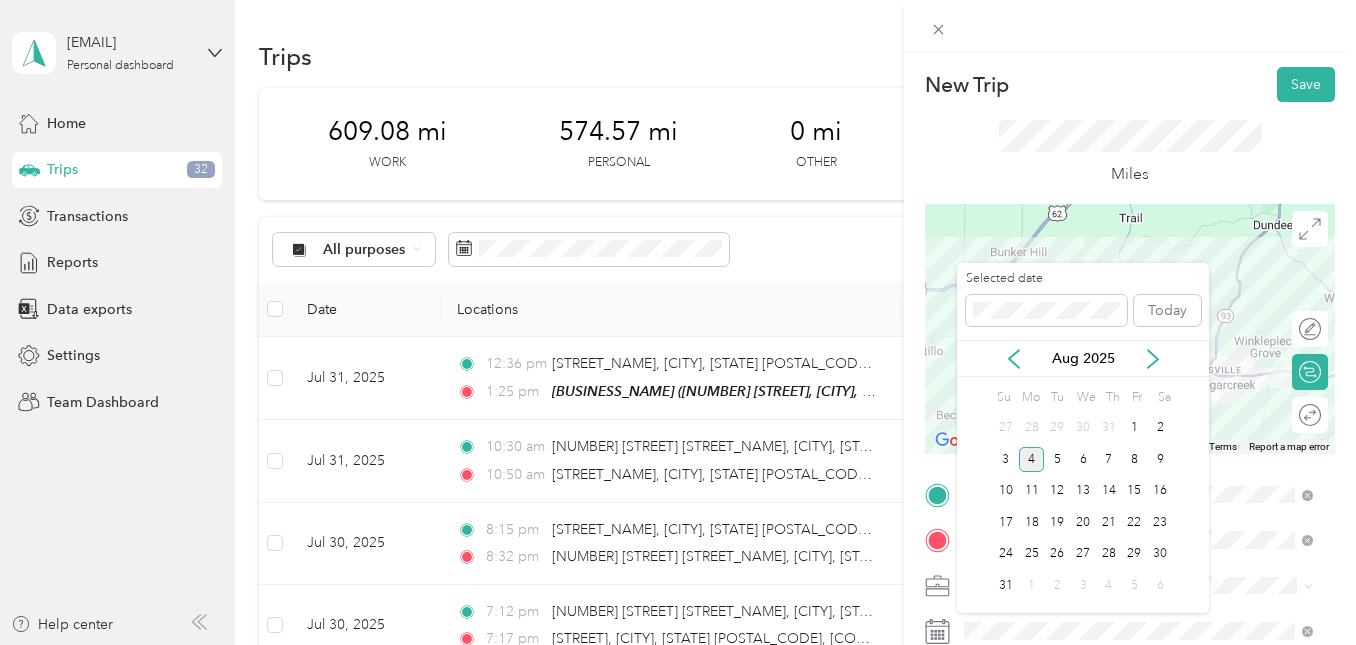 click on "Aug 2025" at bounding box center (1083, 358) 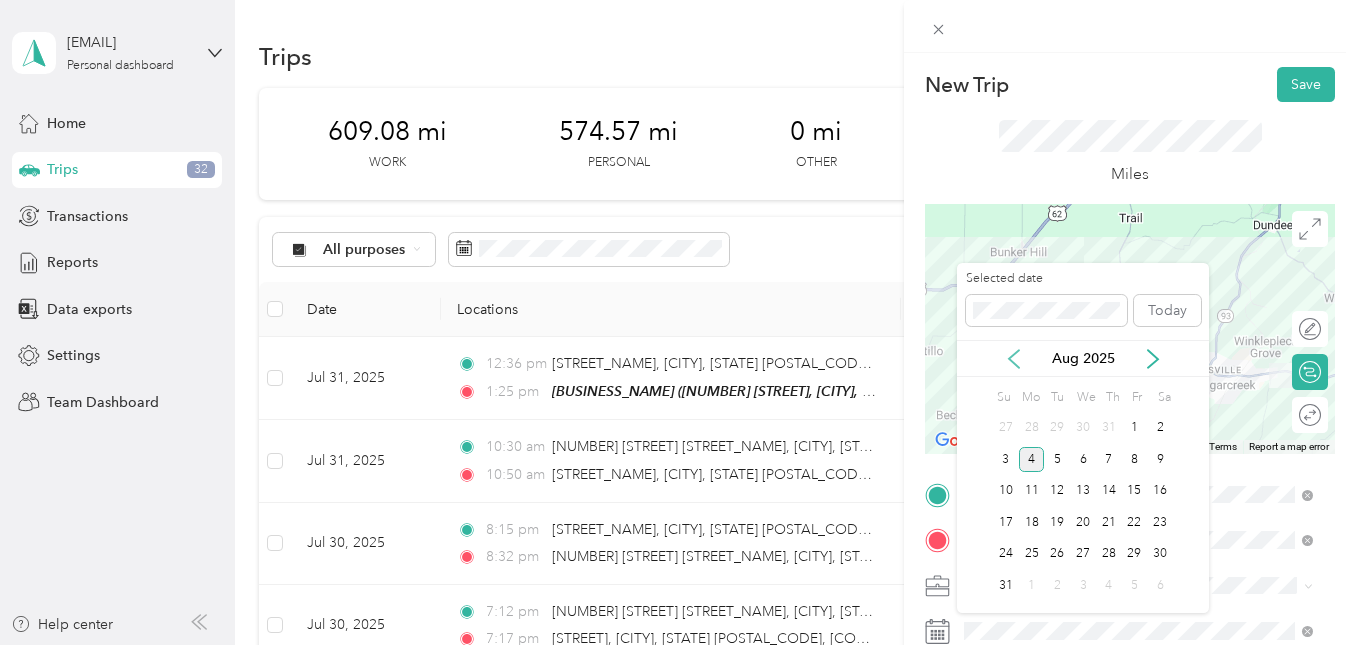 click 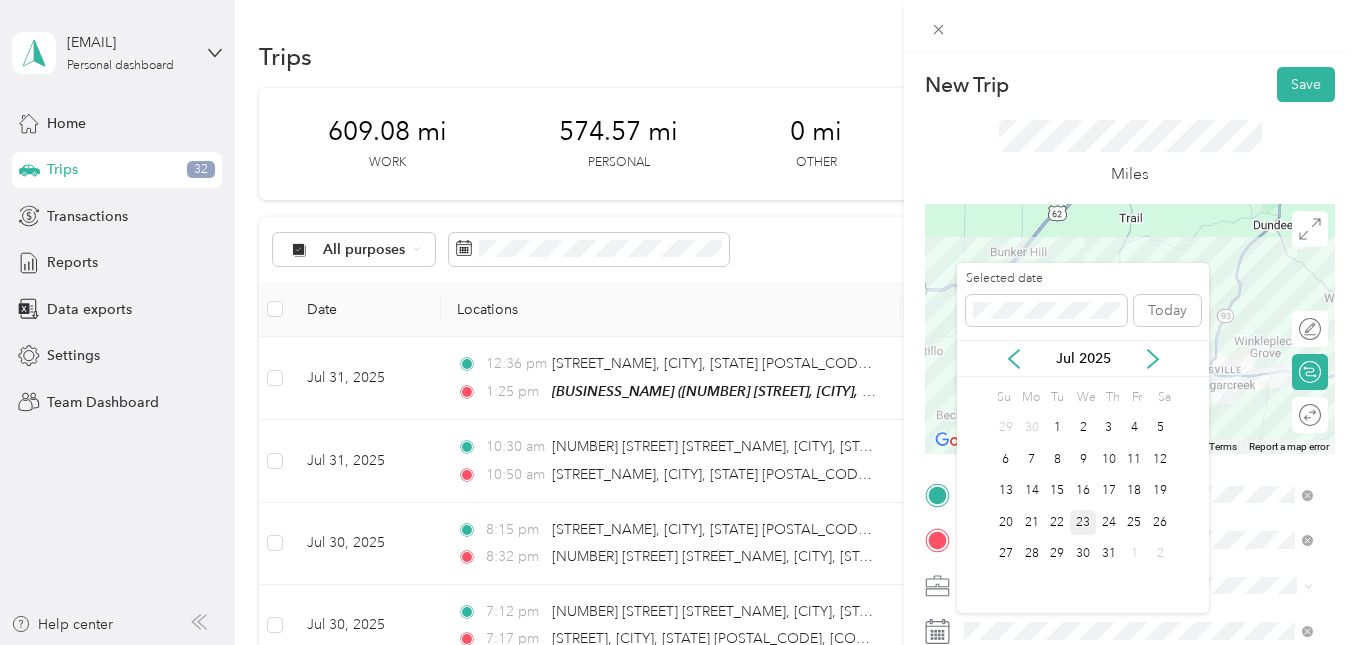 click on "23" at bounding box center (1083, 522) 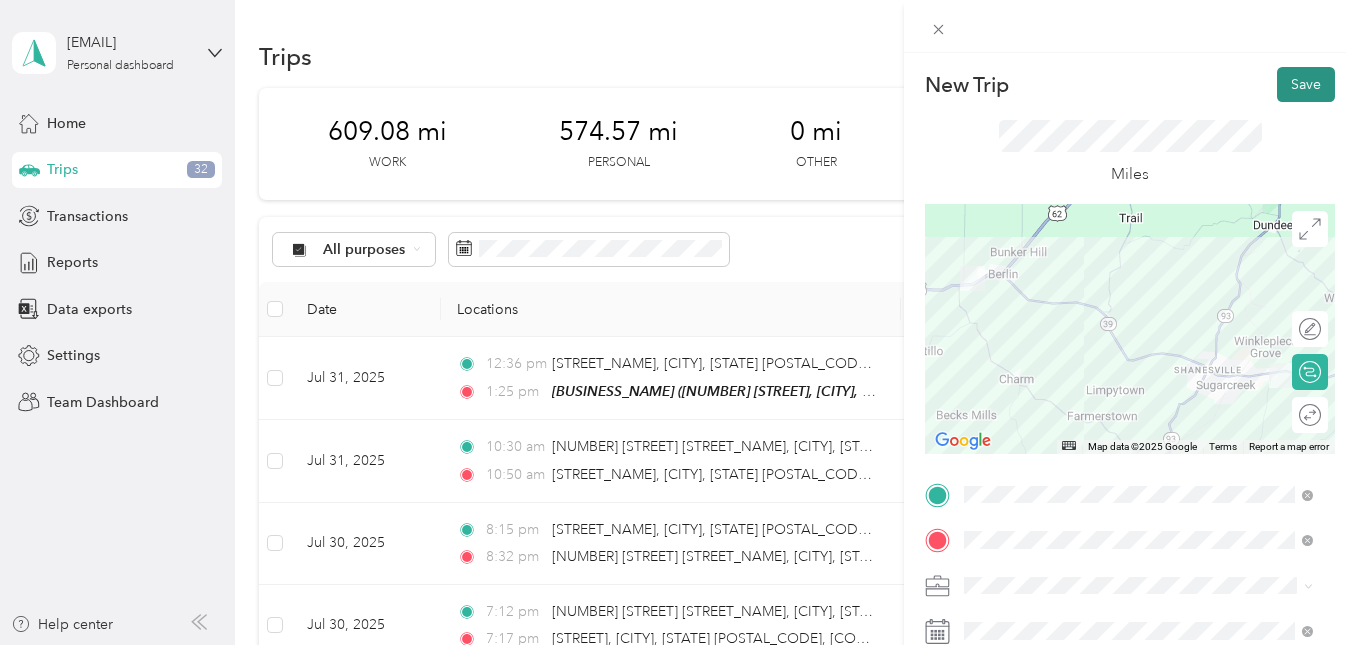 click on "Save" at bounding box center (1306, 84) 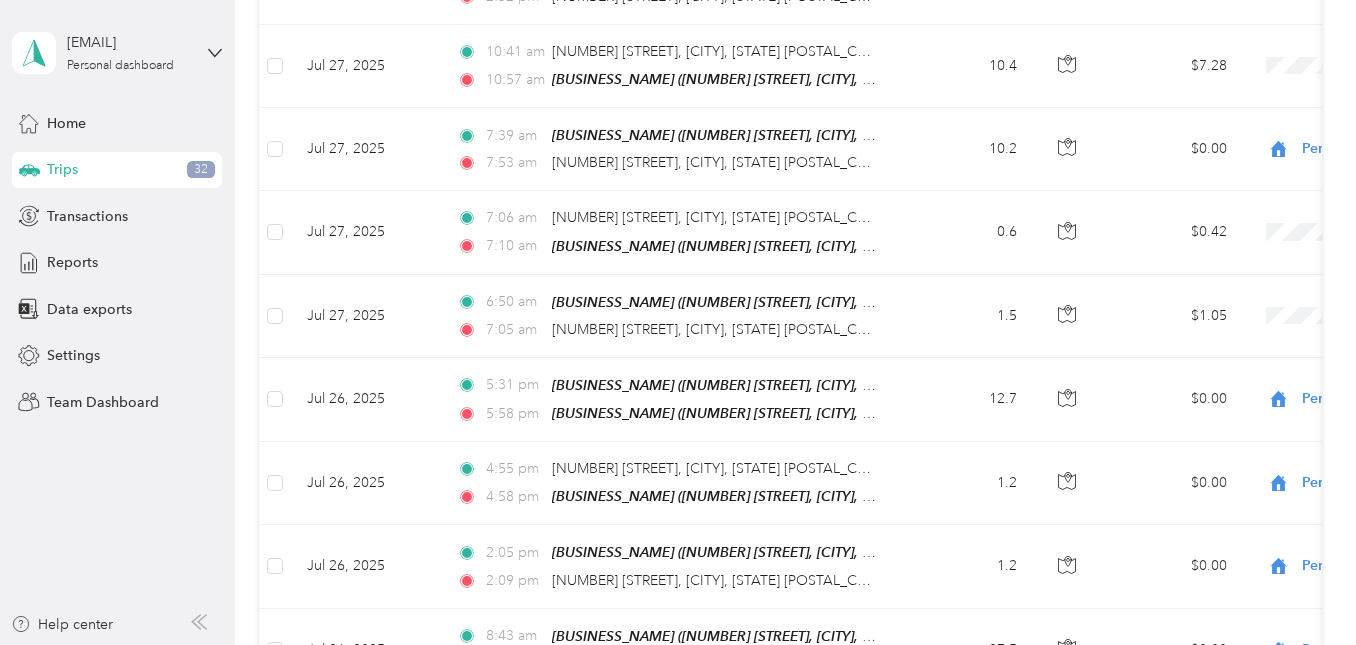 scroll, scrollTop: 3200, scrollLeft: 0, axis: vertical 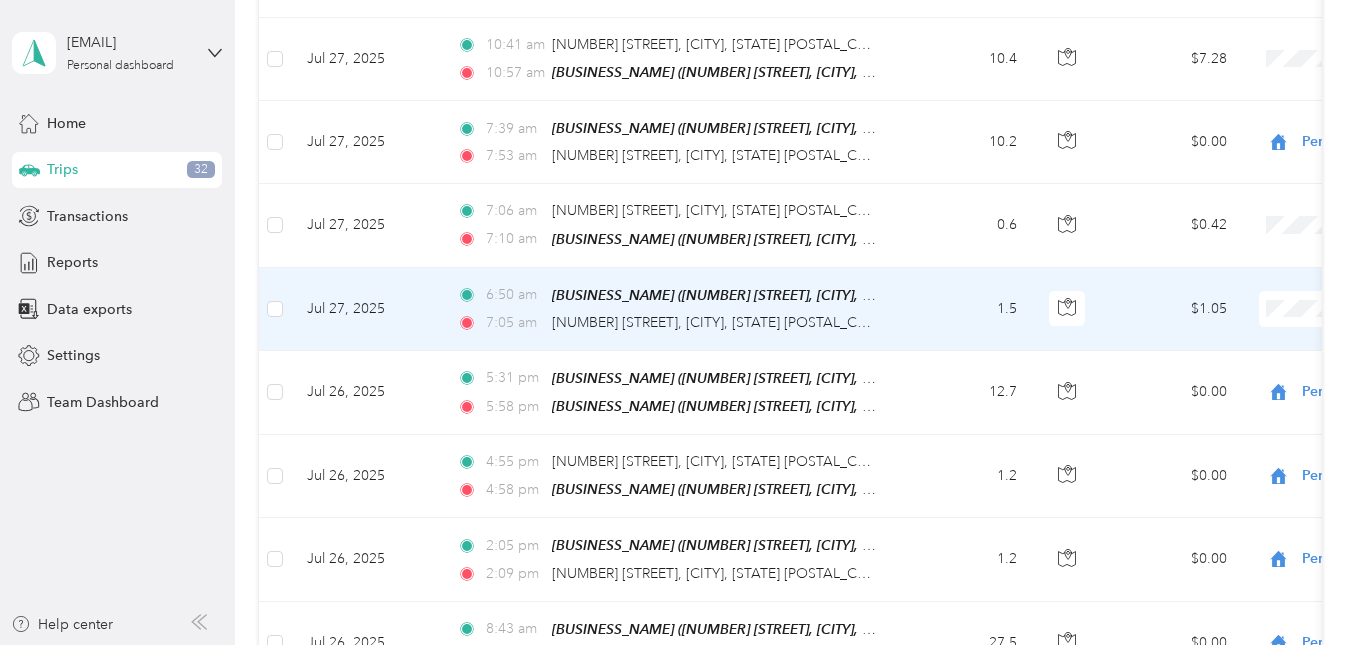 click on "Personal" at bounding box center (1232, 375) 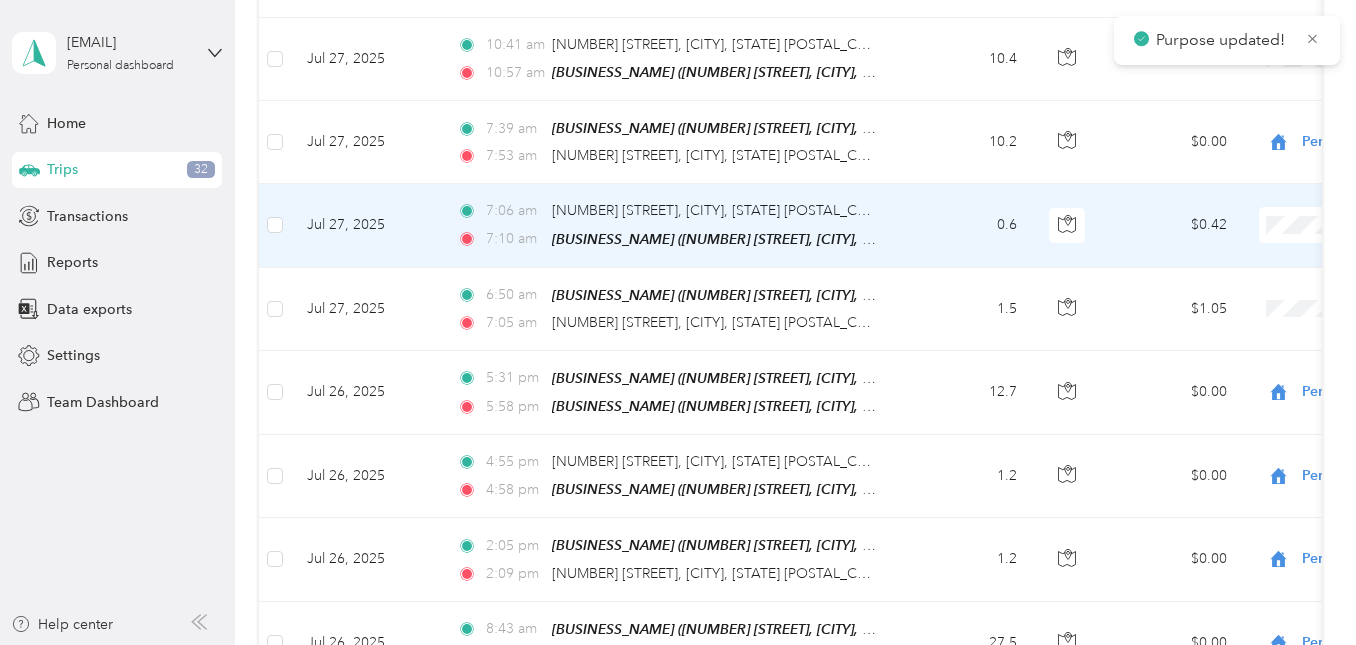 click on "Personal" at bounding box center (1250, 293) 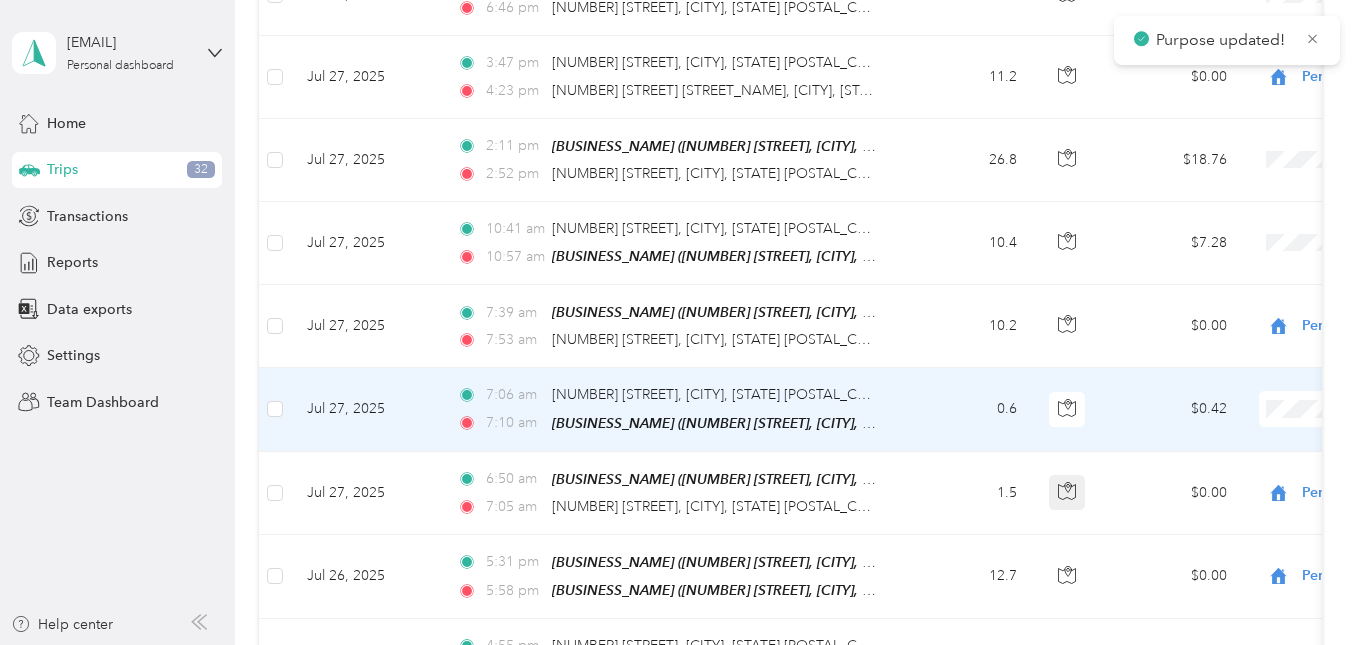 scroll, scrollTop: 3000, scrollLeft: 0, axis: vertical 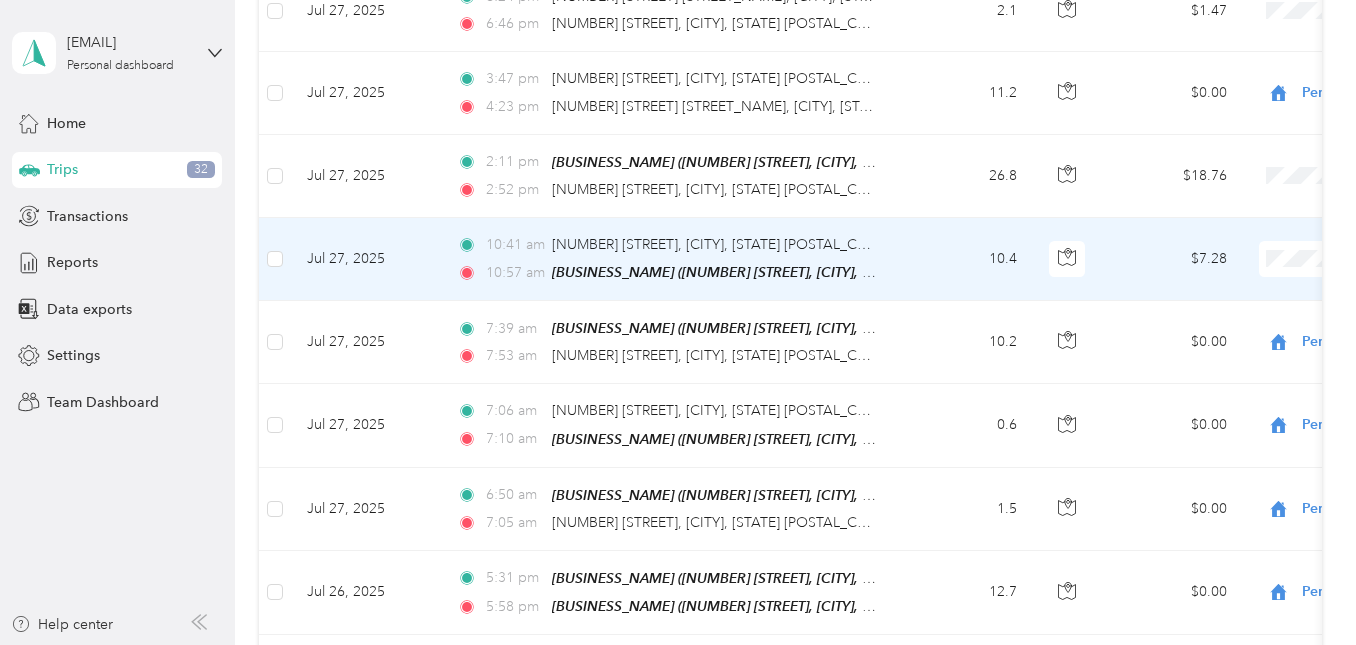 click on "Personal" at bounding box center [1250, 328] 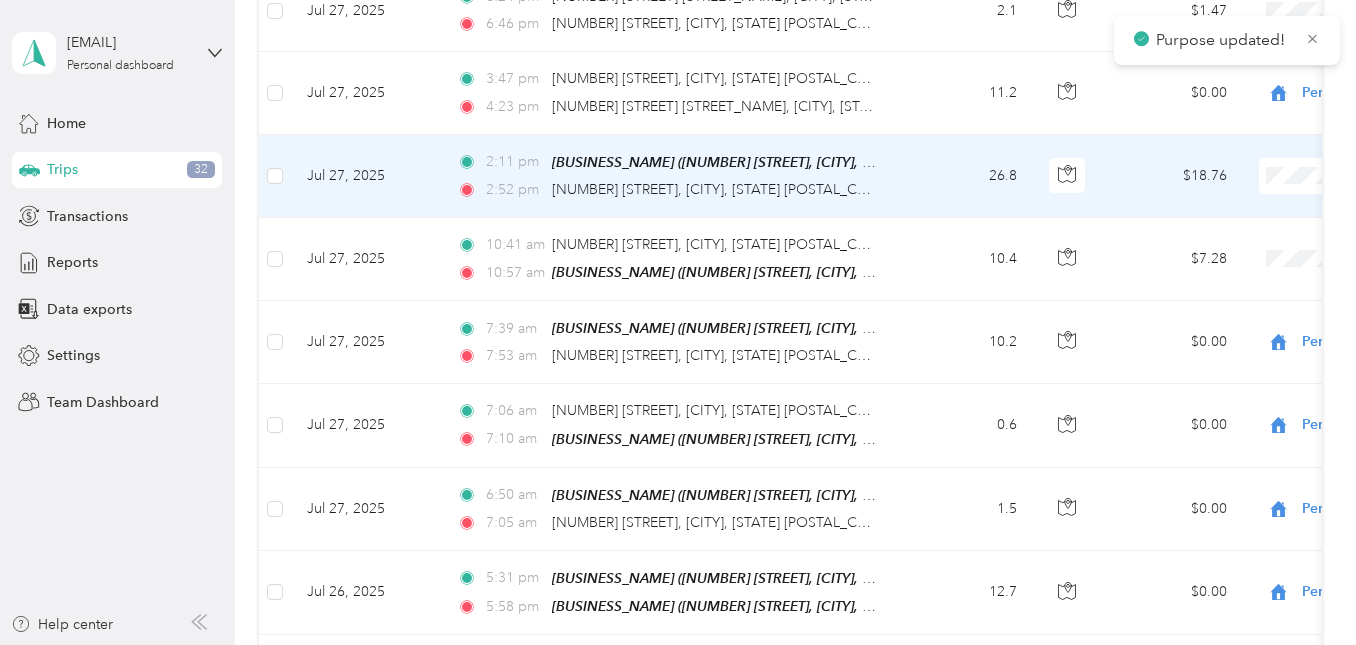 click on "Personal" at bounding box center (1250, 245) 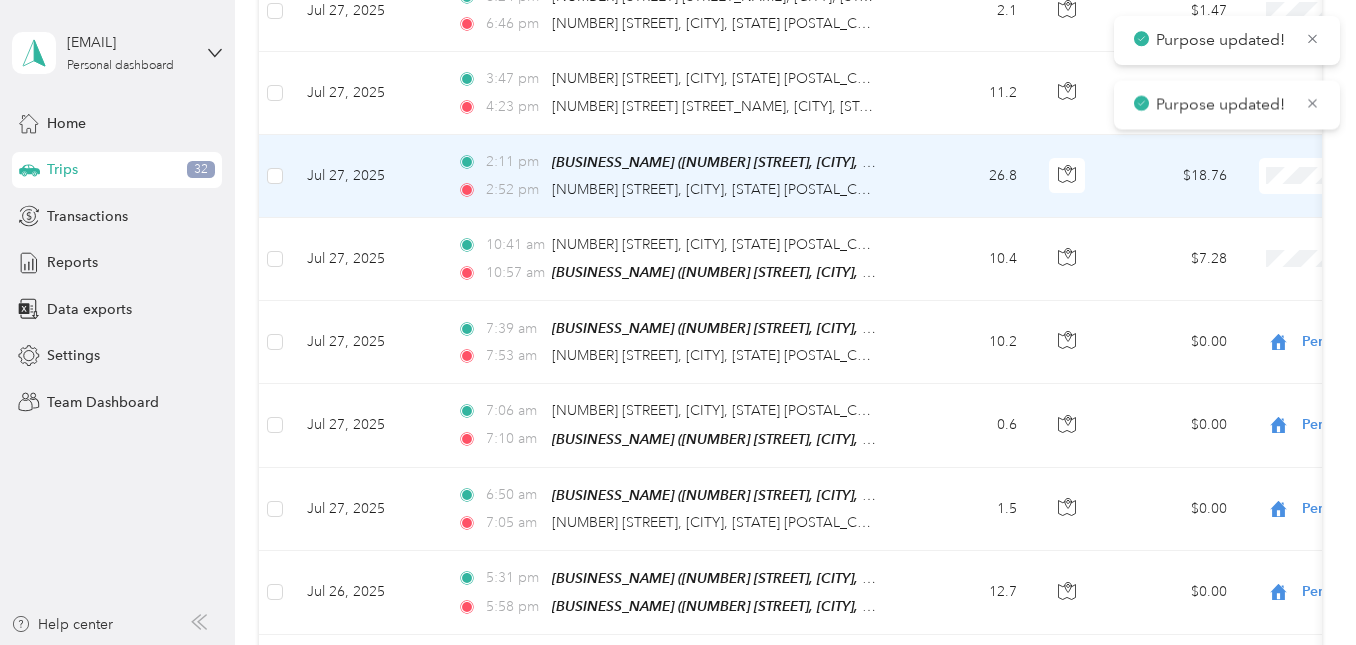 scroll, scrollTop: 2700, scrollLeft: 0, axis: vertical 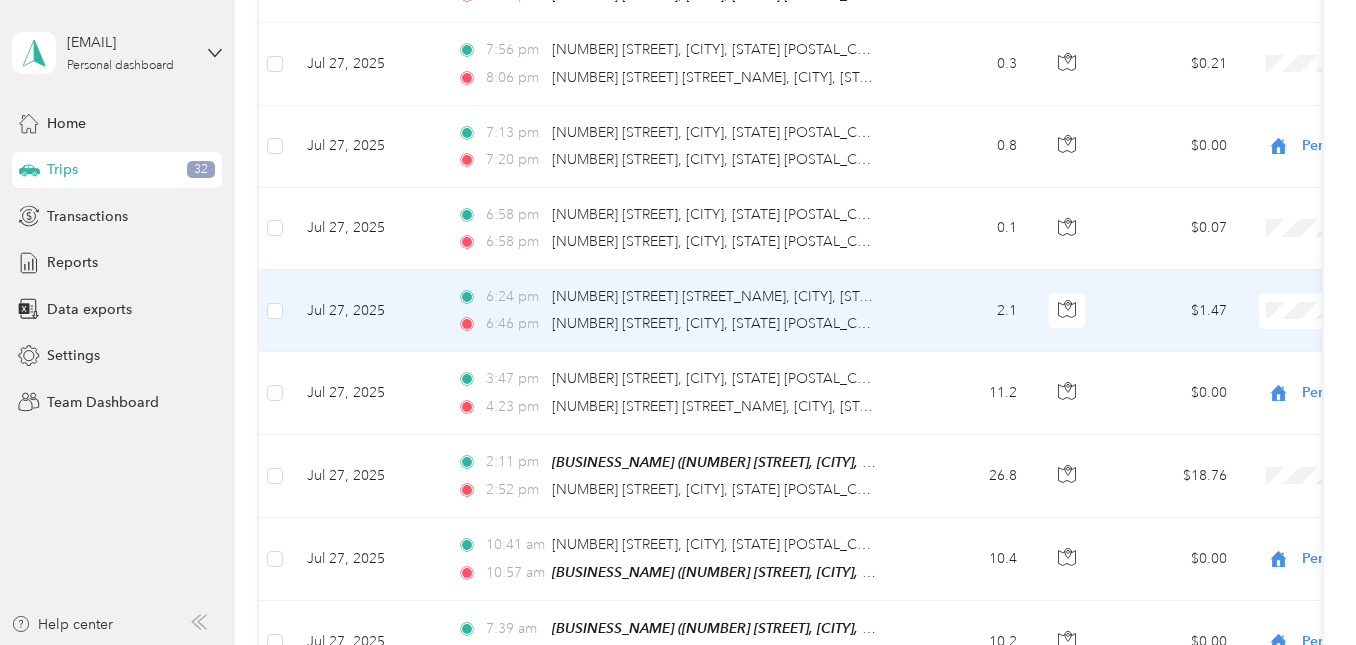 click on "Personal" at bounding box center (1250, 375) 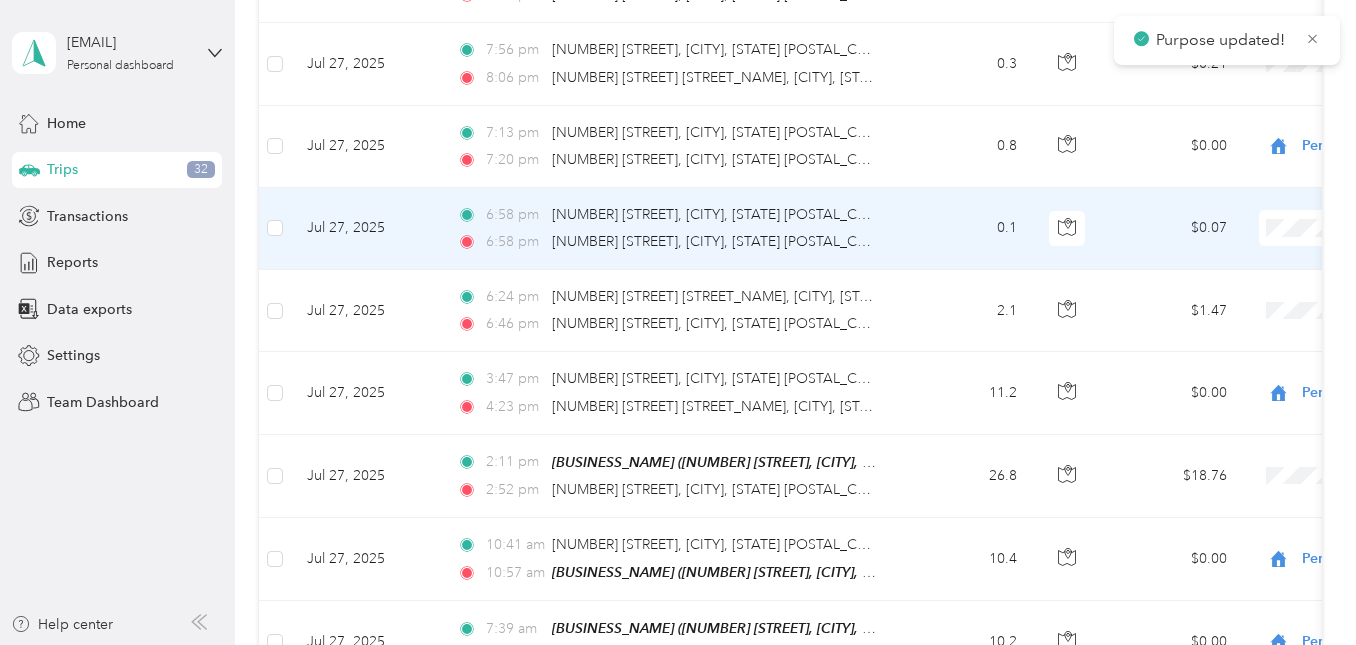 click on "Personal" at bounding box center (1232, 299) 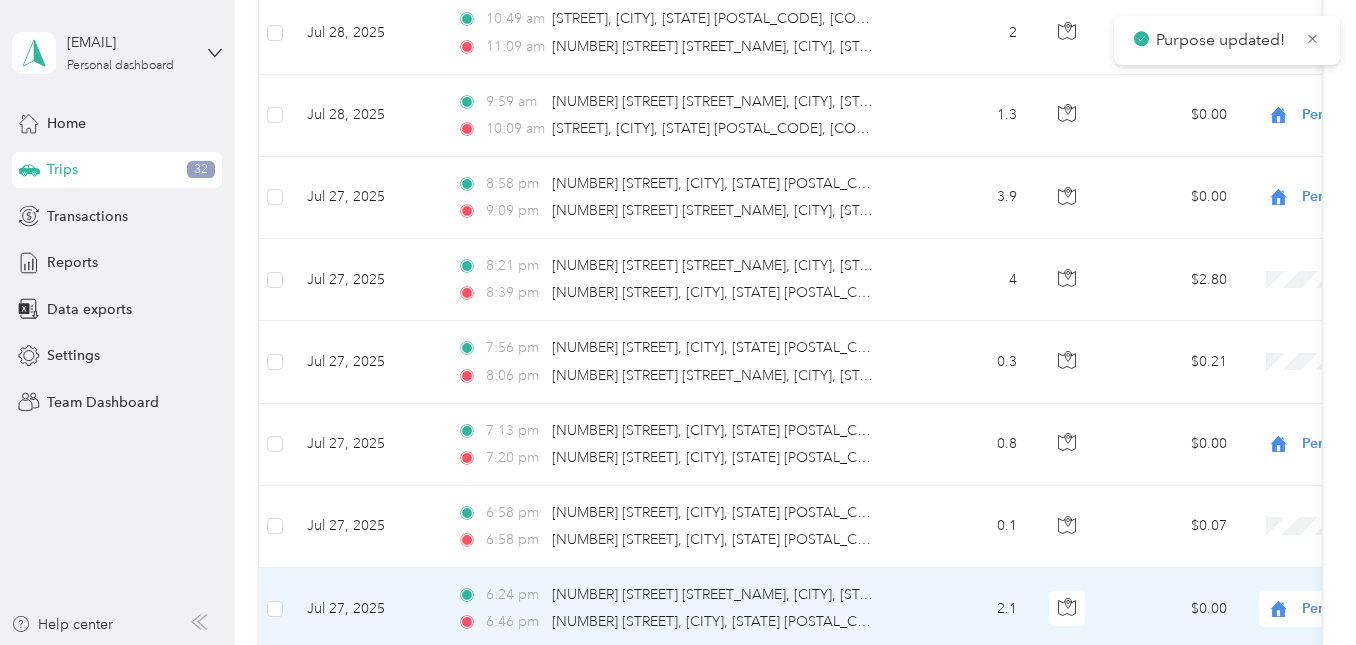scroll, scrollTop: 2400, scrollLeft: 0, axis: vertical 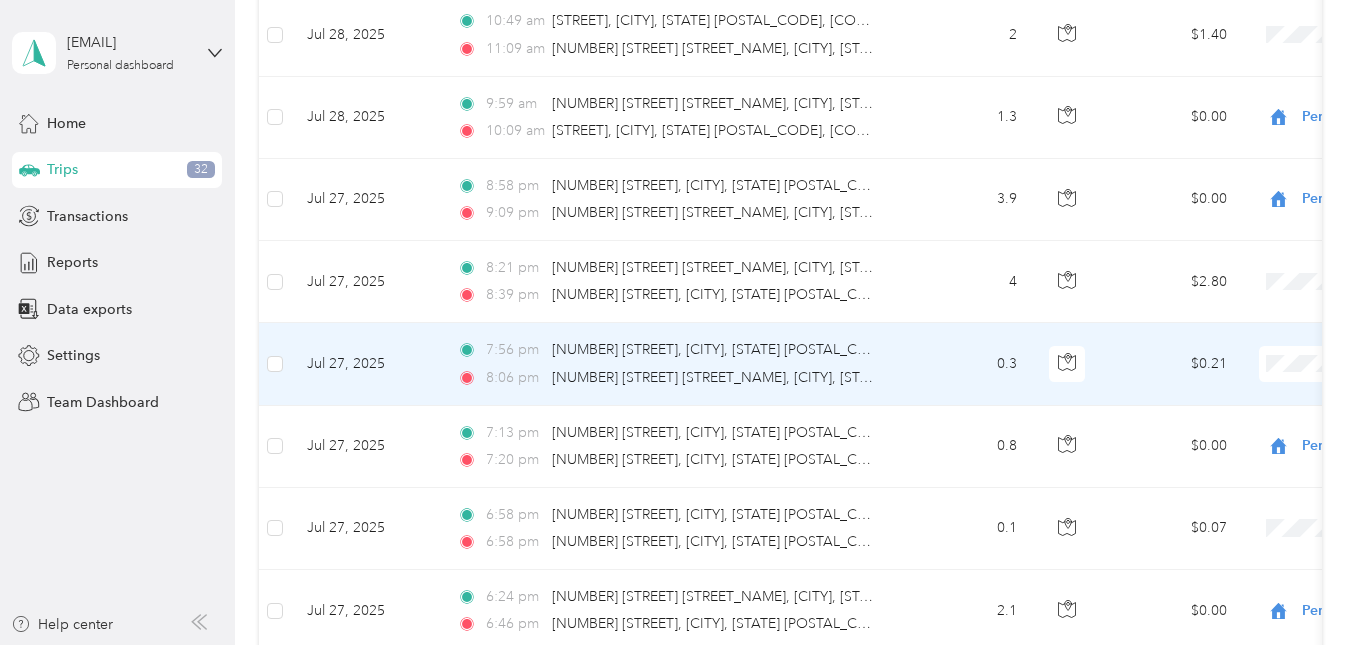 click on "Personal" at bounding box center (1250, 429) 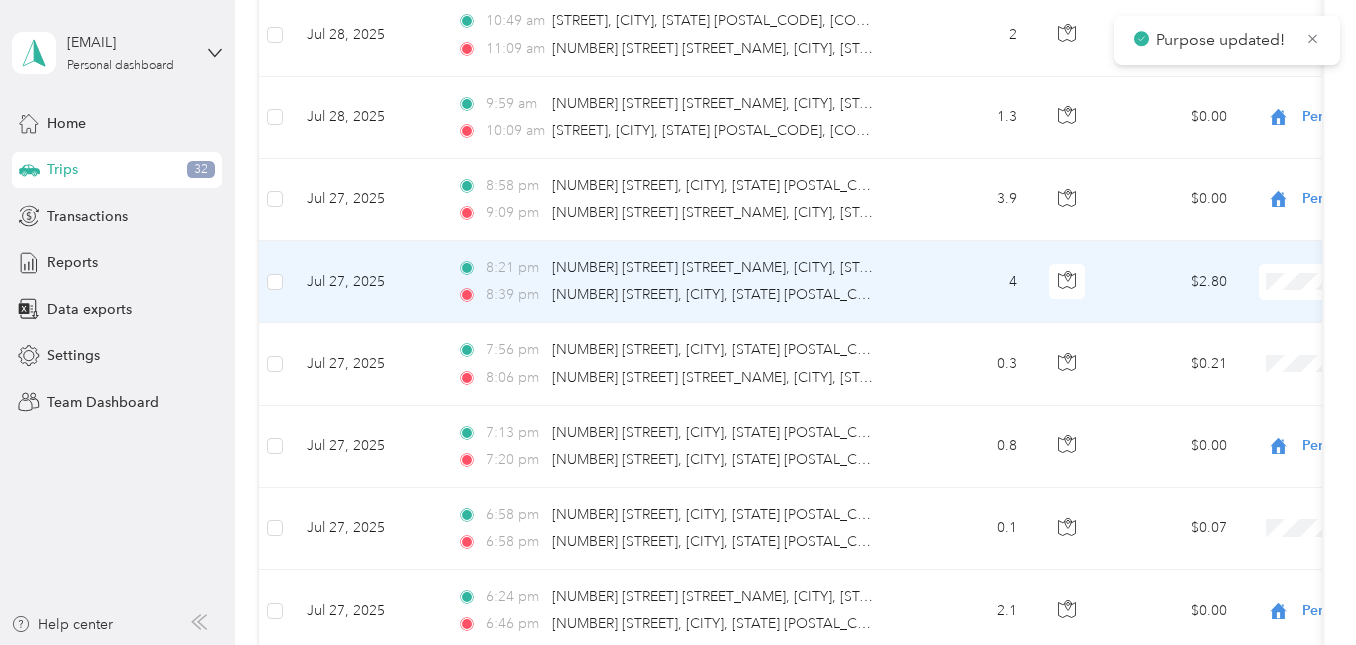 click on "Personal" at bounding box center (1250, 353) 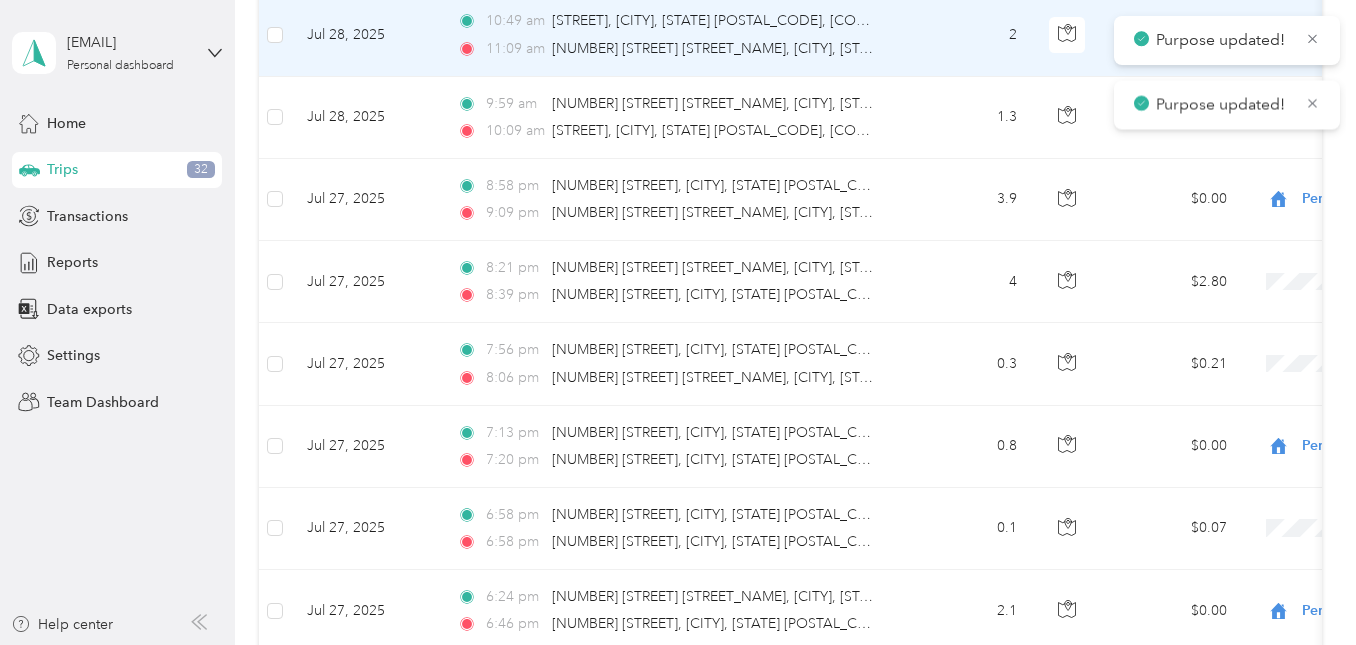 scroll, scrollTop: 2100, scrollLeft: 0, axis: vertical 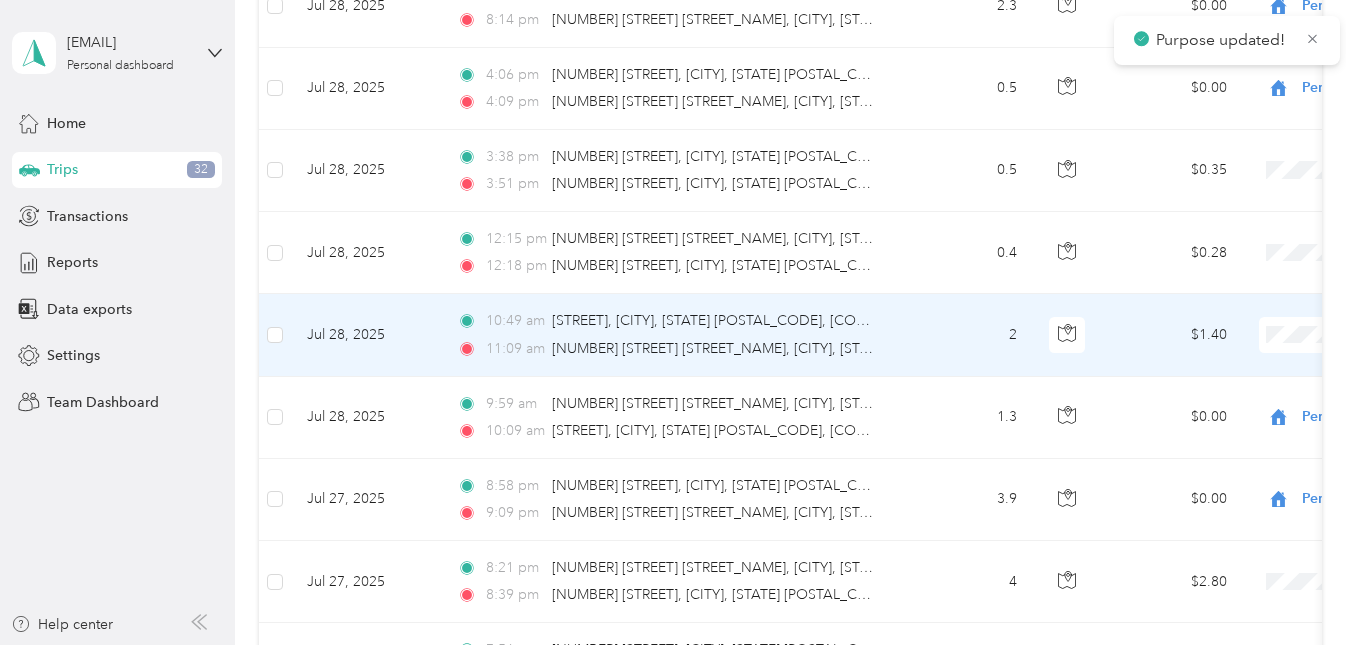 click on "Personal" at bounding box center (1250, 406) 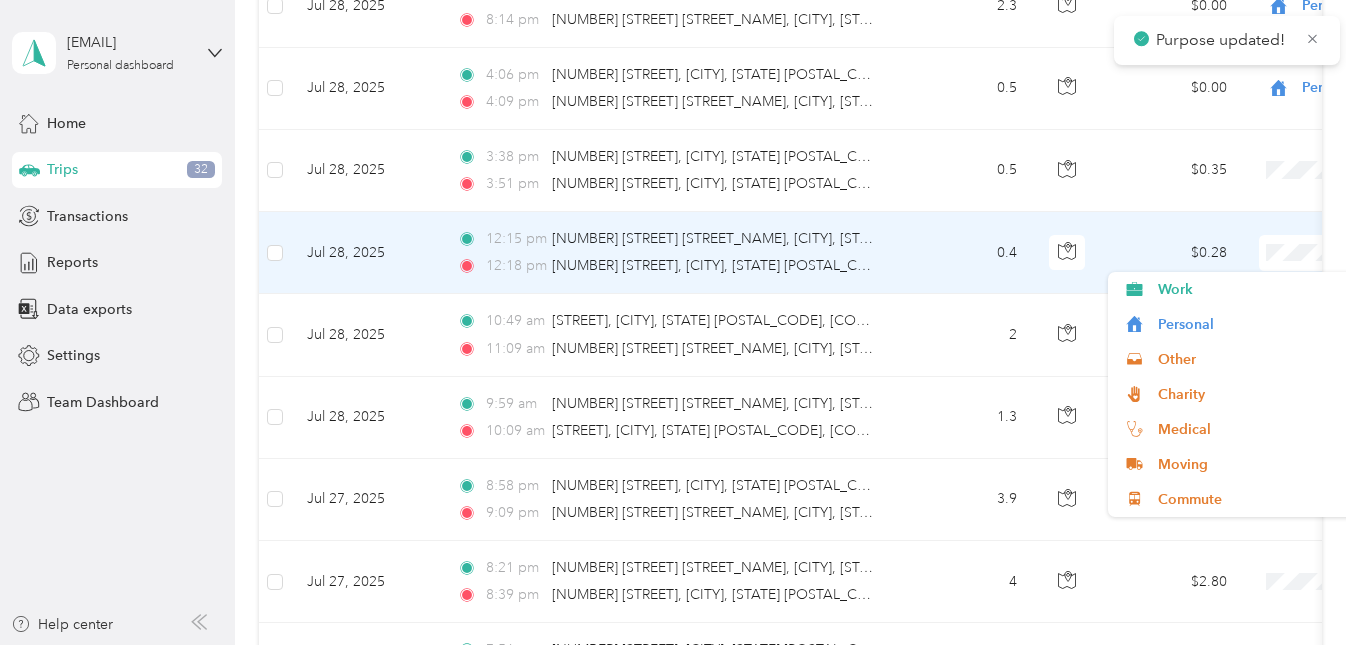 click on "Personal" at bounding box center (1250, 324) 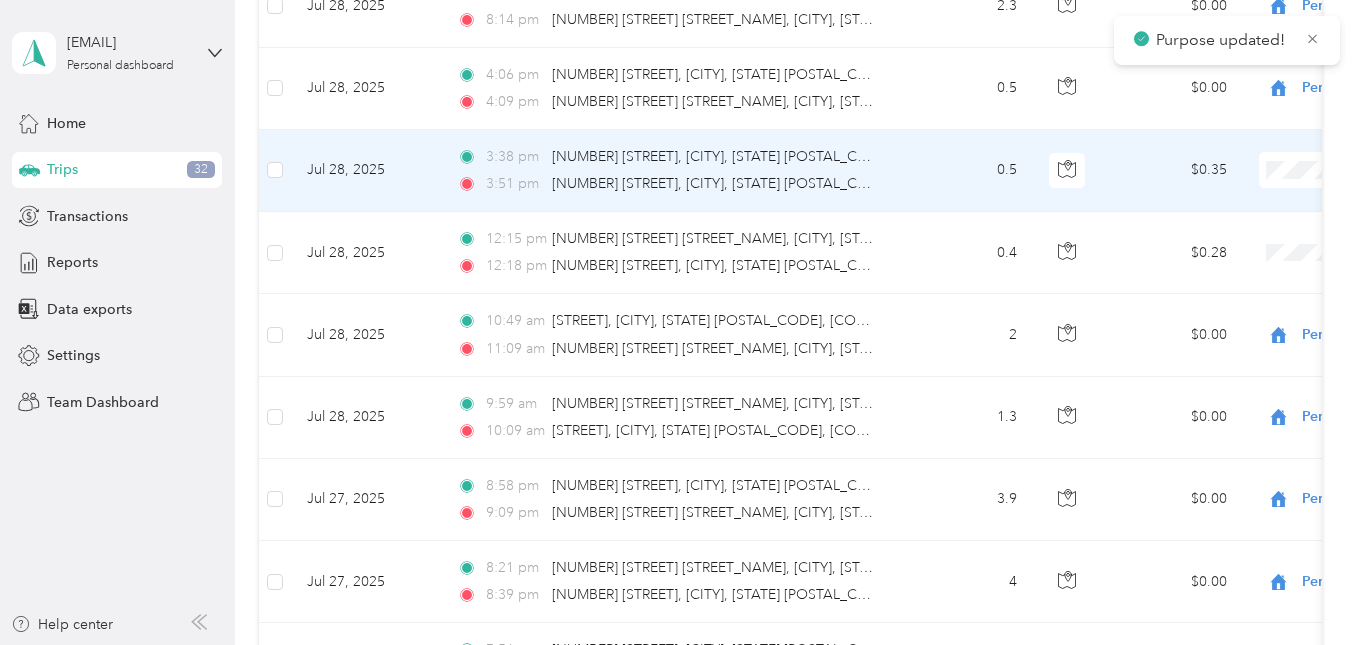 click on "Personal" at bounding box center (1250, 241) 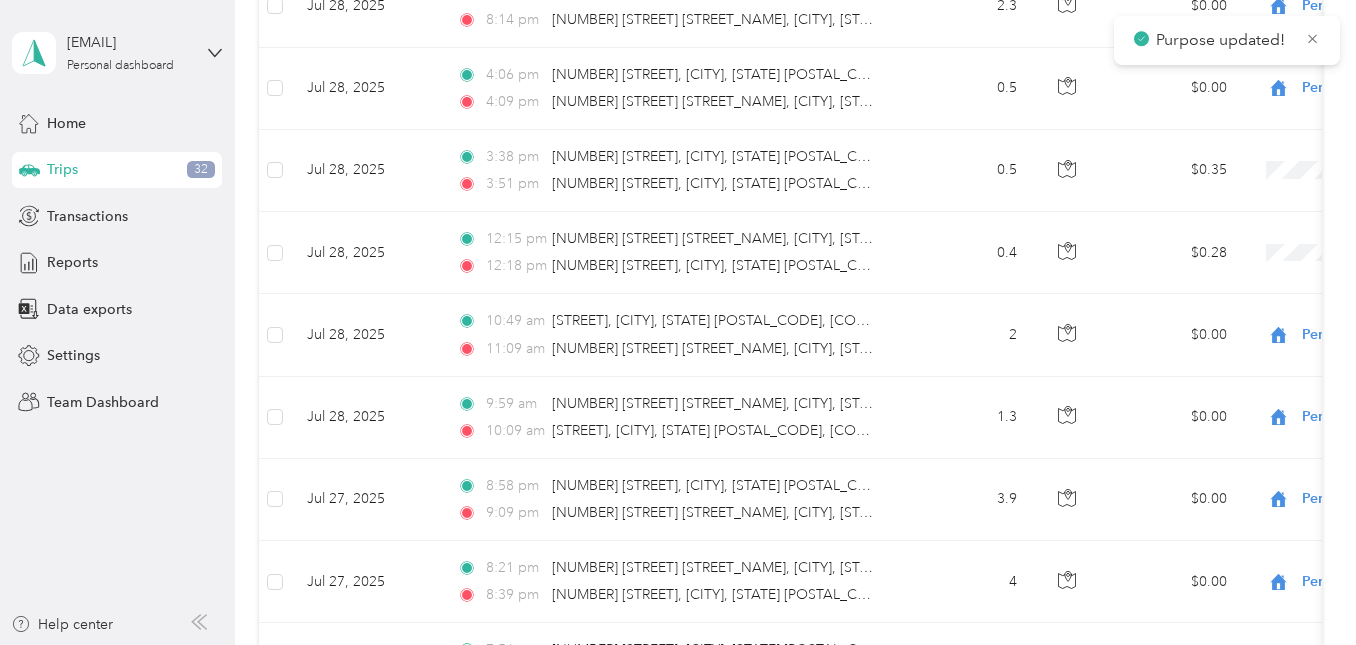 scroll, scrollTop: 1700, scrollLeft: 0, axis: vertical 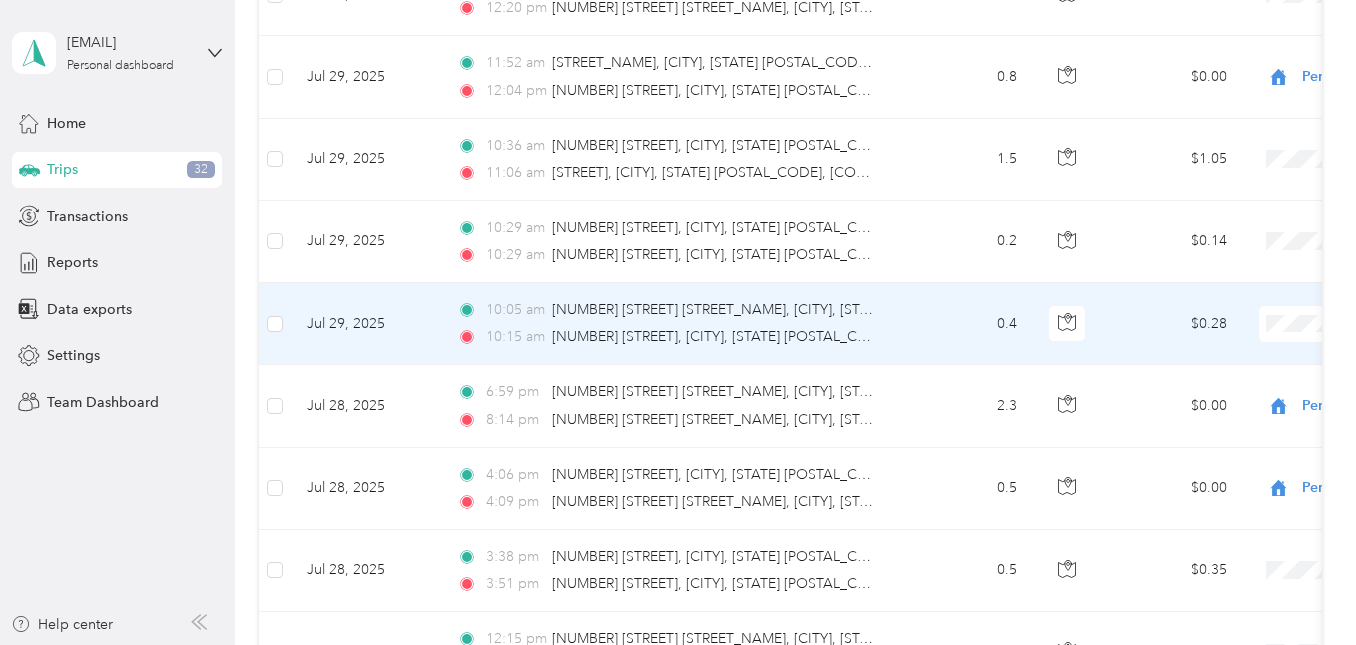 click on "Personal" at bounding box center (1232, 389) 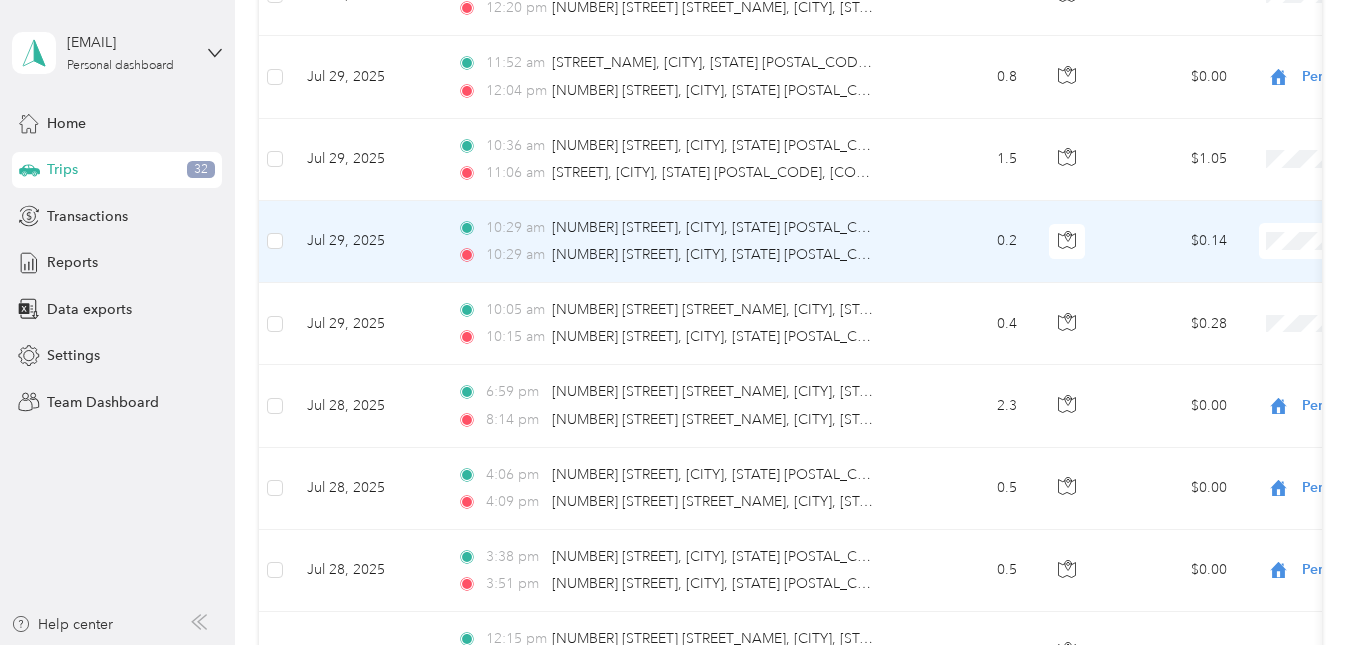 click on "Personal" at bounding box center [1250, 312] 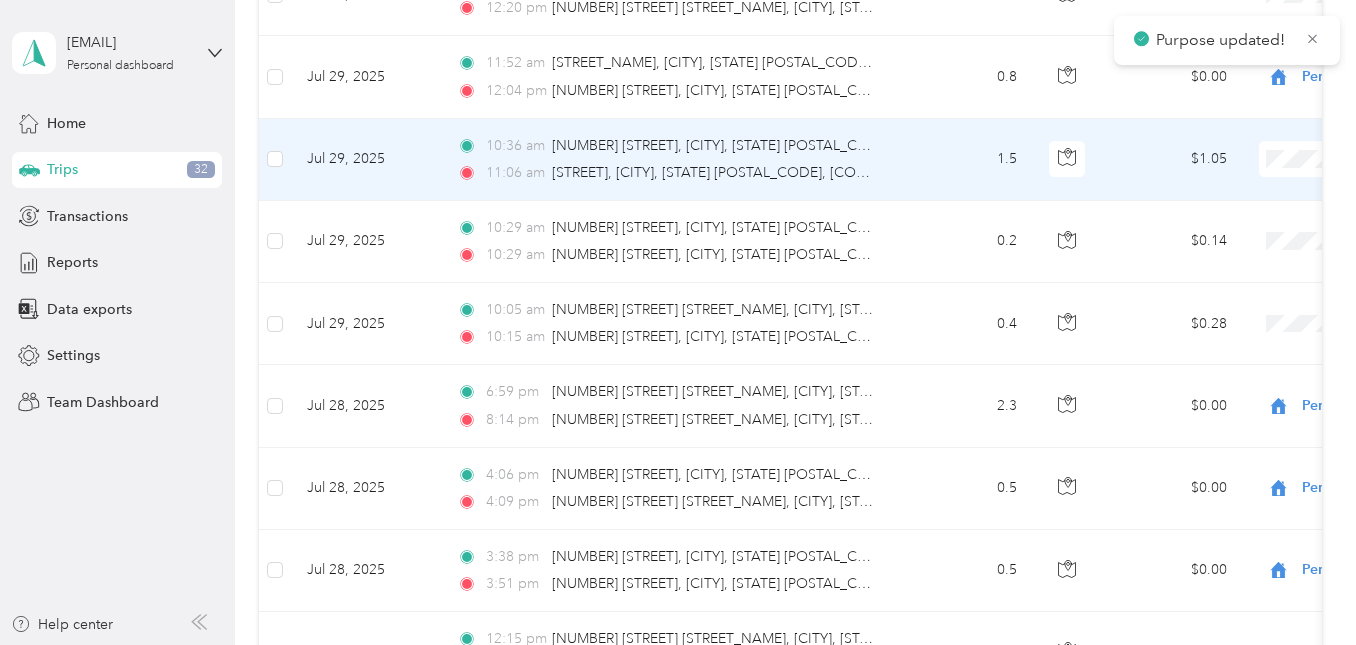 click on "Personal" at bounding box center [1250, 230] 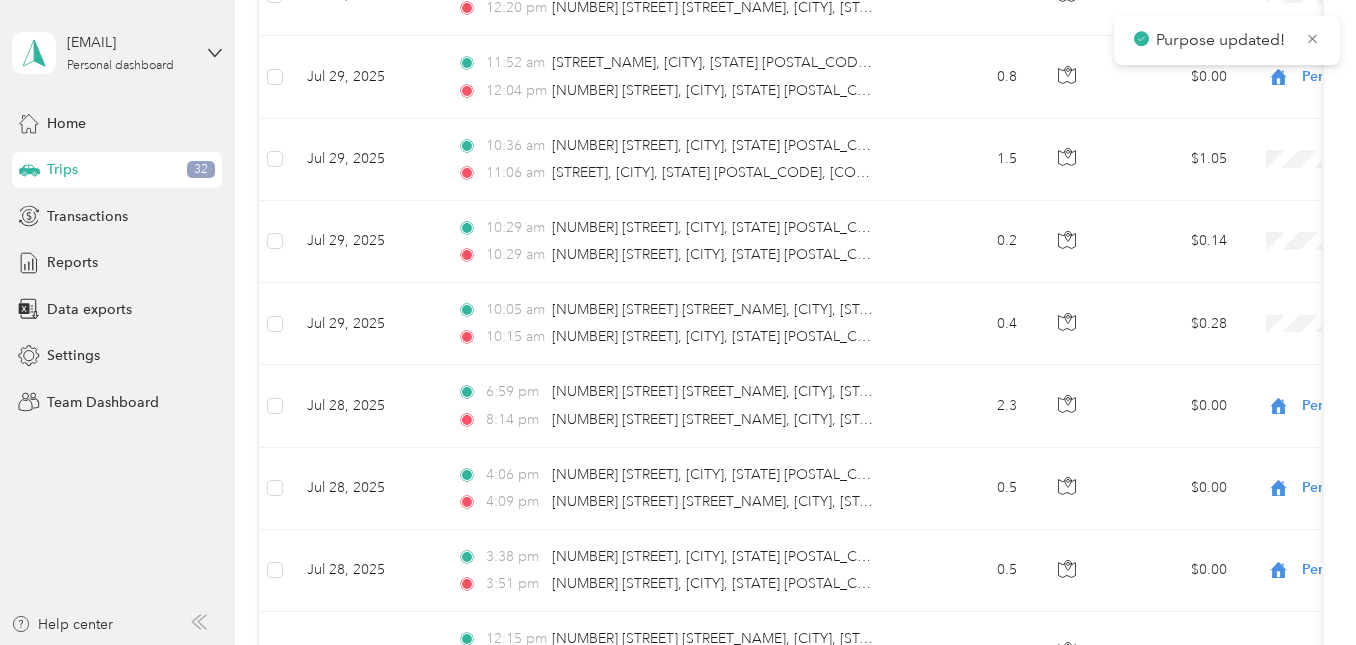 scroll, scrollTop: 1300, scrollLeft: 0, axis: vertical 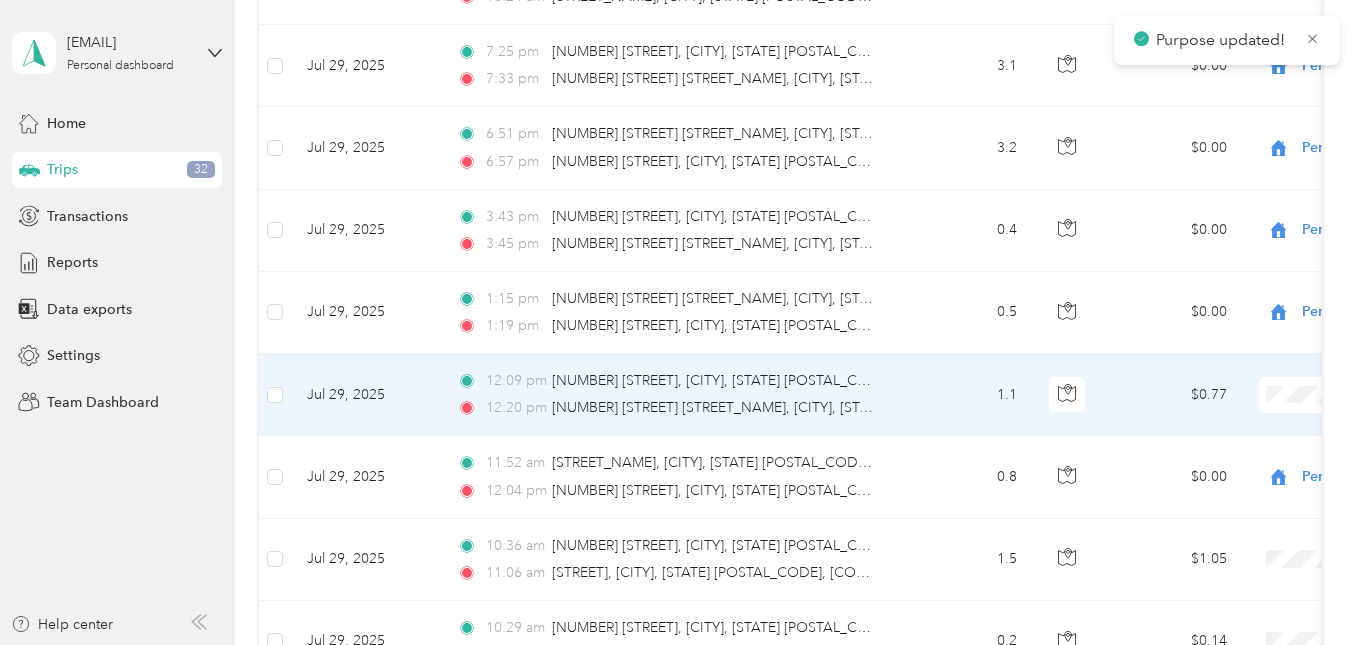 click on "Work Personal Other Charity Medical Moving Commute" at bounding box center [1232, 251] 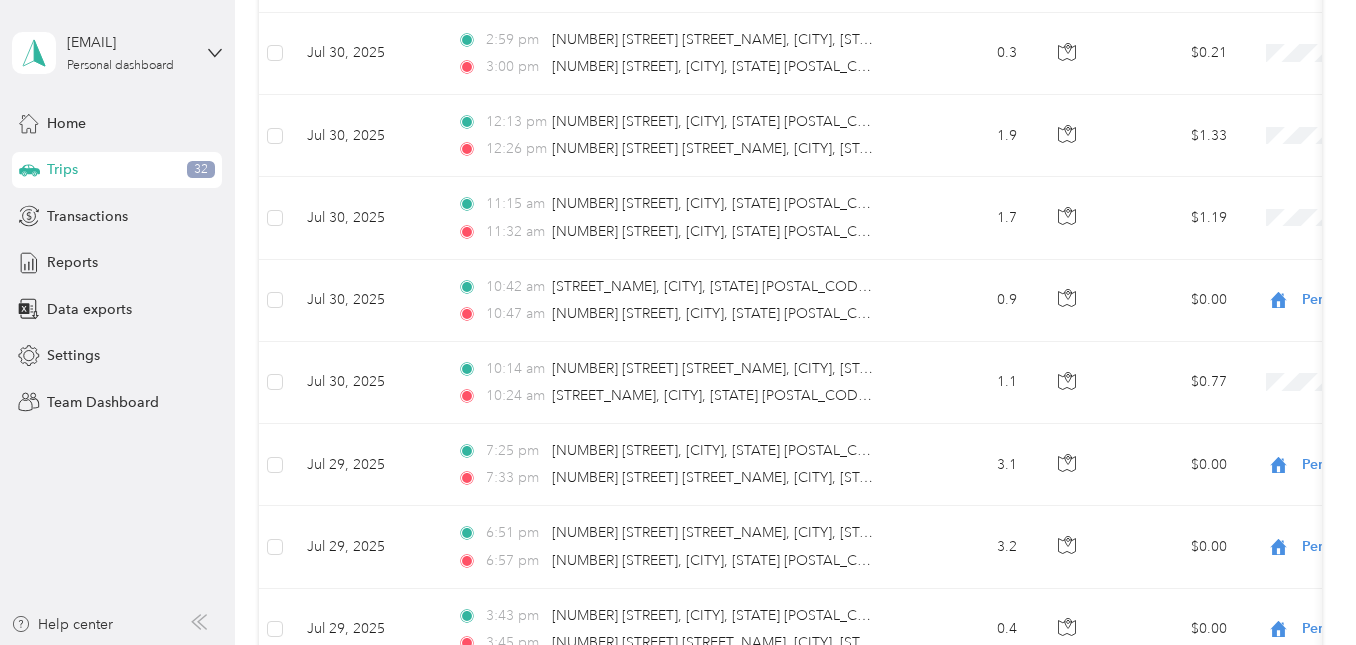 scroll, scrollTop: 900, scrollLeft: 0, axis: vertical 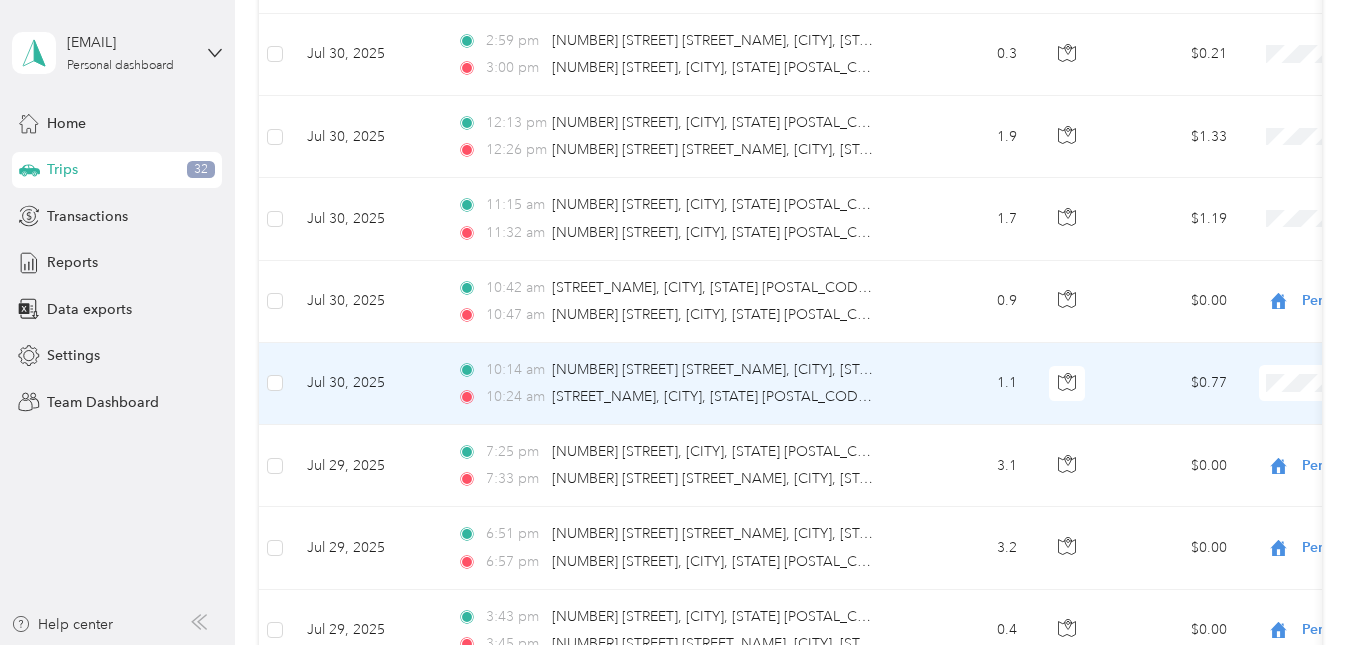 click on "Personal" at bounding box center [1232, 169] 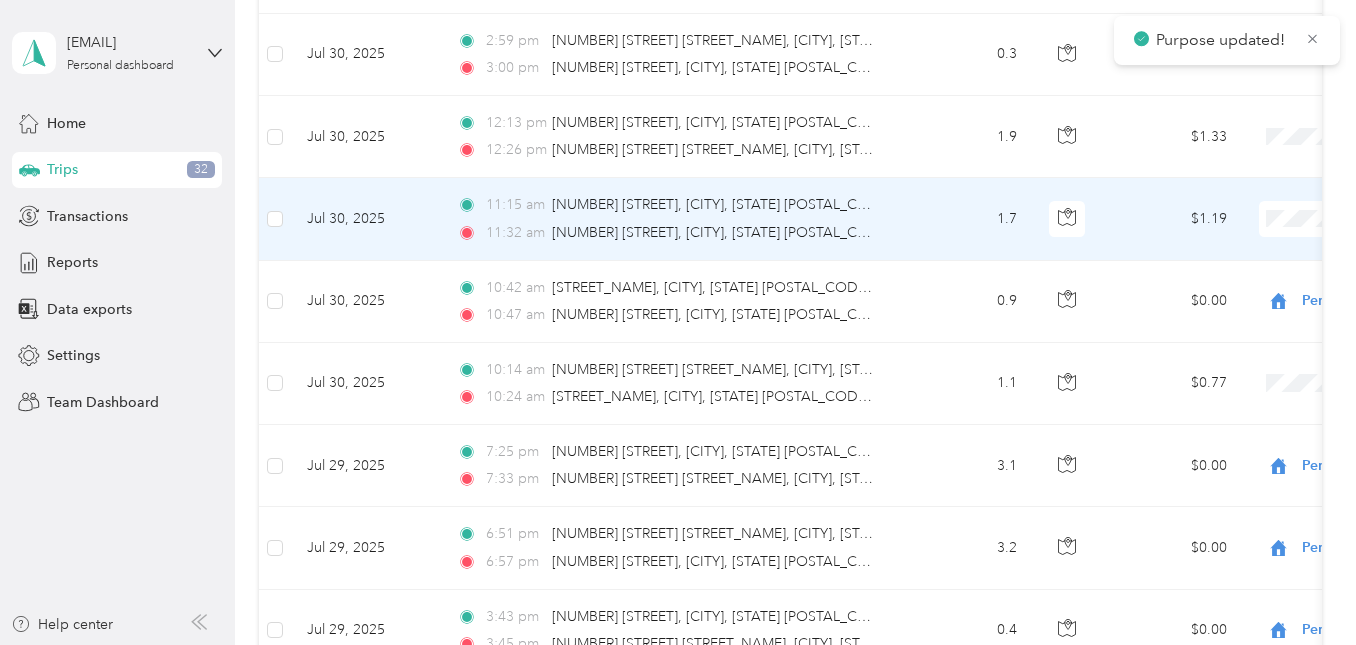 click on "Personal" at bounding box center (1250, 284) 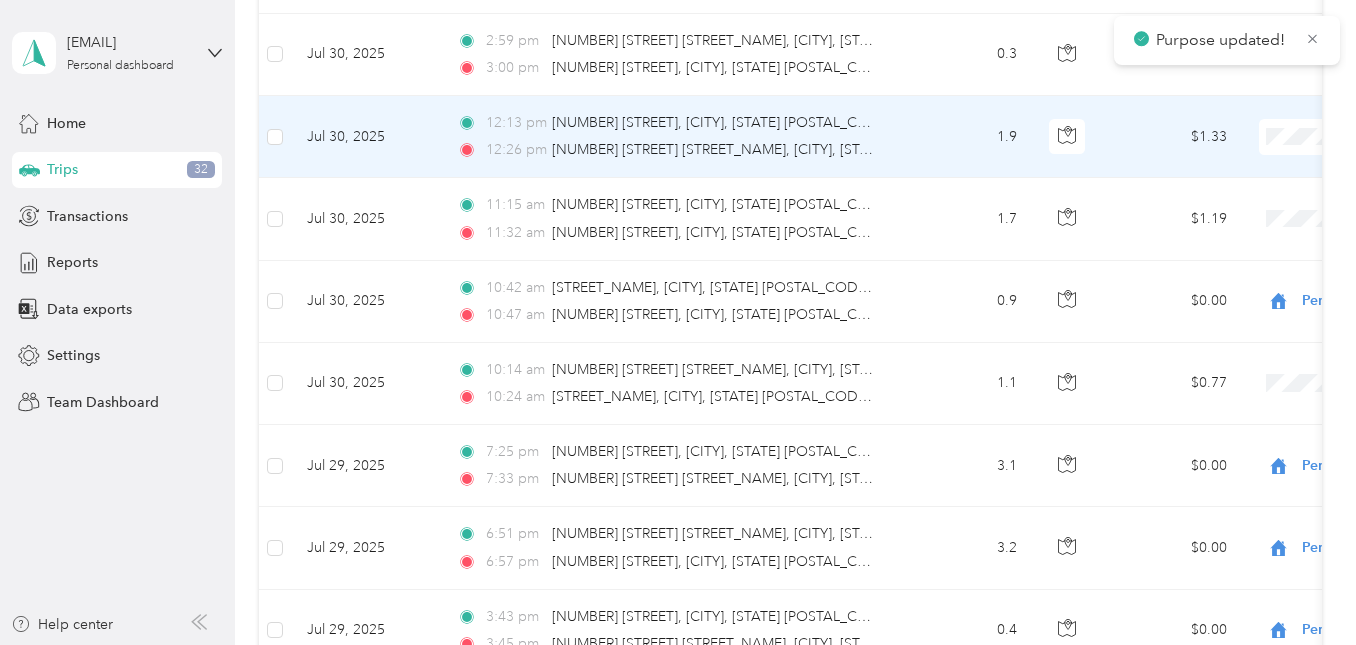 click on "Personal" at bounding box center (1250, 207) 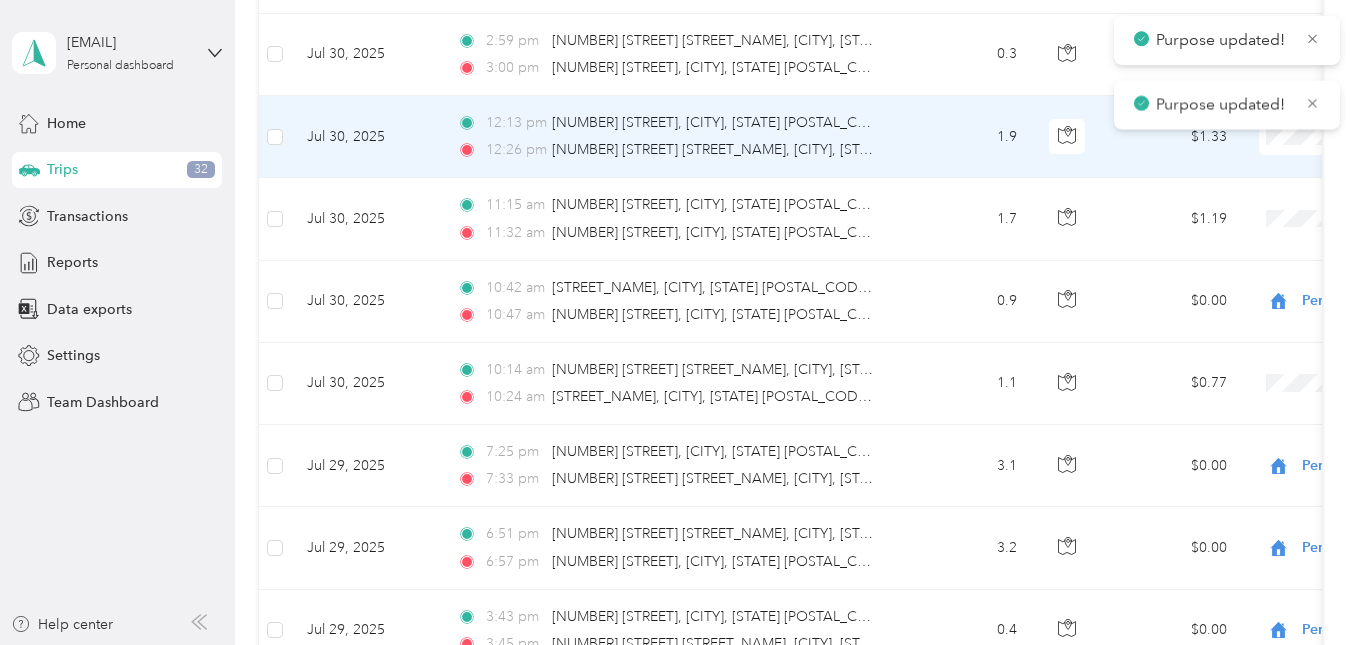 scroll, scrollTop: 700, scrollLeft: 0, axis: vertical 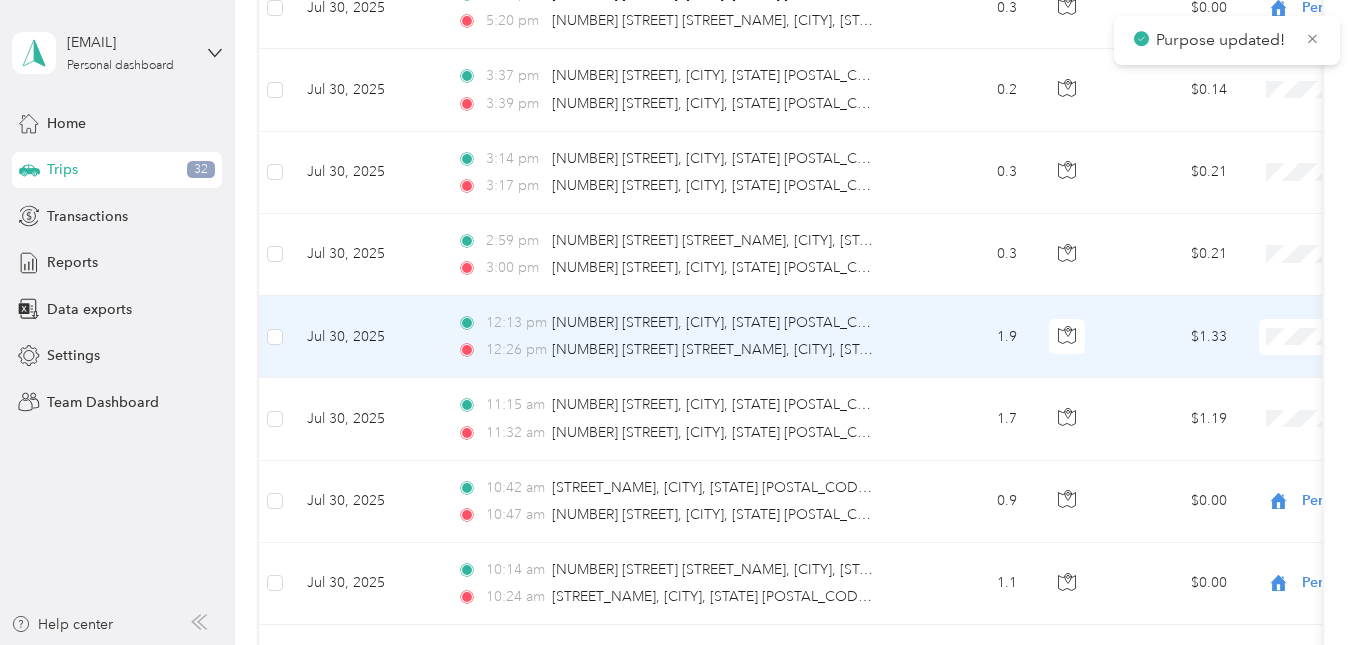 click at bounding box center (1383, 337) 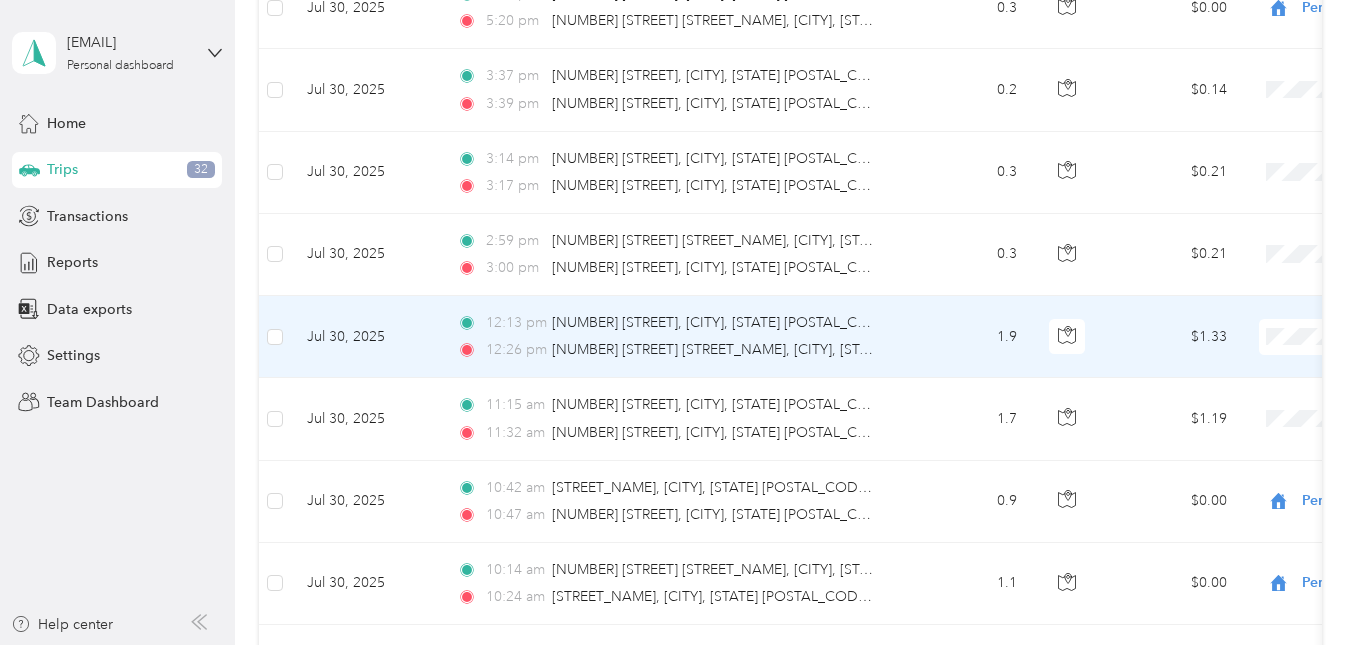 click on "Personal" at bounding box center (1250, 408) 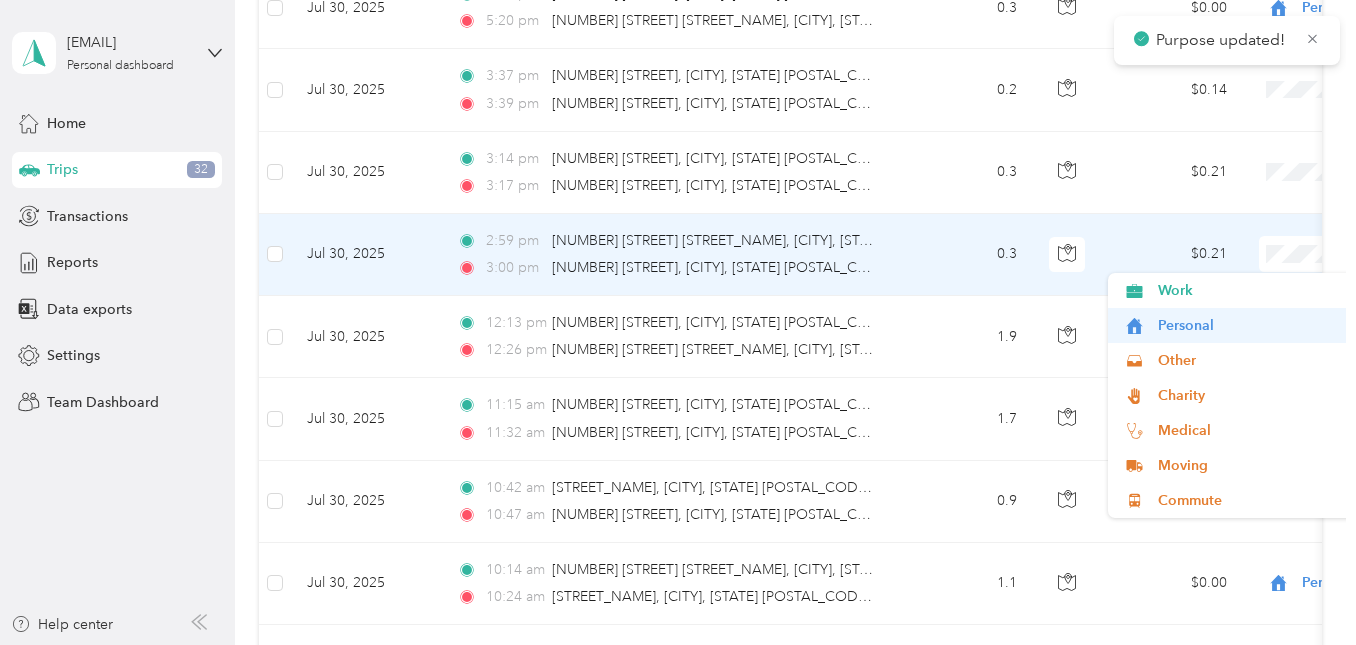 click on "Personal" at bounding box center (1250, 325) 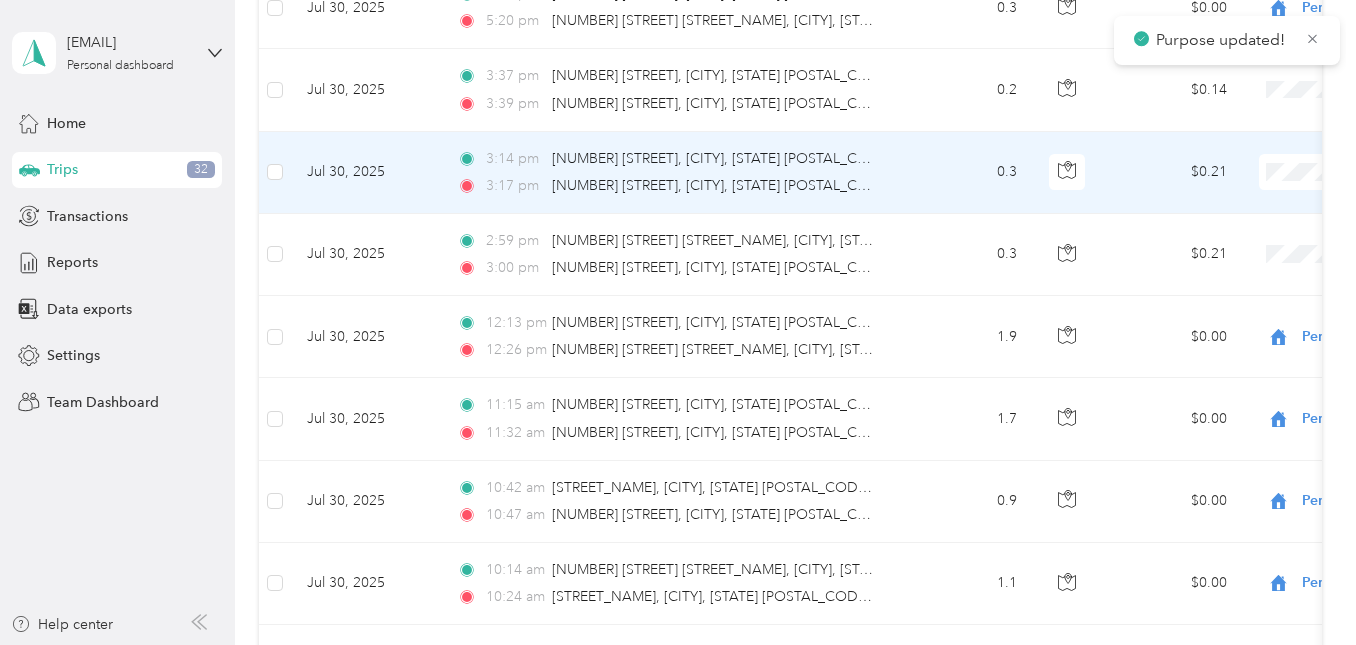 click on "Personal" at bounding box center [1232, 240] 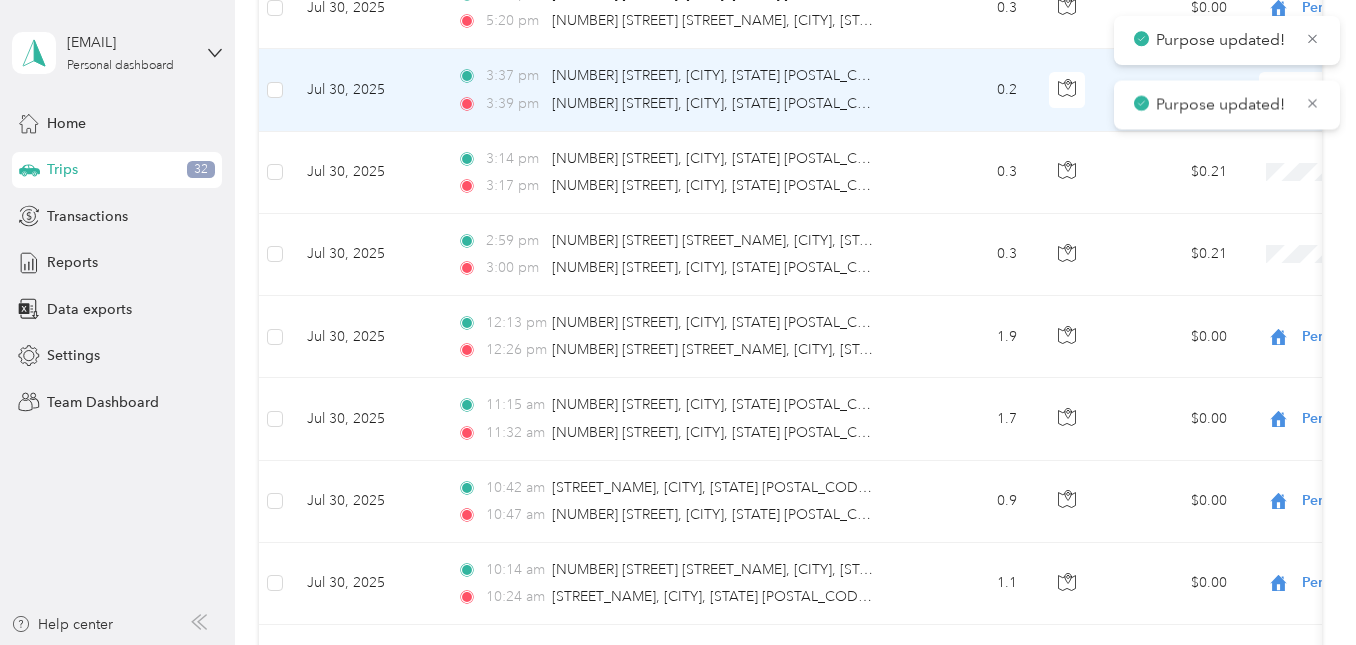 click on "Purpose updated! Purpose updated! Purpose updated! [EMAIL] Personal dashboard Home Trips [NUMBER]   mi Work [NUMBER]   mi Personal [NUMBER]   mi Other [NUMBER]   mi Unclassified [PRICE] Value All purposes Filters Date Locations Mileage (mi) Purpose Track Method Report                     [DATE] [TIME] [STREET], [CITY], [STATE] [POSTAL_CODE], [COUNTRY]  [TIME] Home ([NUMBER] [STREET], [CITY]) [NUMBER] [PRICE] Personal GPS -- [DATE] [TIME] [NUMBER] [STREET], [CITY], [STATE] [POSTAL_CODE], [COUNTRY]  [TIME] [STREET], [CITY], [STATE] [POSTAL_CODE], [COUNTRY]  [NUMBER] [PRICE] GPS -- [DATE] [TIME] [STREET], [CITY], [STATE] [POSTAL_CODE], [COUNTRY]  [TIME] [NUMBER] [STREET], [CITY], [STATE] [POSTAL_CODE], [COUNTRY]  [NUMBER] [PRICE] Personal GPS -- [DATE] [TIME] [NUMBER] [NUMBER]" at bounding box center (673, 322) 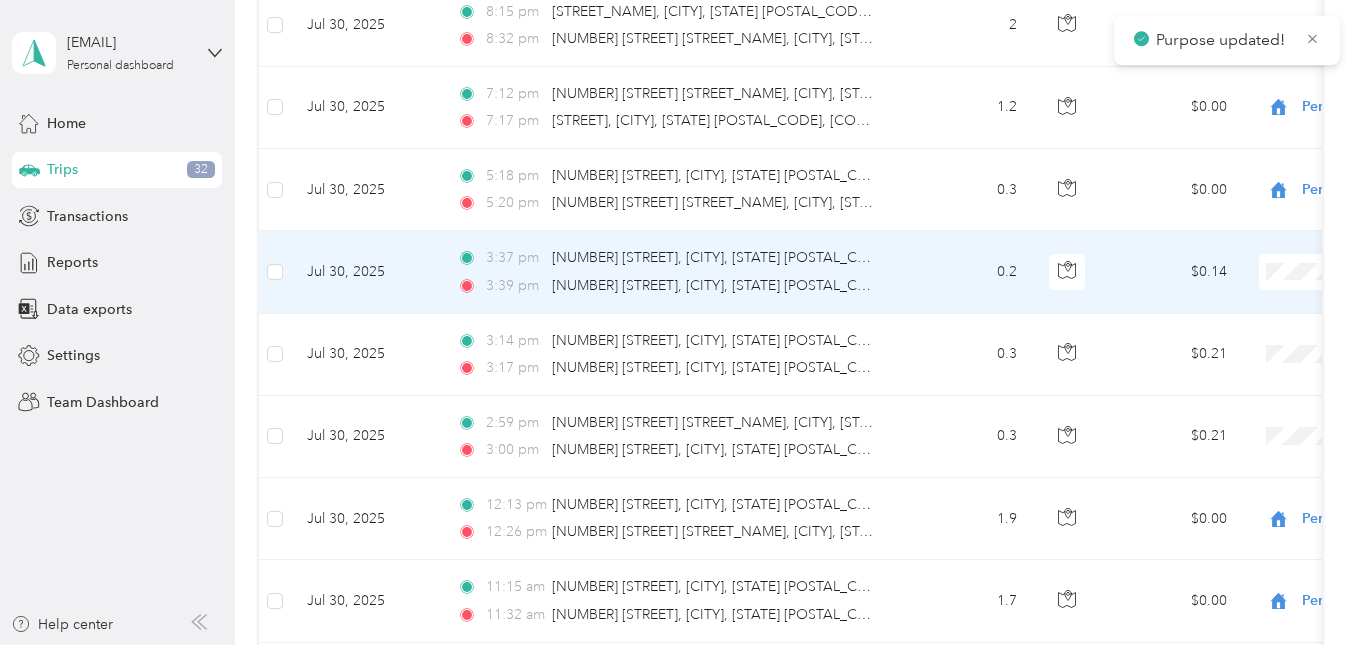 scroll, scrollTop: 500, scrollLeft: 0, axis: vertical 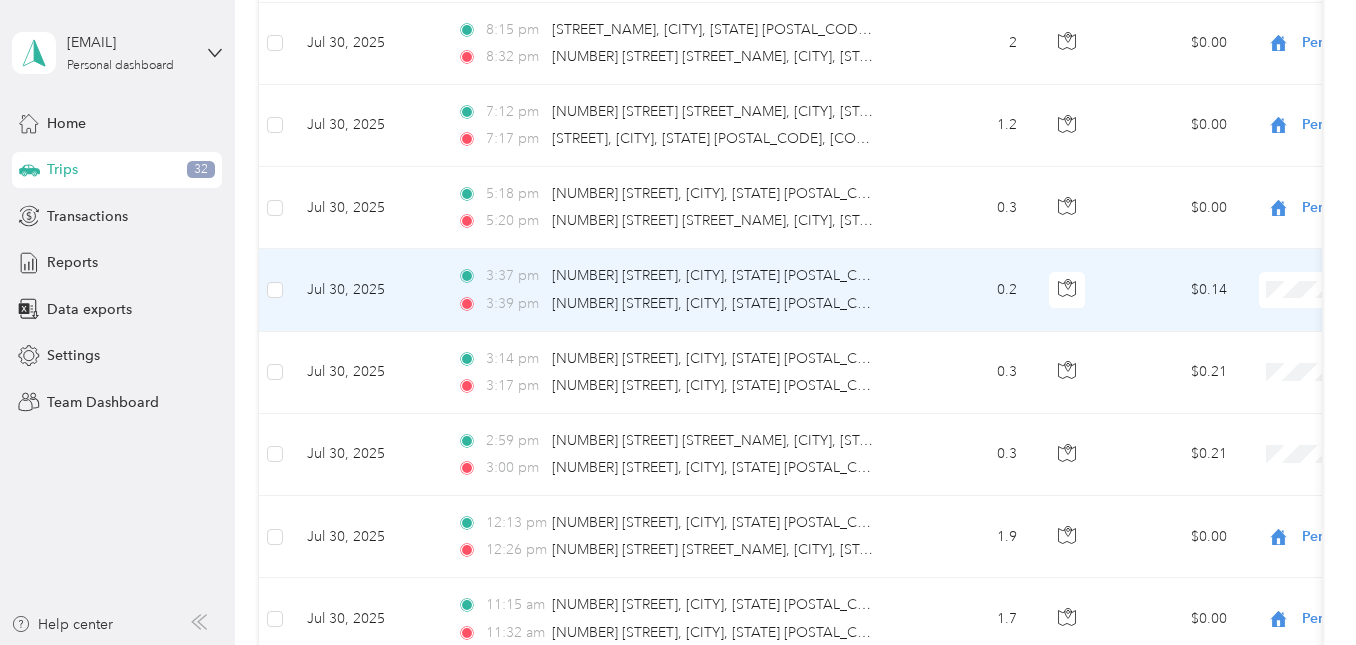 click on "Personal" at bounding box center [1250, 360] 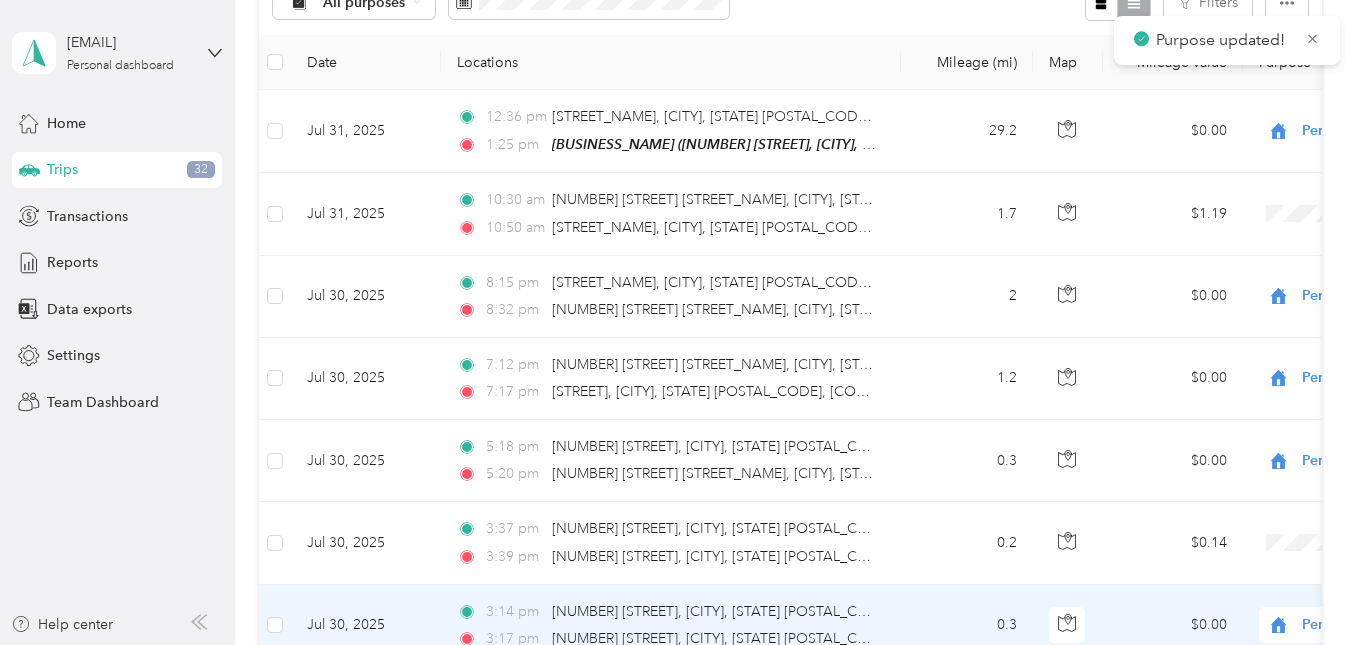 scroll, scrollTop: 200, scrollLeft: 0, axis: vertical 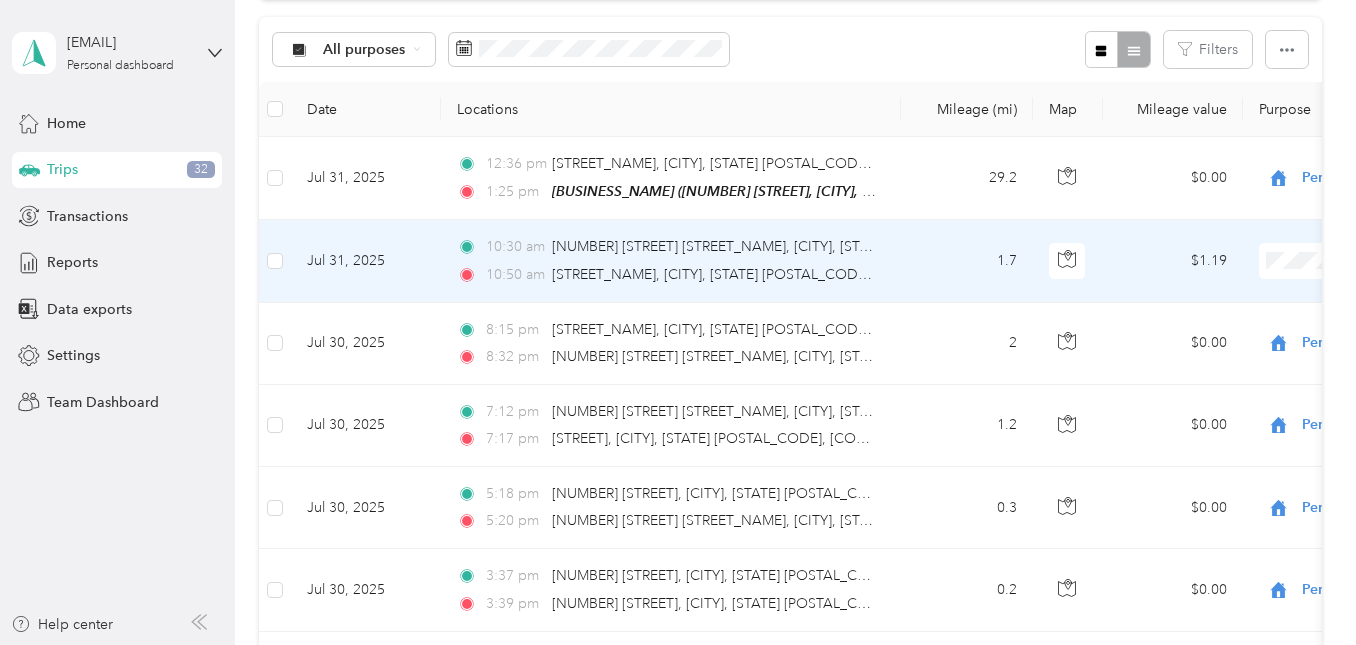 click on "Personal" at bounding box center [1250, 332] 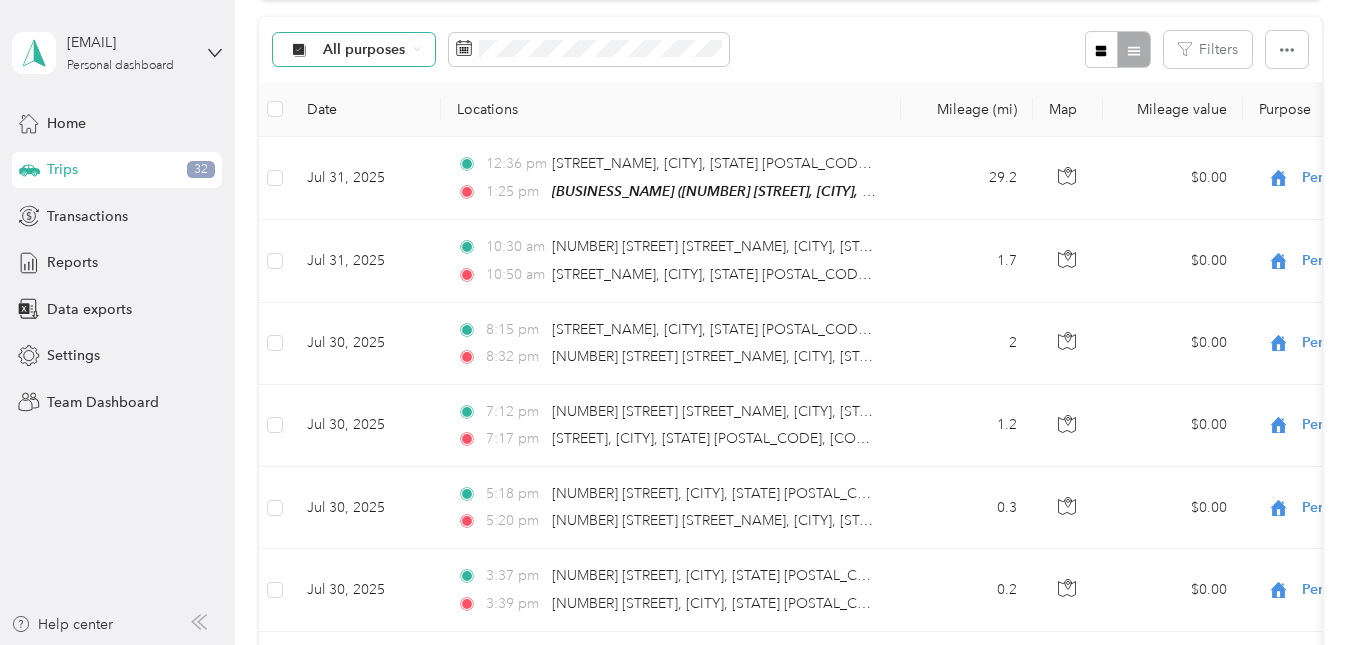 click on "All purposes" at bounding box center [364, 50] 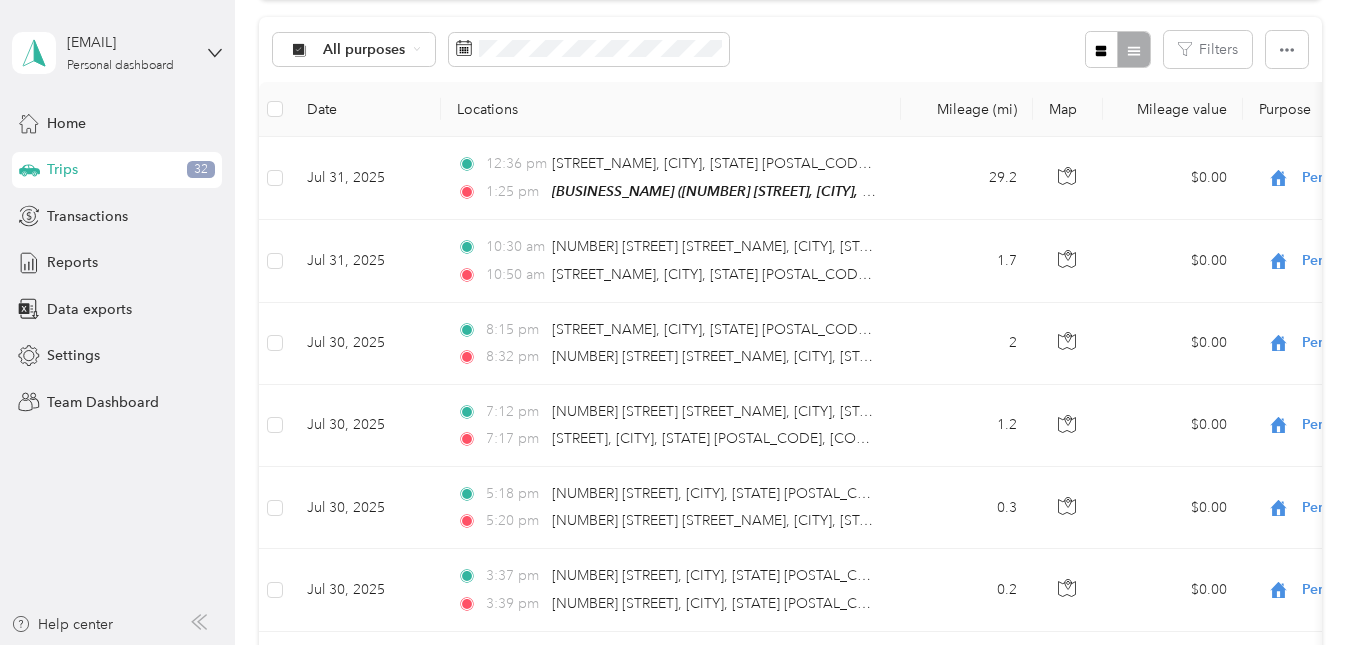 click on "Unclassified" at bounding box center (371, 120) 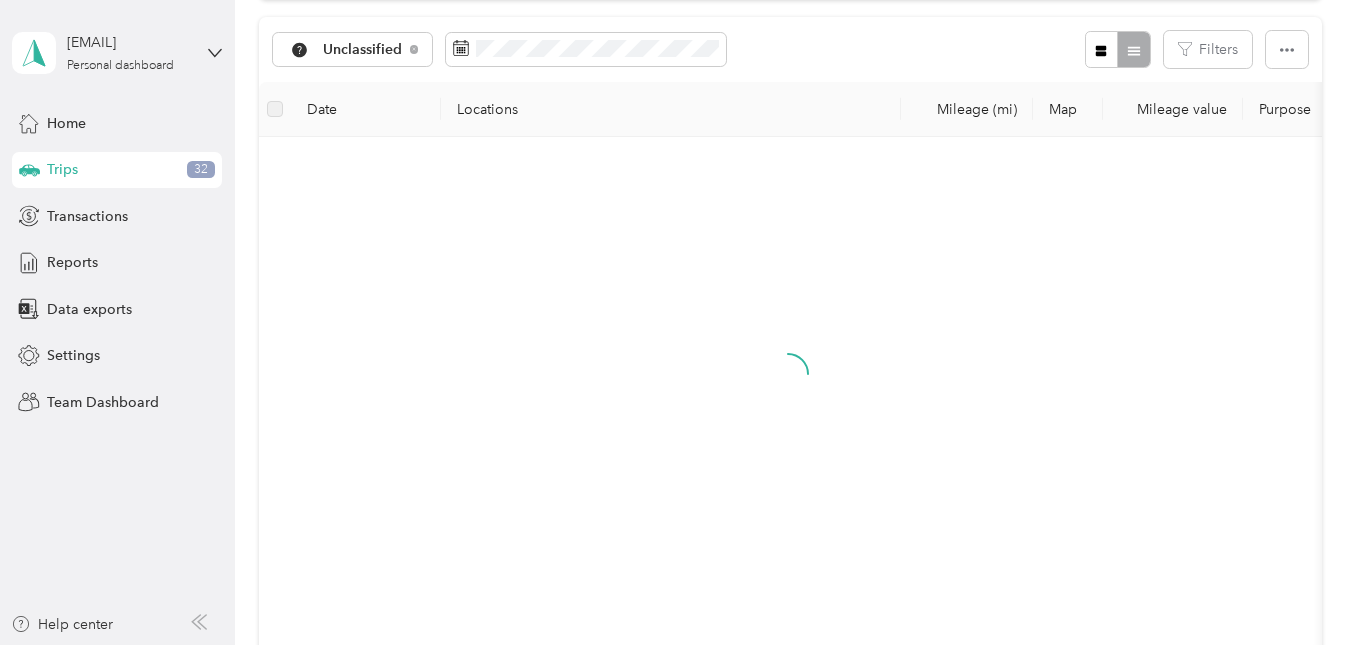 scroll, scrollTop: 136, scrollLeft: 0, axis: vertical 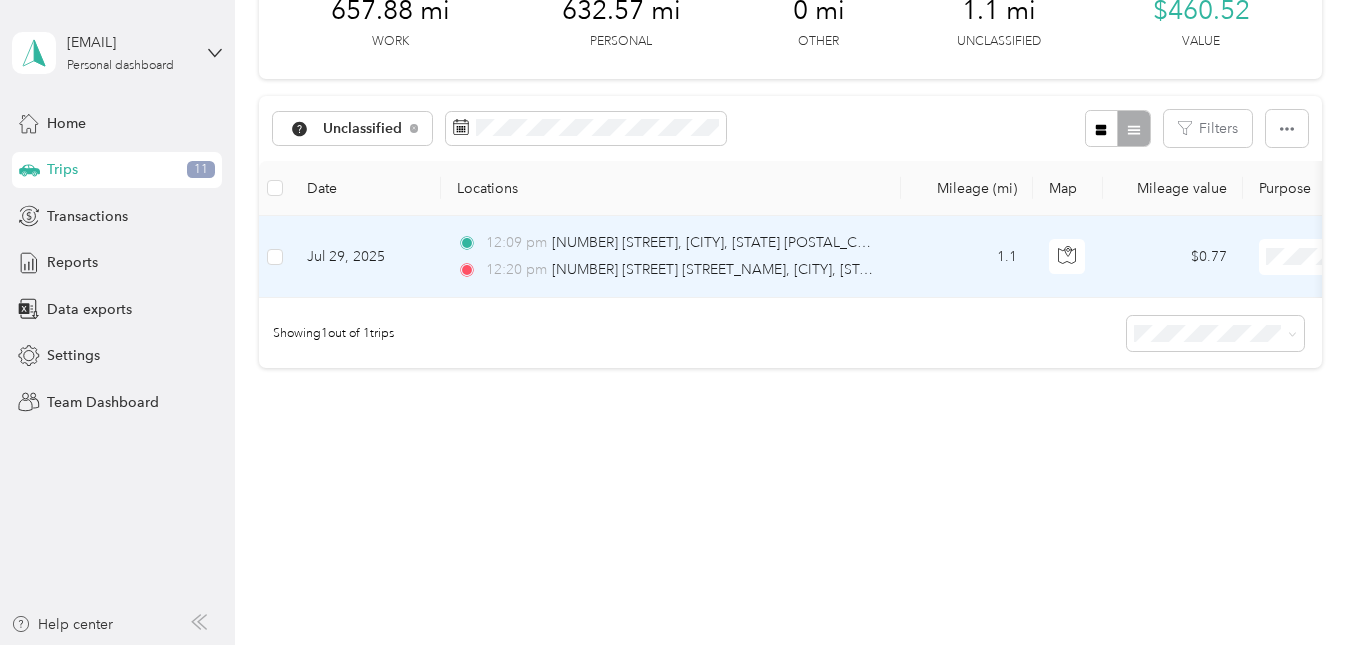 click on "Personal" at bounding box center (1250, 314) 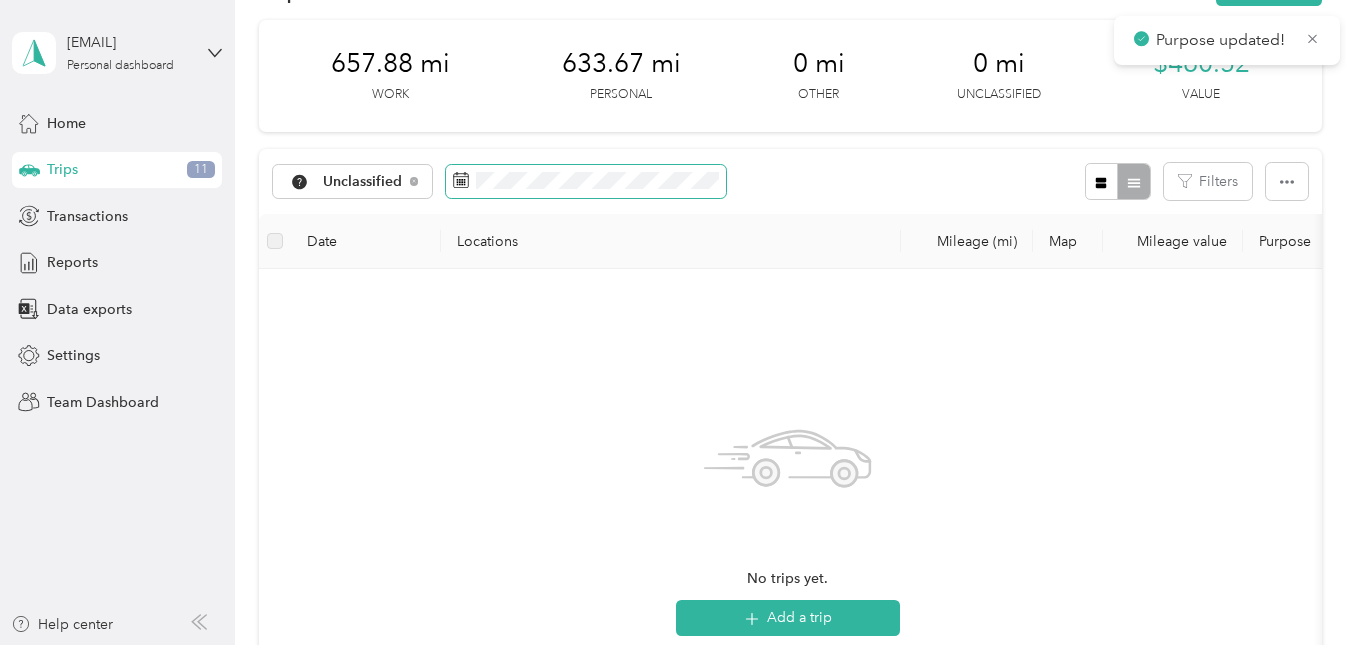 scroll, scrollTop: 0, scrollLeft: 0, axis: both 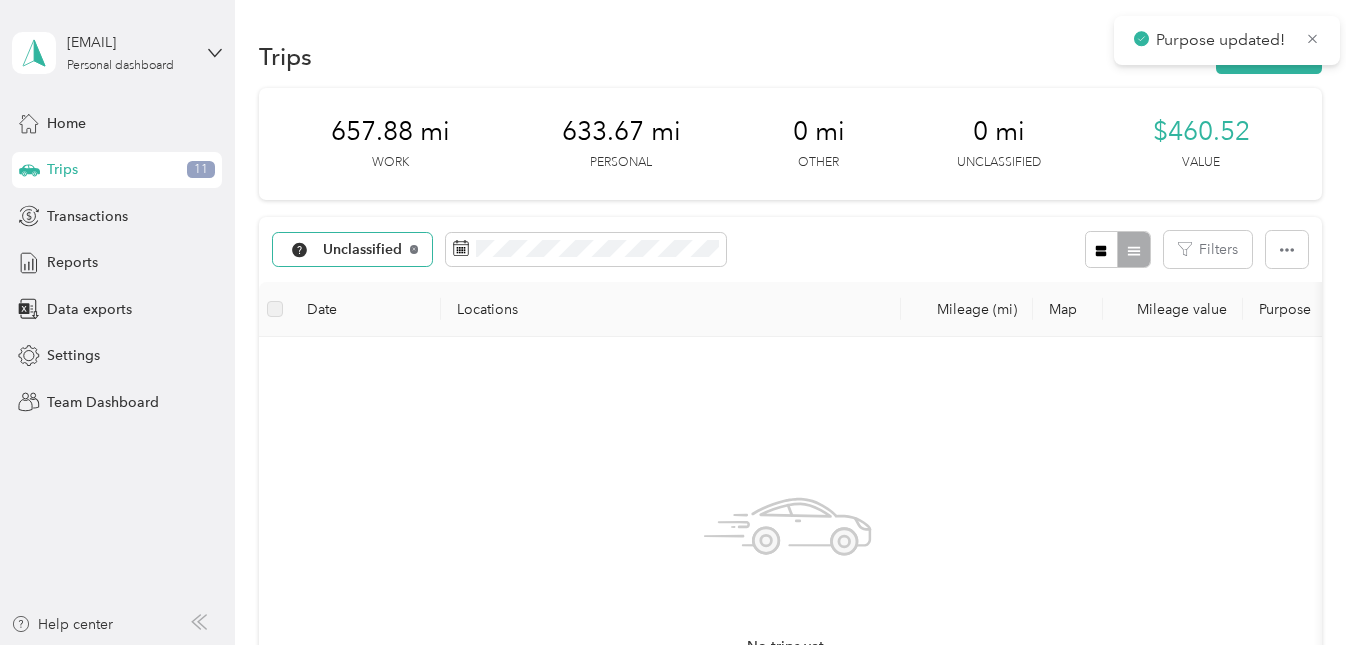 click 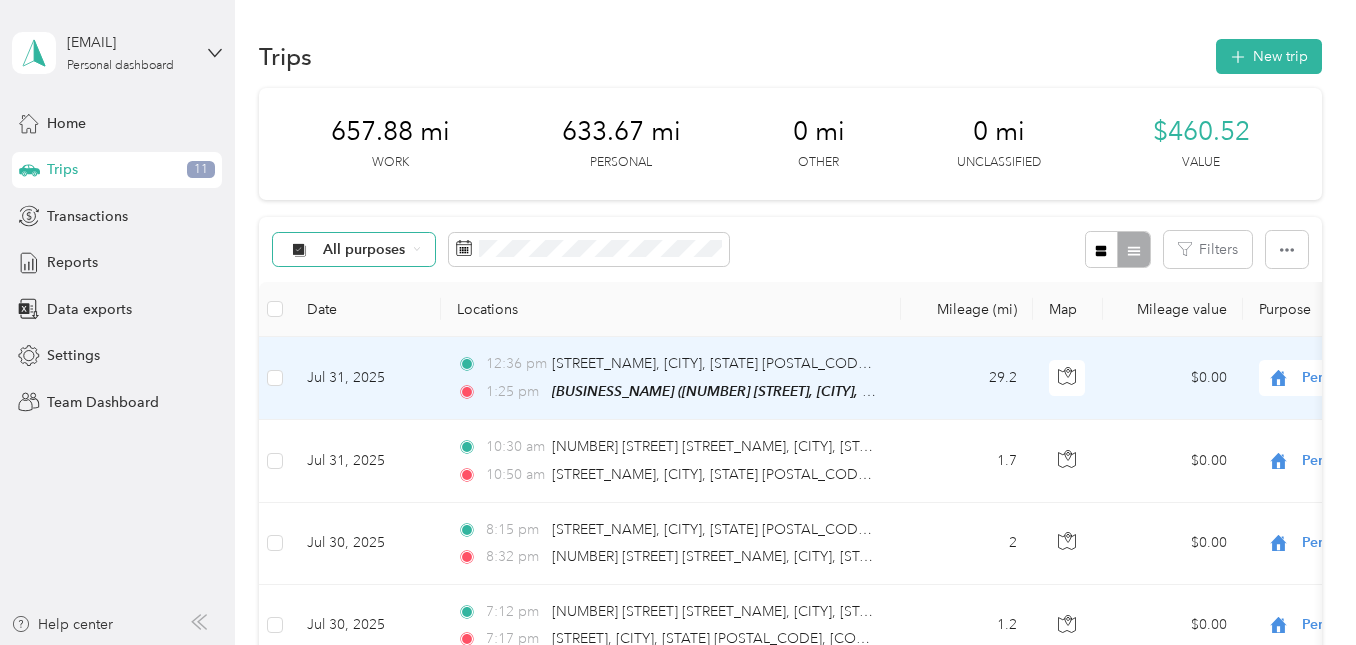 click on "All purposes" at bounding box center (364, 250) 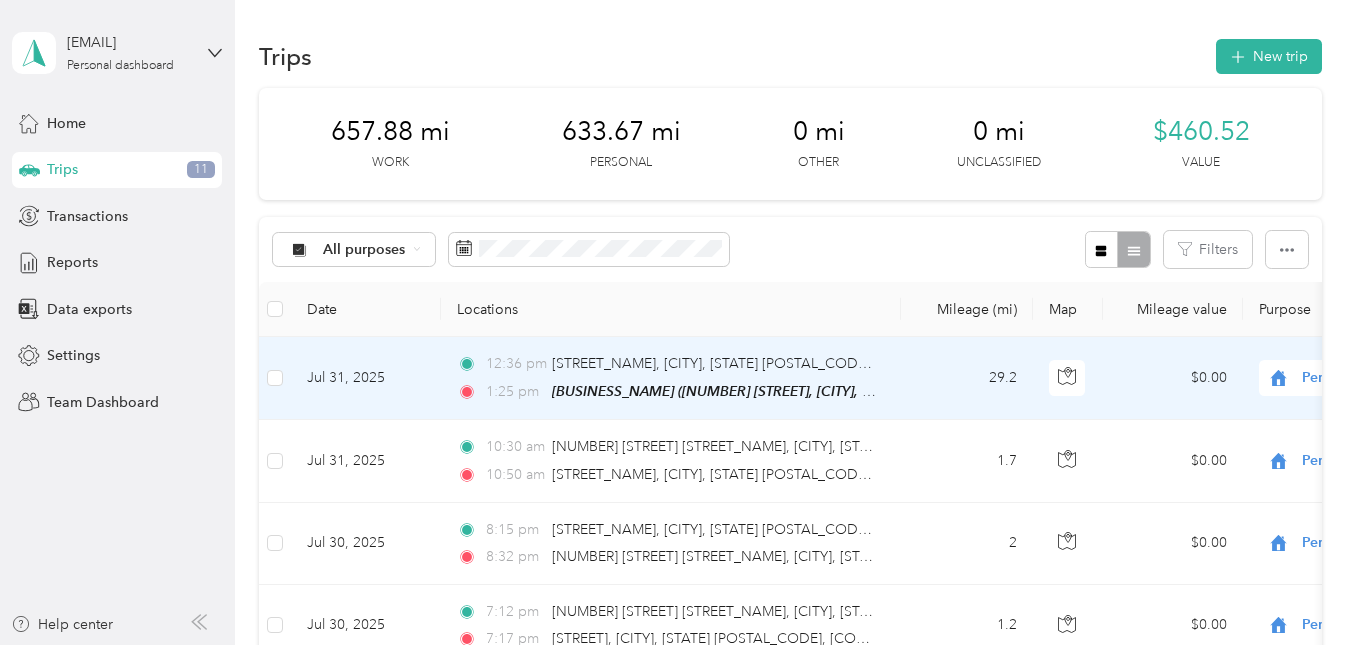 click on "Work" at bounding box center [371, 349] 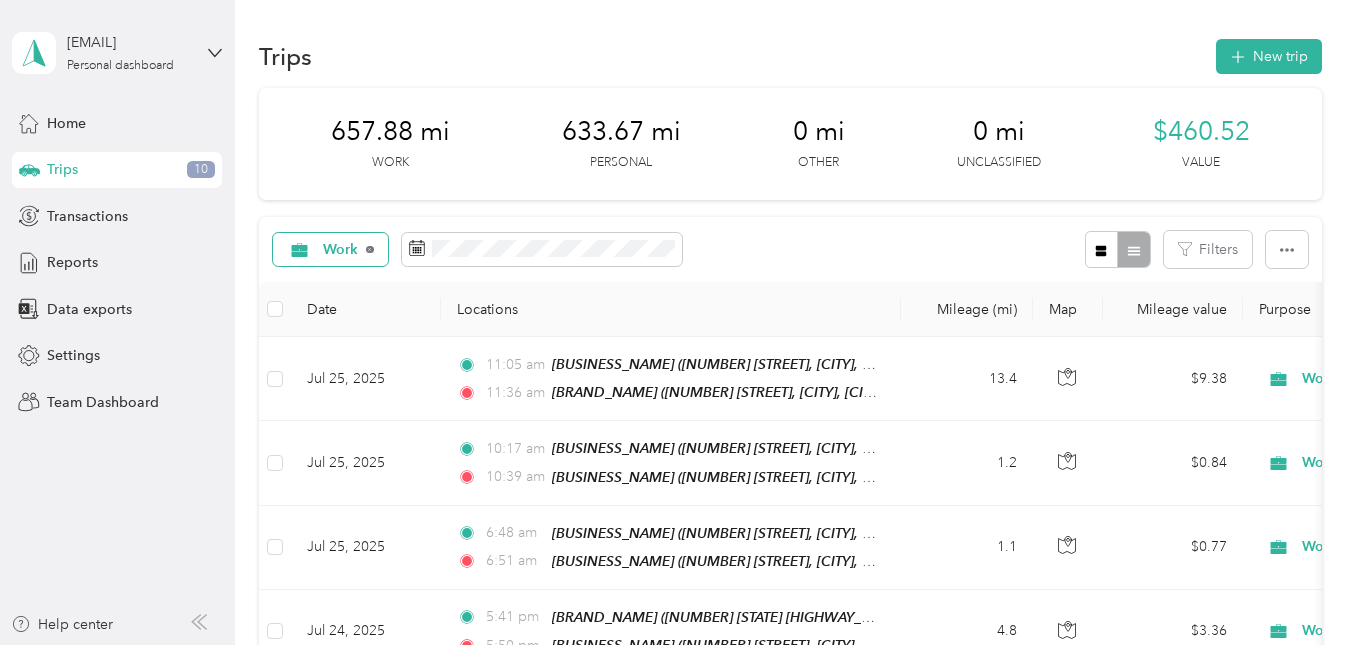 click 